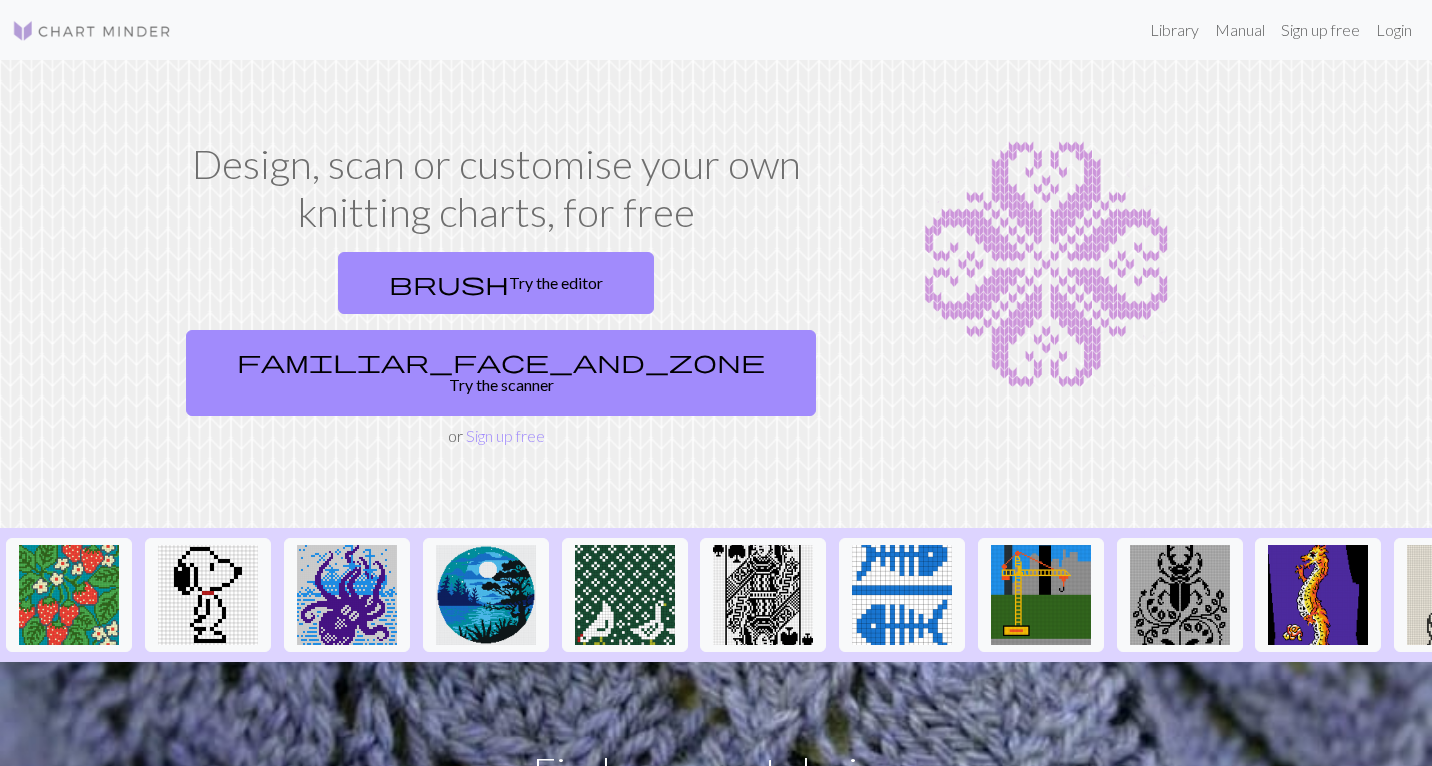 scroll, scrollTop: 0, scrollLeft: 0, axis: both 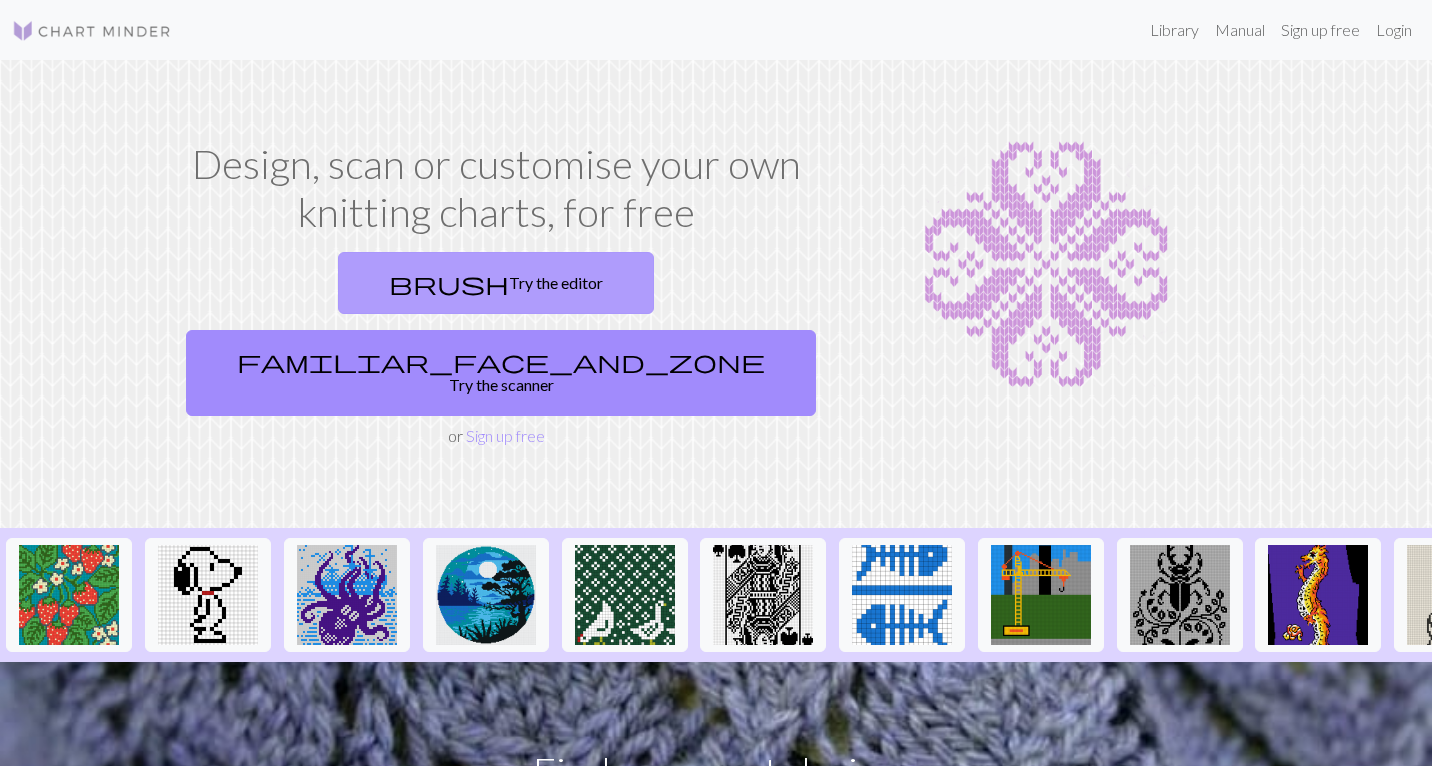 click on "brush  Try the editor" at bounding box center [496, 283] 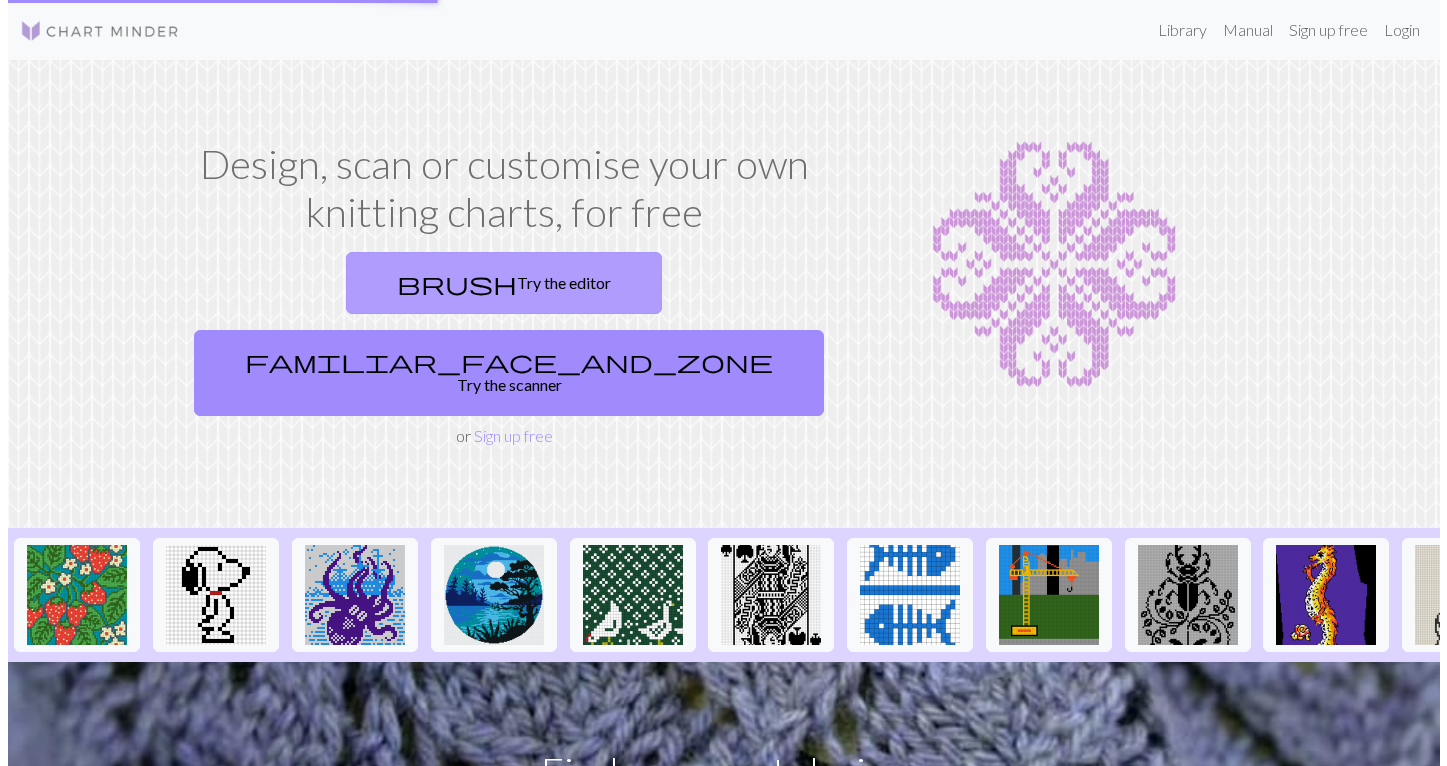 scroll, scrollTop: 0, scrollLeft: 0, axis: both 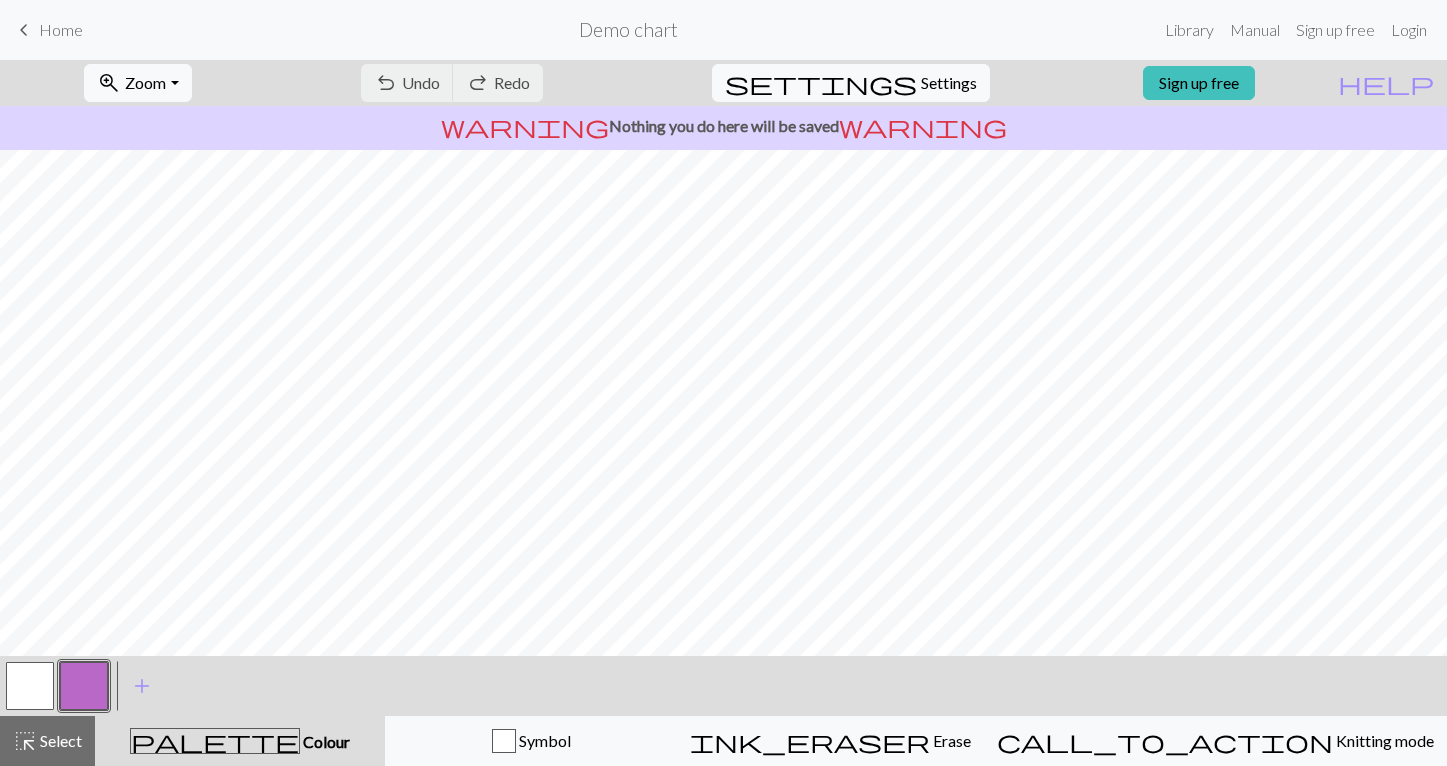 click on "undo Undo Undo redo Redo Redo" at bounding box center (452, 83) 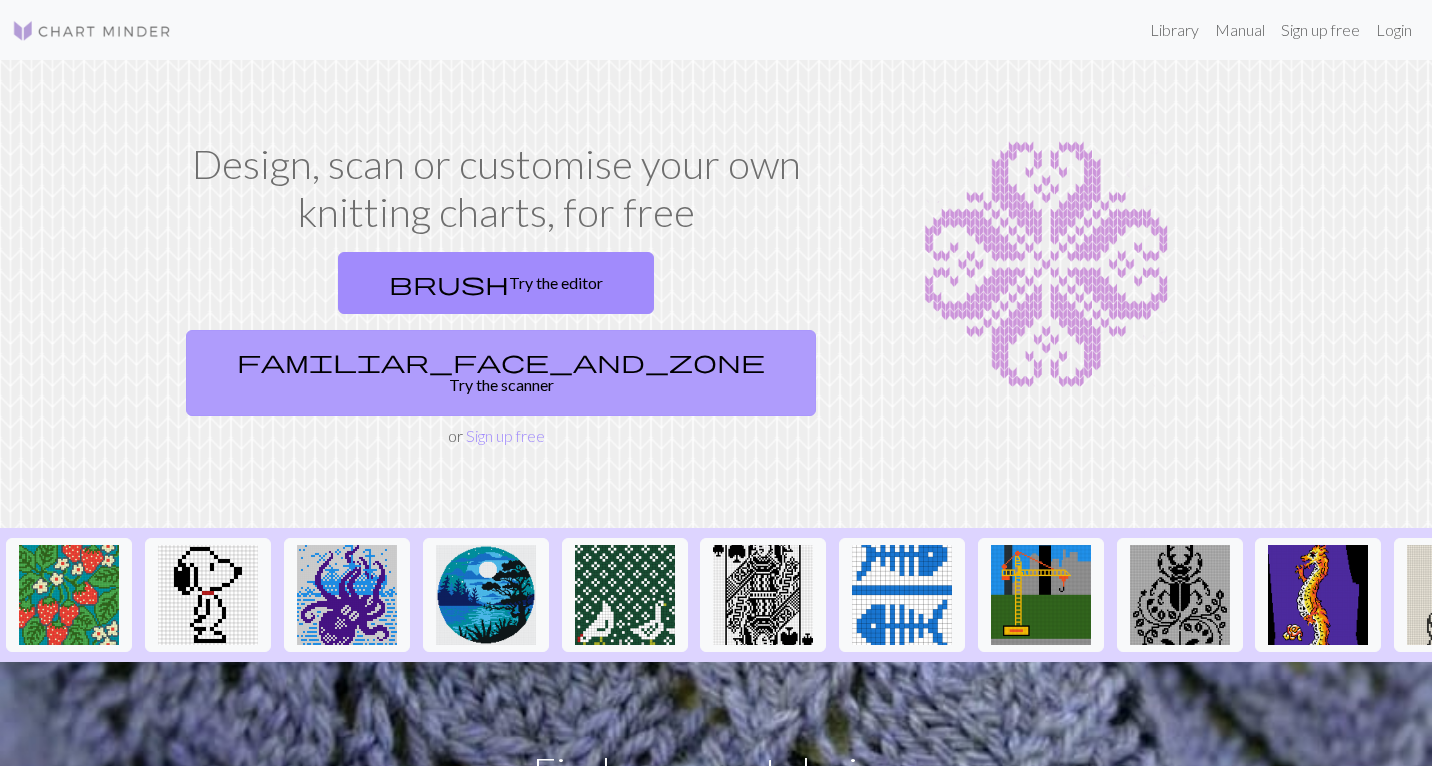 click on "familiar_face_and_zone  Try the scanner" at bounding box center [501, 373] 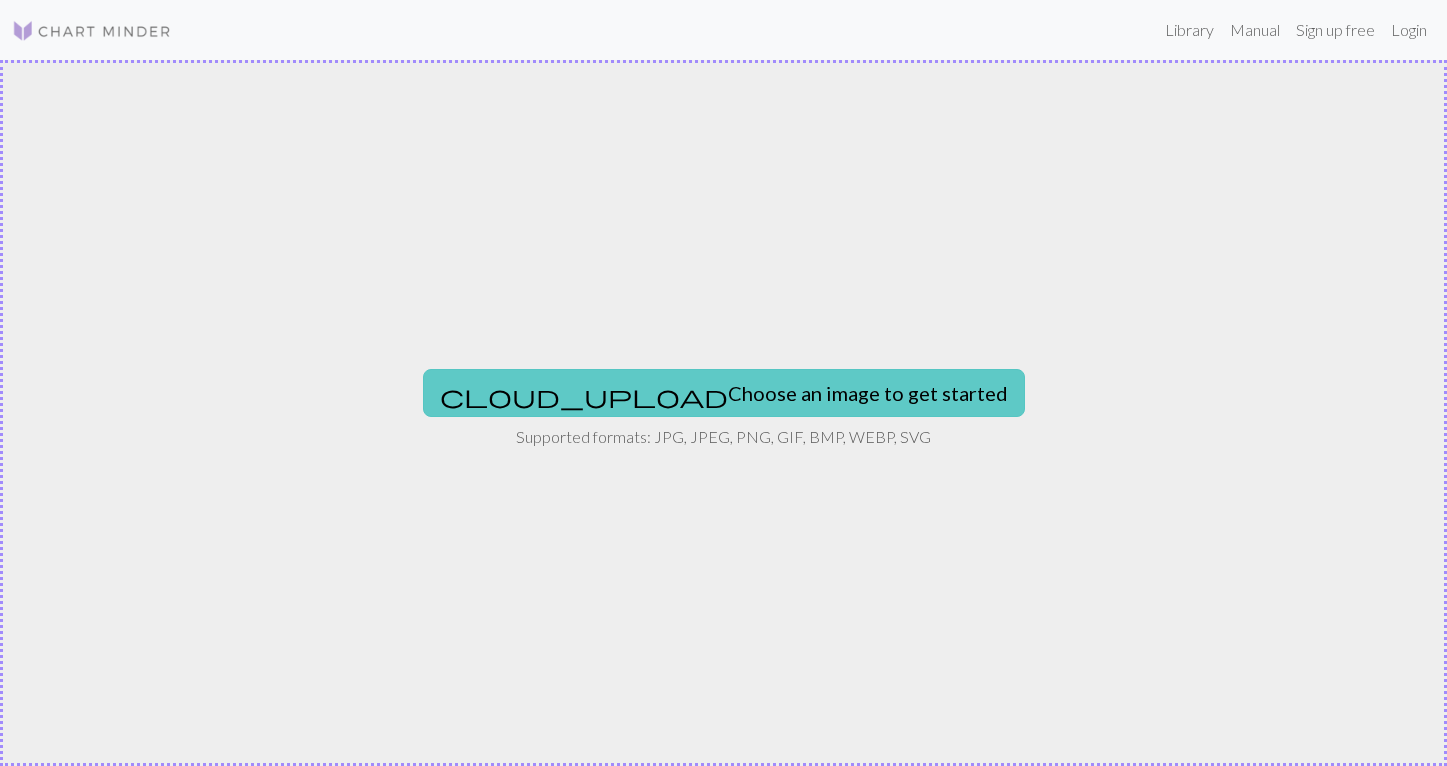 click on "cloud_upload  Choose an image to get started" at bounding box center (724, 393) 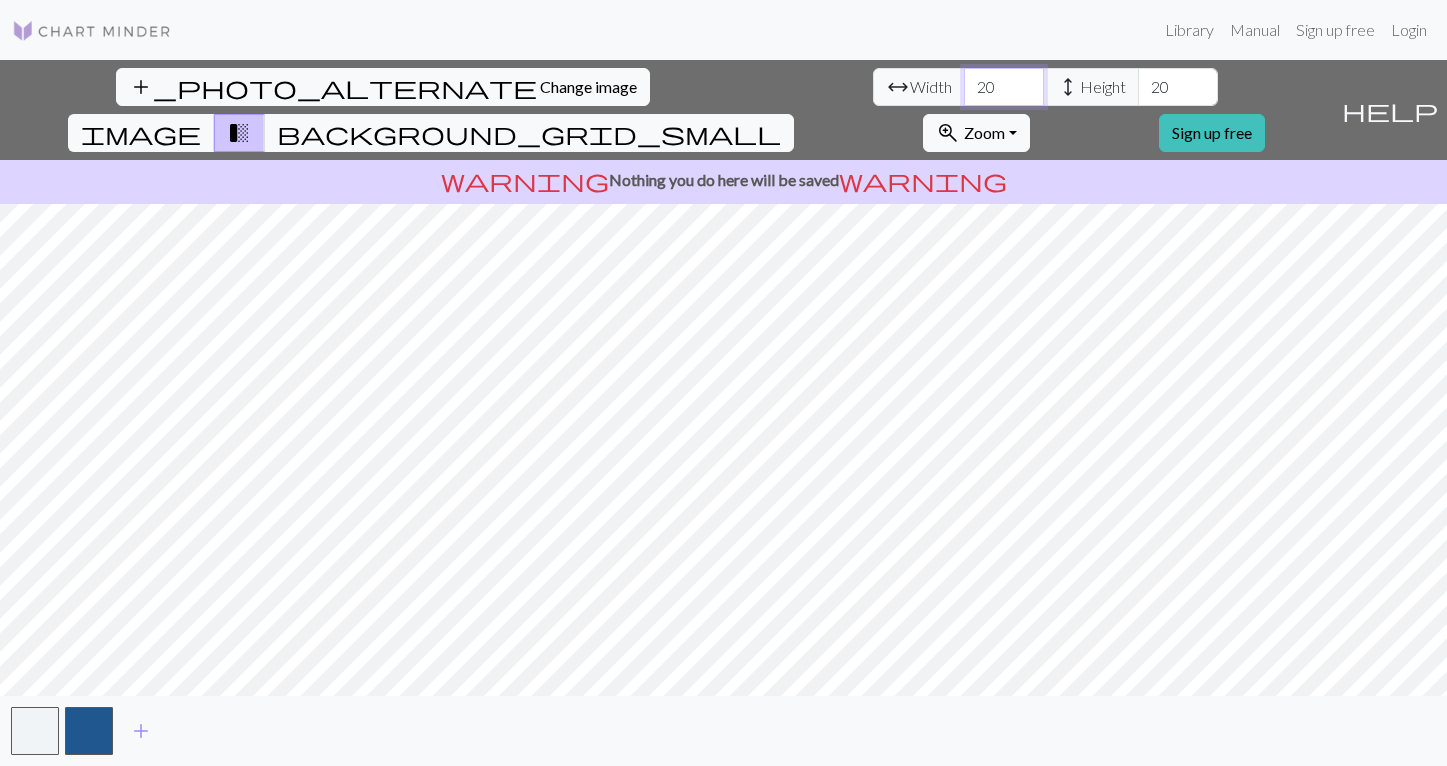 click on "20" at bounding box center [1004, 87] 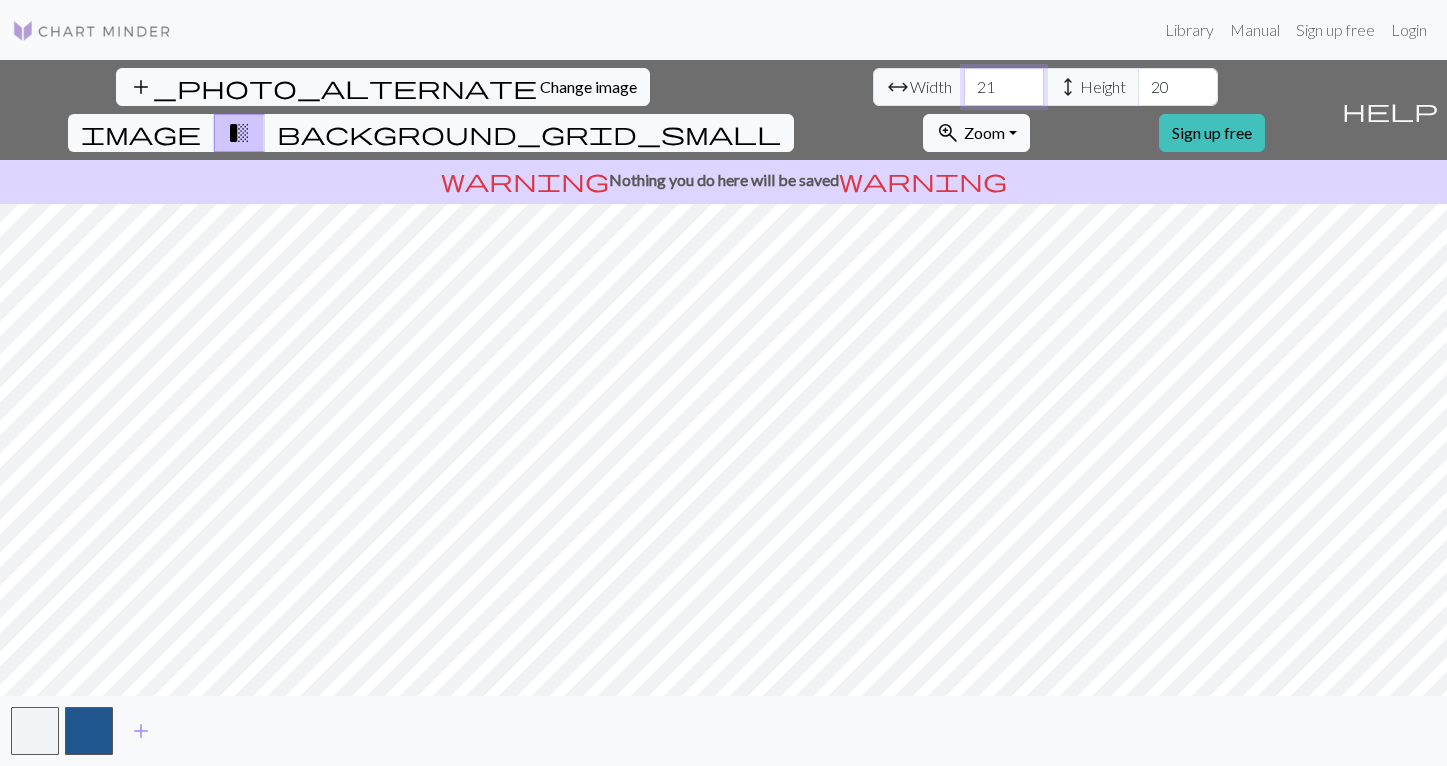 type on "21" 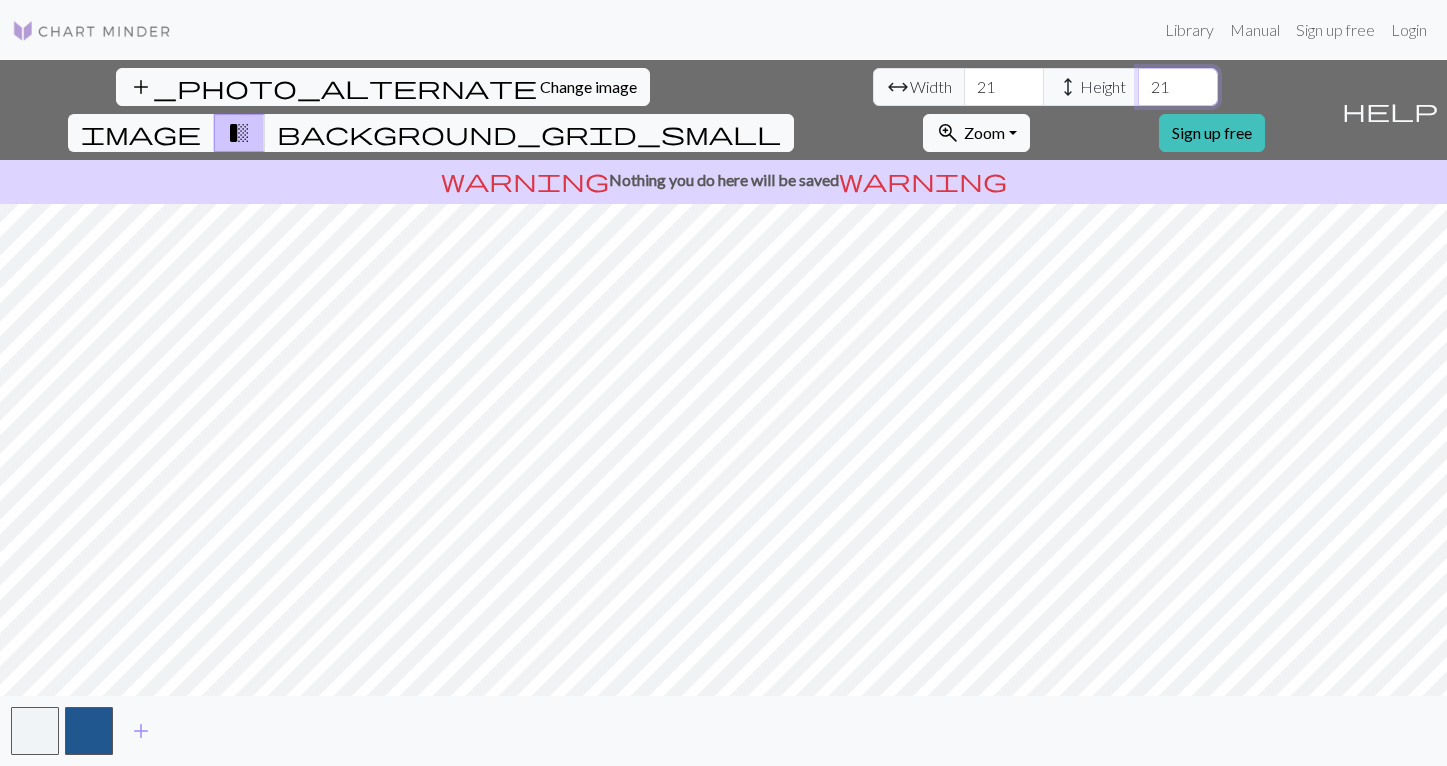 click on "21" at bounding box center (1178, 87) 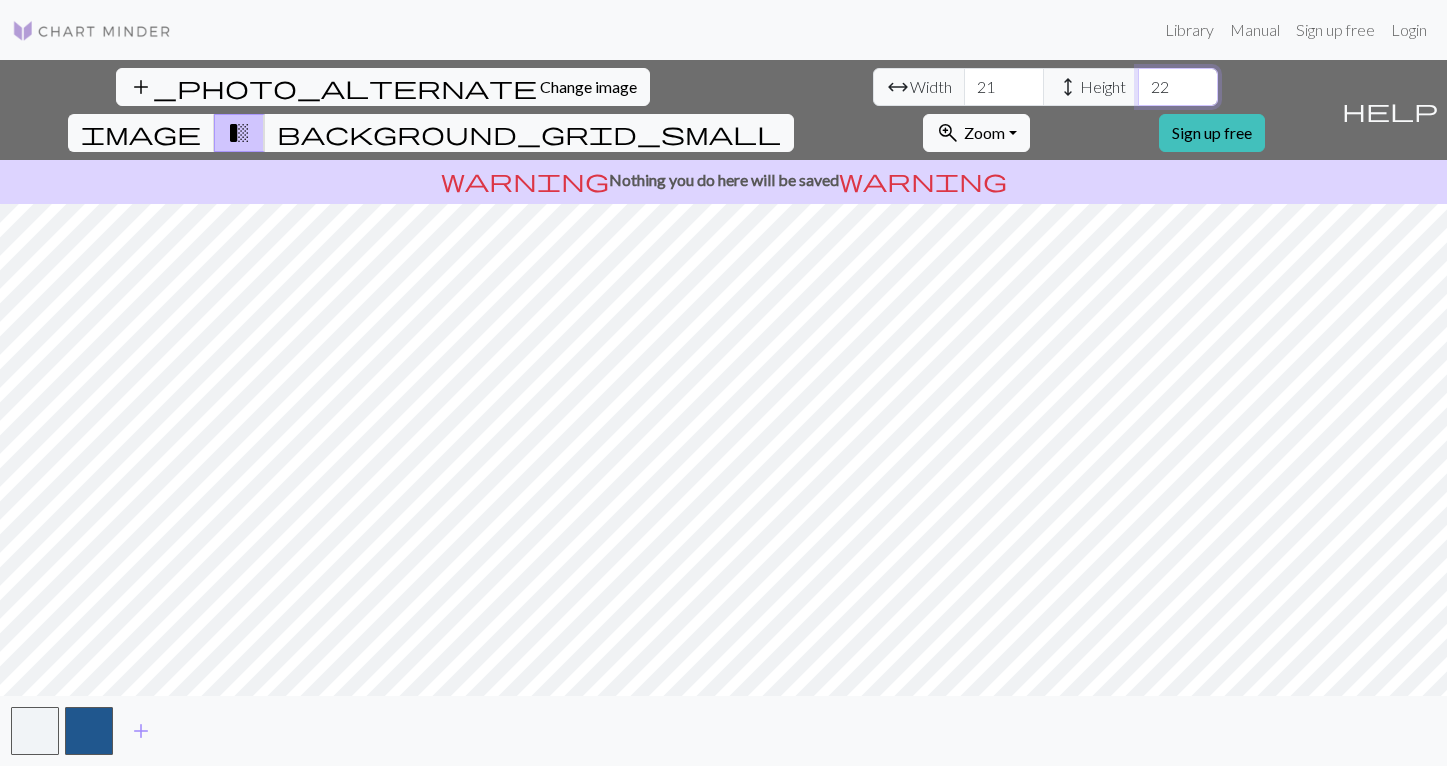 click on "22" at bounding box center (1178, 87) 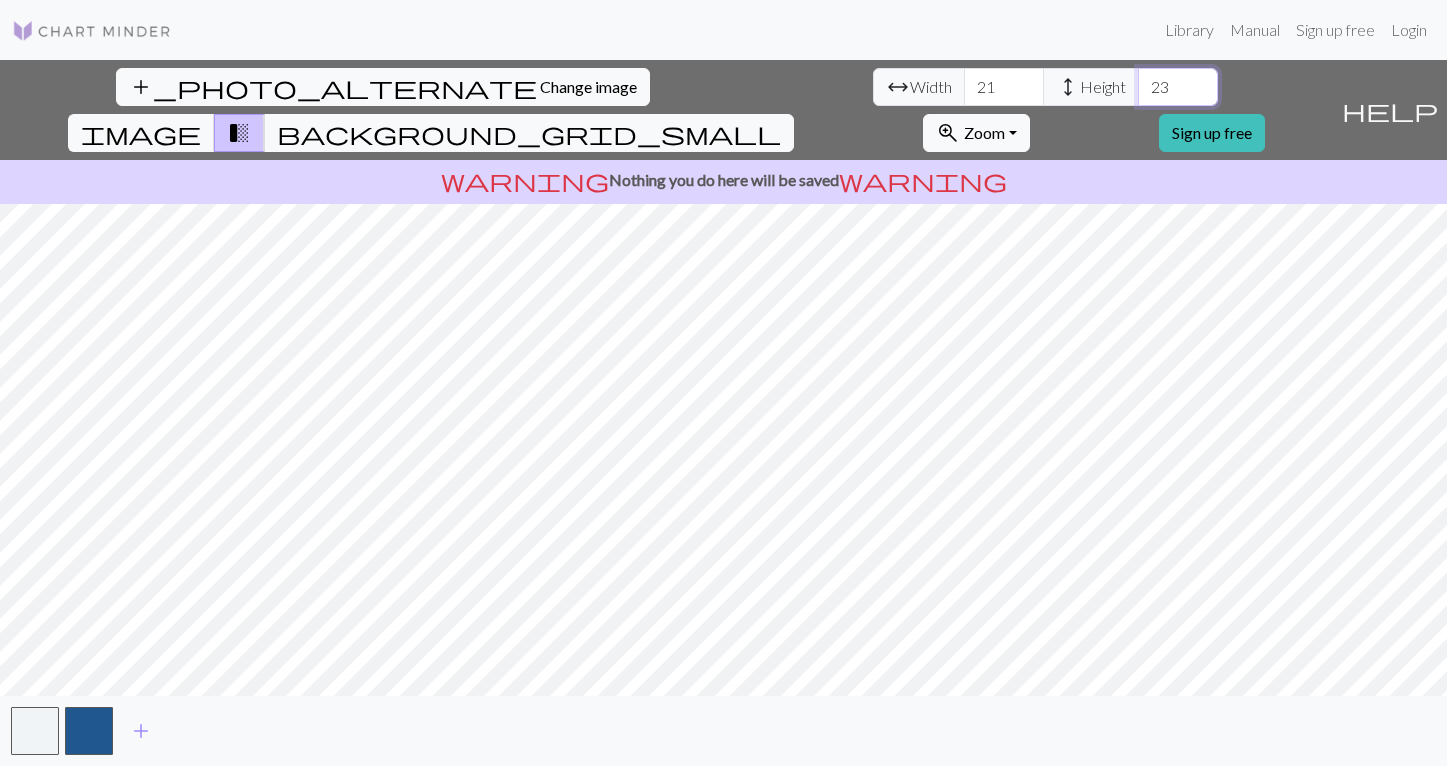 click on "23" at bounding box center [1178, 87] 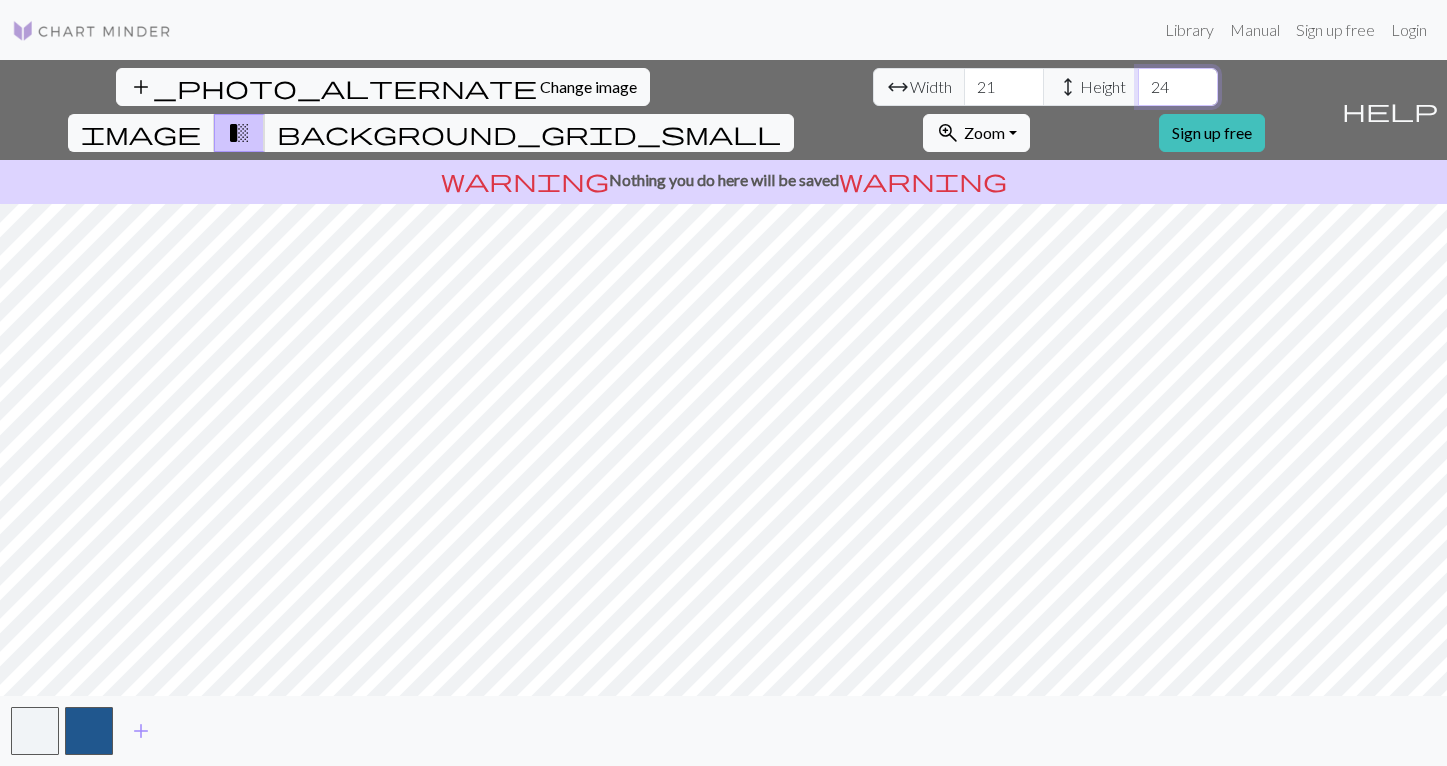 click on "24" at bounding box center (1178, 87) 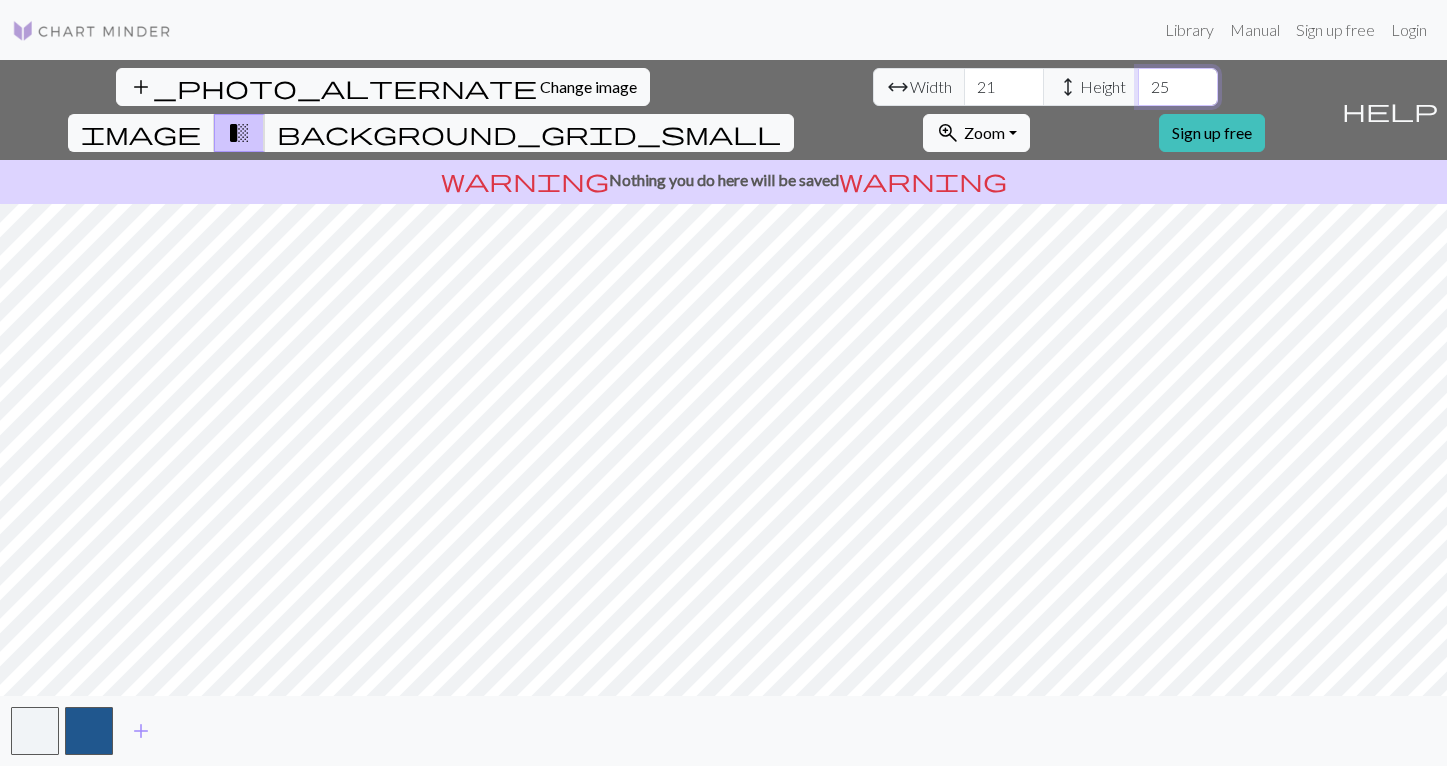 click on "25" at bounding box center [1178, 87] 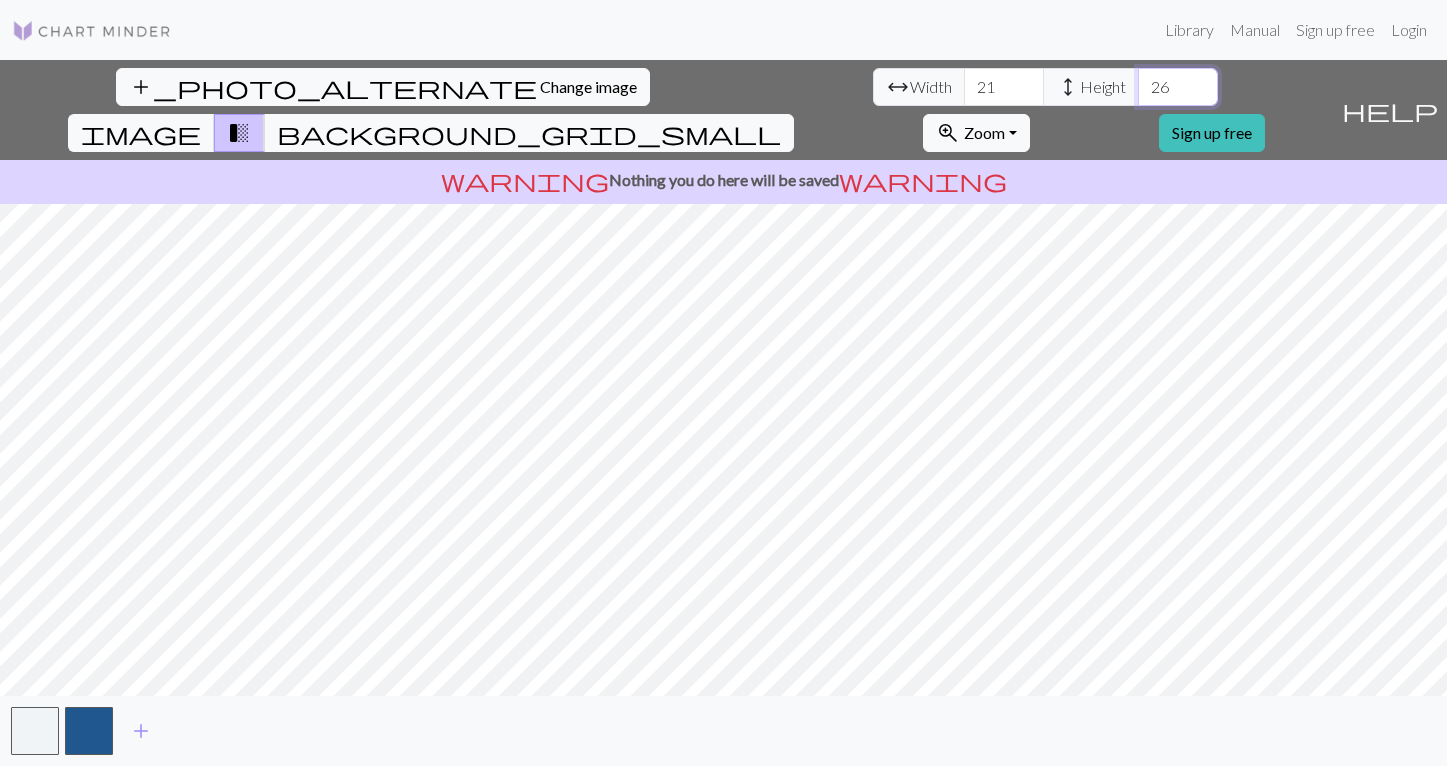 click on "26" at bounding box center [1178, 87] 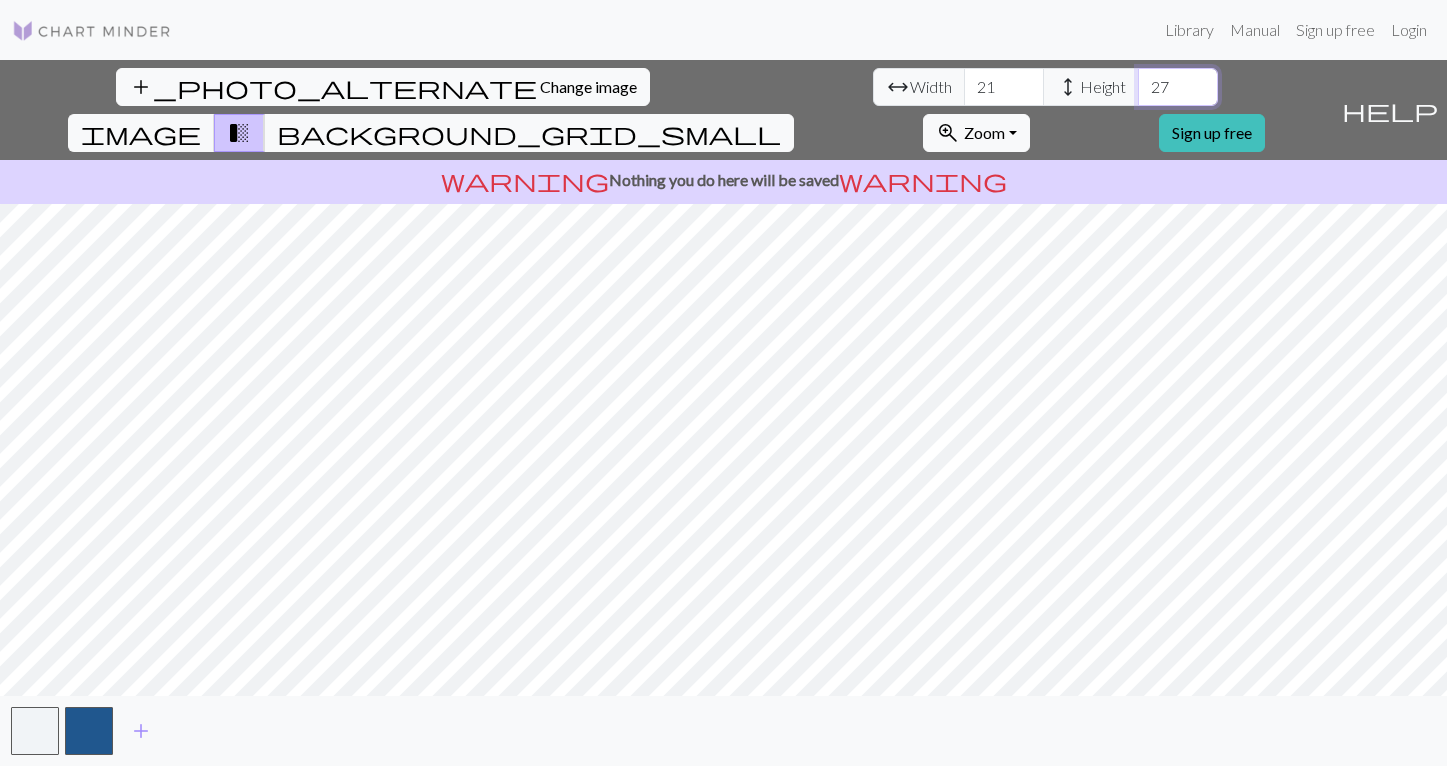 click on "27" at bounding box center [1178, 87] 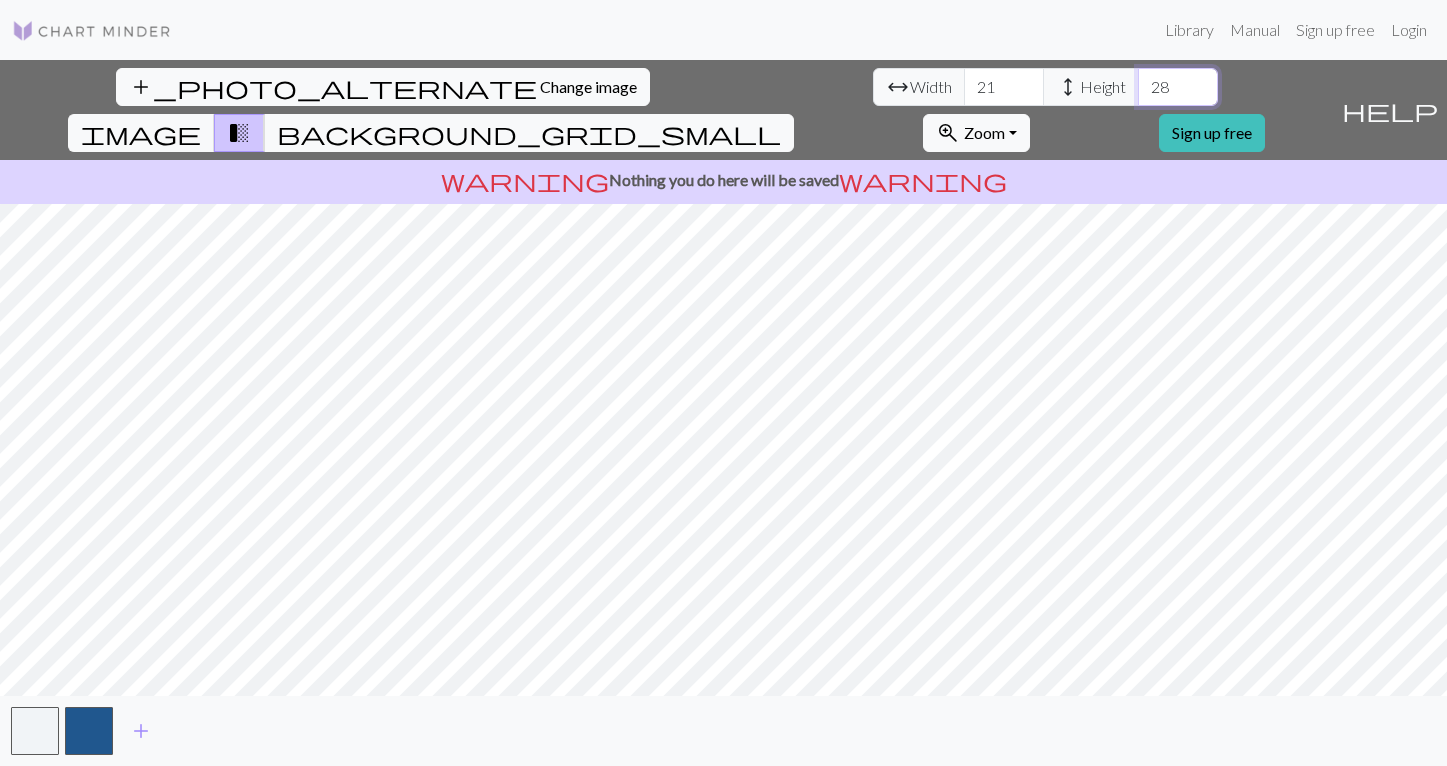 click on "28" at bounding box center [1178, 87] 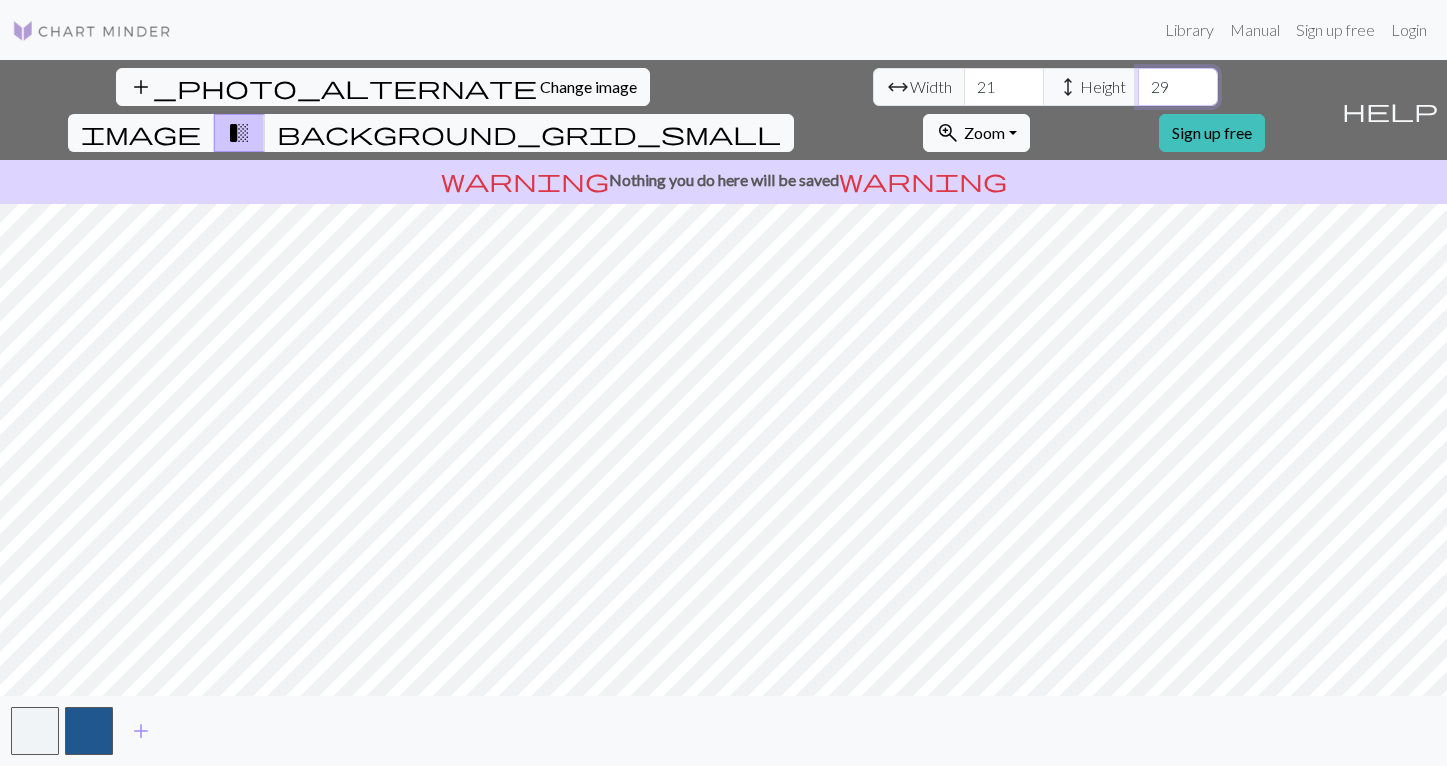 click on "29" at bounding box center (1178, 87) 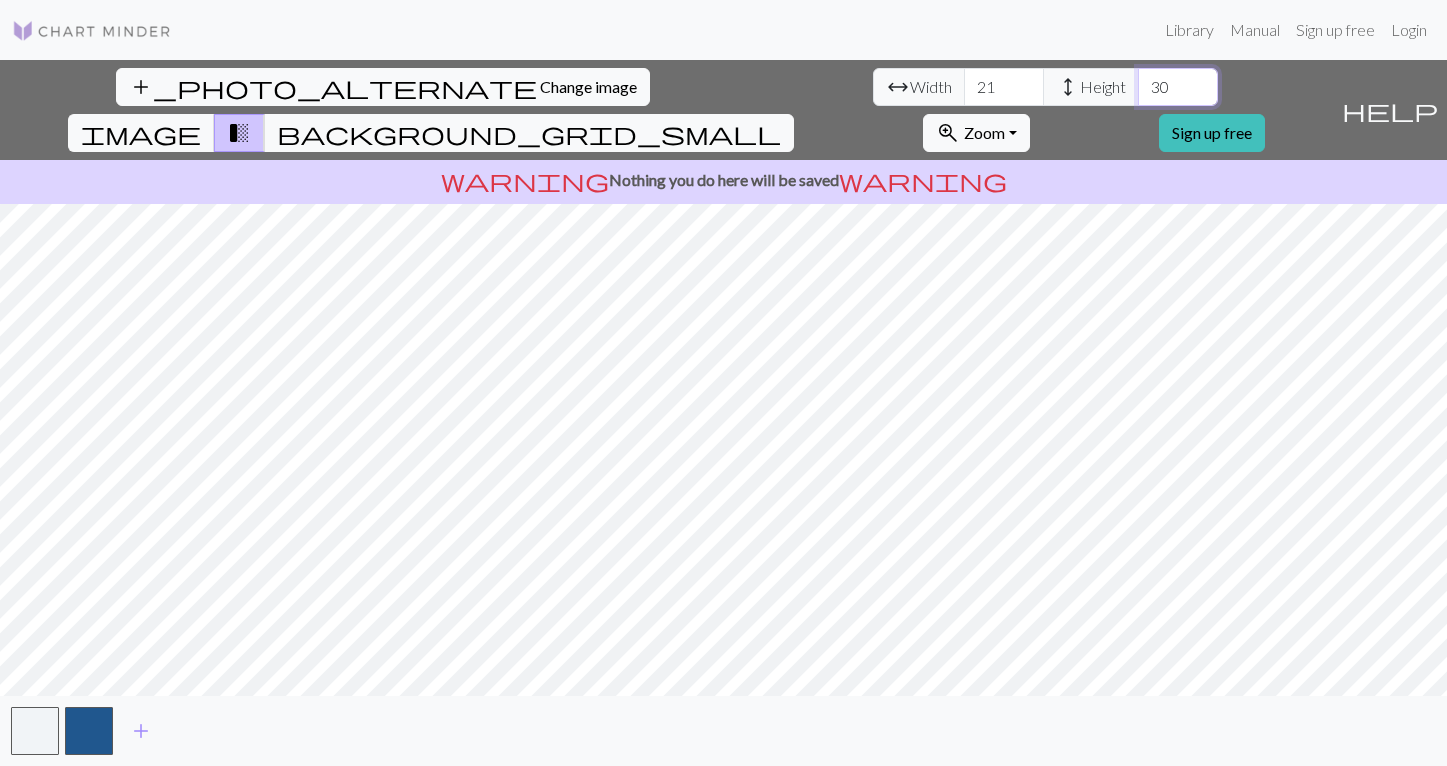 click on "30" at bounding box center (1178, 87) 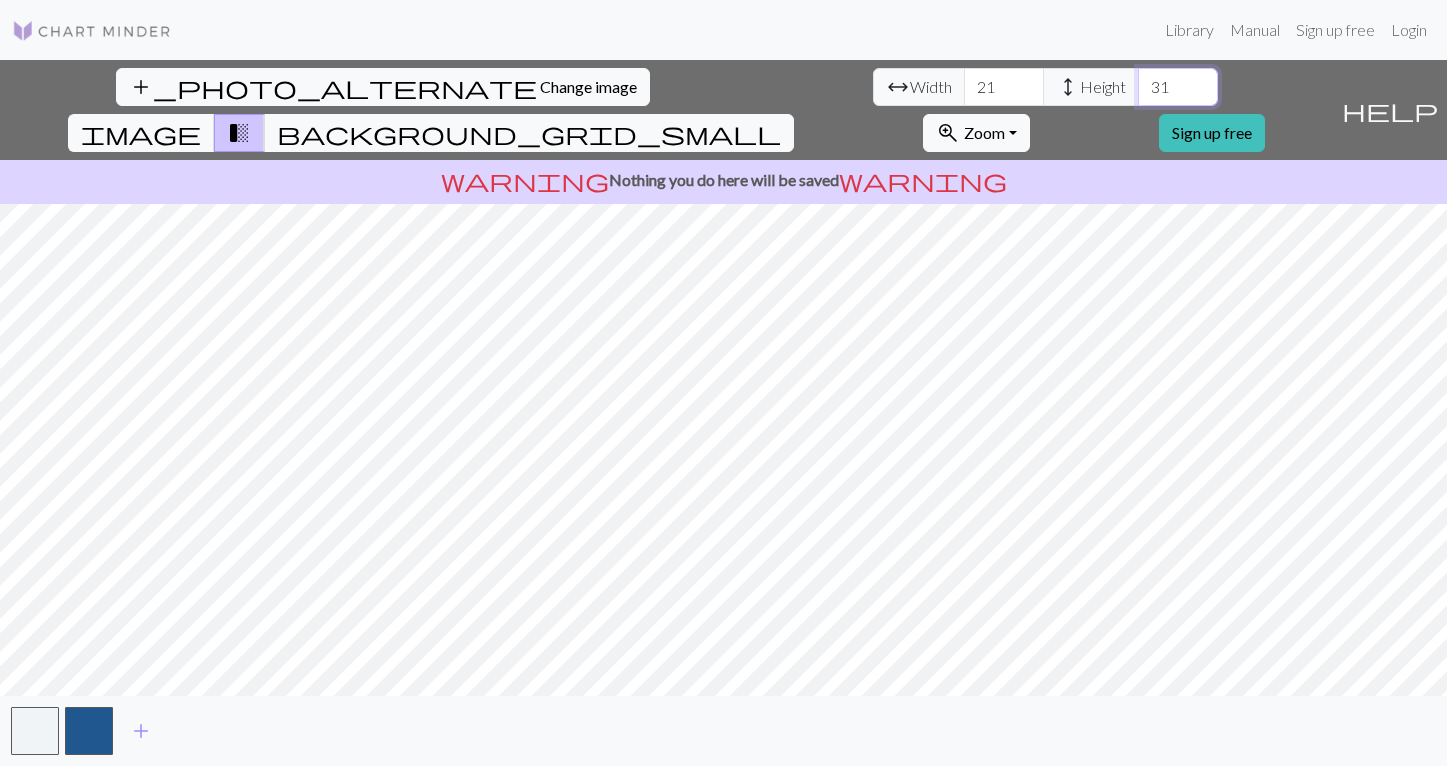 click on "31" at bounding box center [1178, 87] 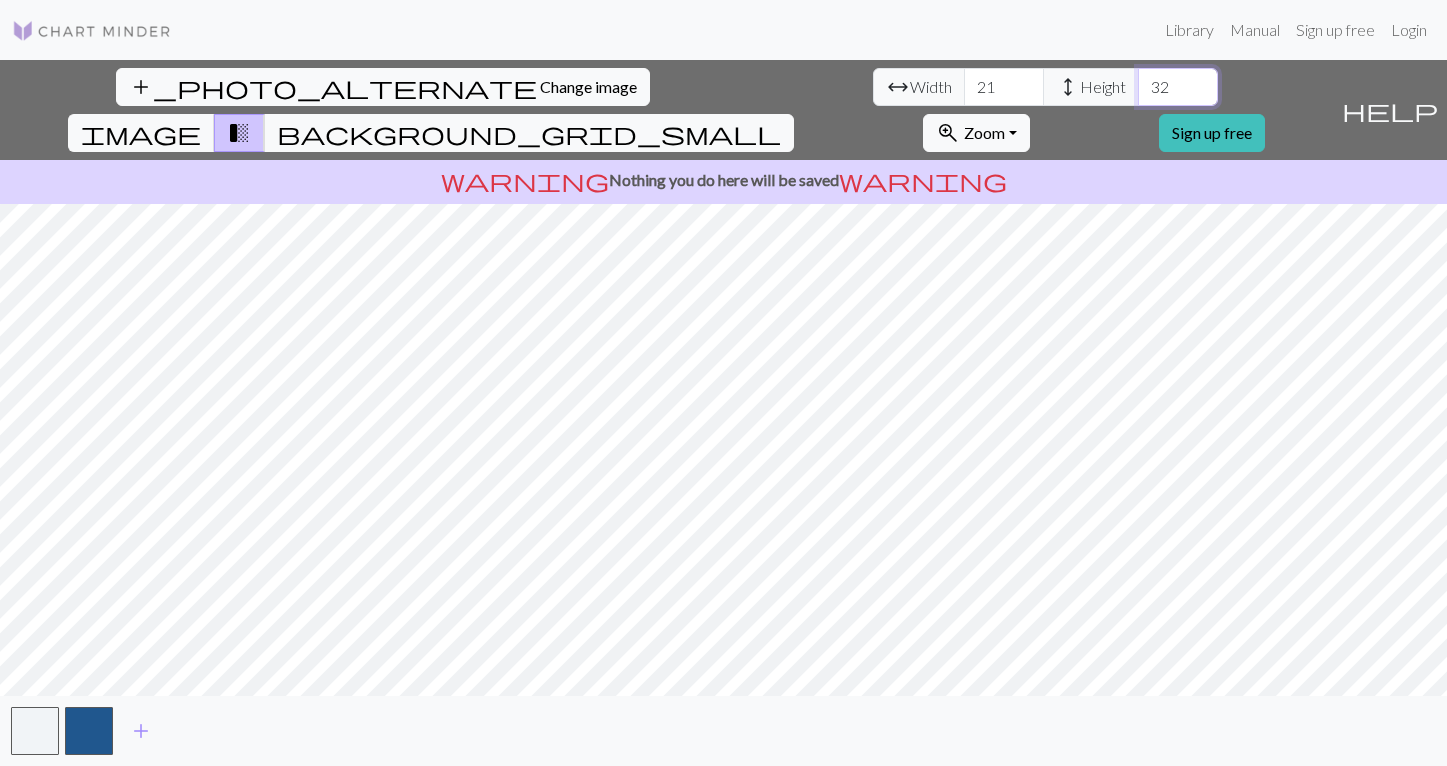 click on "32" at bounding box center (1178, 87) 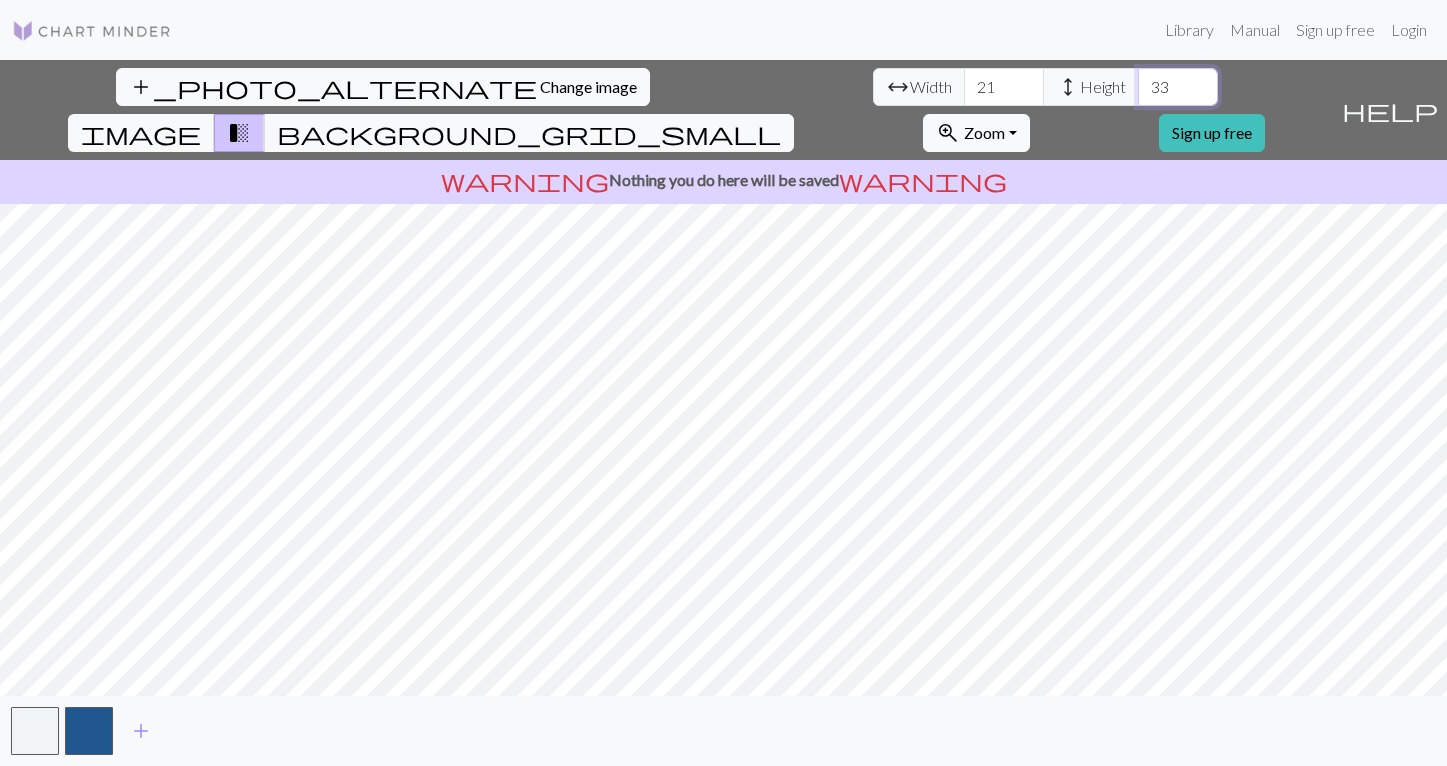 click on "33" at bounding box center [1178, 87] 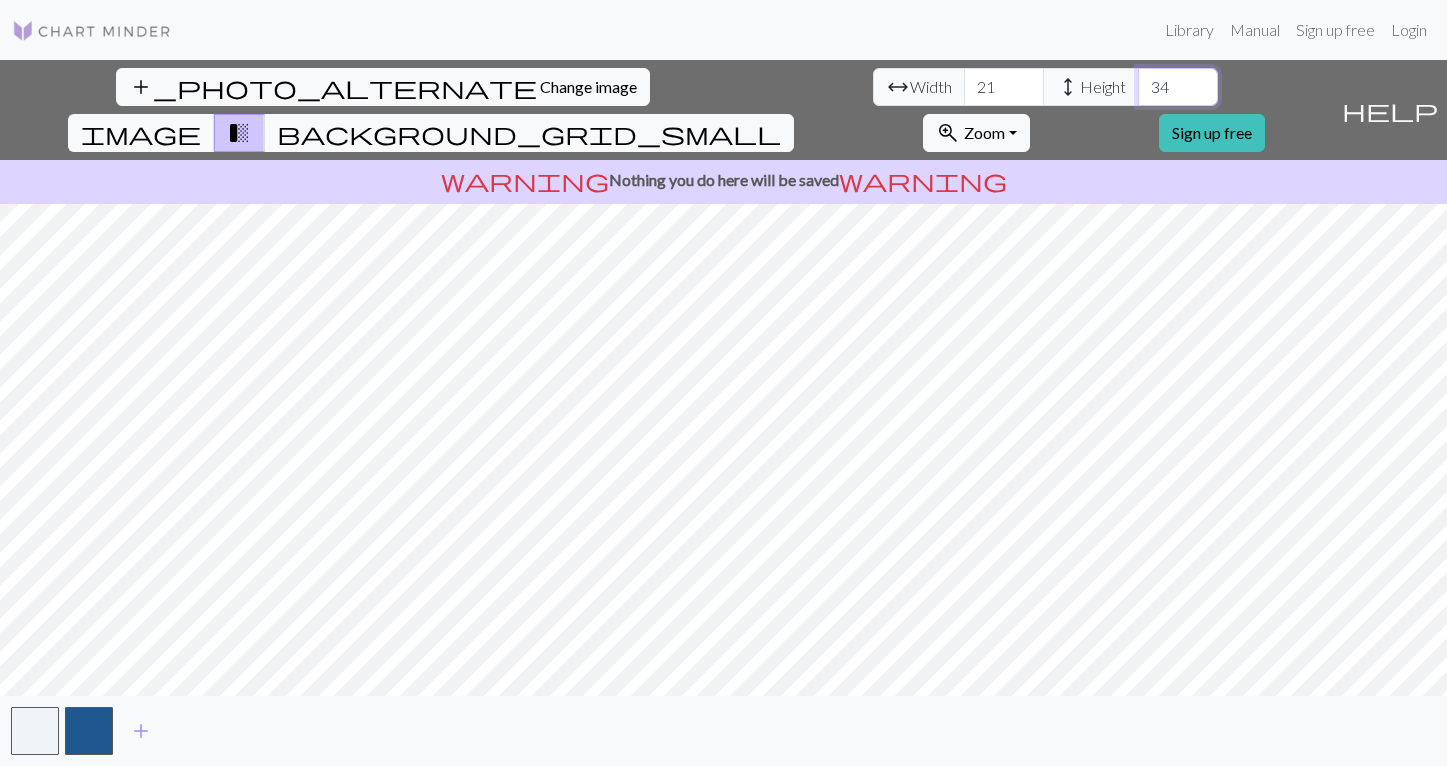 click on "34" at bounding box center [1178, 87] 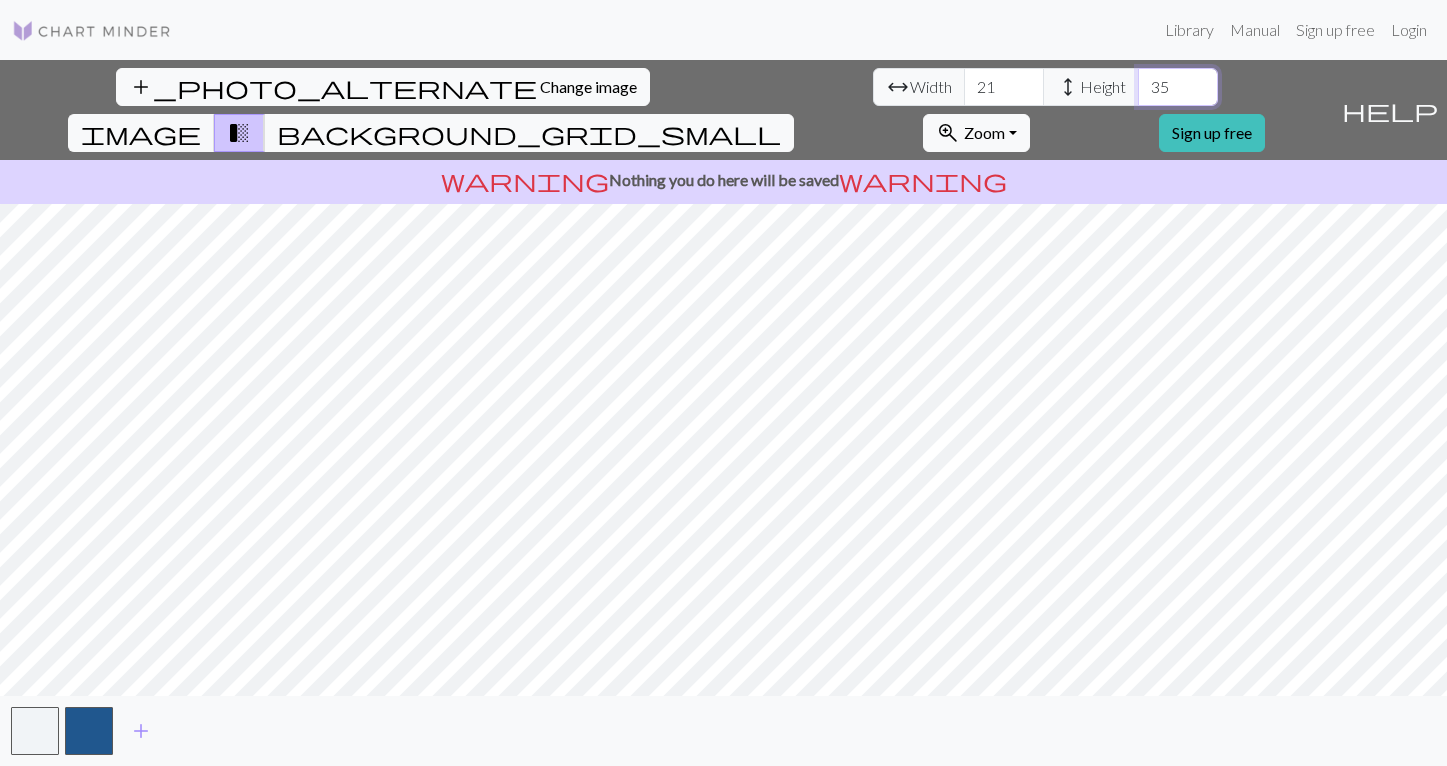 click on "35" at bounding box center [1178, 87] 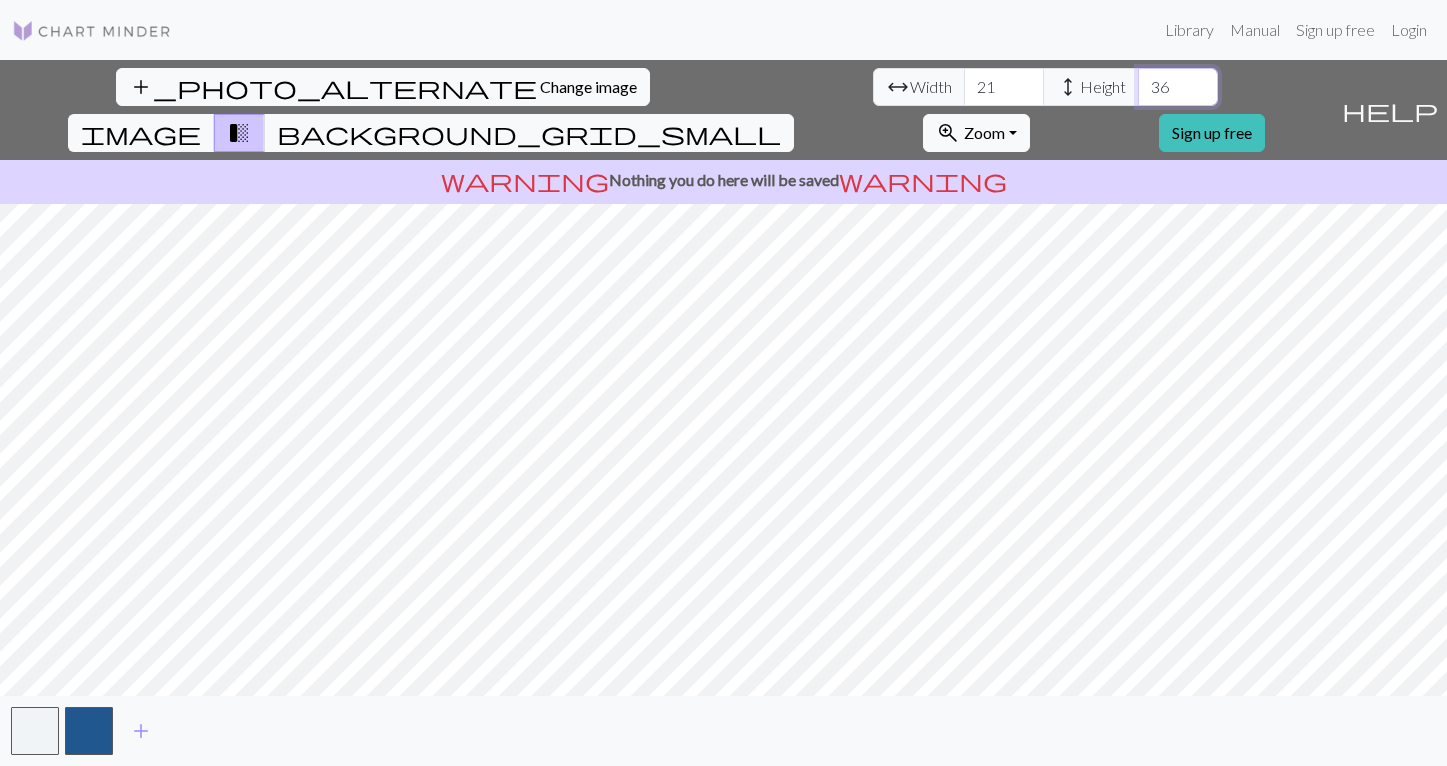 click on "36" at bounding box center [1178, 87] 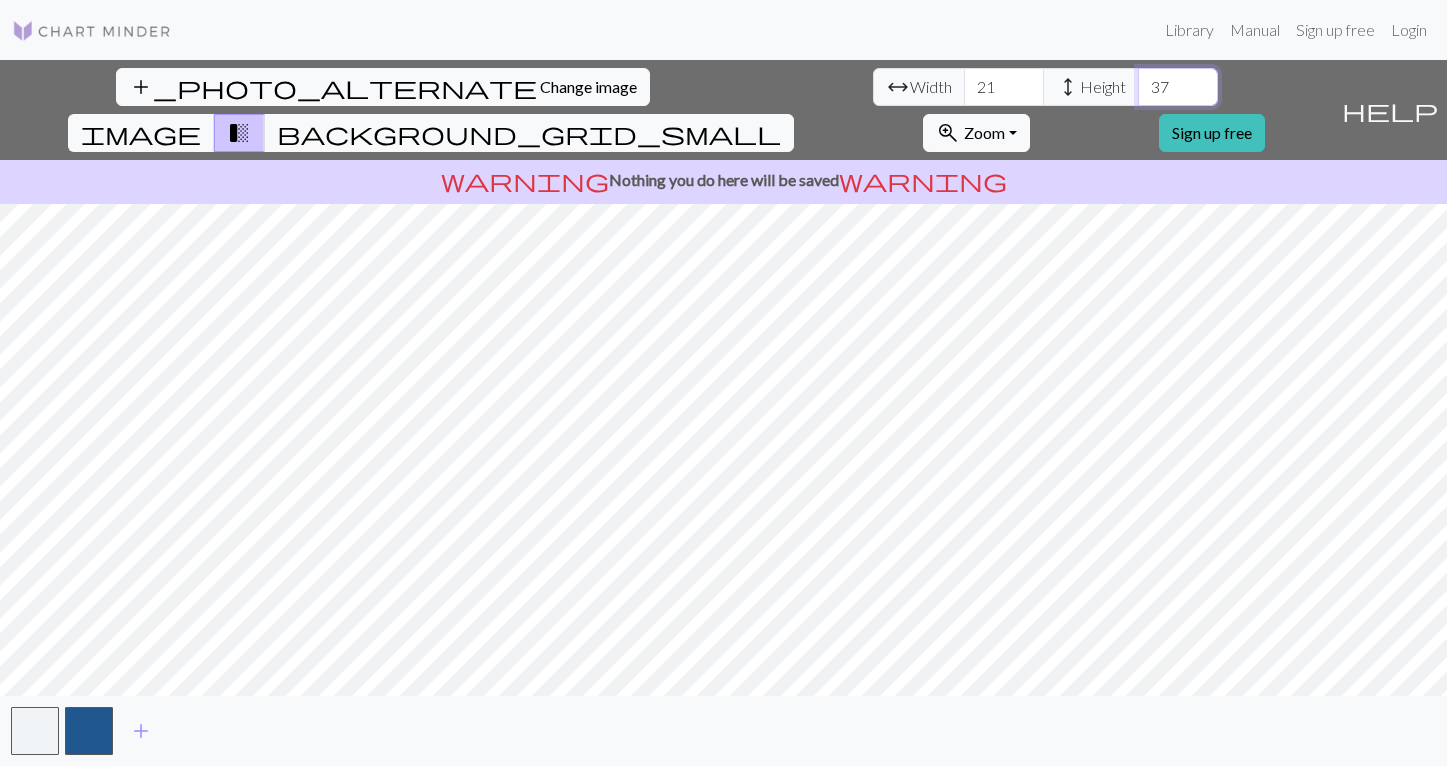 click on "37" at bounding box center (1178, 87) 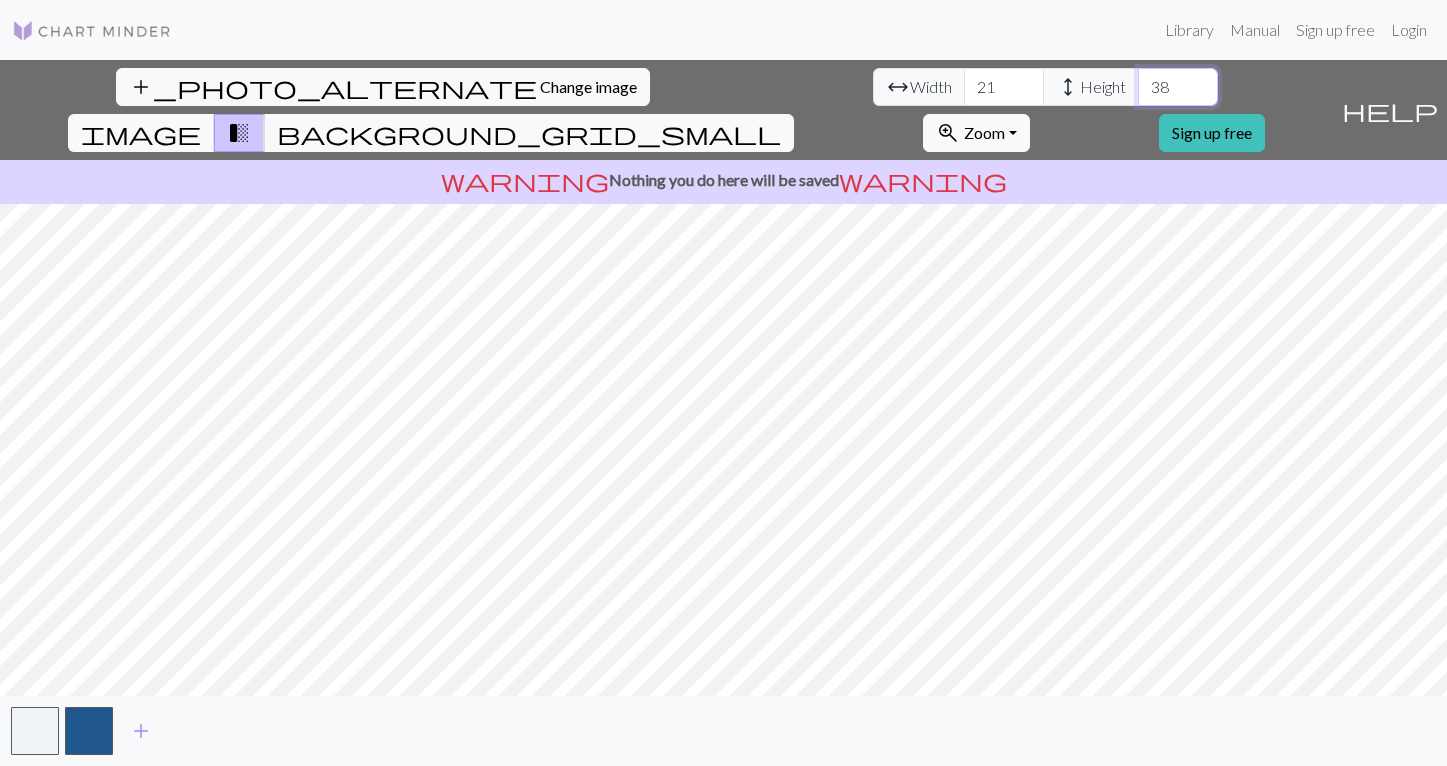 click on "38" at bounding box center (1178, 87) 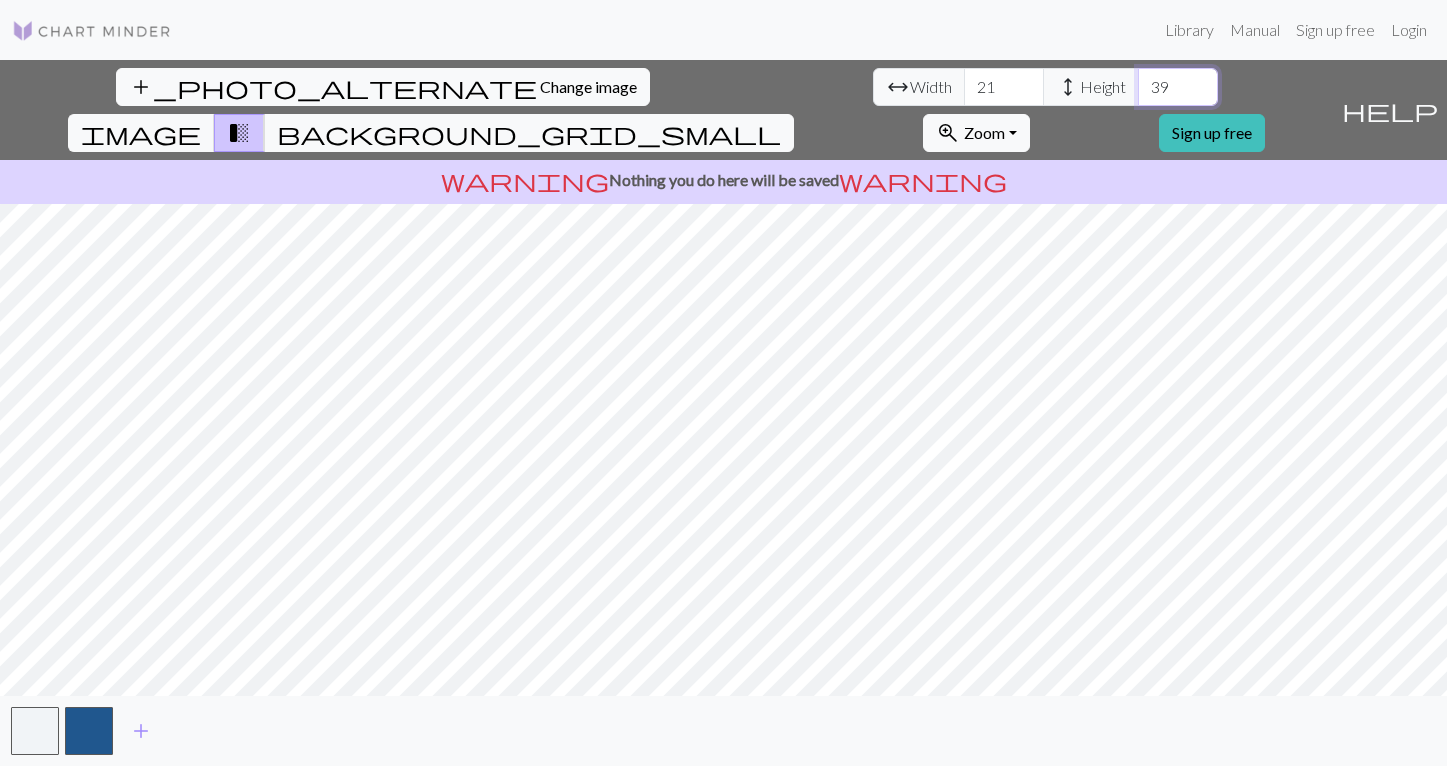 click on "39" at bounding box center [1178, 87] 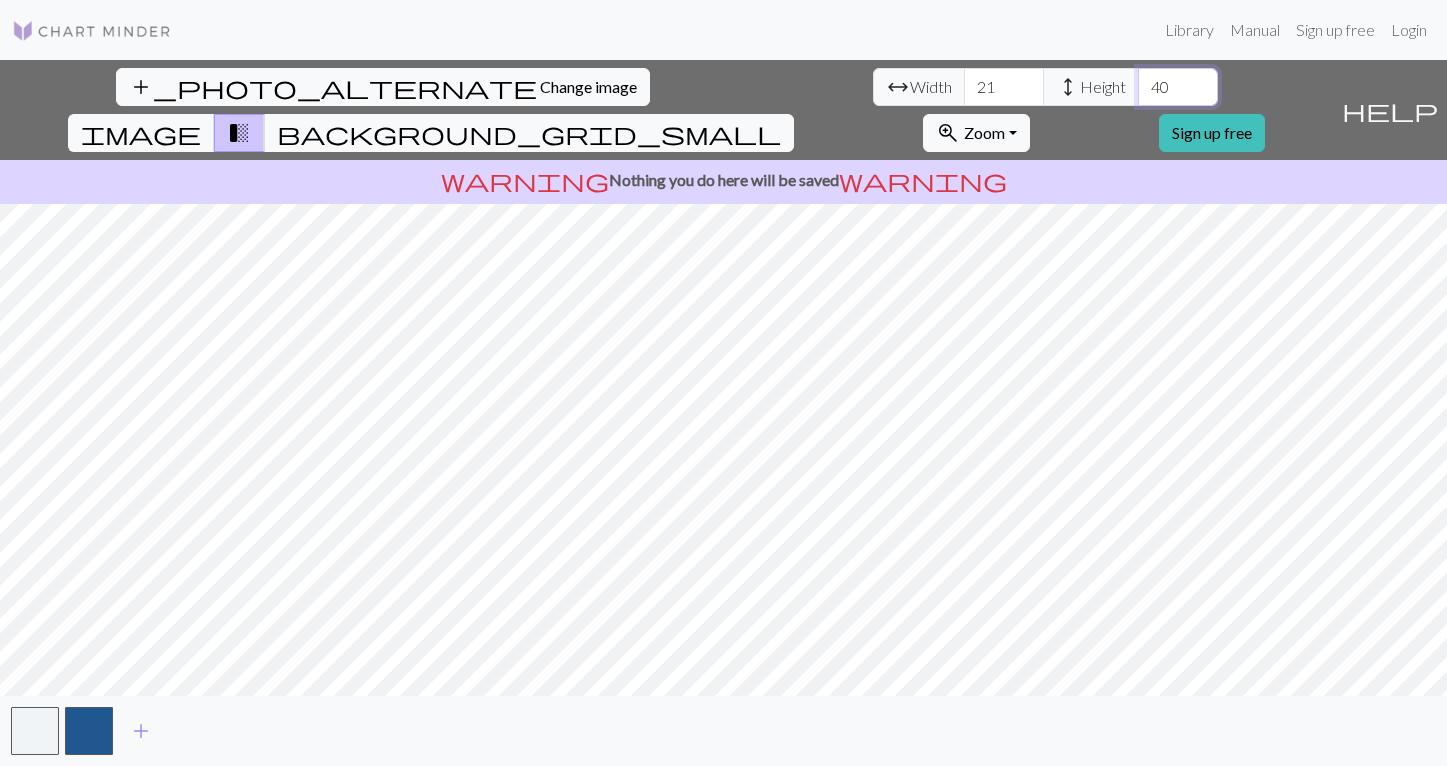 type on "40" 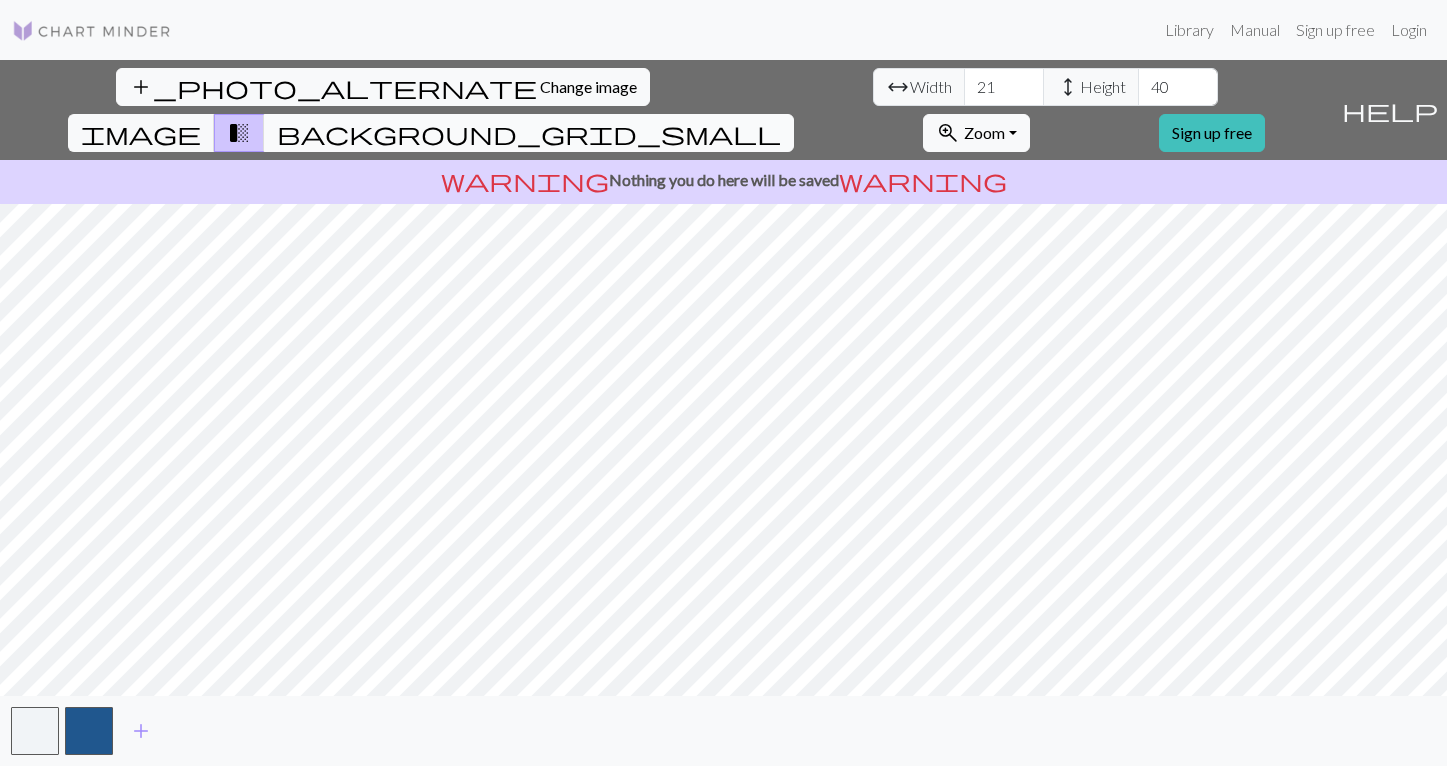 click on "background_grid_small" at bounding box center [529, 133] 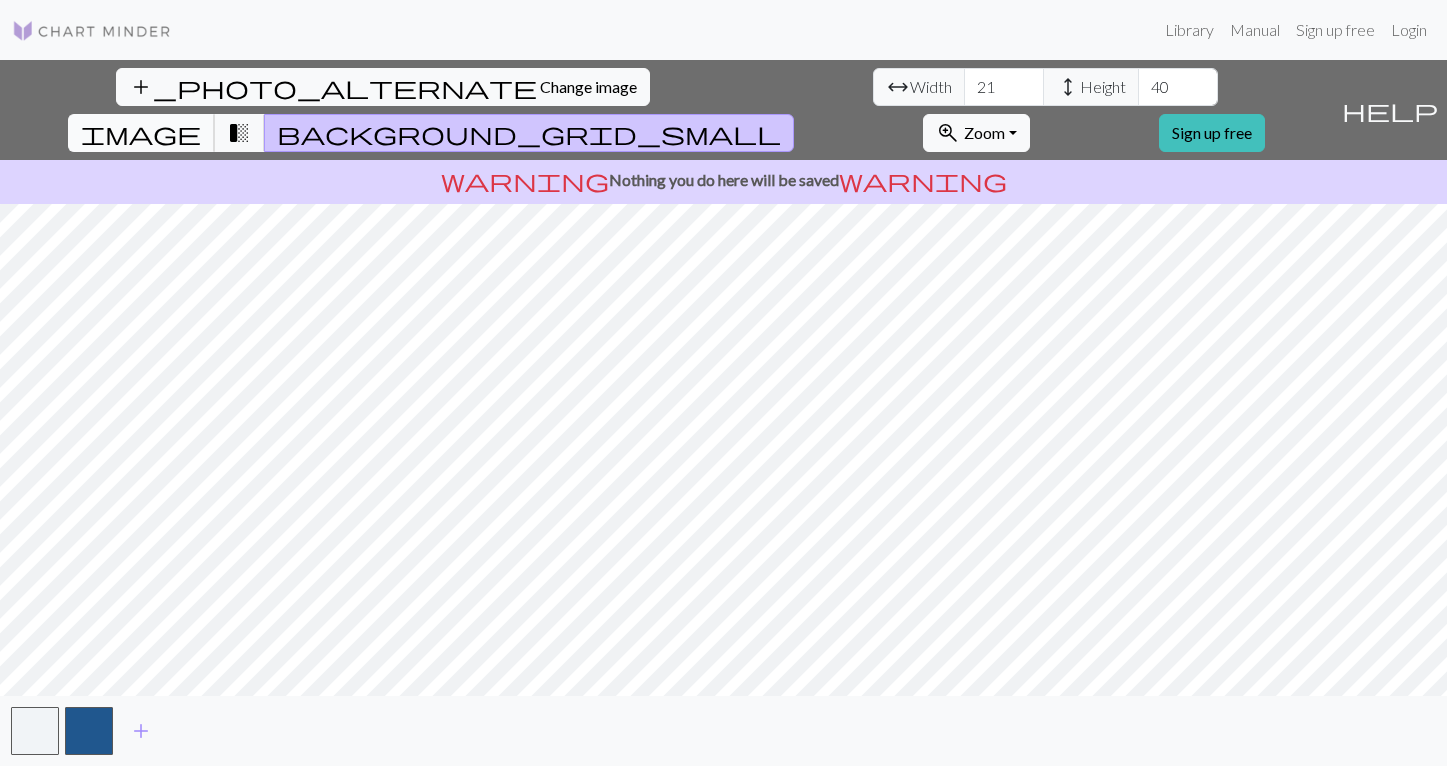 click on "image" at bounding box center (141, 133) 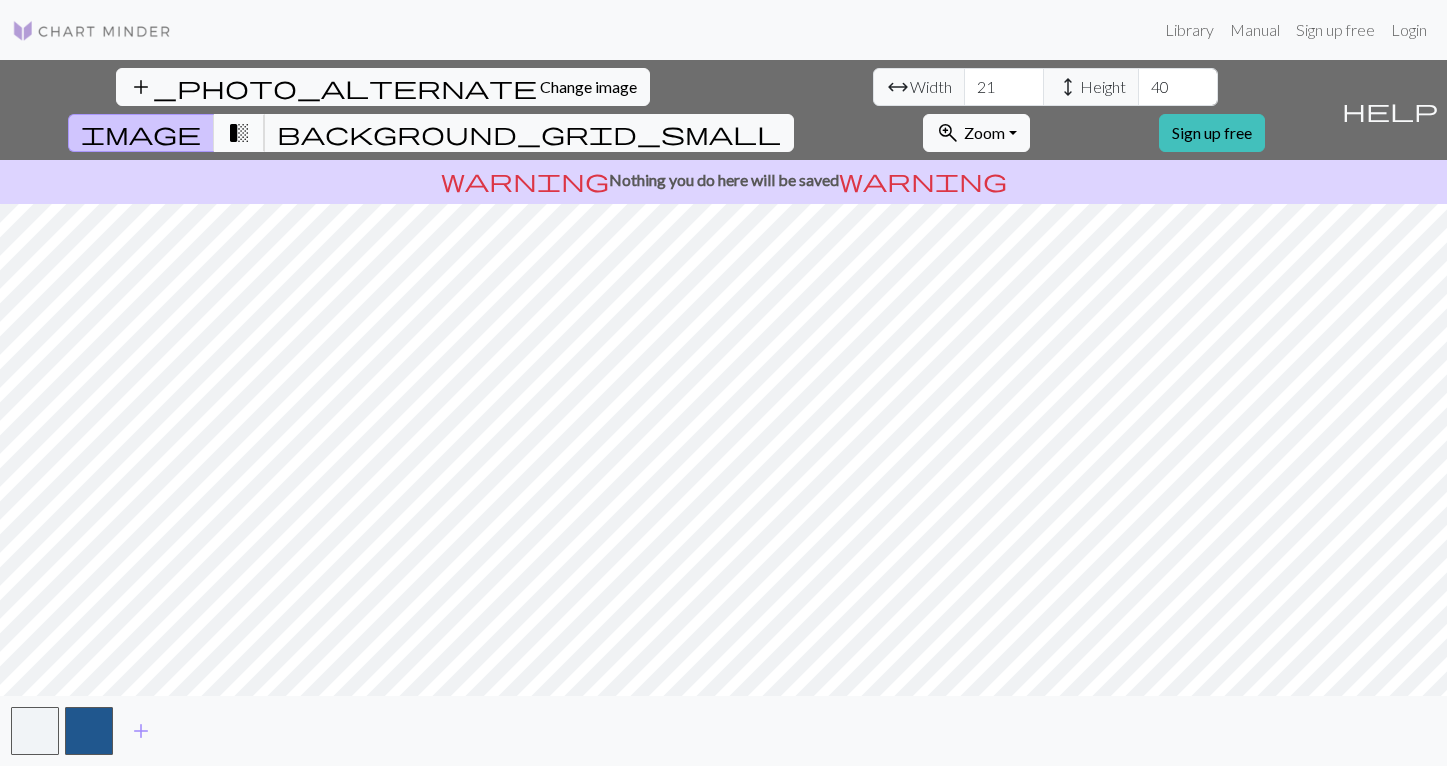 click on "transition_fade" at bounding box center (239, 133) 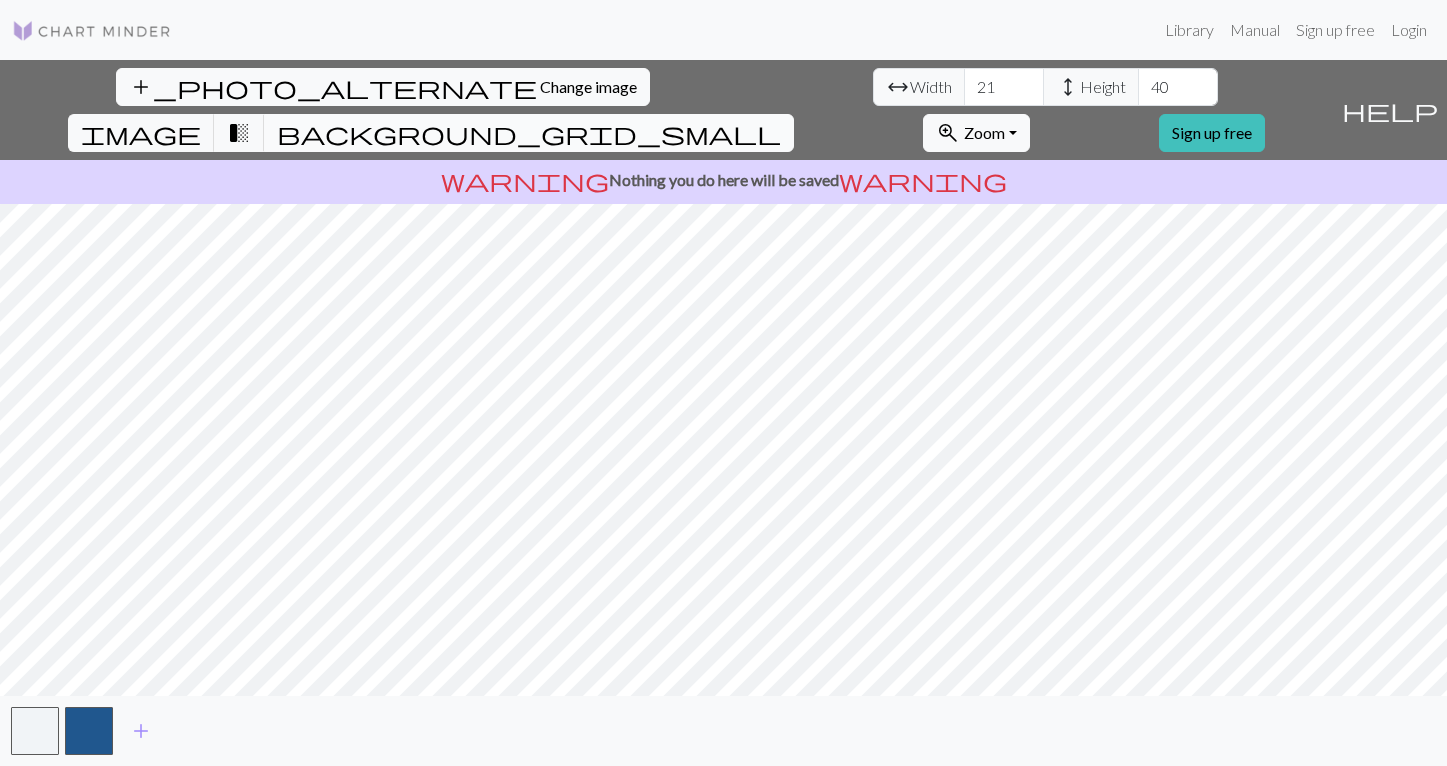 click on "background_grid_small" at bounding box center (529, 133) 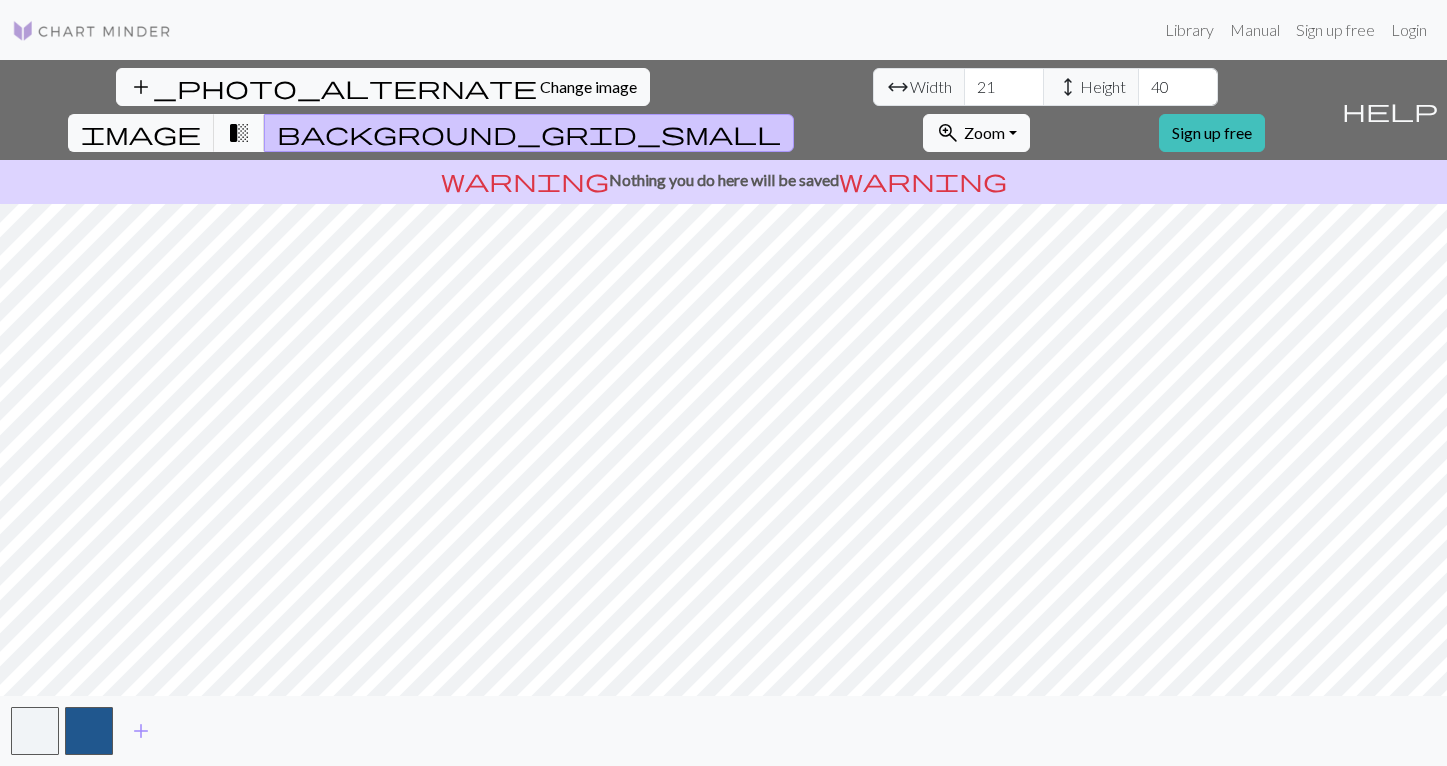 click on "transition_fade" at bounding box center [239, 133] 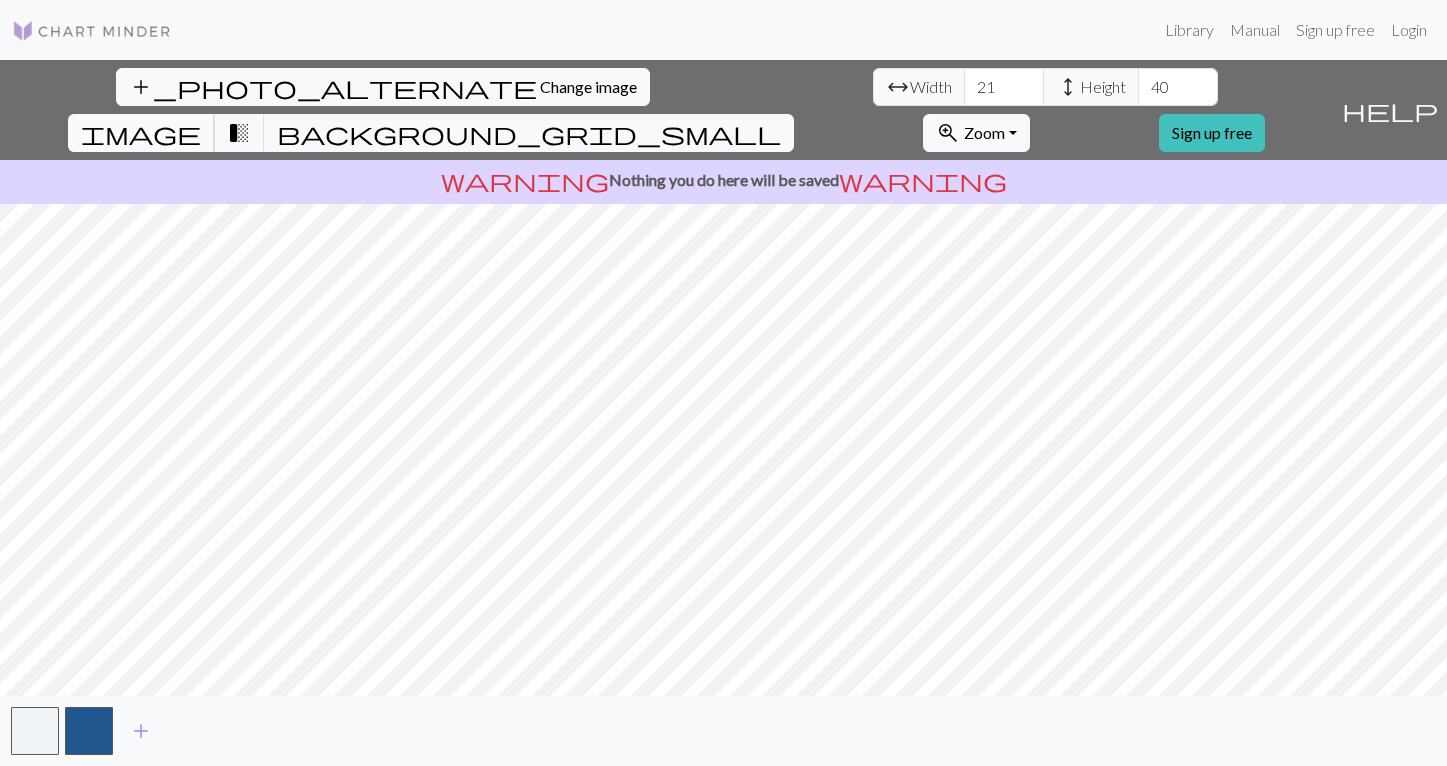 click on "image" at bounding box center (141, 133) 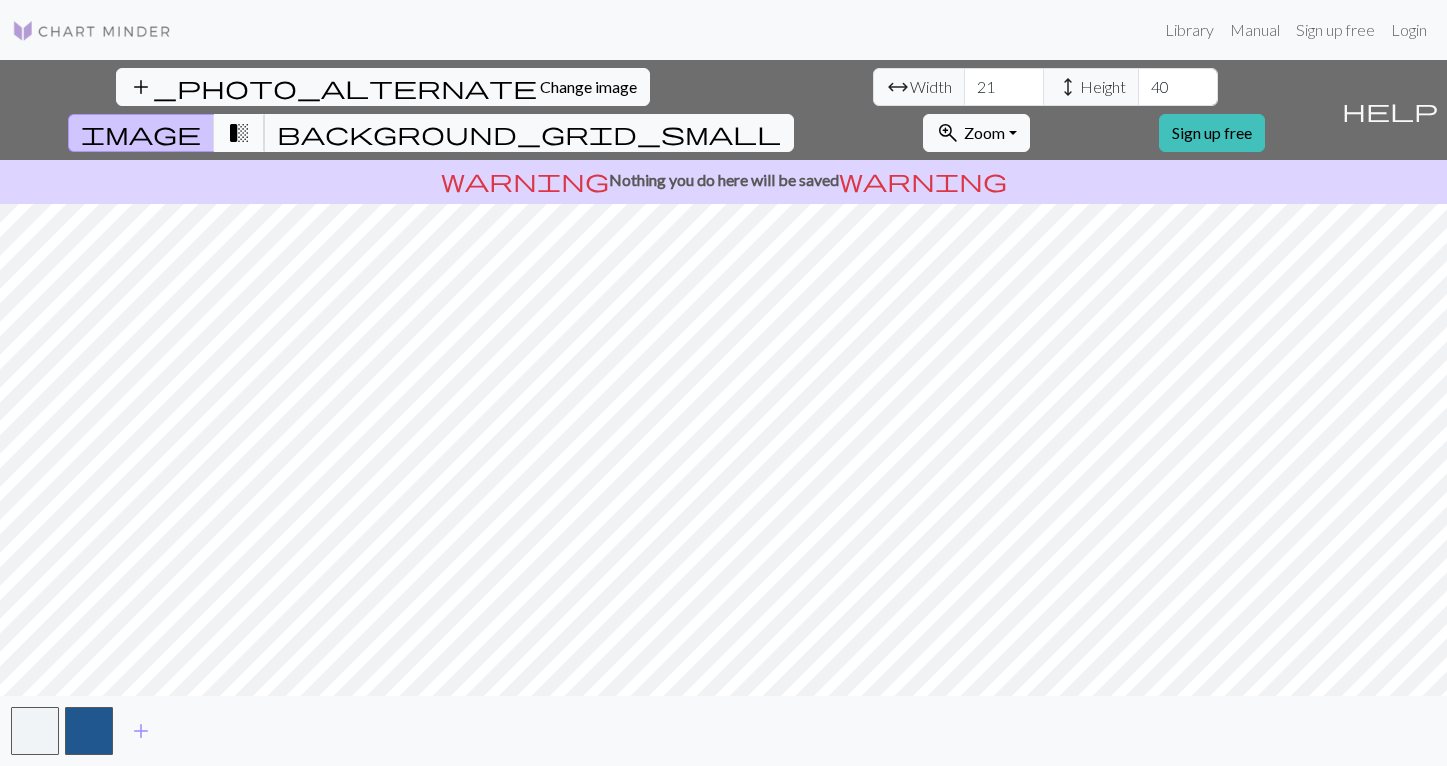 click on "transition_fade" at bounding box center (239, 133) 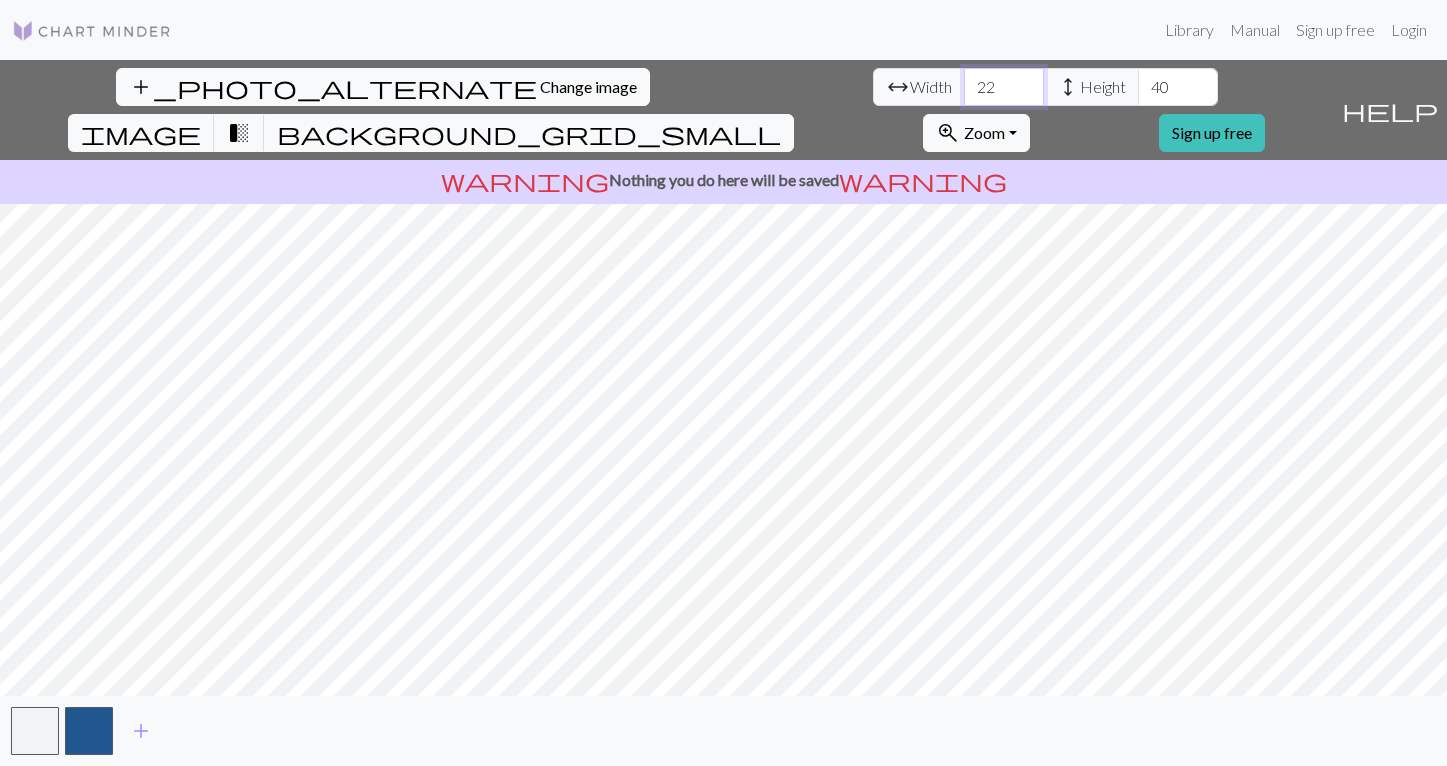 click on "22" at bounding box center [1004, 87] 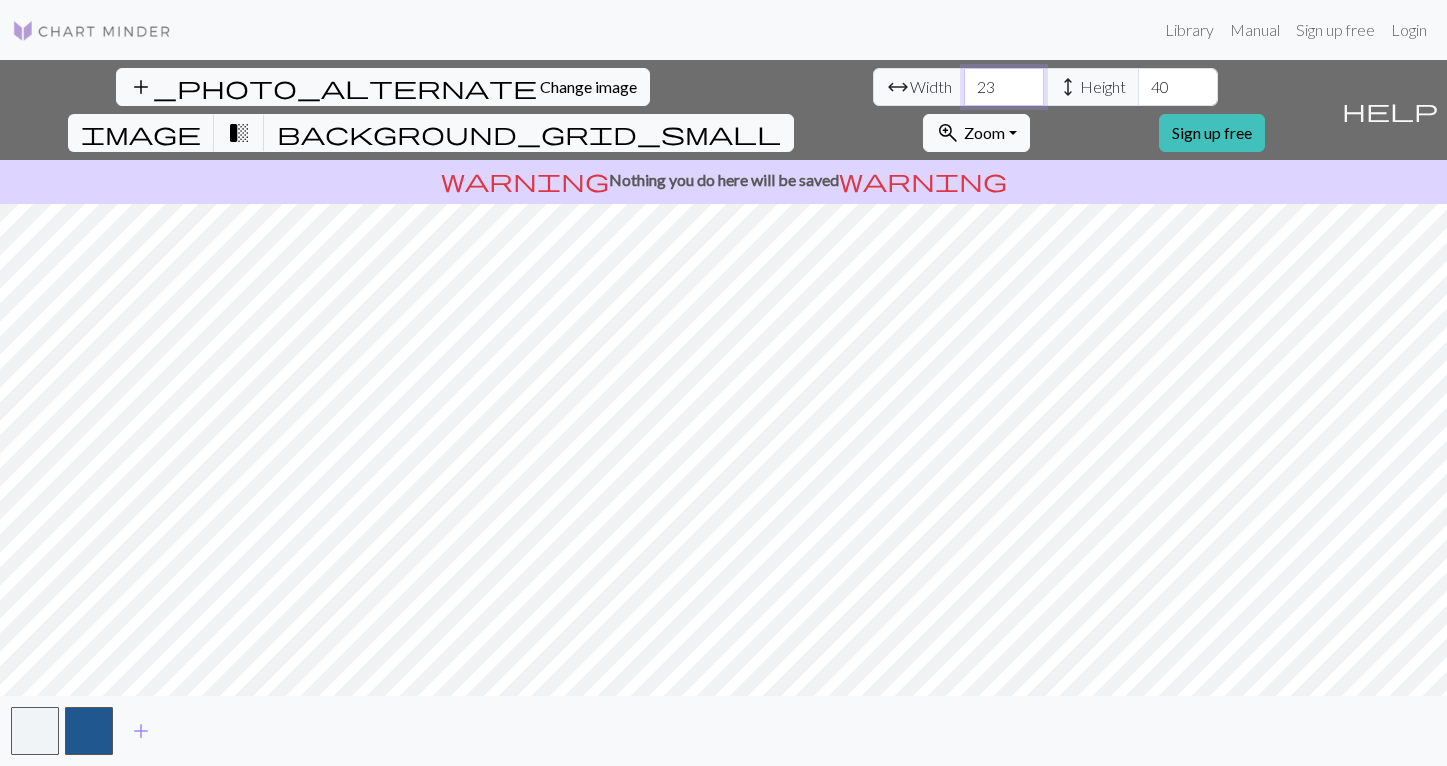 click on "23" at bounding box center [1004, 87] 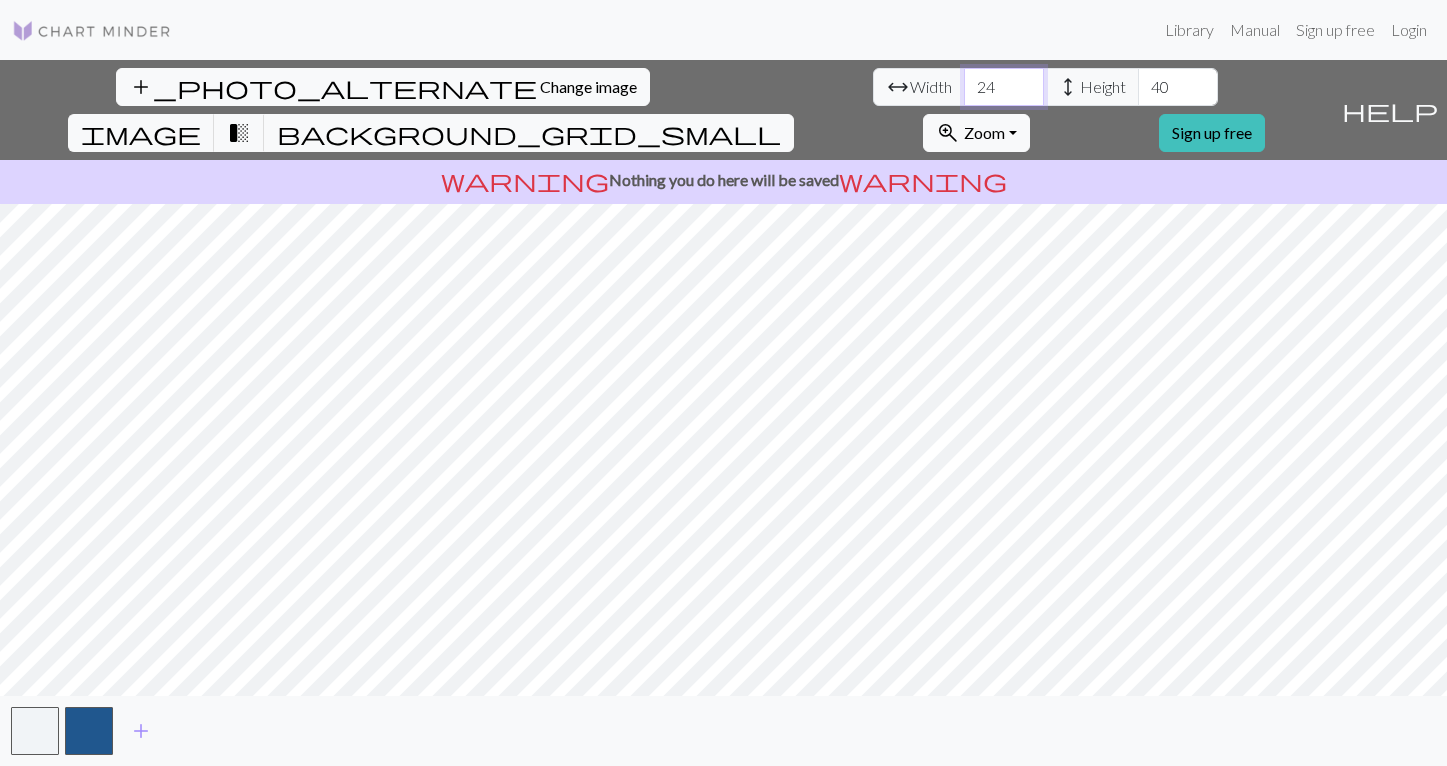 click on "24" at bounding box center [1004, 87] 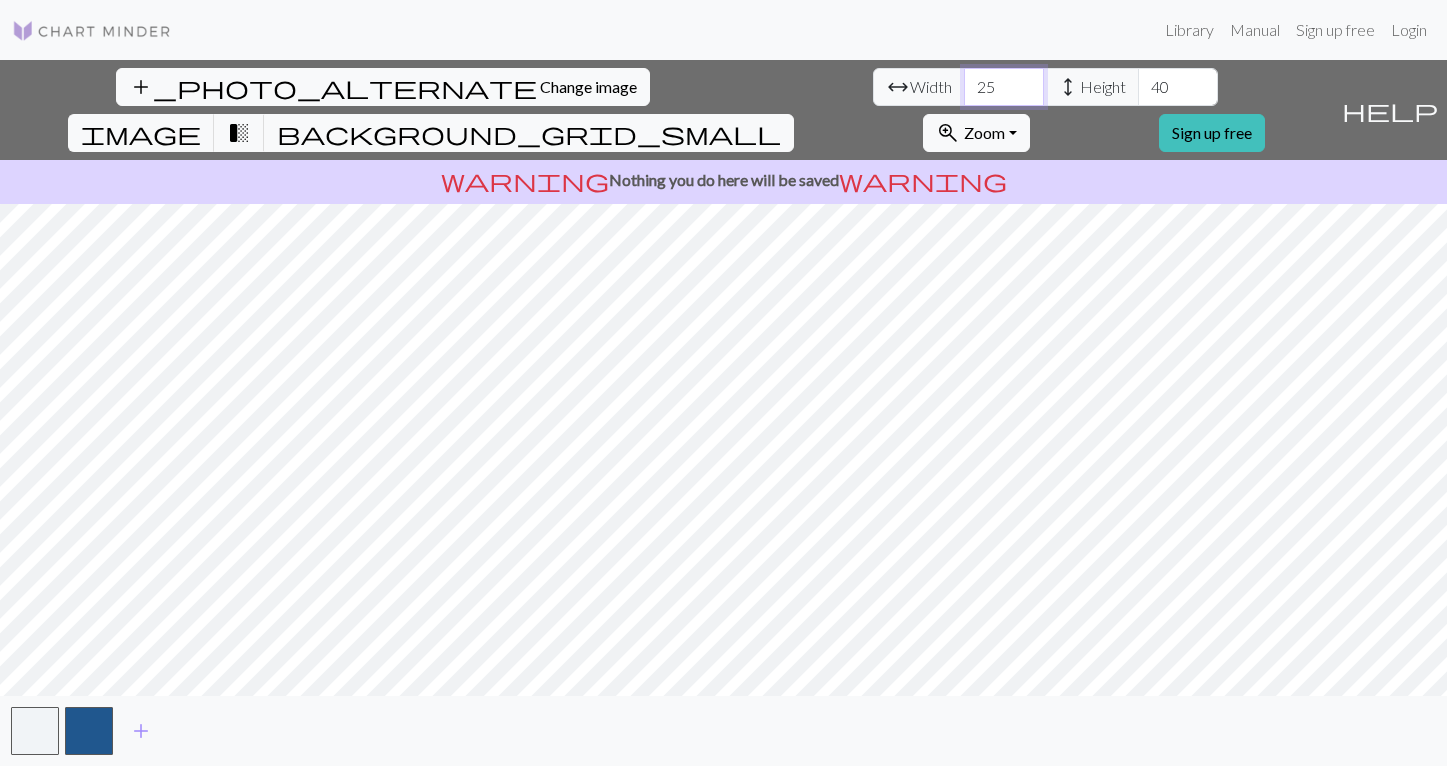 click on "25" at bounding box center [1004, 87] 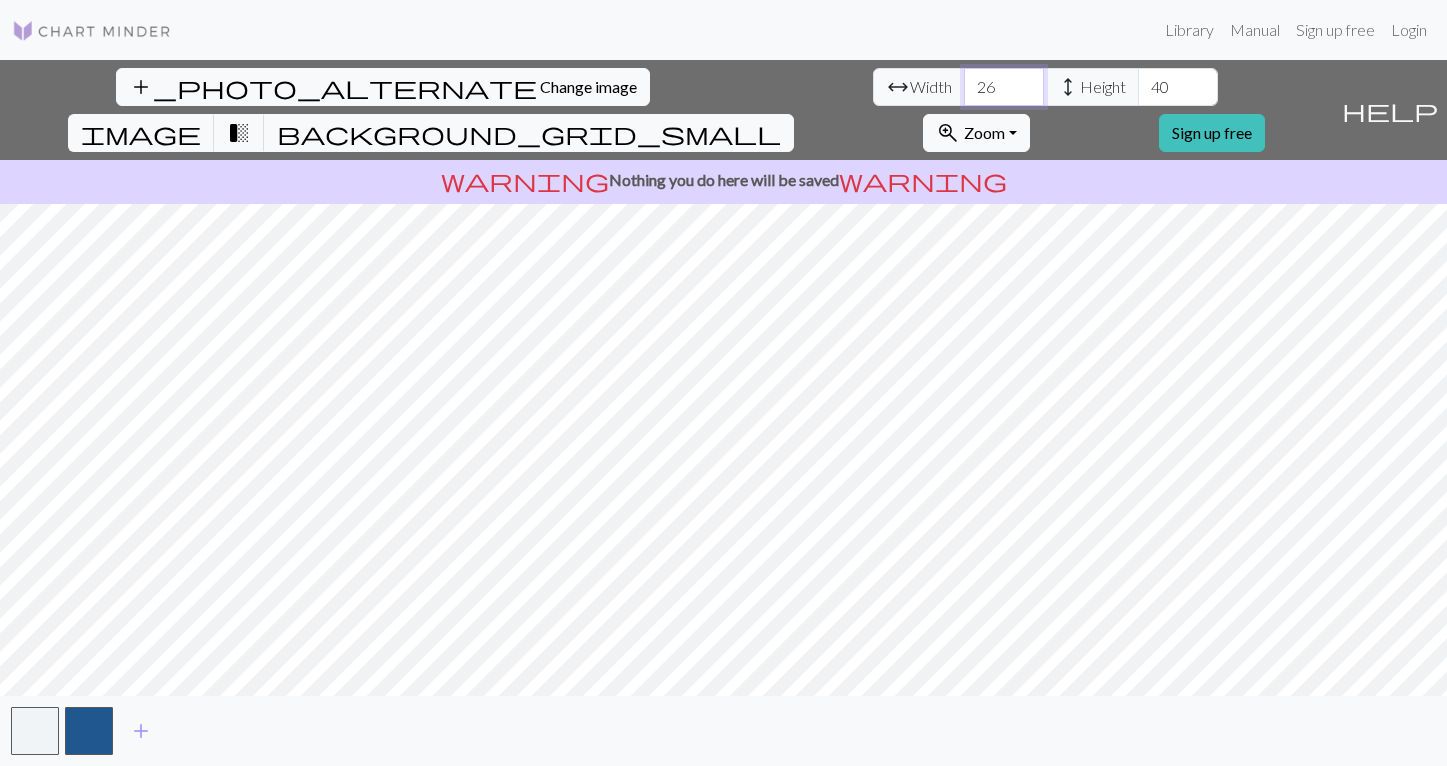 click on "26" at bounding box center (1004, 87) 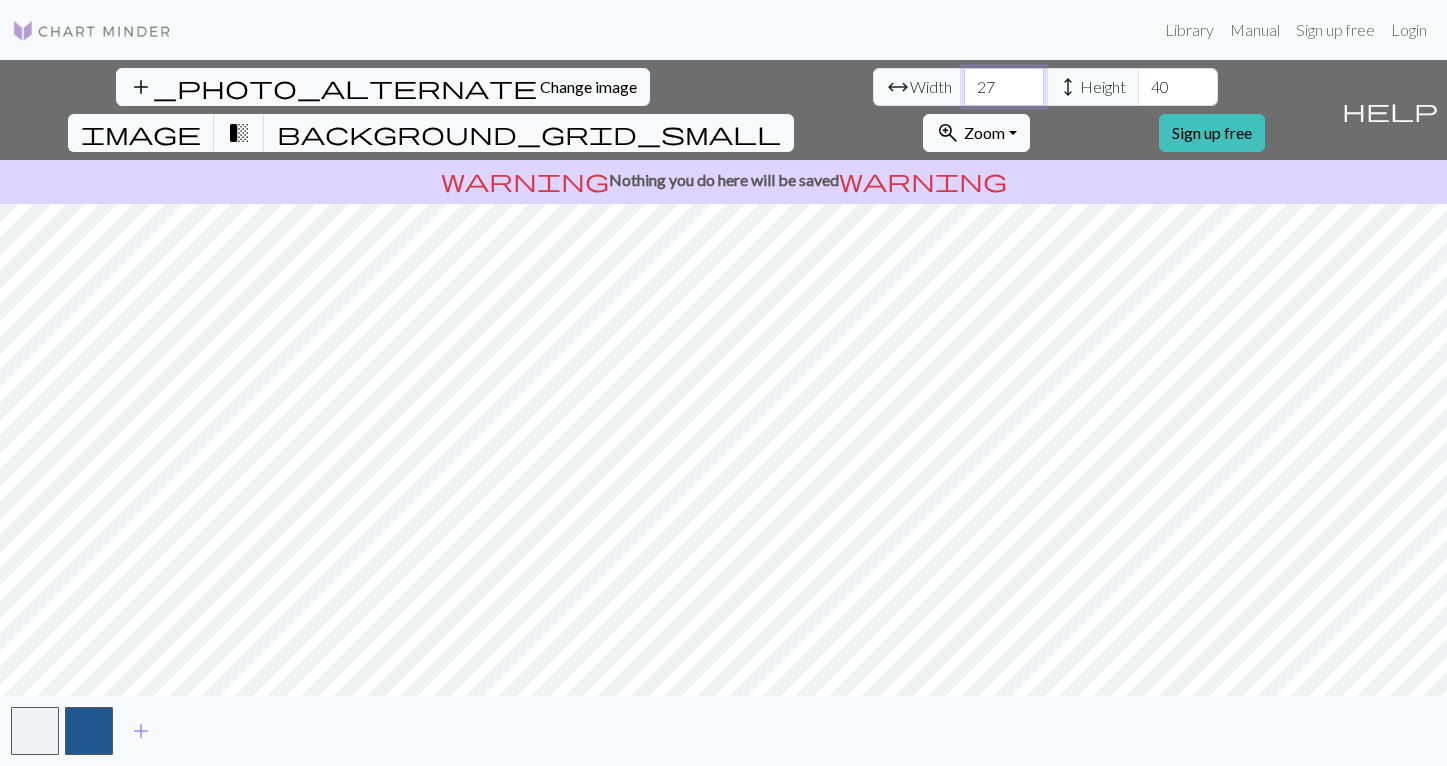 click on "27" at bounding box center [1004, 87] 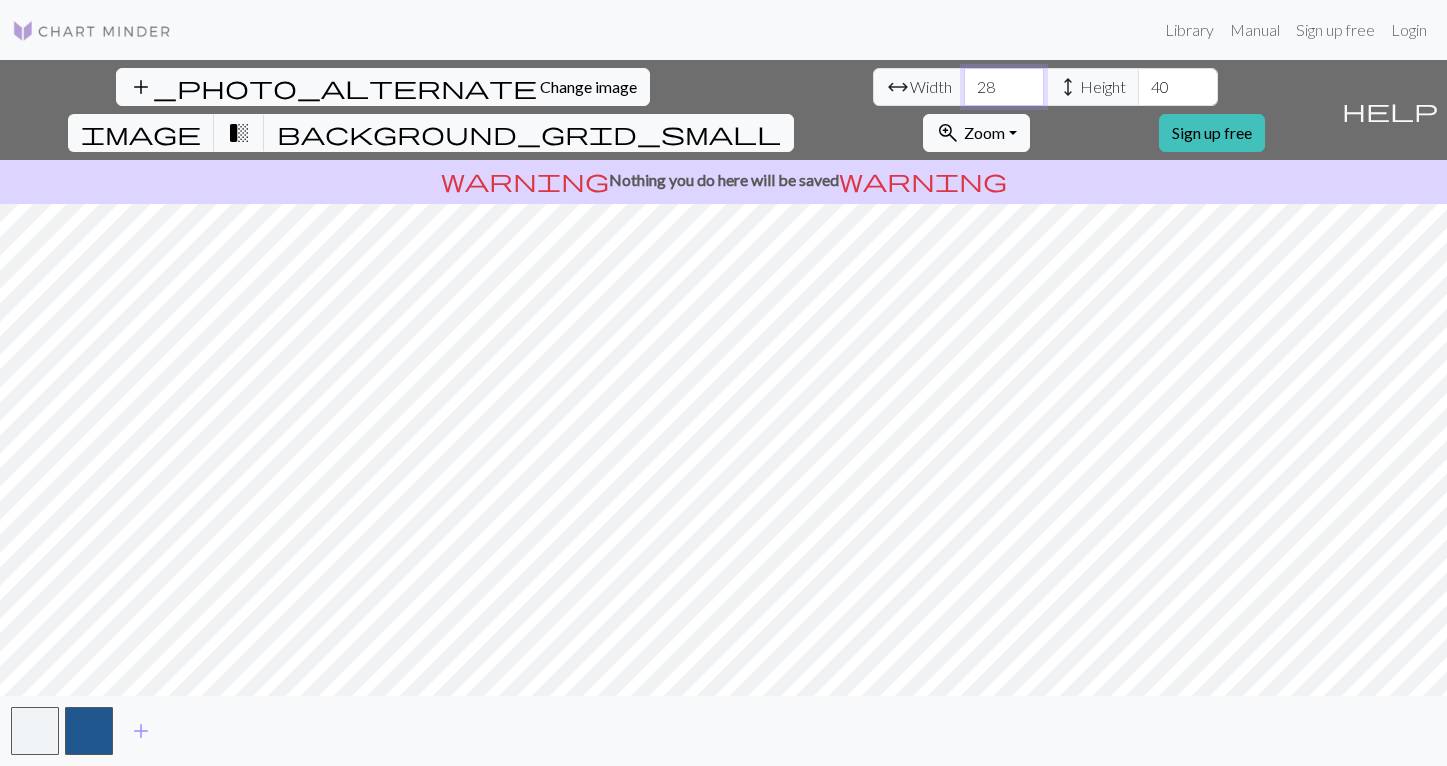 click on "28" at bounding box center (1004, 87) 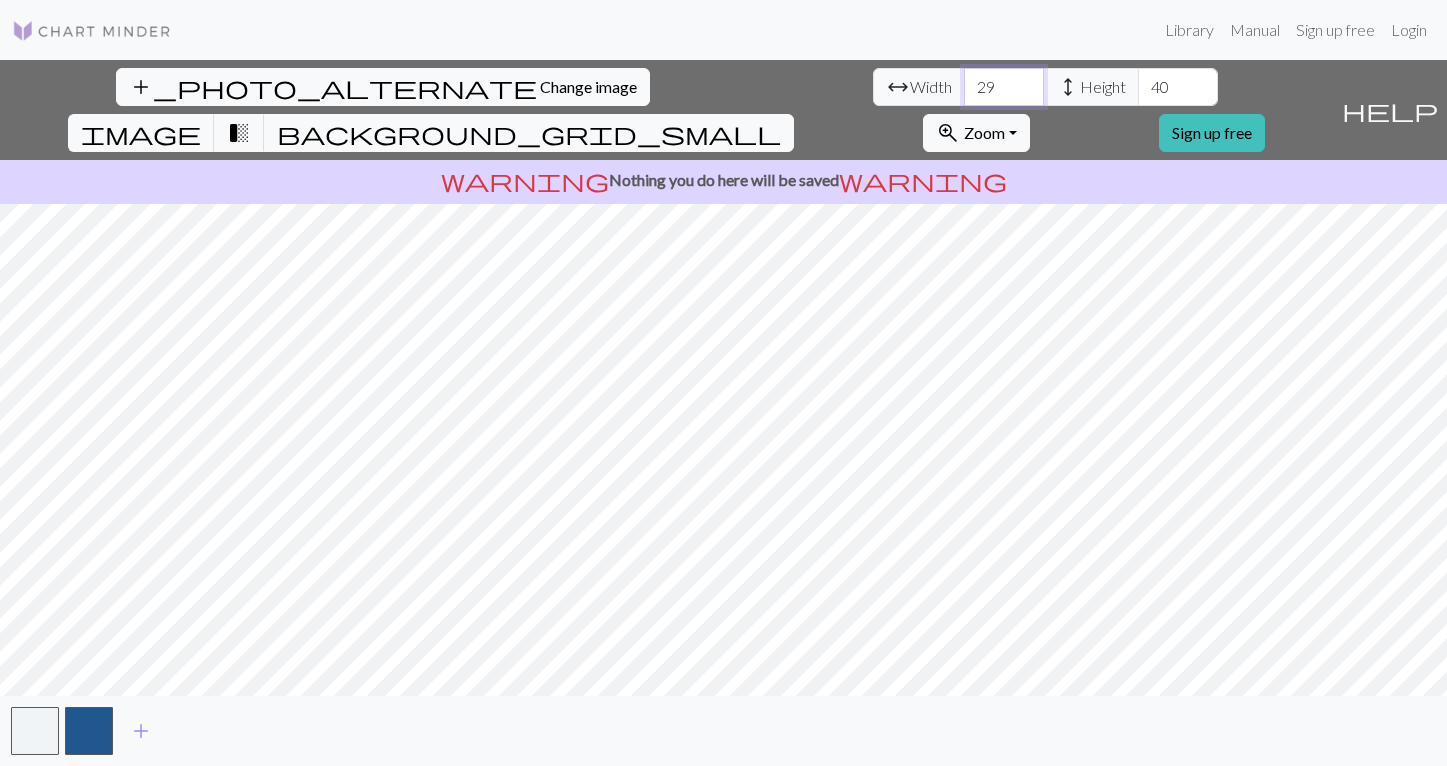 click on "29" at bounding box center (1004, 87) 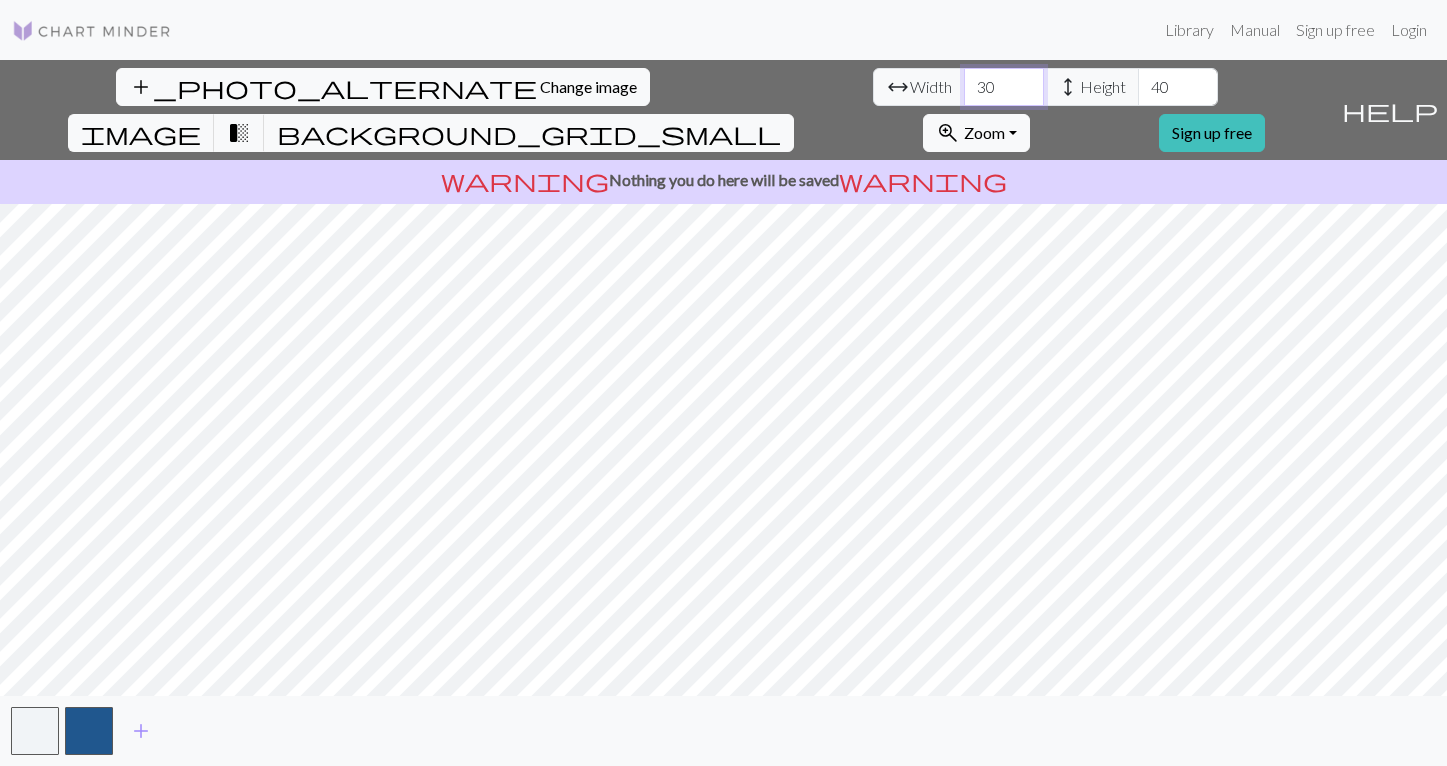 click on "30" at bounding box center (1004, 87) 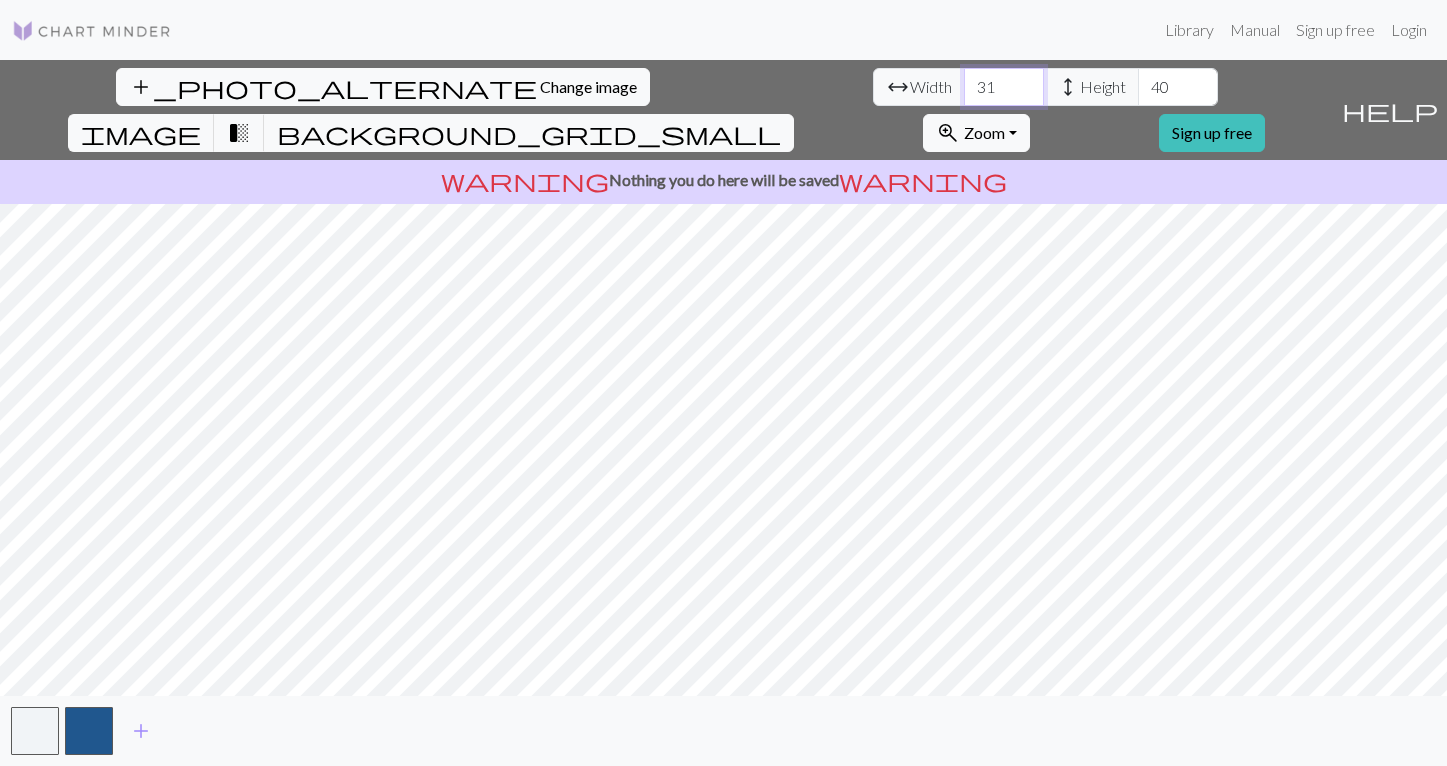 click on "31" at bounding box center (1004, 87) 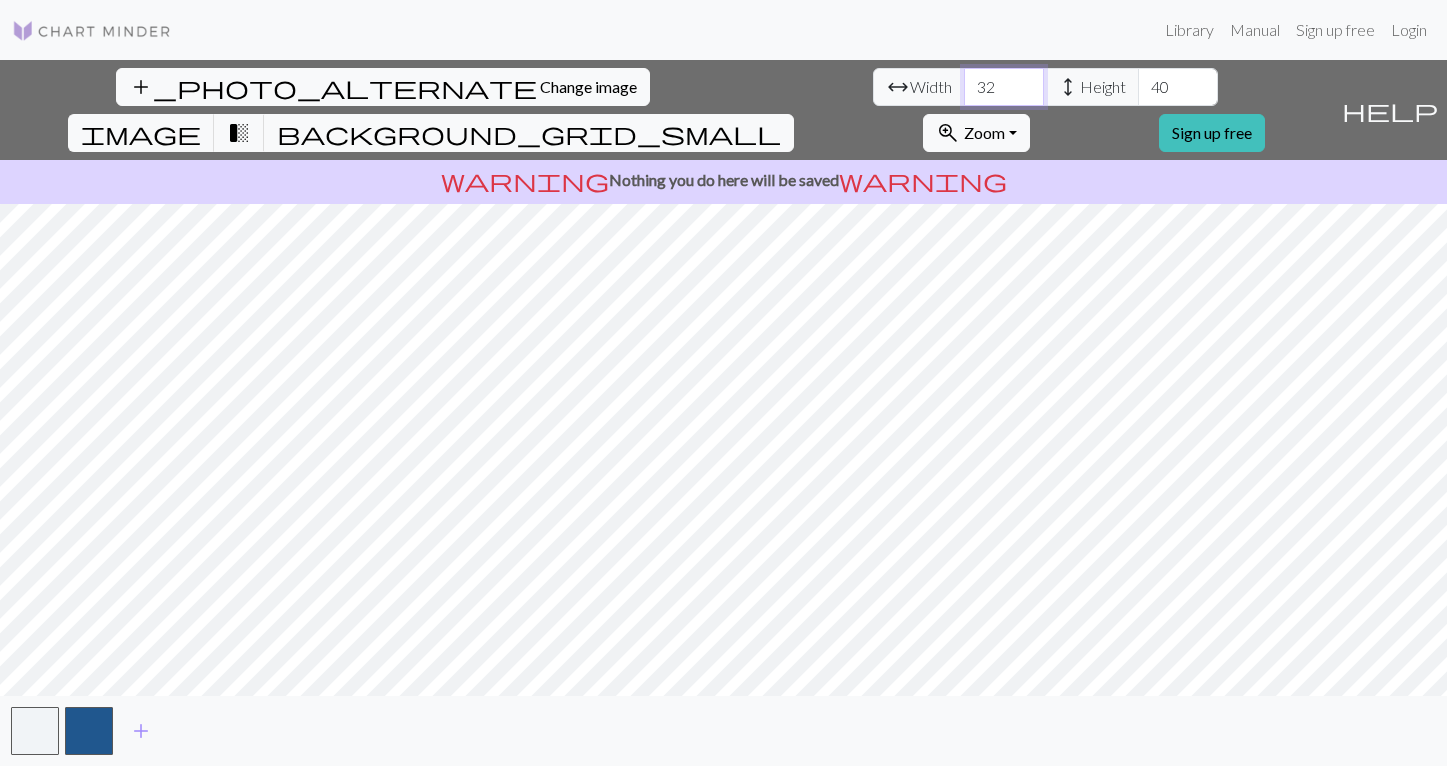click on "32" at bounding box center [1004, 87] 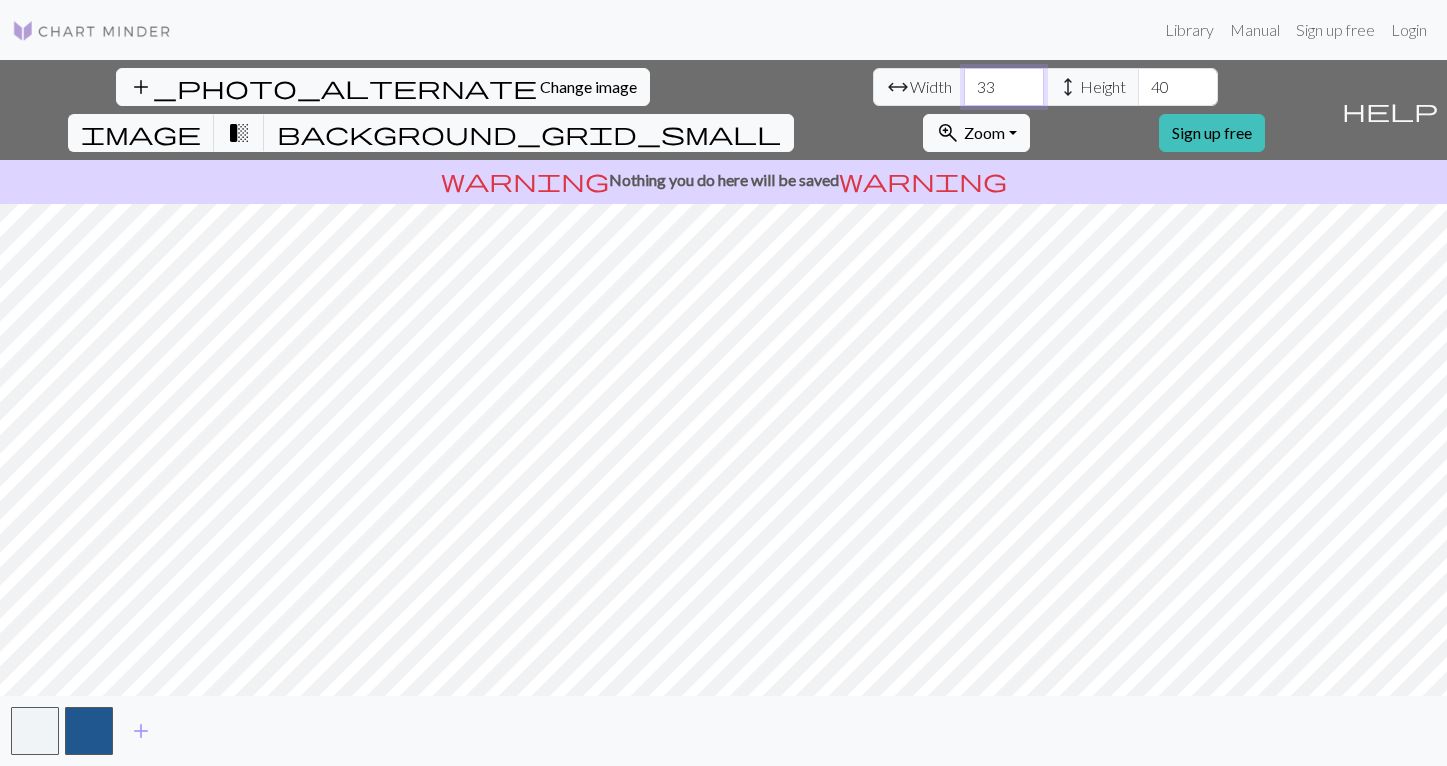 click on "33" at bounding box center (1004, 87) 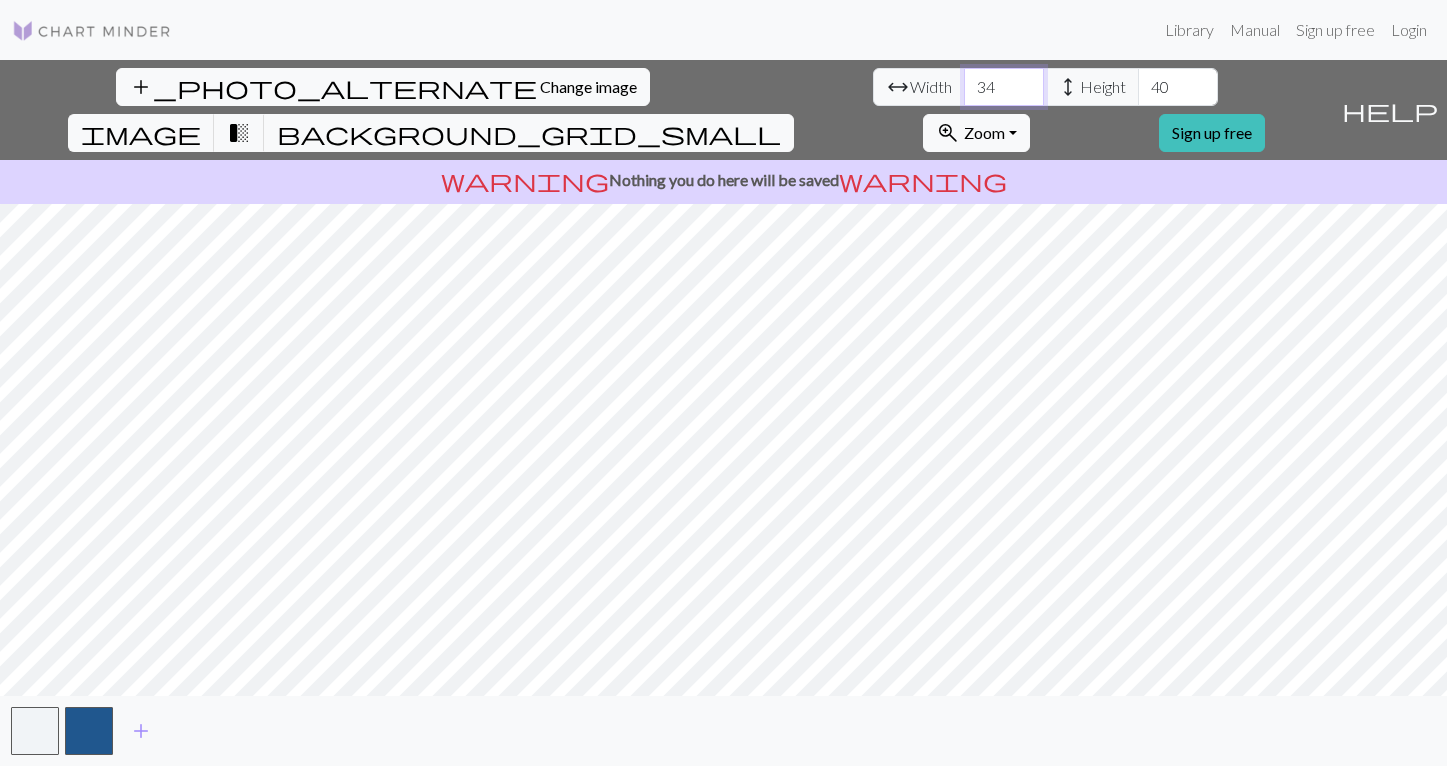 click on "34" at bounding box center [1004, 87] 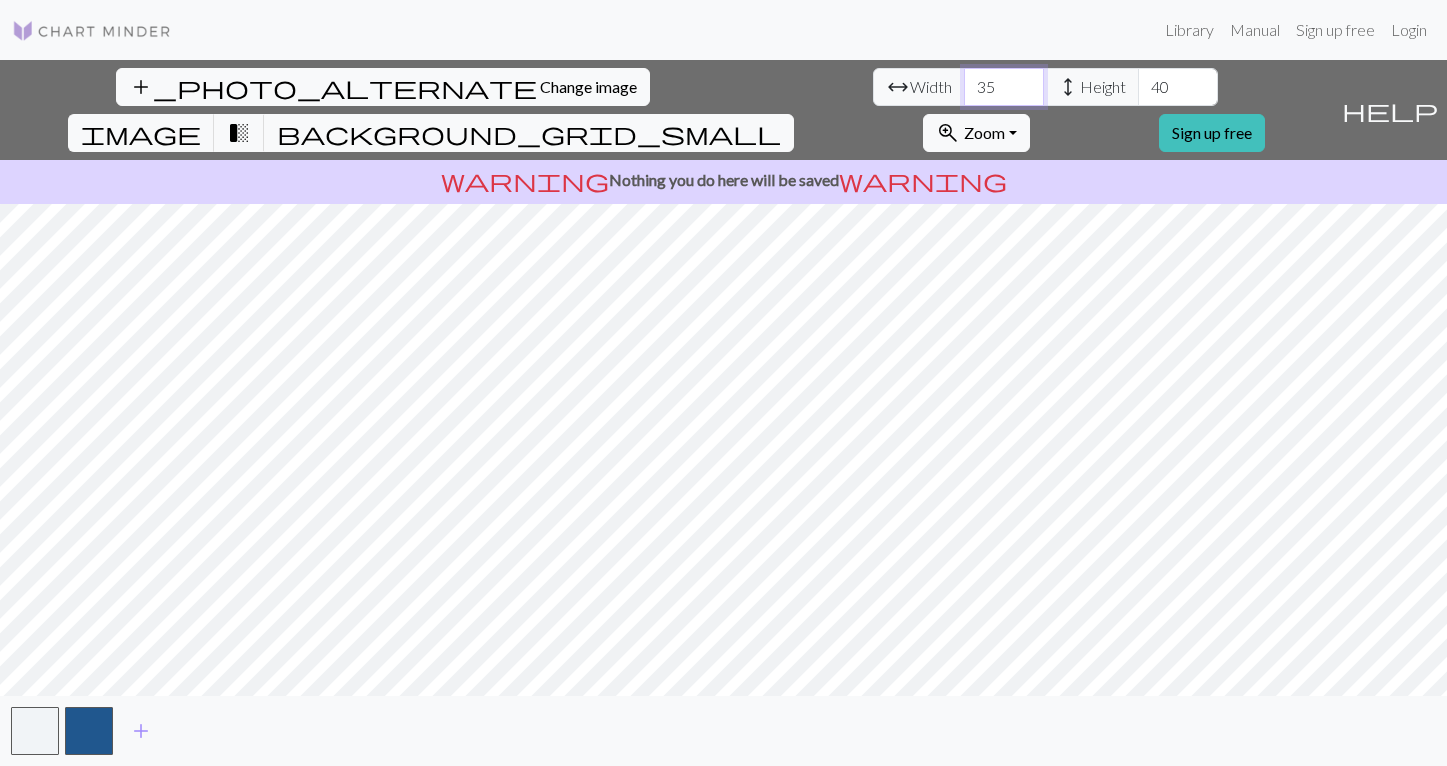 click on "35" at bounding box center [1004, 87] 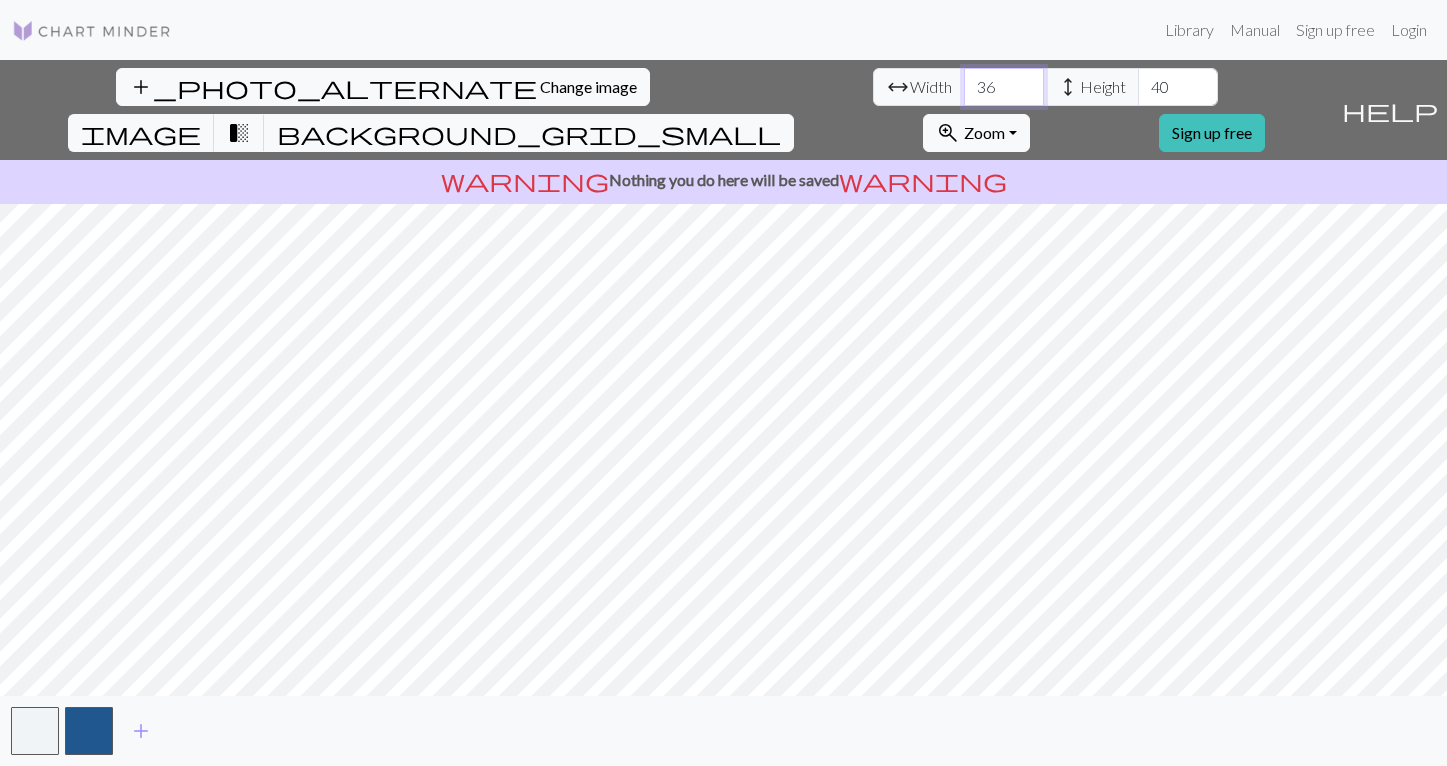 click on "36" at bounding box center (1004, 87) 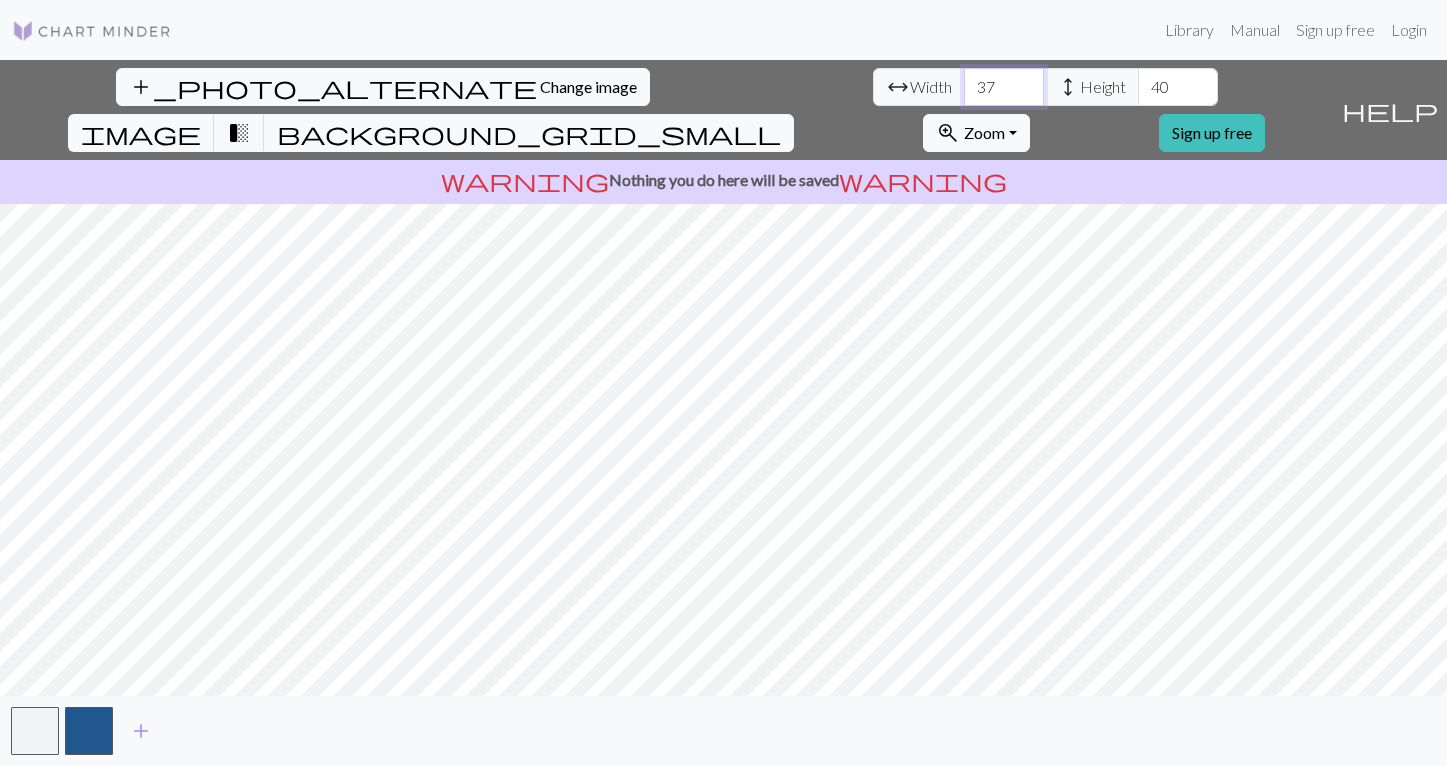 click on "37" at bounding box center (1004, 87) 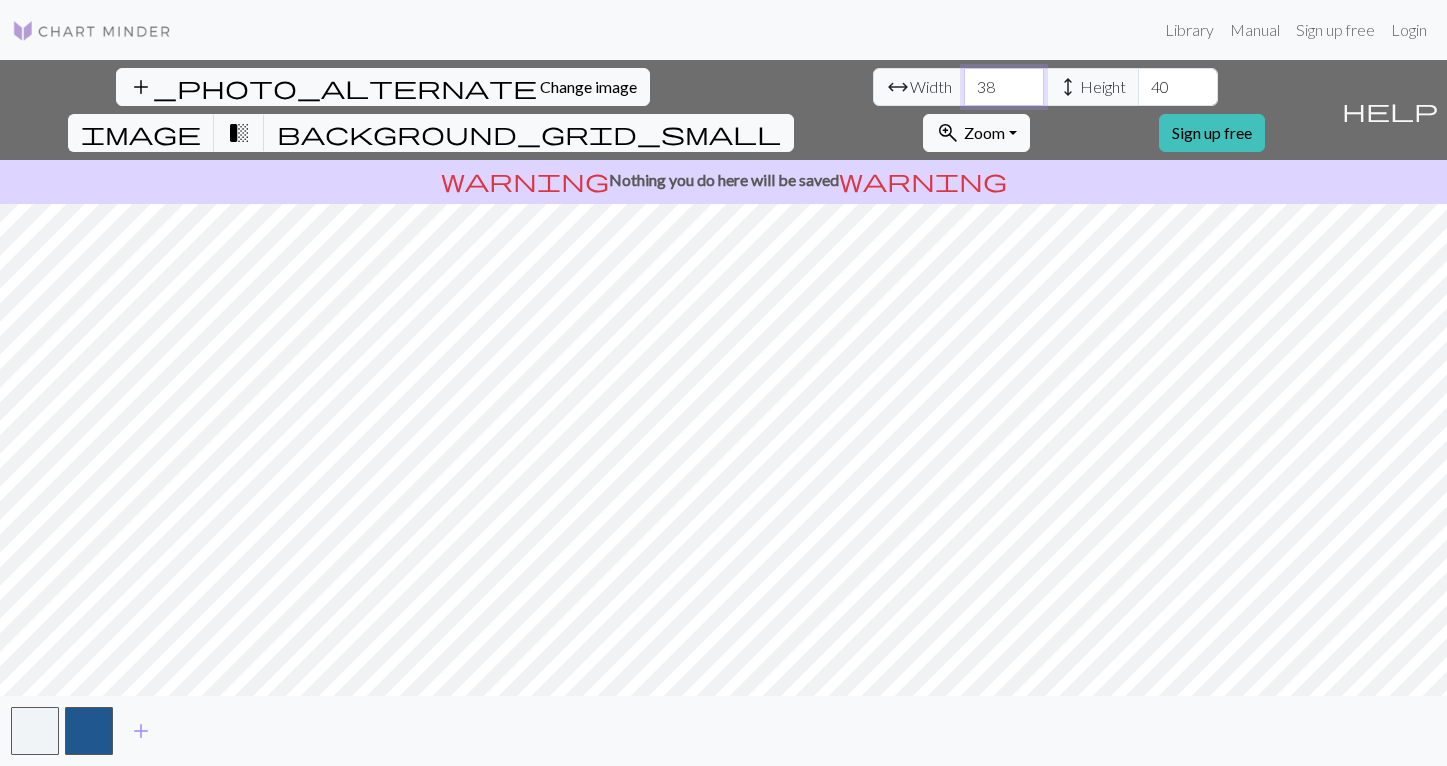 click on "38" at bounding box center [1004, 87] 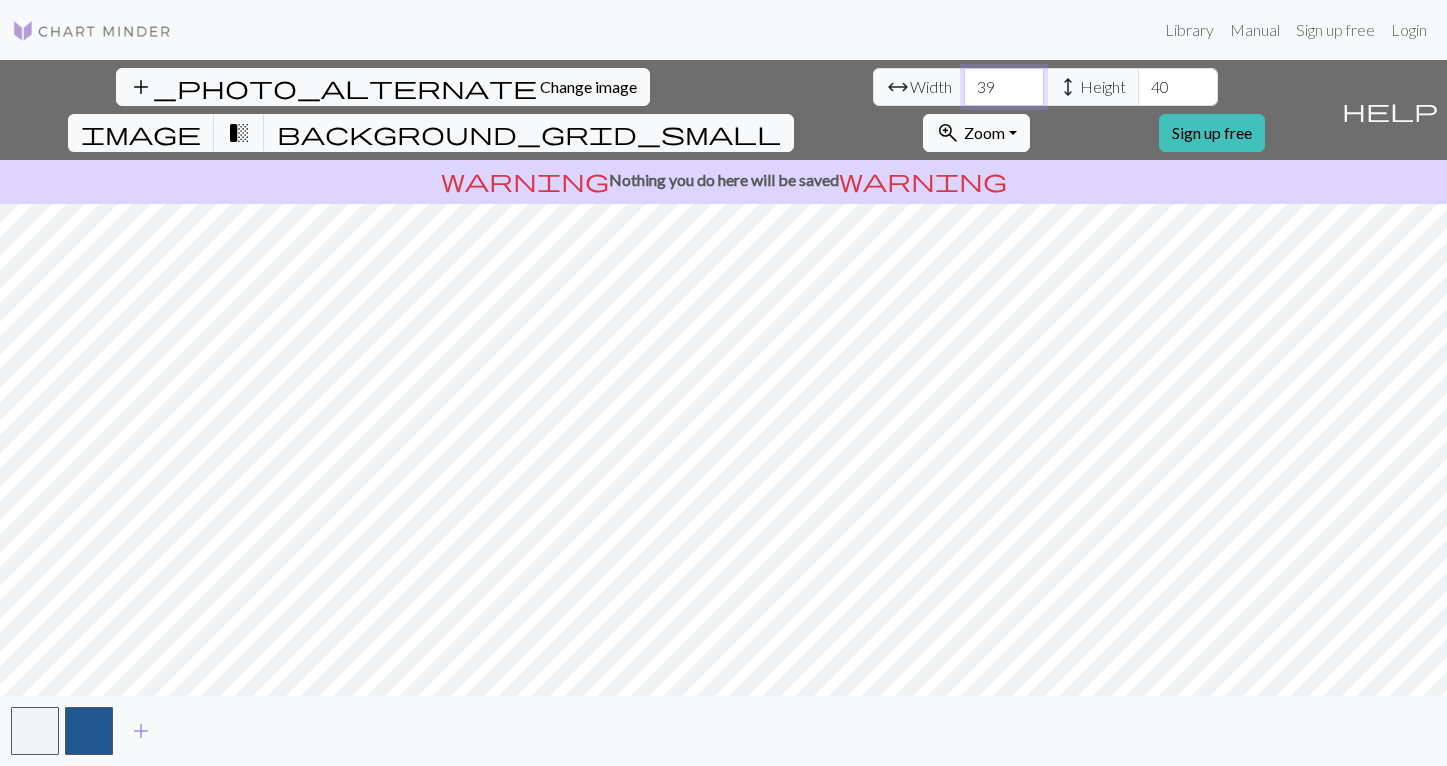 click on "39" at bounding box center (1004, 87) 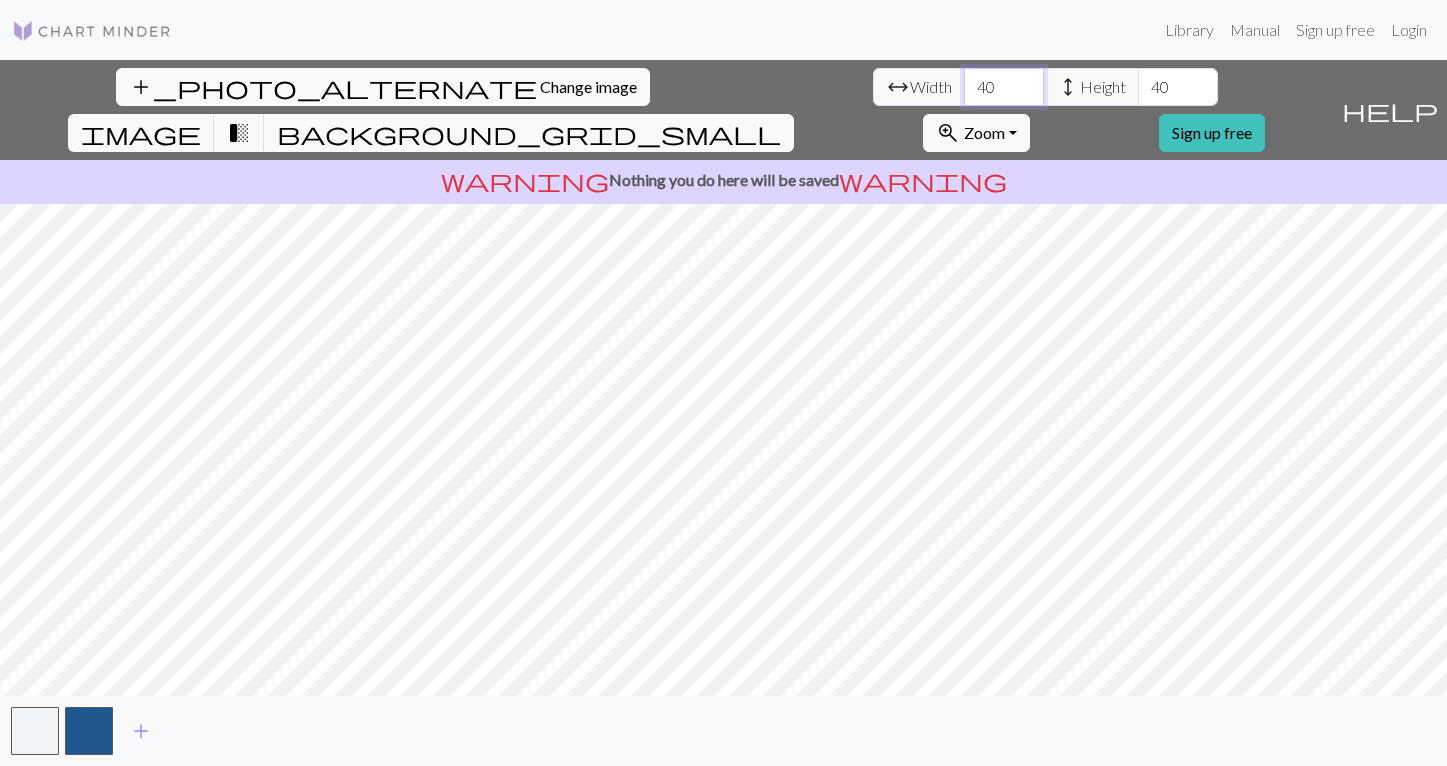 click on "40" at bounding box center (1004, 87) 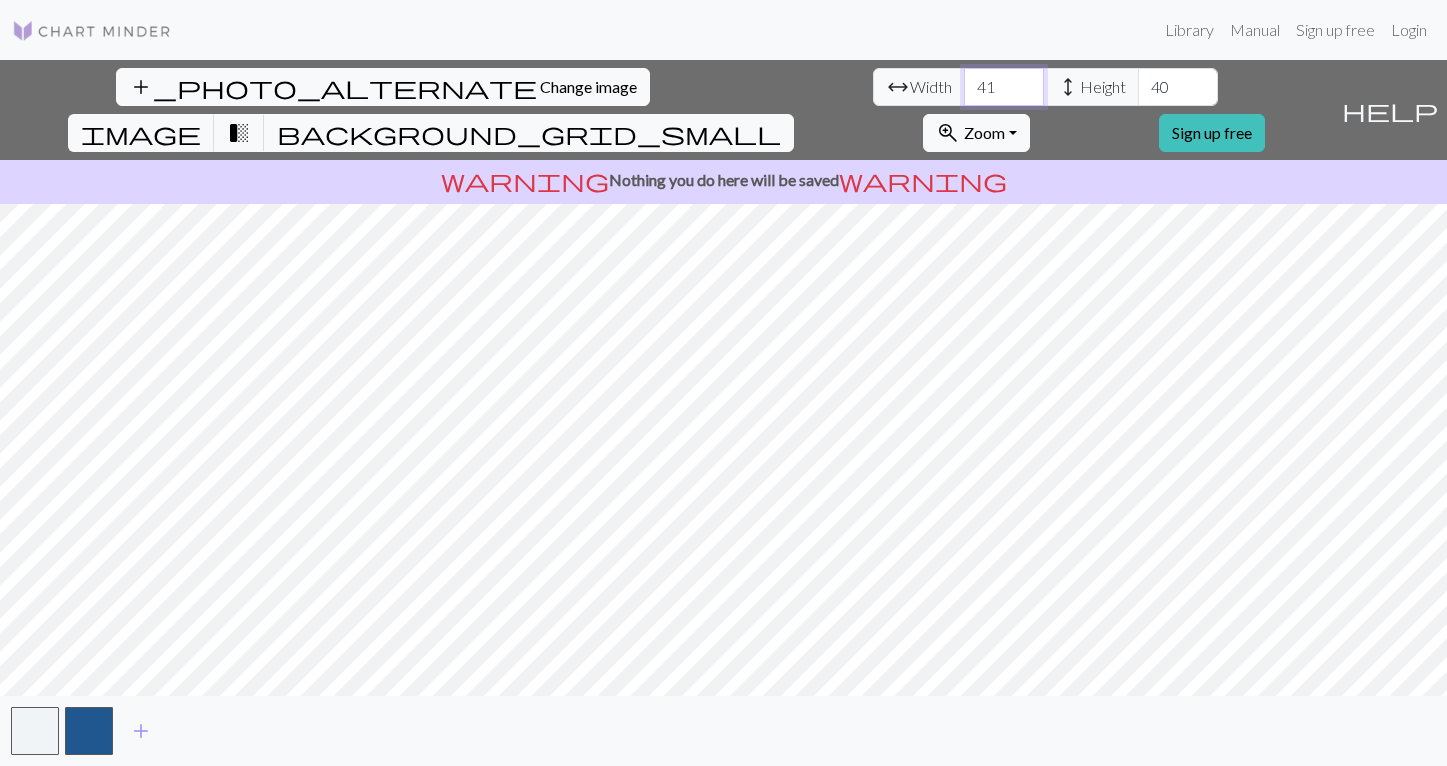 click on "41" at bounding box center [1004, 87] 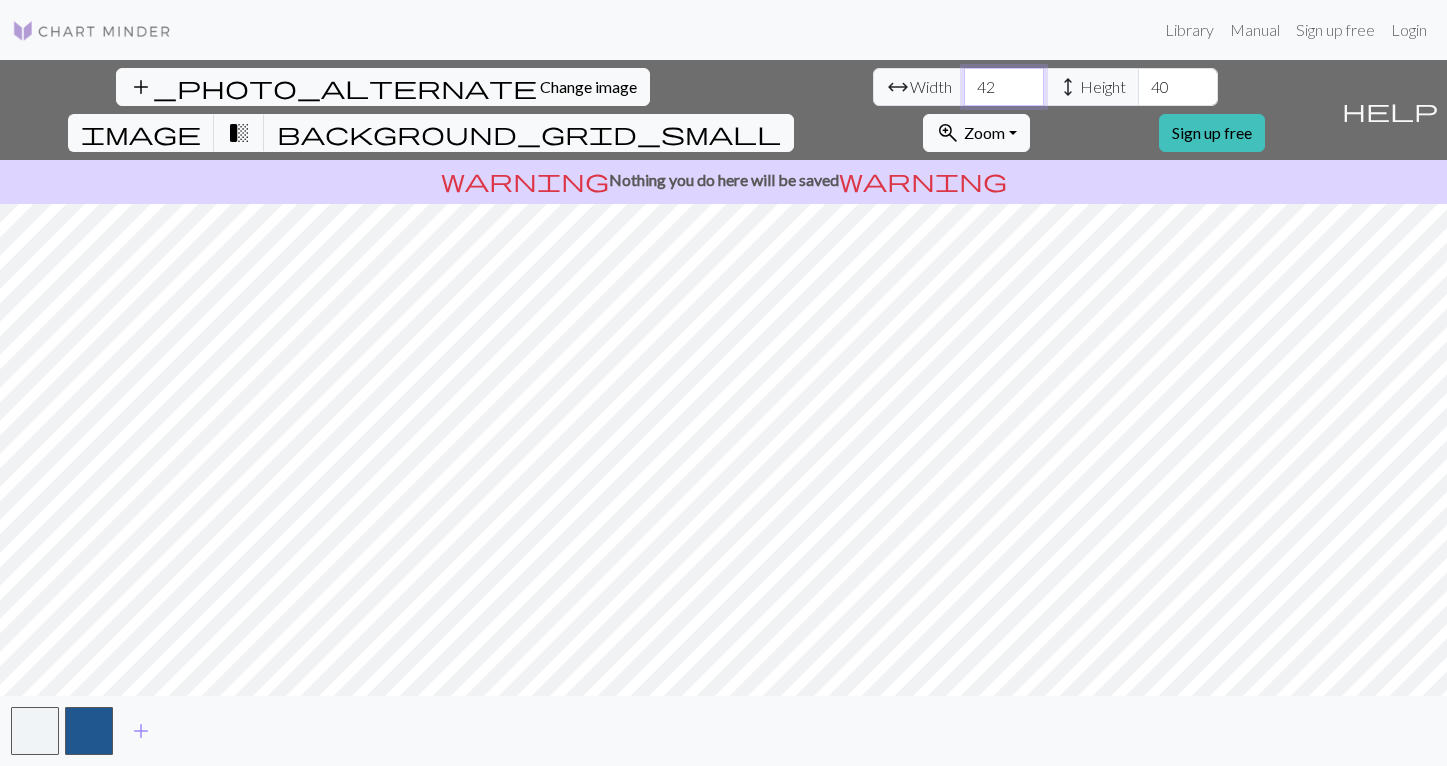 click on "42" at bounding box center [1004, 87] 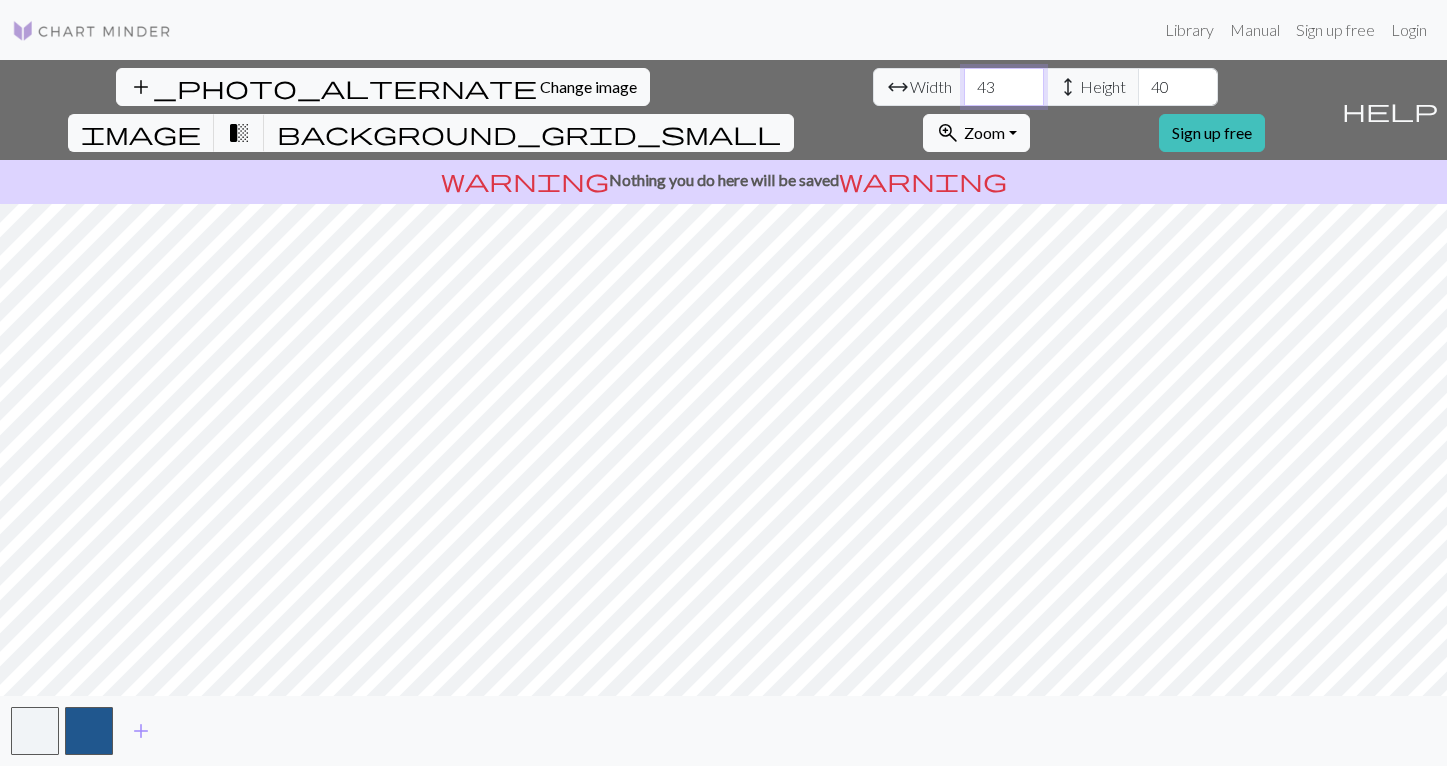 click on "43" at bounding box center (1004, 87) 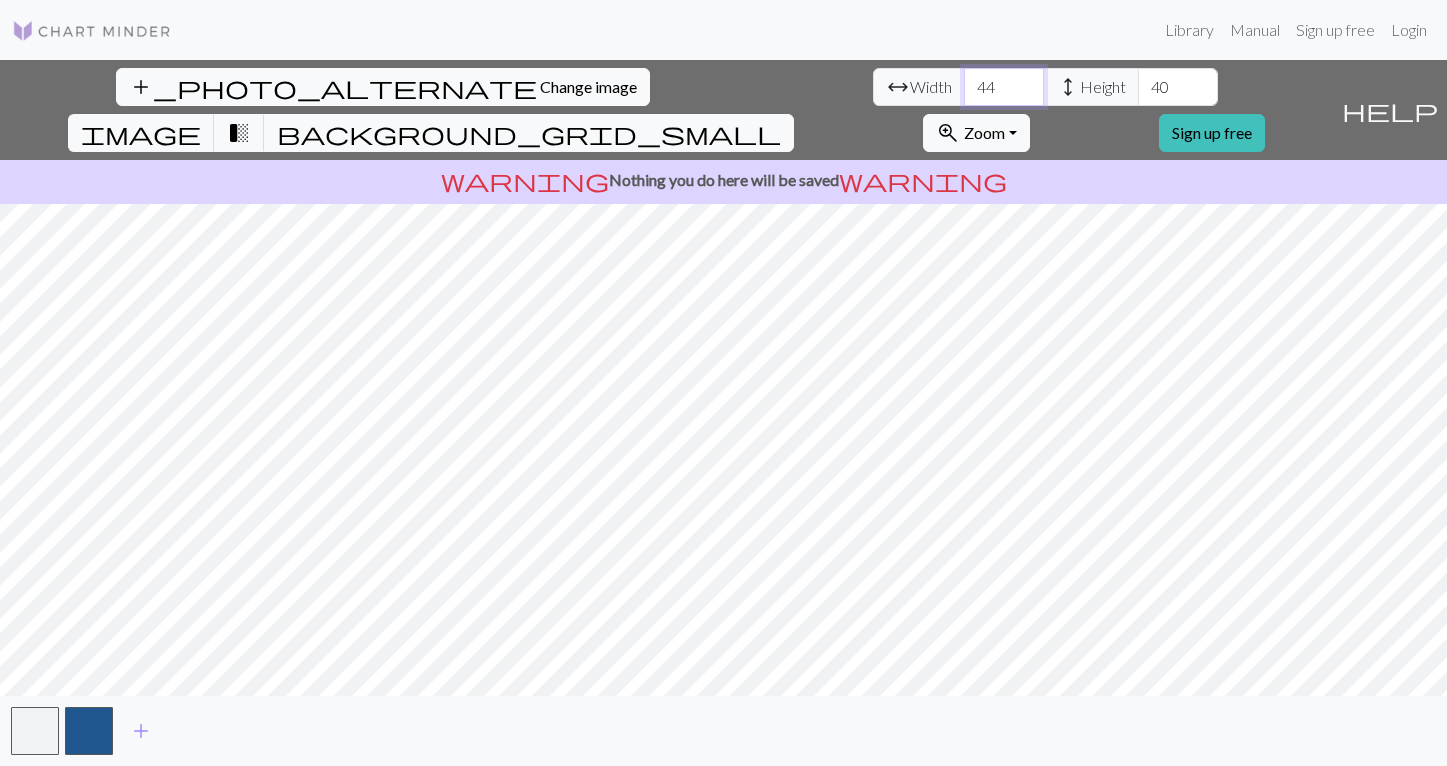 click on "44" at bounding box center [1004, 87] 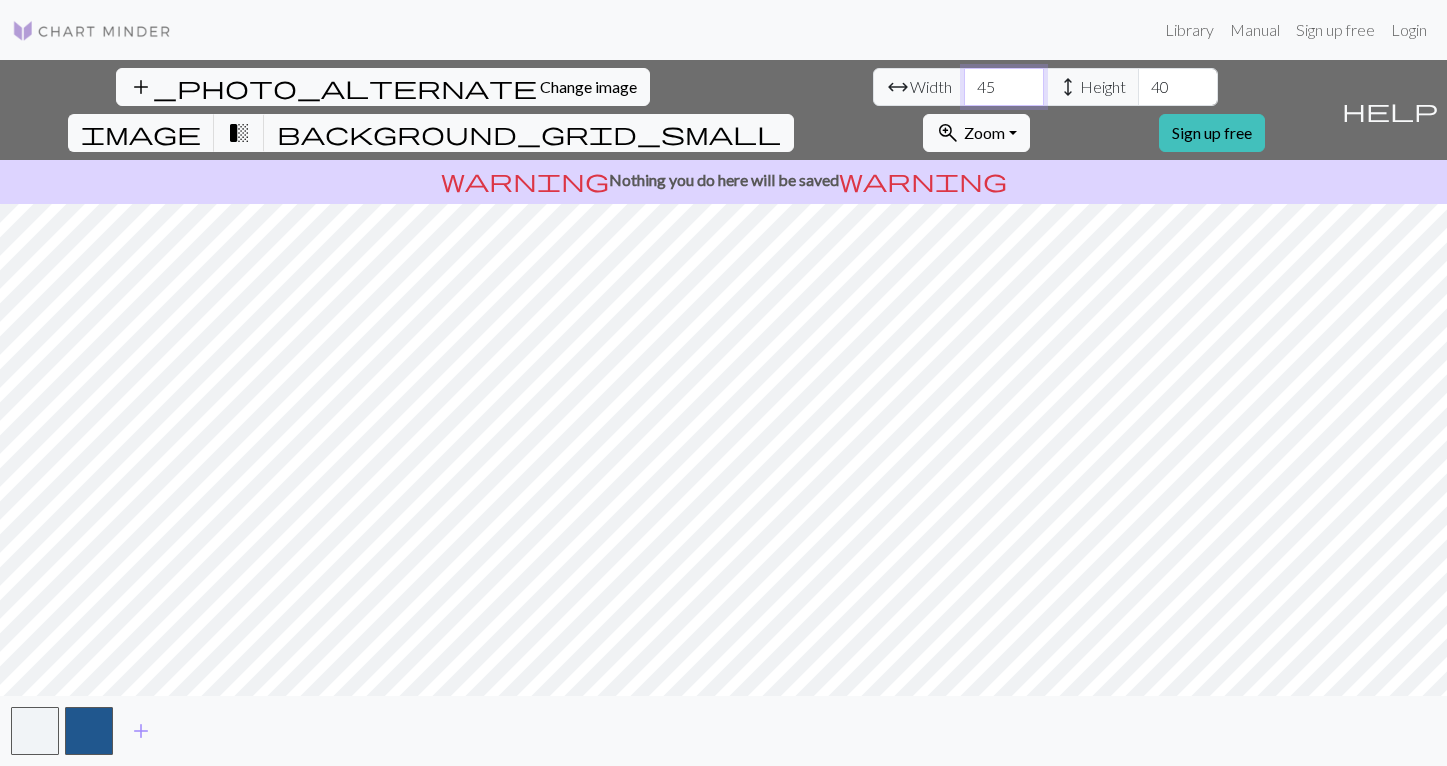click on "45" at bounding box center [1004, 87] 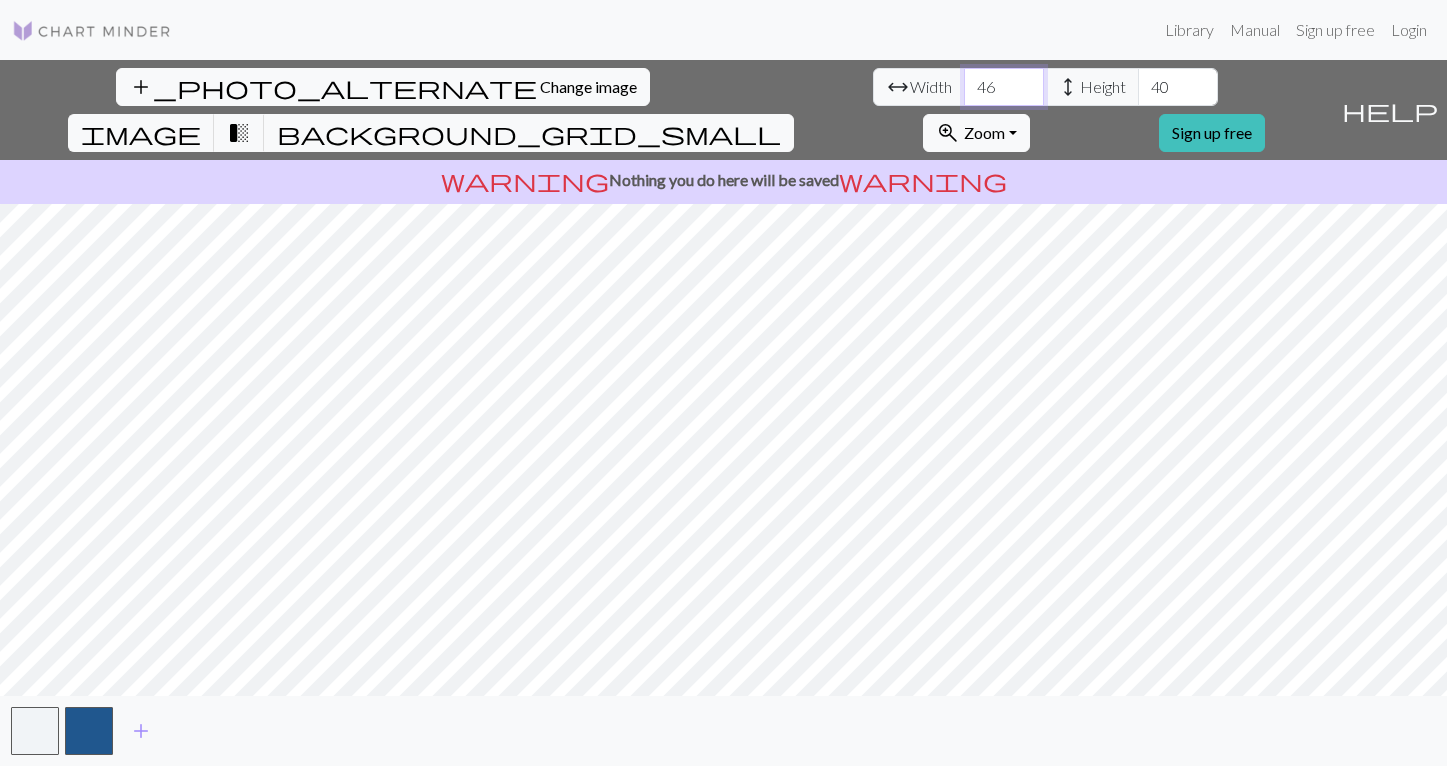 click on "46" at bounding box center [1004, 87] 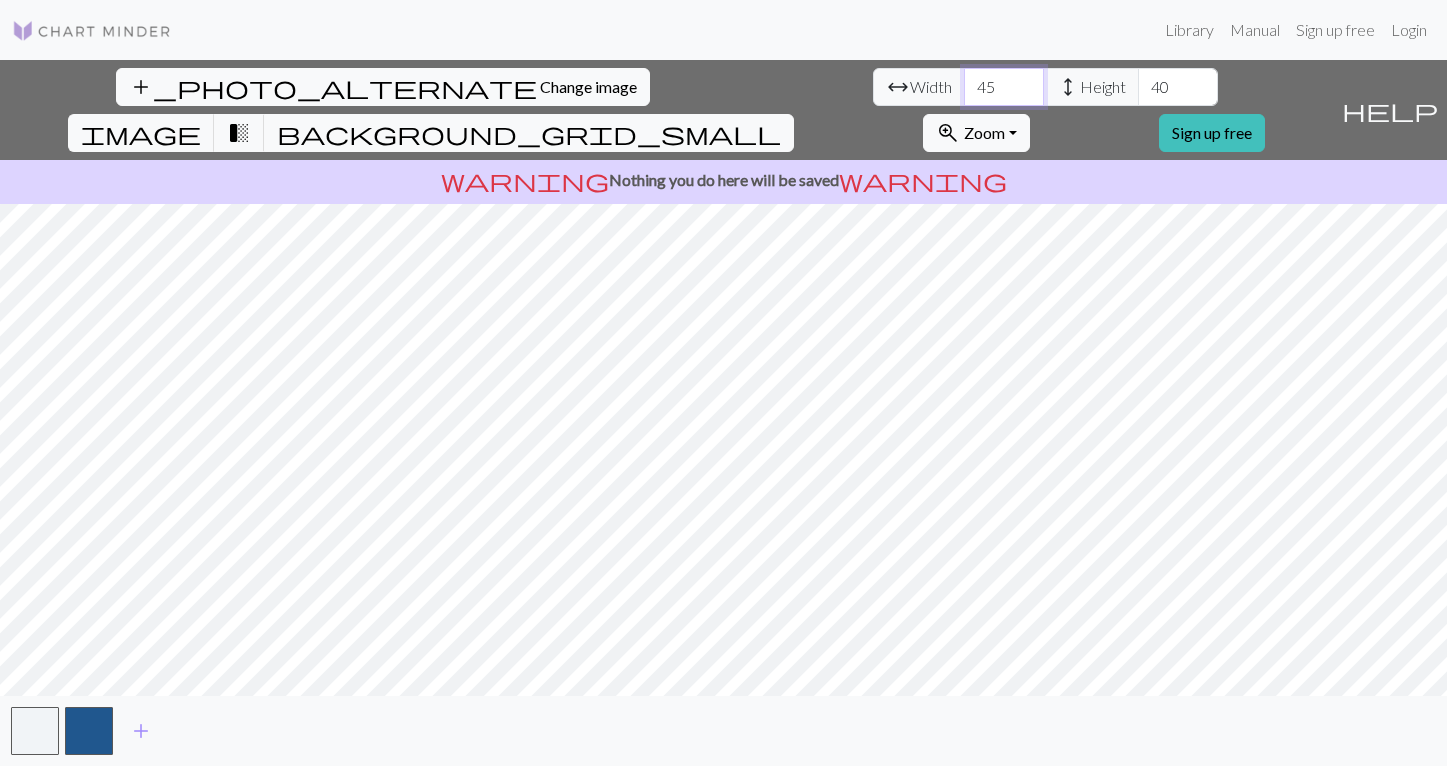 click on "45" at bounding box center [1004, 87] 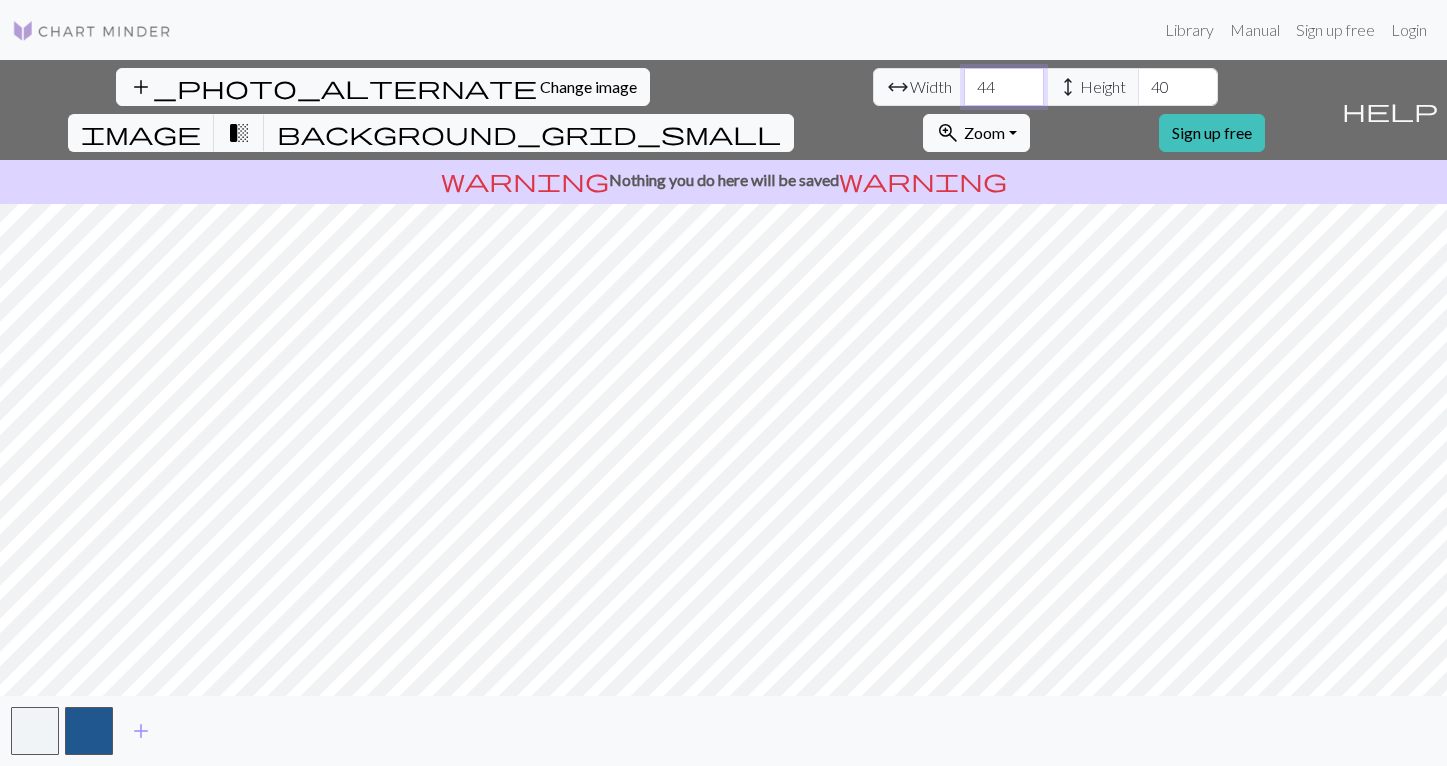 click on "44" at bounding box center (1004, 87) 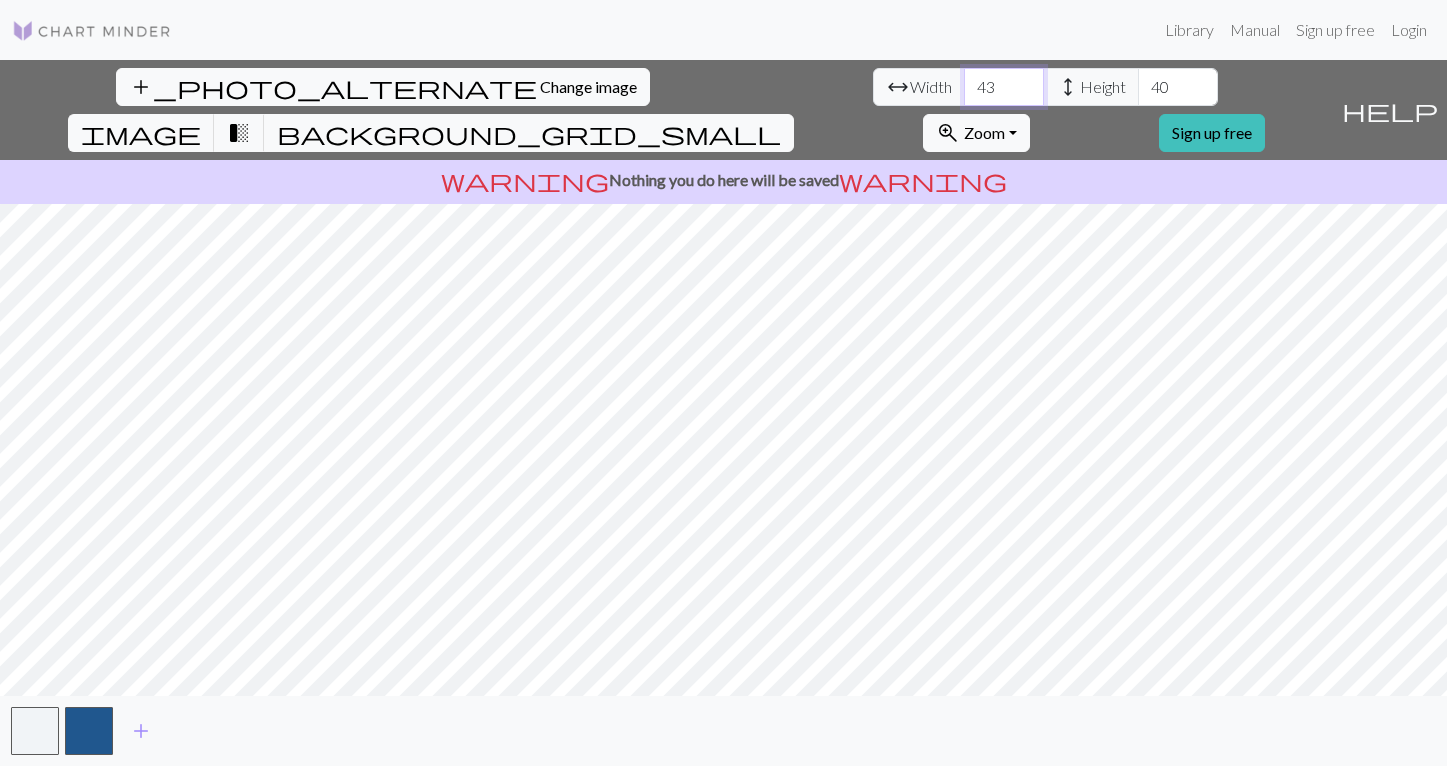 click on "43" at bounding box center (1004, 87) 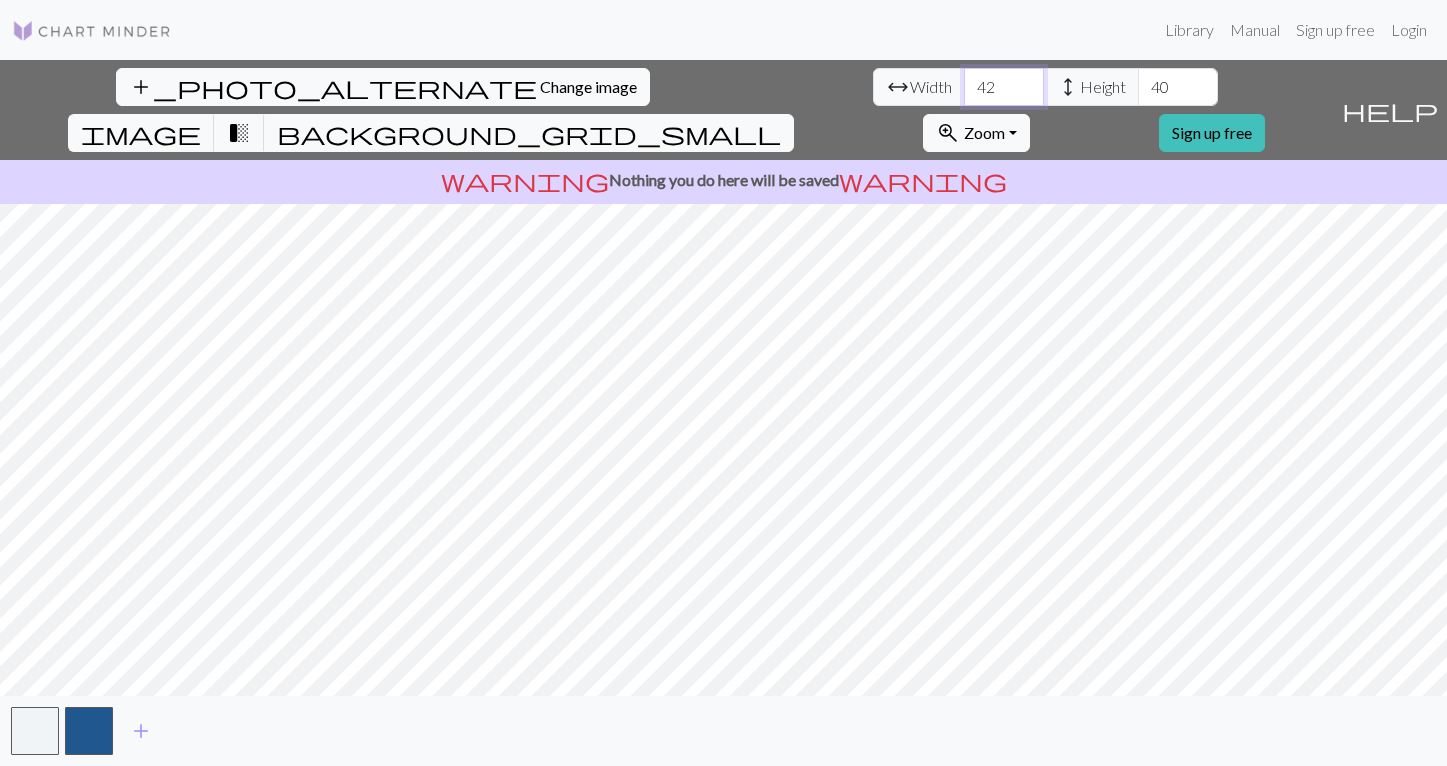 click on "42" at bounding box center (1004, 87) 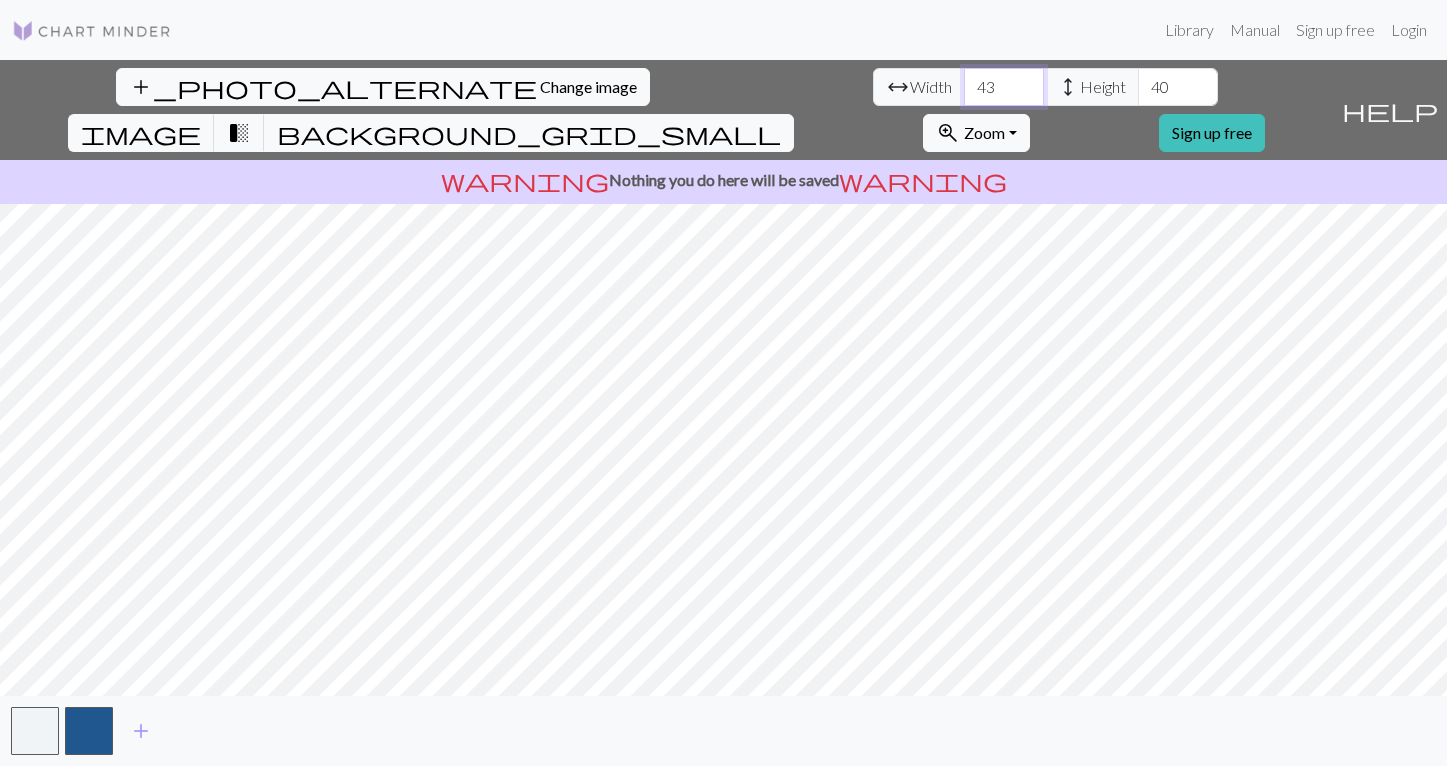 click on "43" at bounding box center [1004, 87] 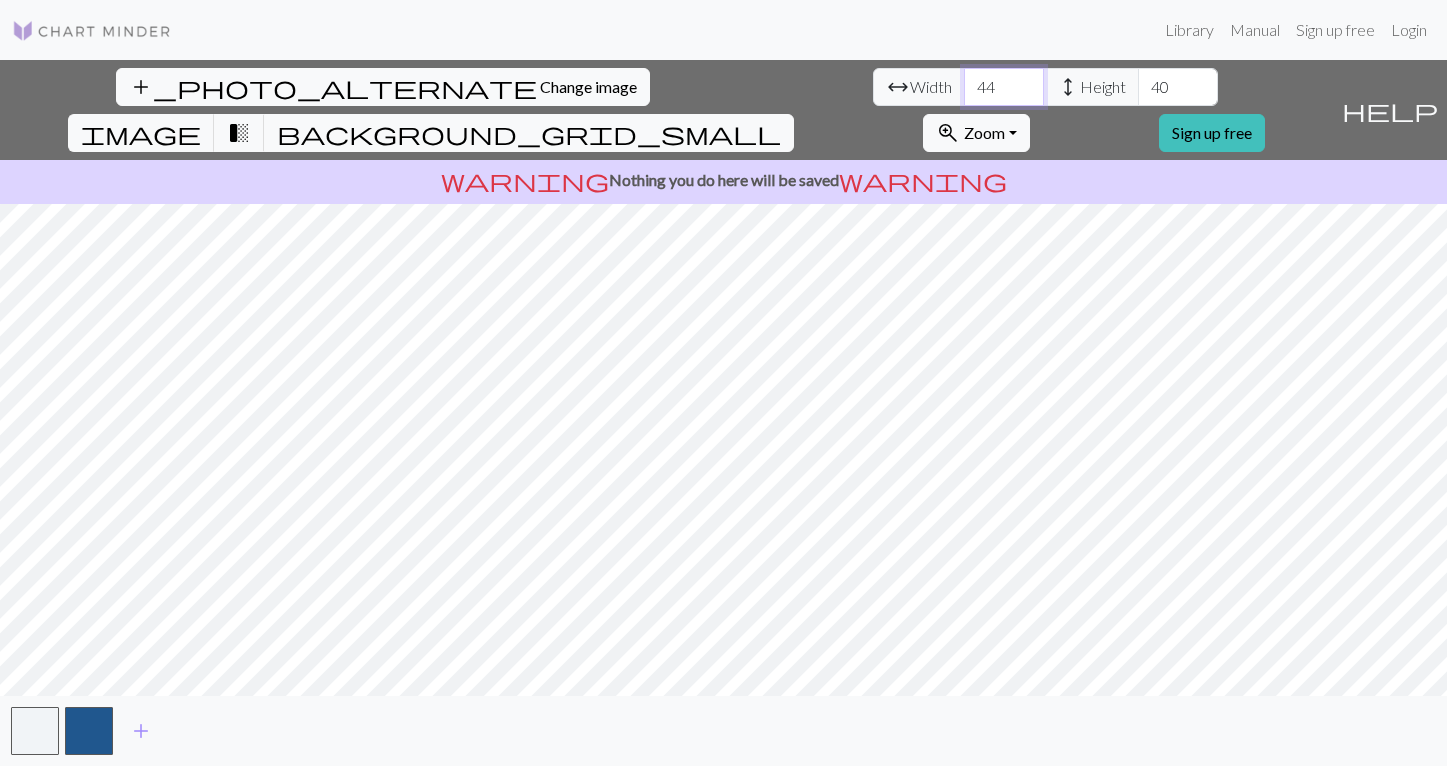 click on "44" at bounding box center (1004, 87) 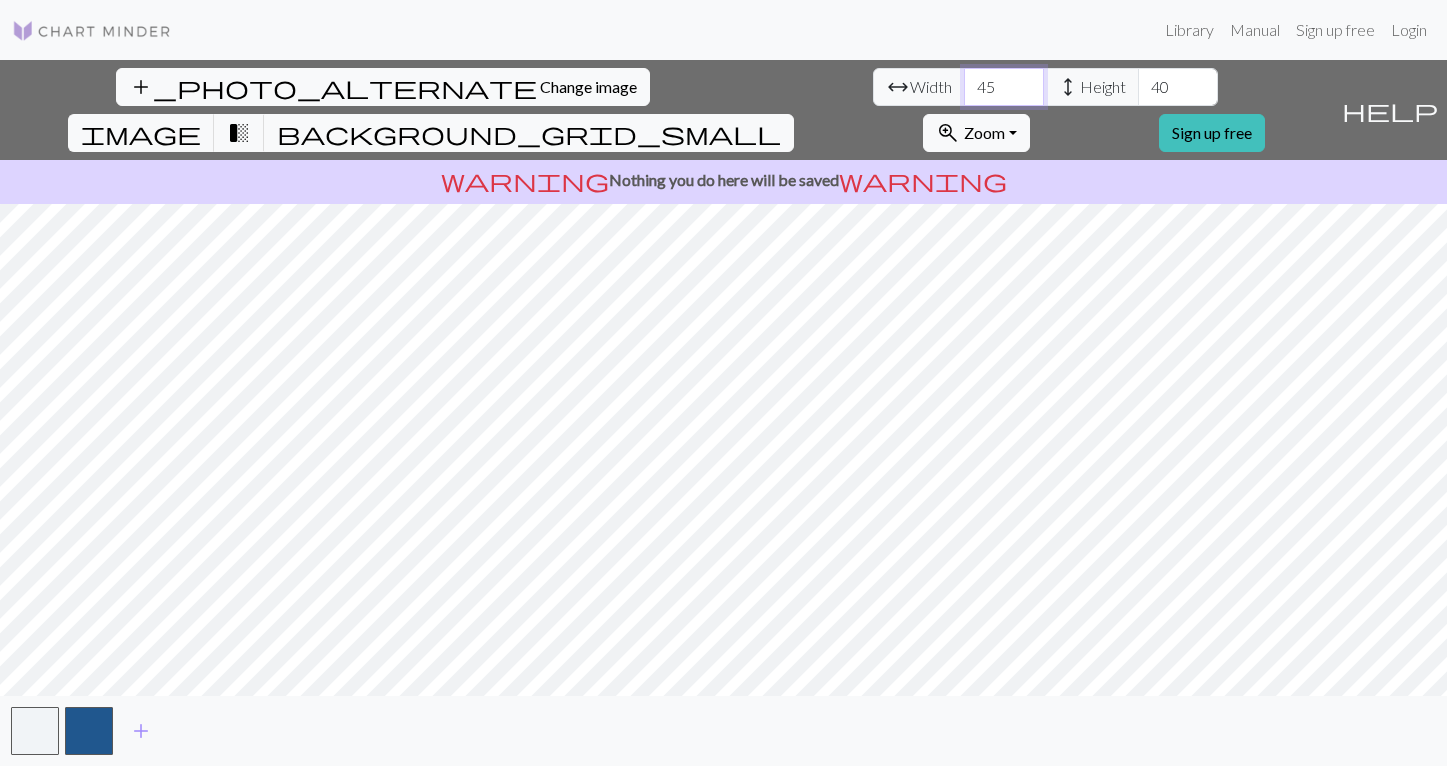 click on "45" at bounding box center (1004, 87) 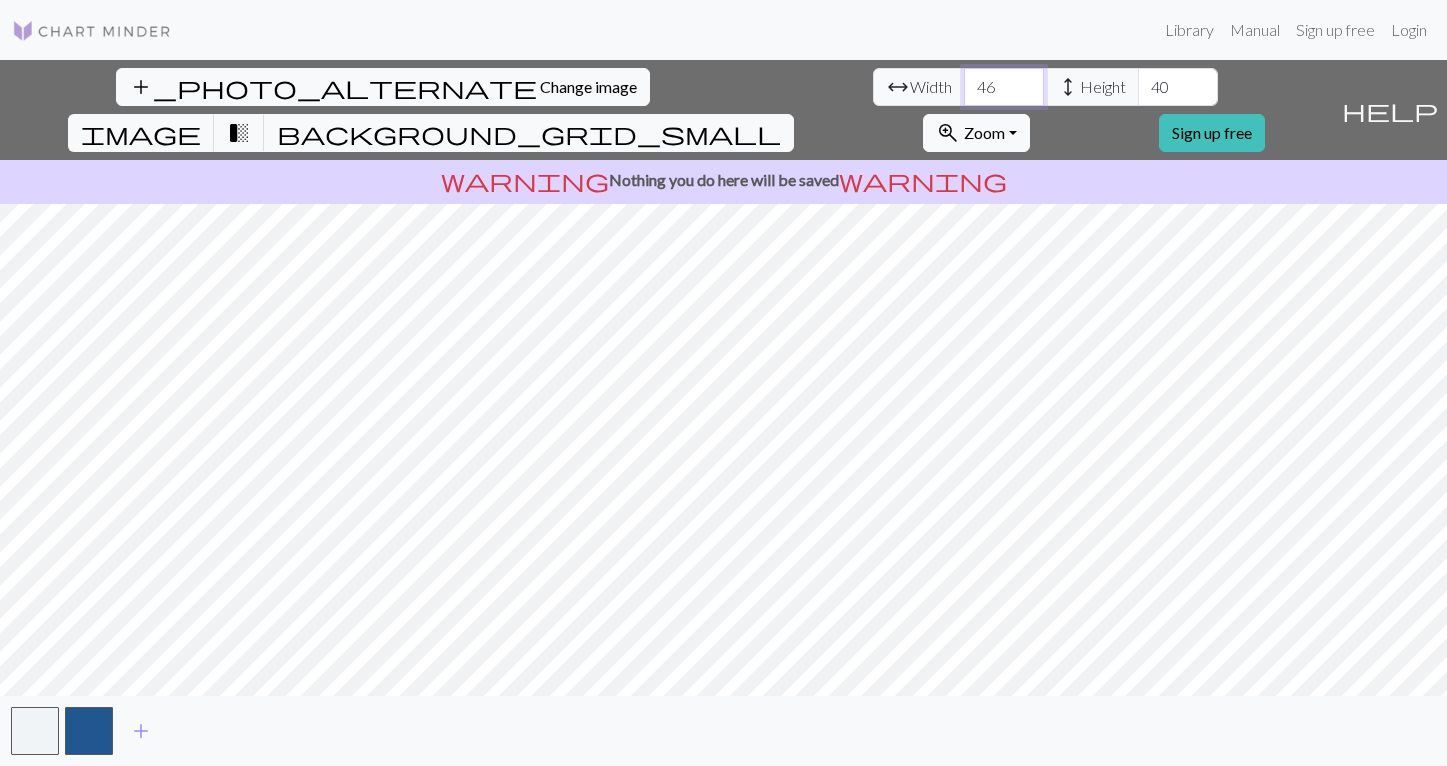 click on "46" at bounding box center [1004, 87] 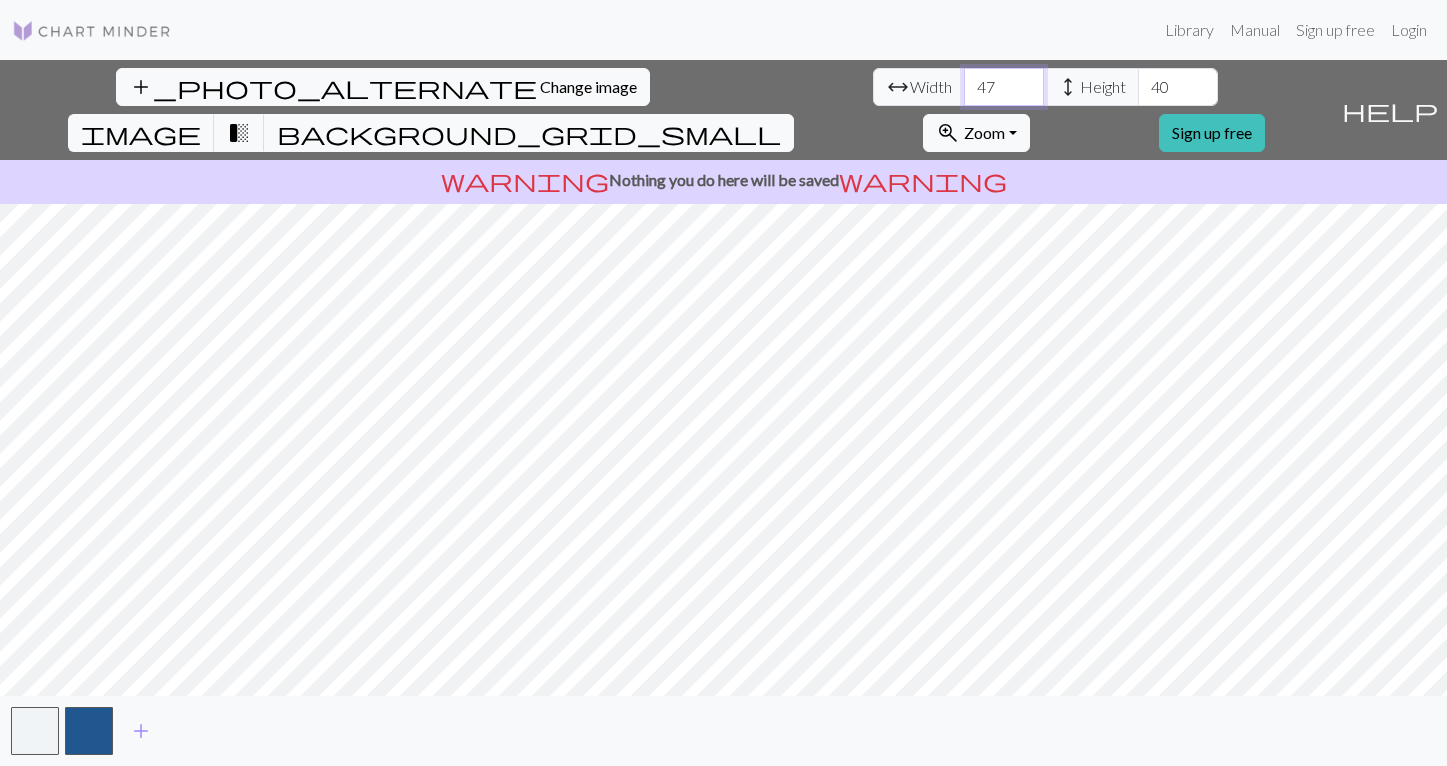 click on "47" at bounding box center (1004, 87) 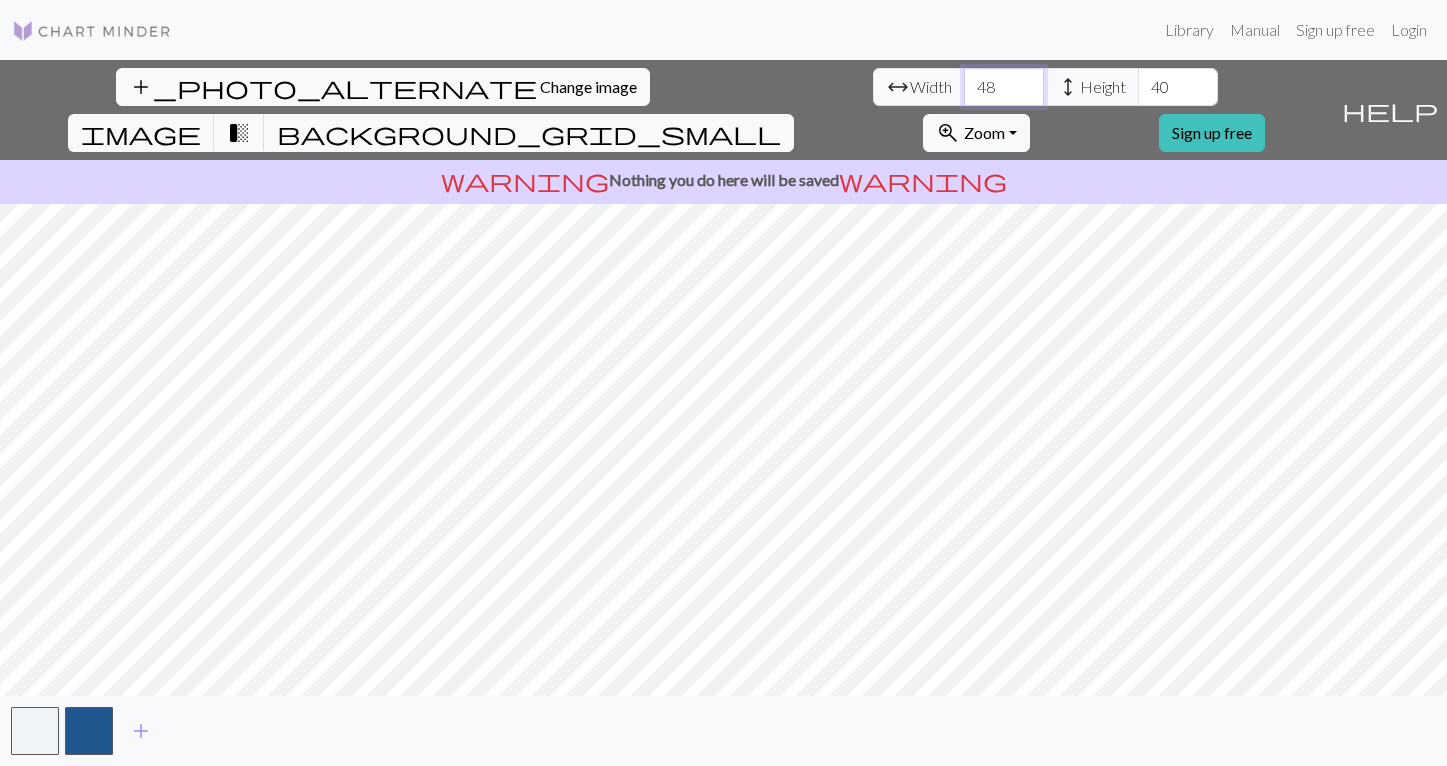 click on "48" at bounding box center (1004, 87) 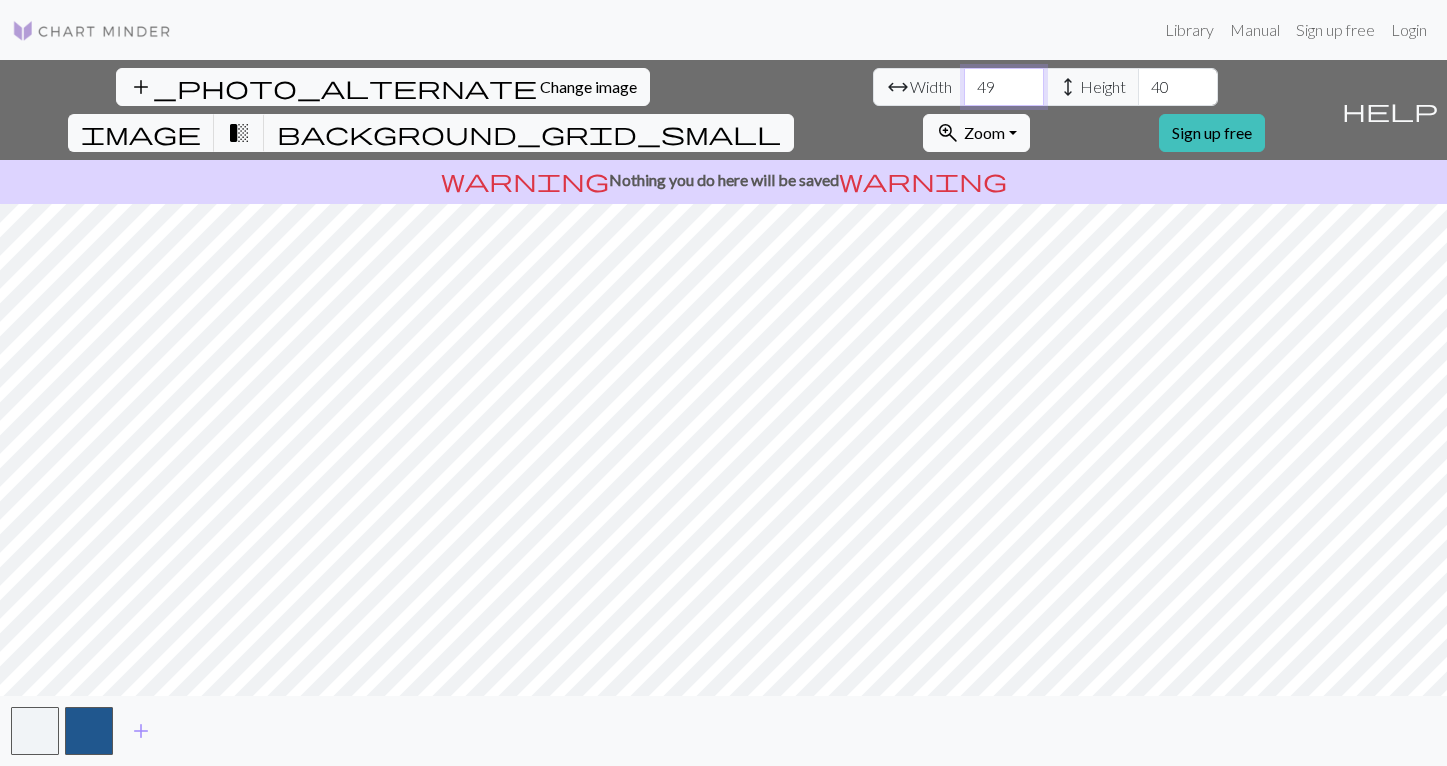 click on "49" at bounding box center (1004, 87) 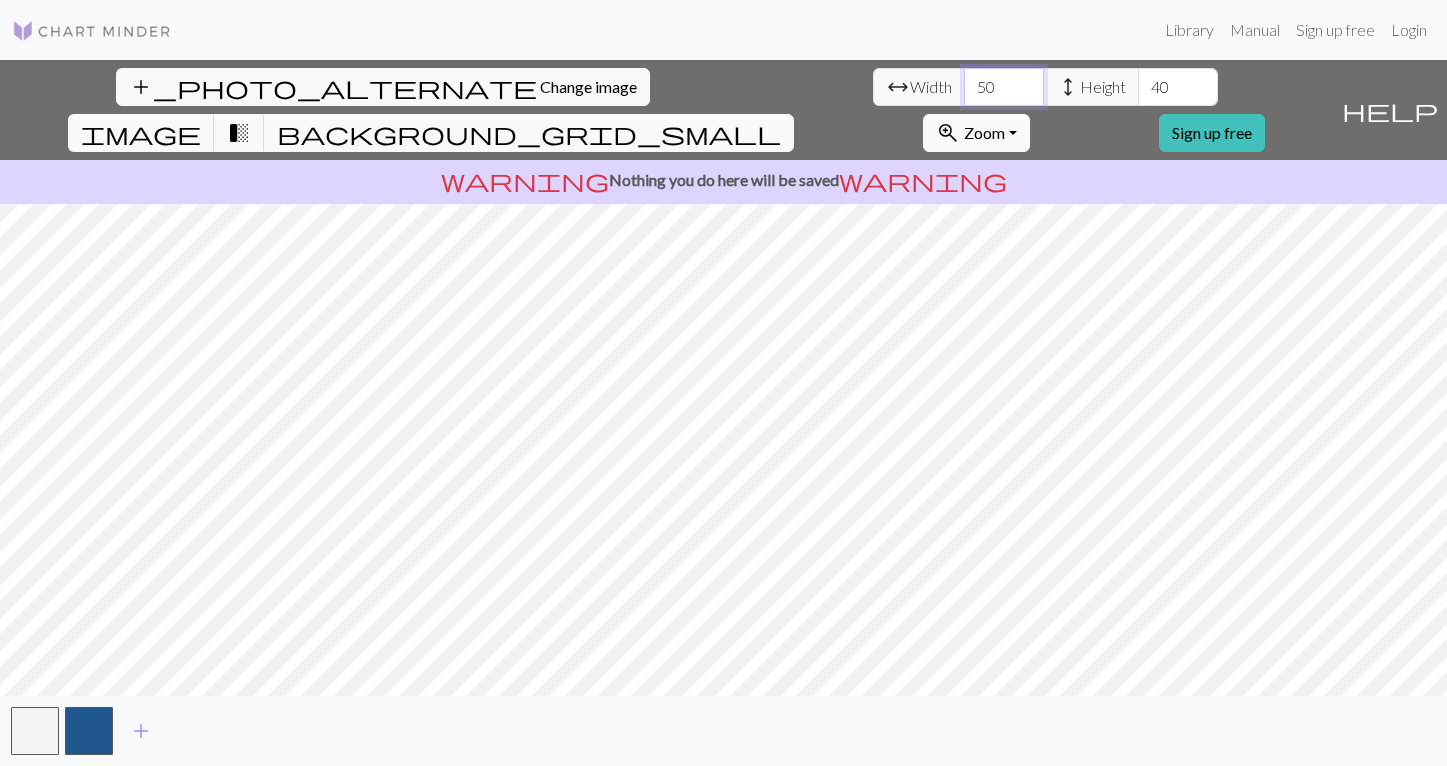 click on "50" at bounding box center [1004, 87] 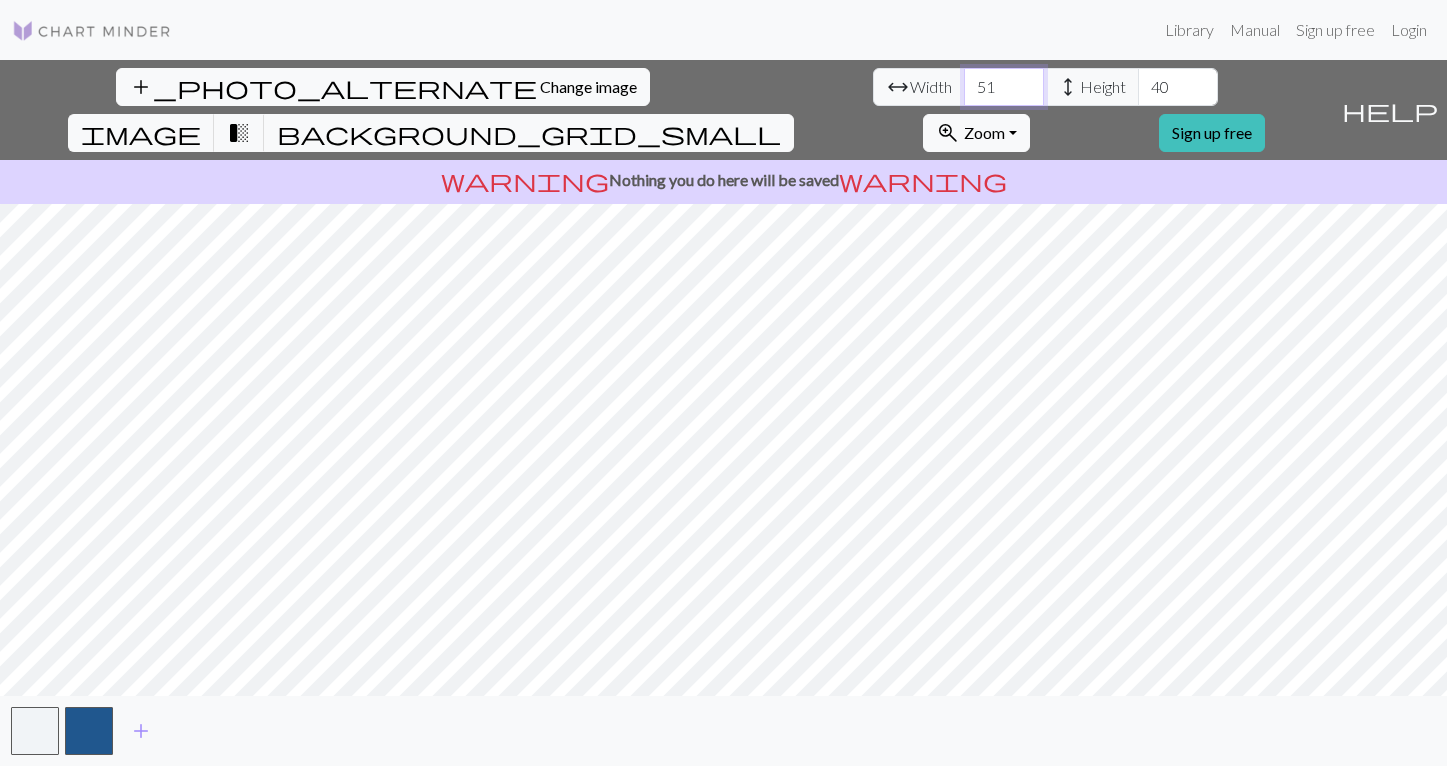 click on "51" at bounding box center (1004, 87) 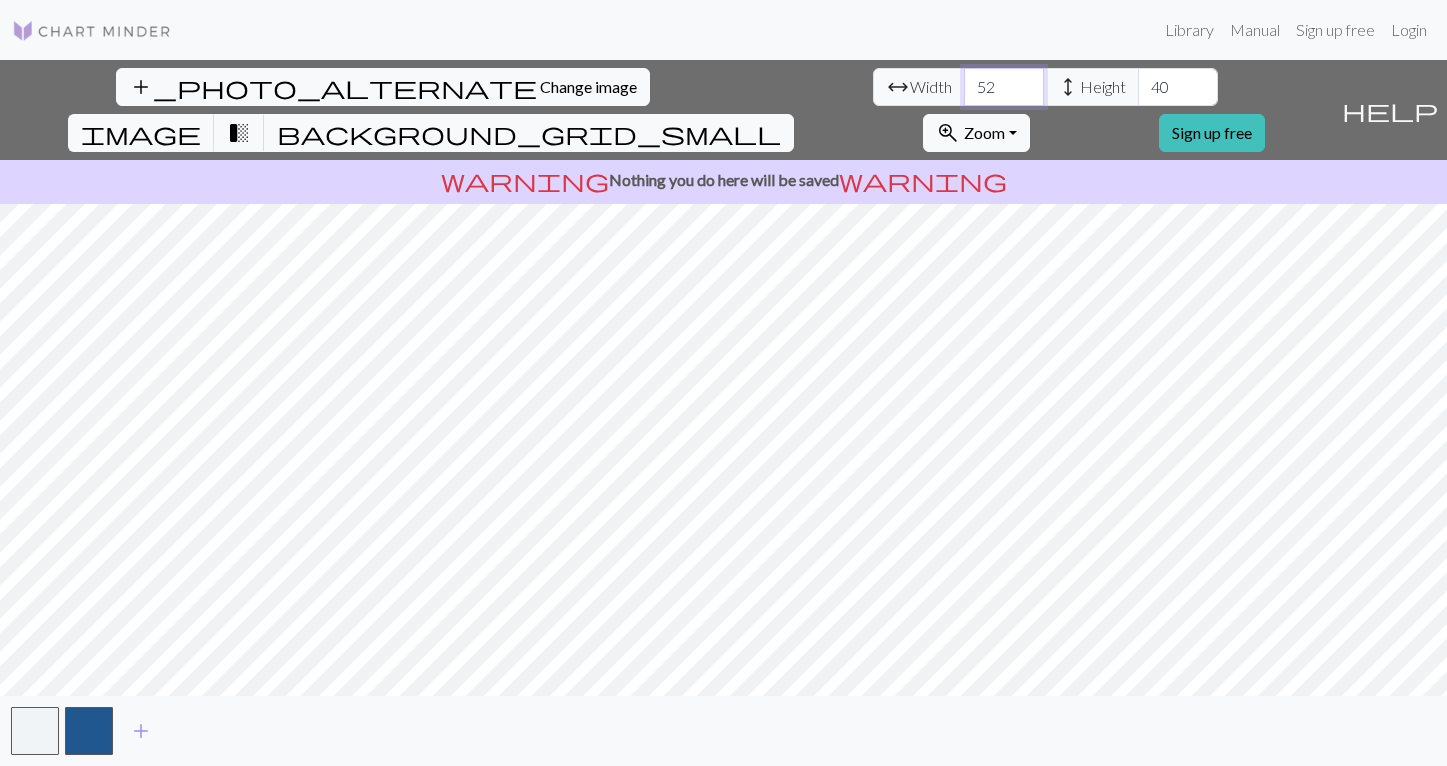 click on "52" at bounding box center [1004, 87] 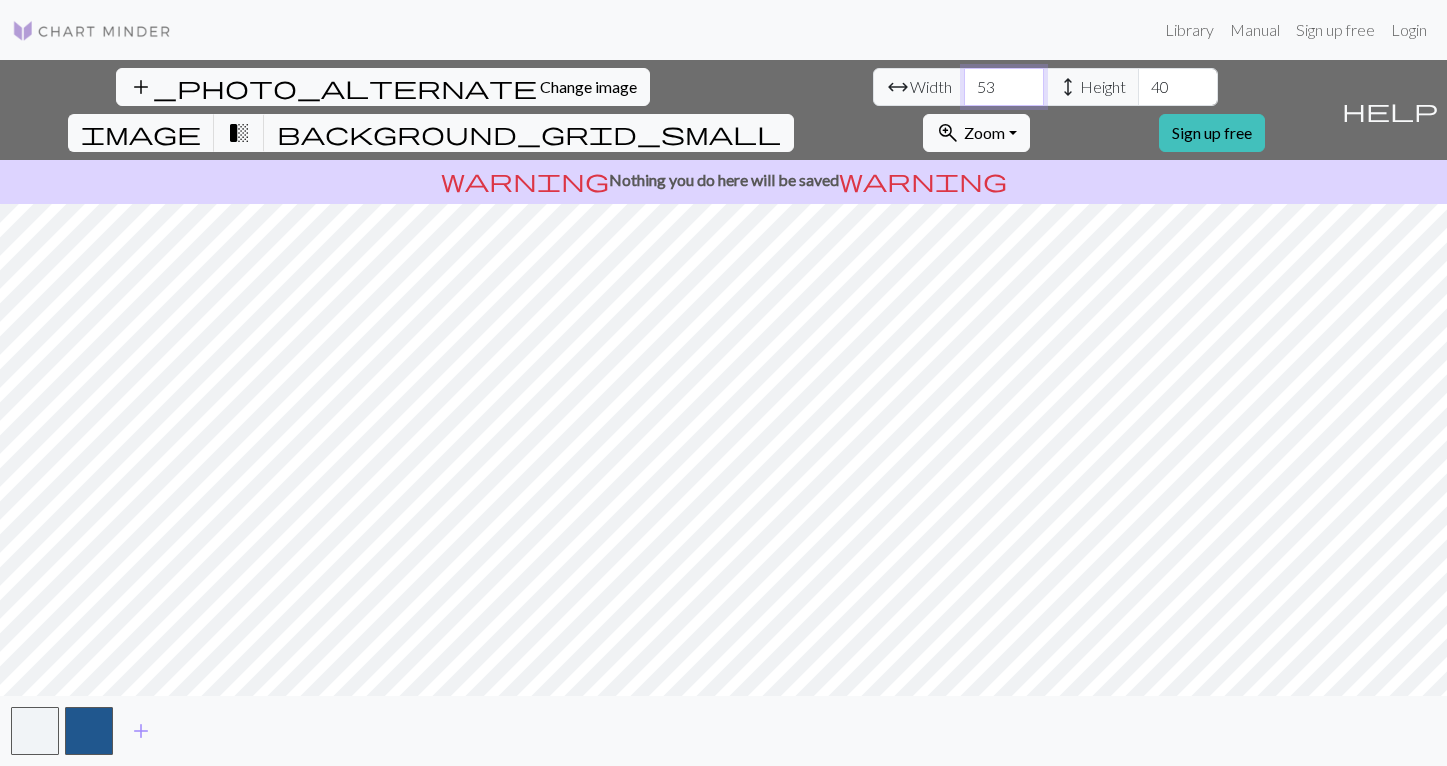 click on "53" at bounding box center (1004, 87) 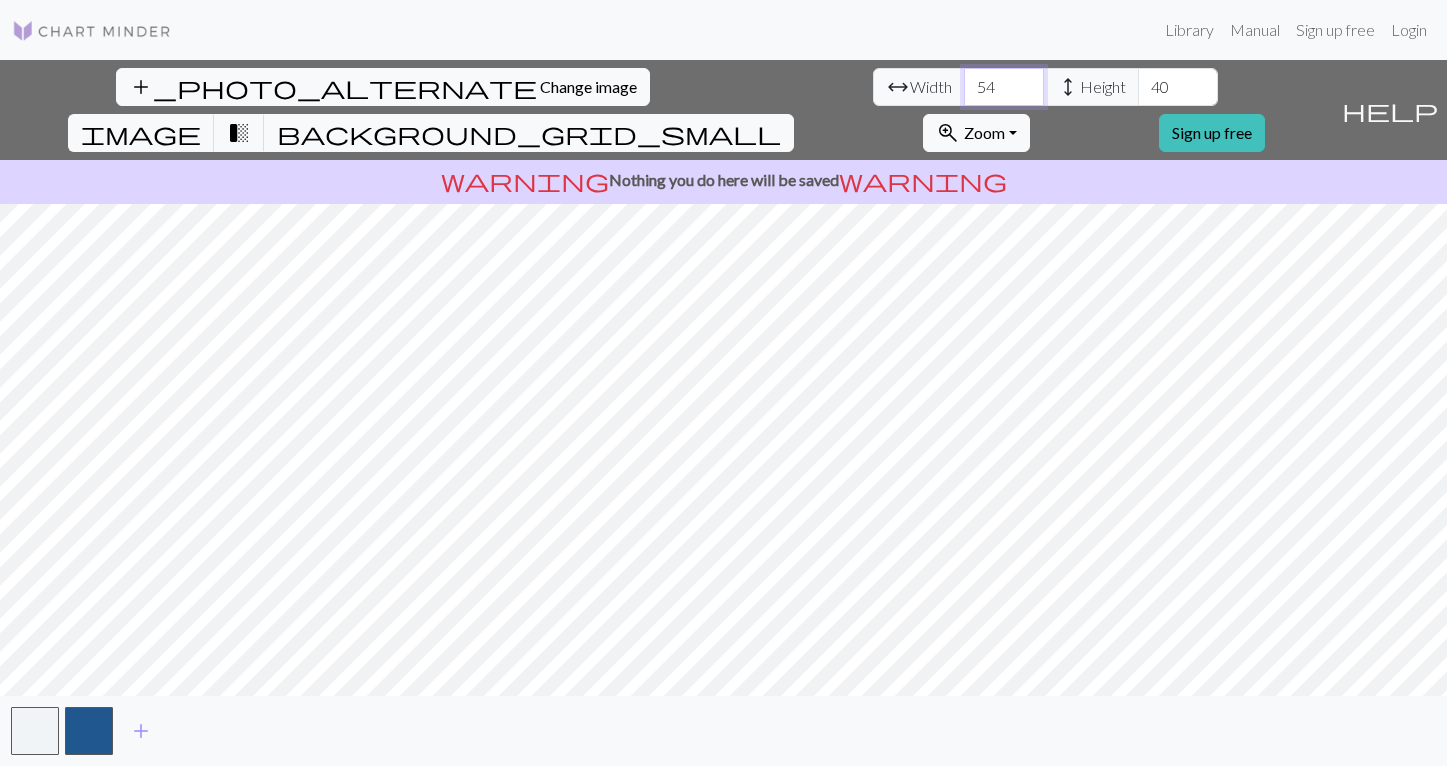 click on "54" at bounding box center [1004, 87] 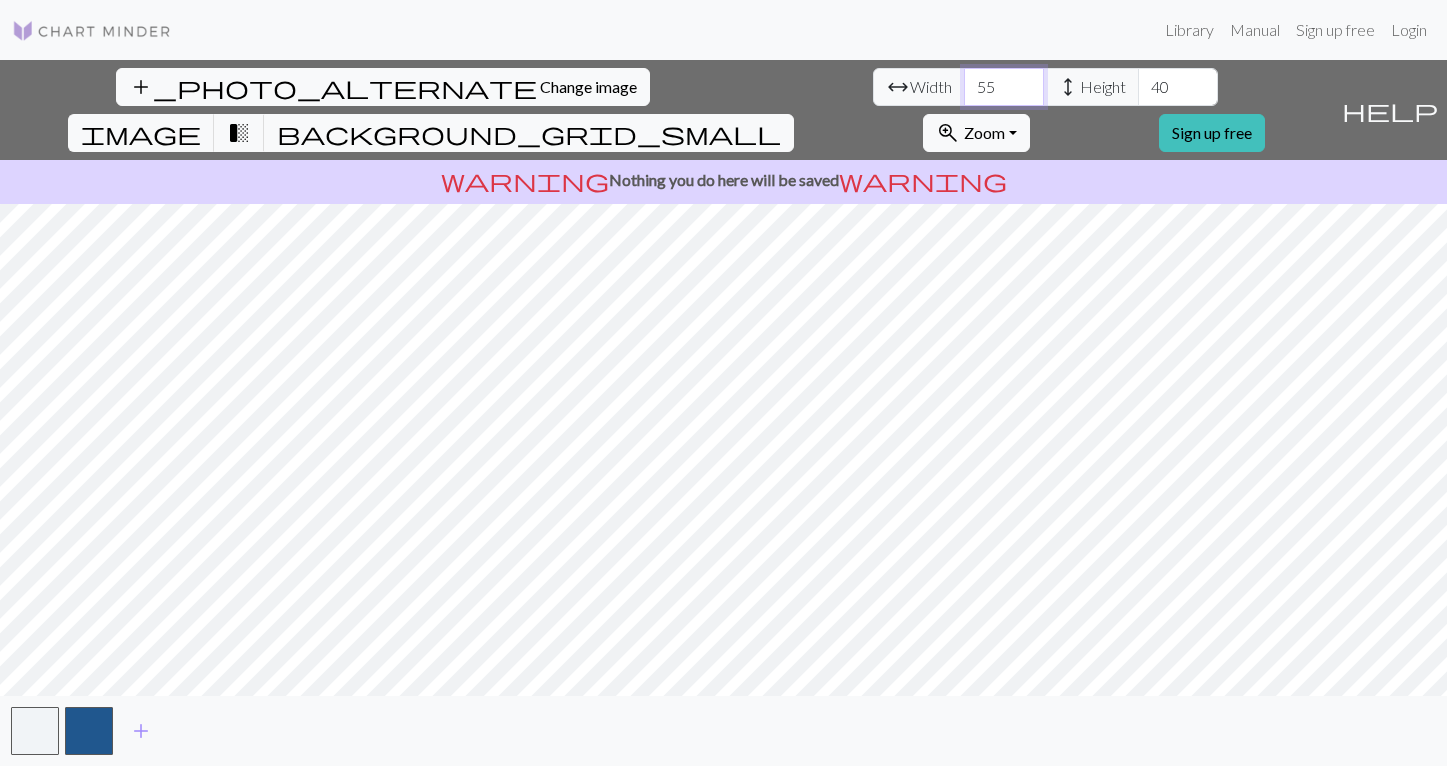 click on "55" at bounding box center (1004, 87) 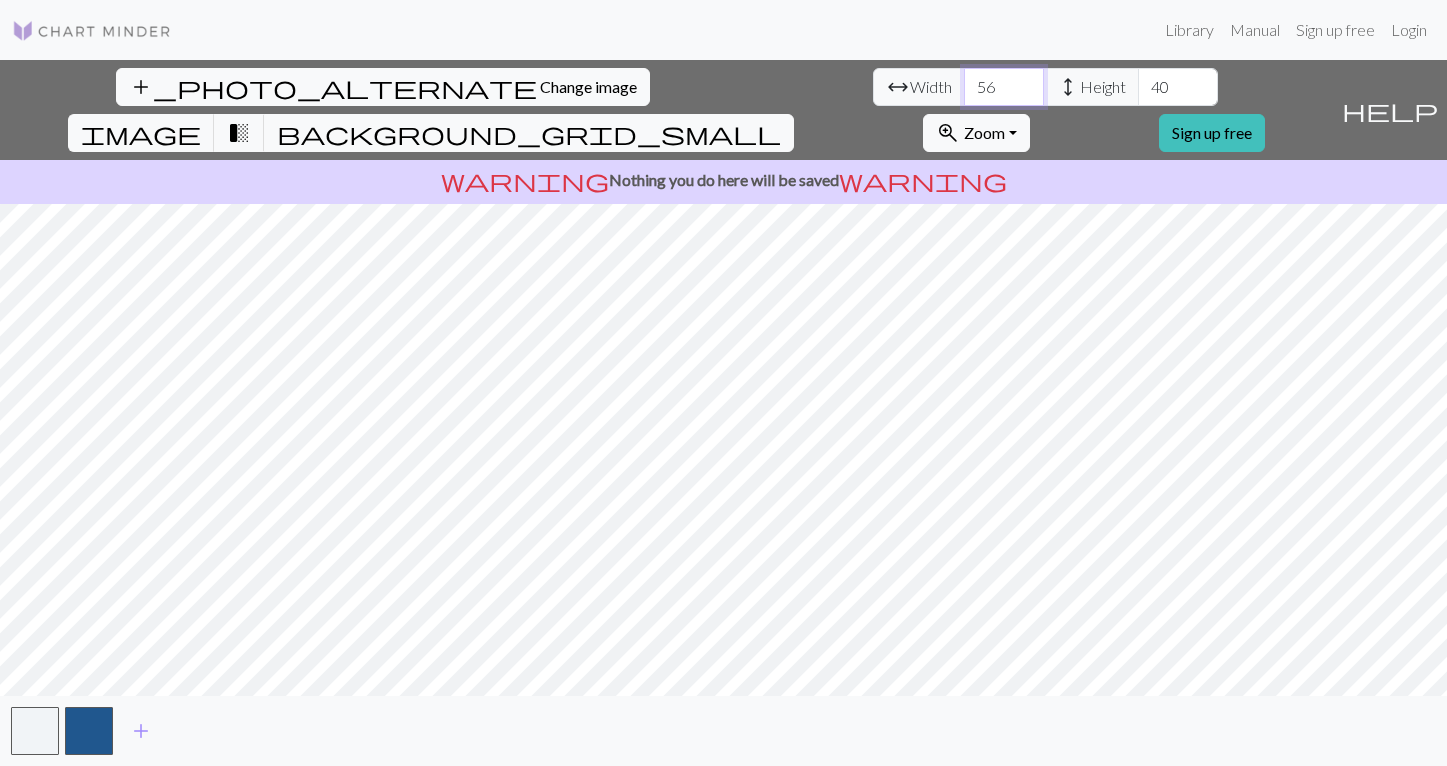 click on "56" at bounding box center [1004, 87] 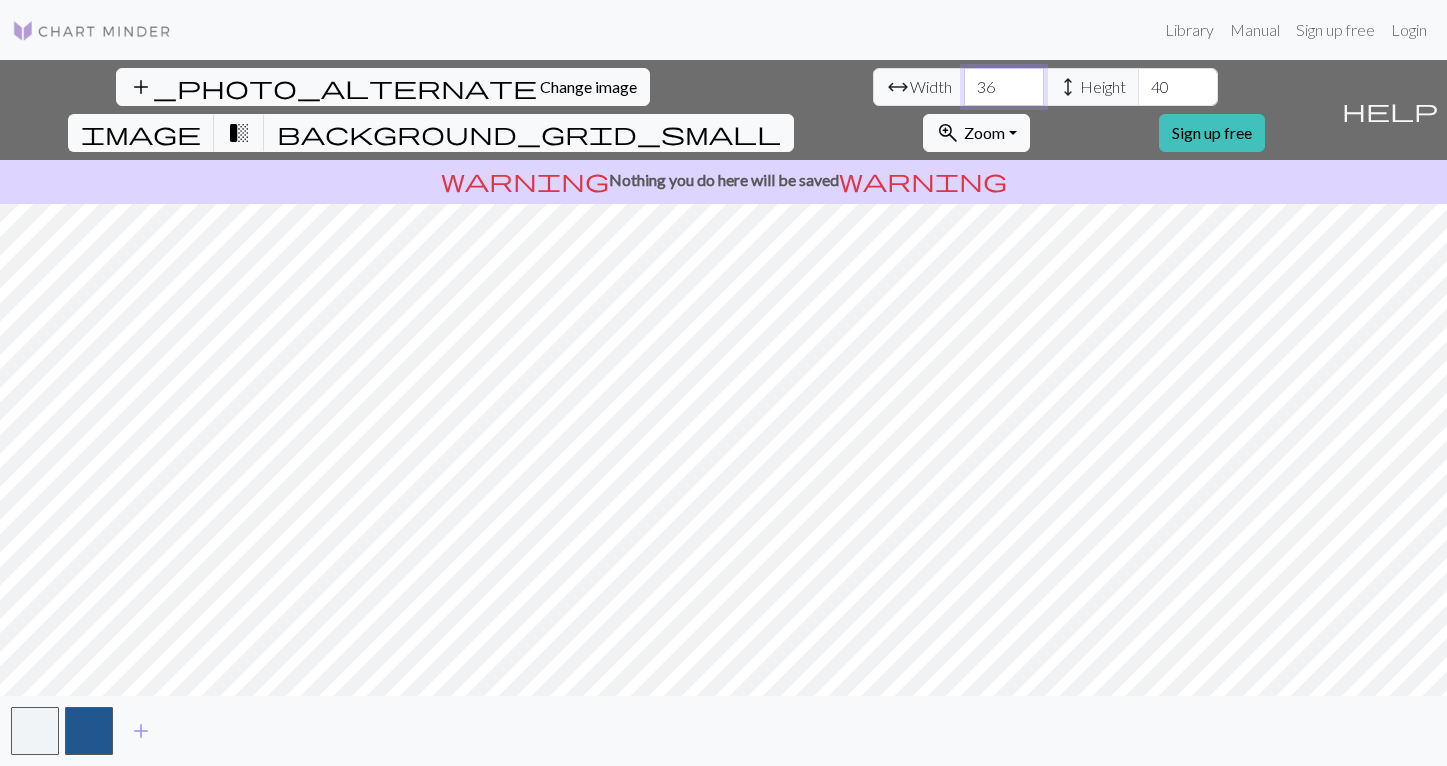 click on "36" at bounding box center (1004, 87) 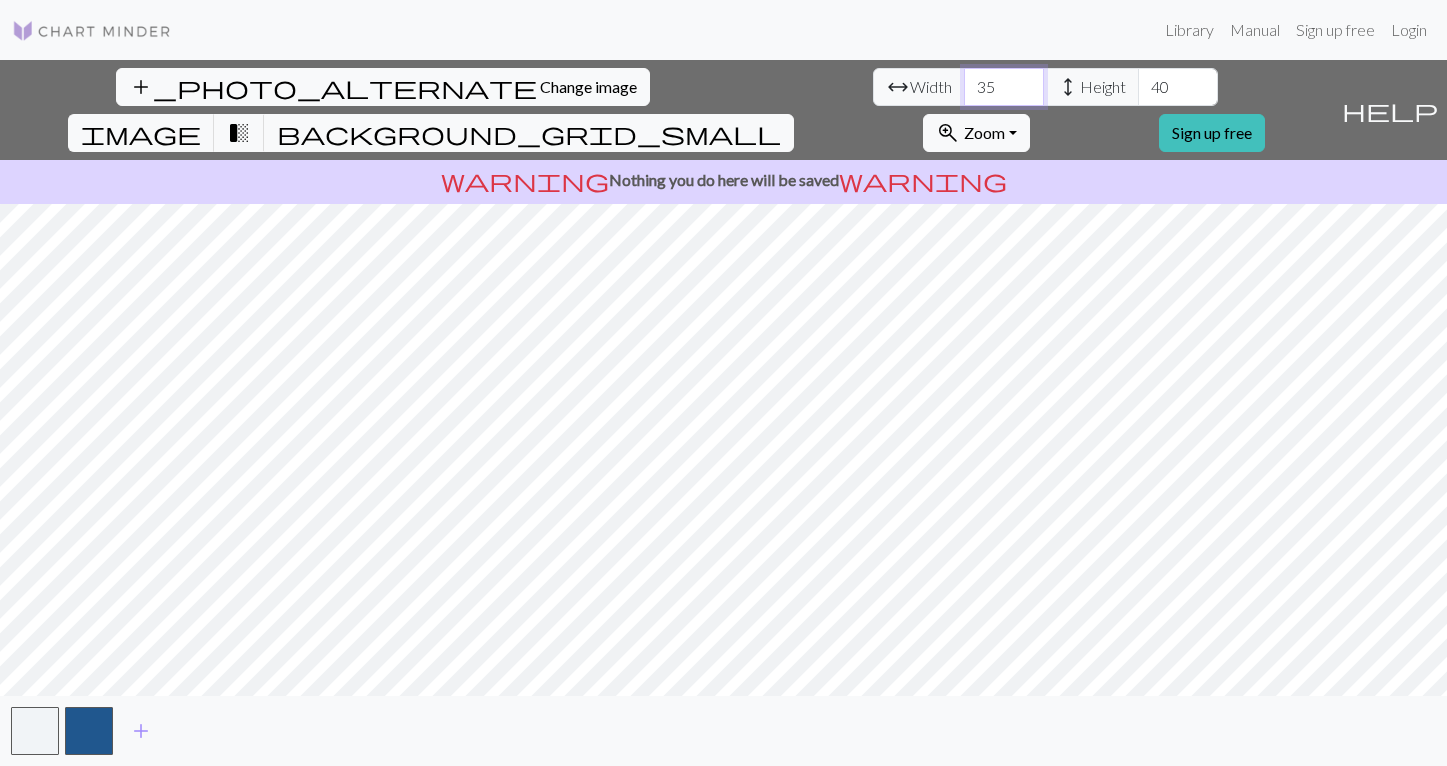 click on "35" at bounding box center [1004, 87] 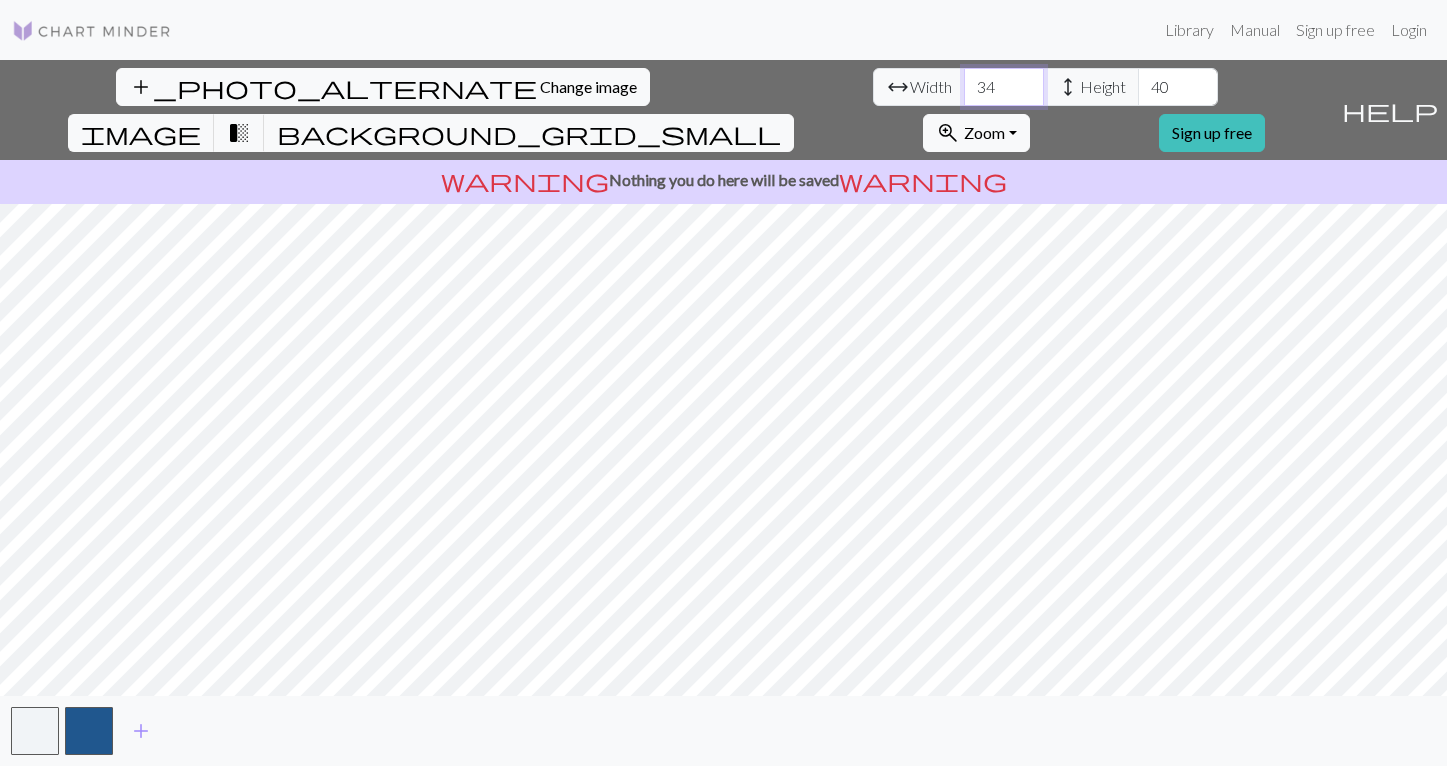 click on "34" at bounding box center [1004, 87] 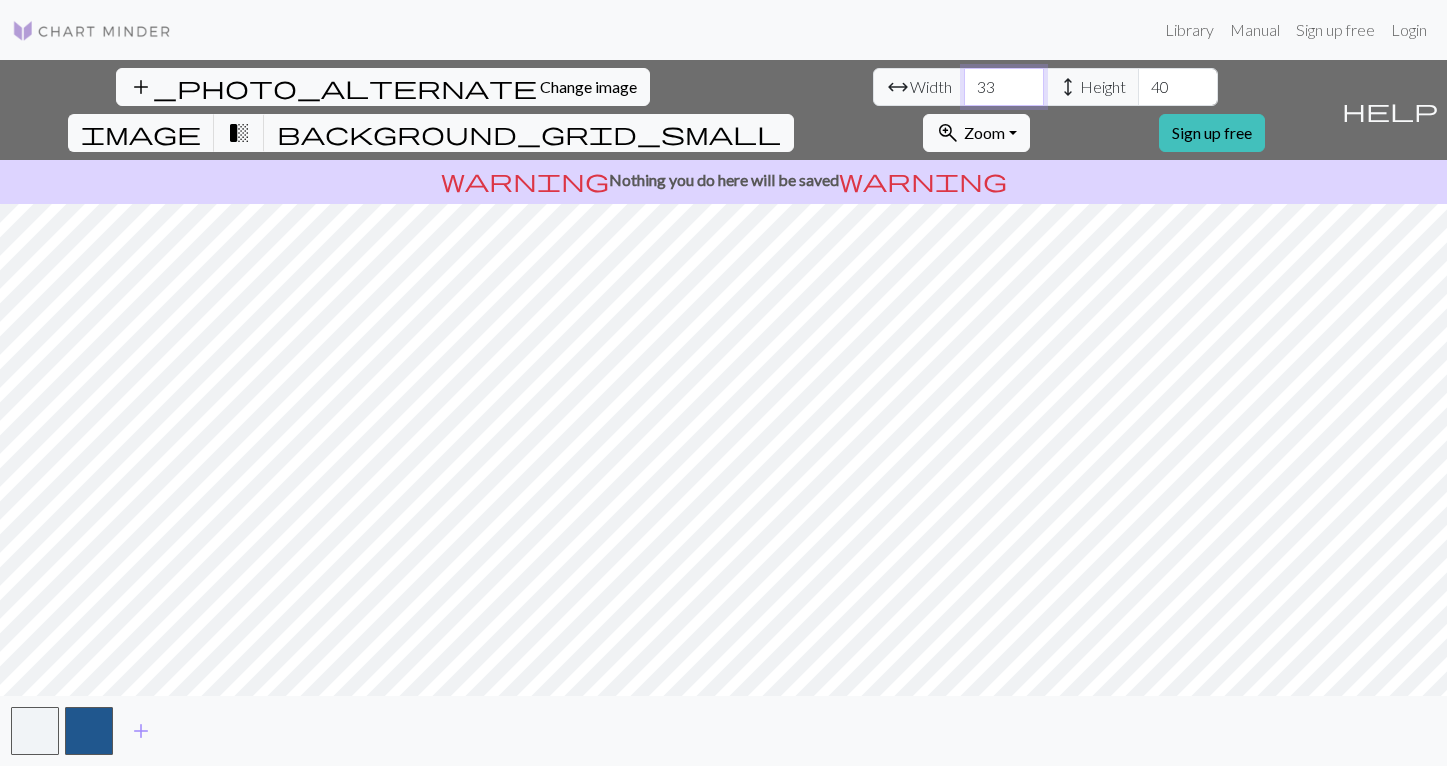 click on "33" at bounding box center (1004, 87) 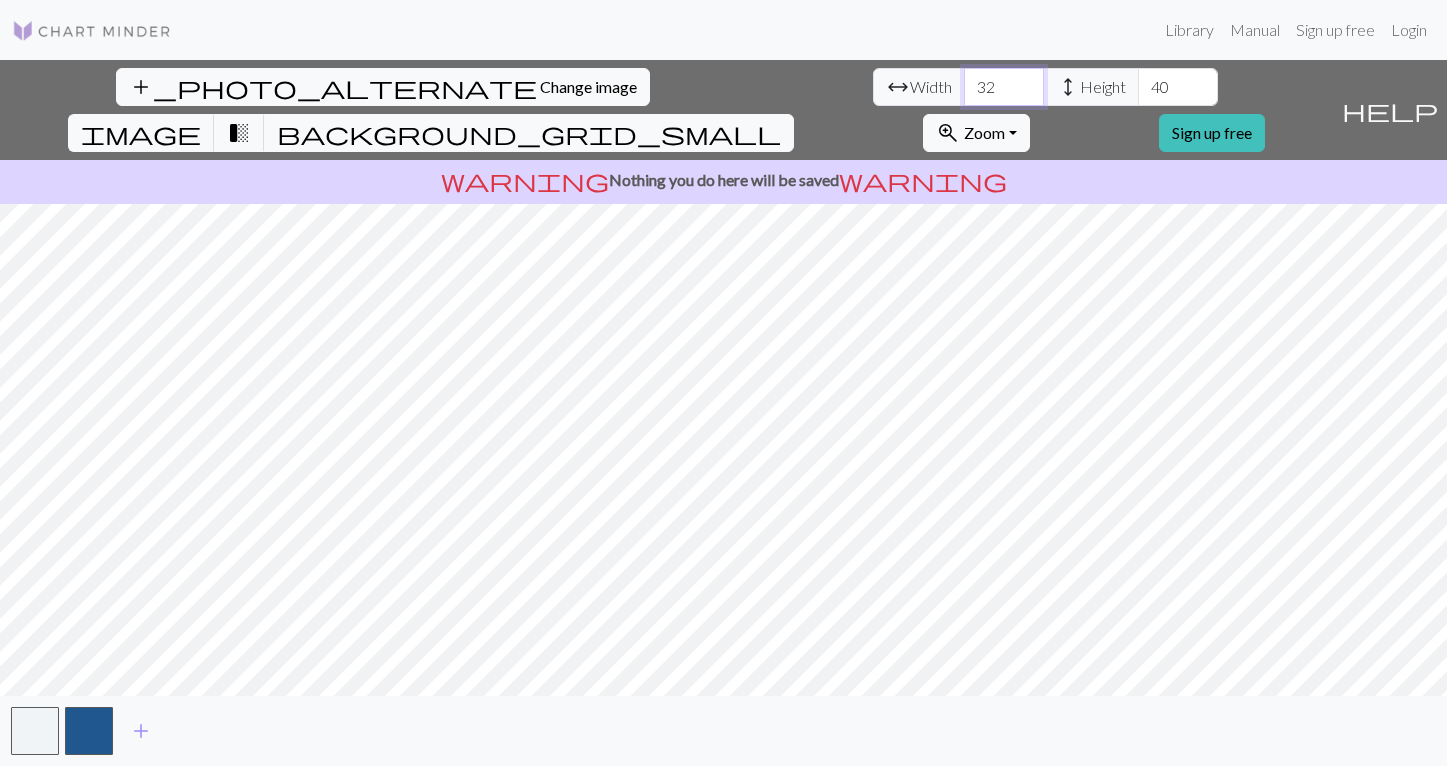 click on "32" at bounding box center (1004, 87) 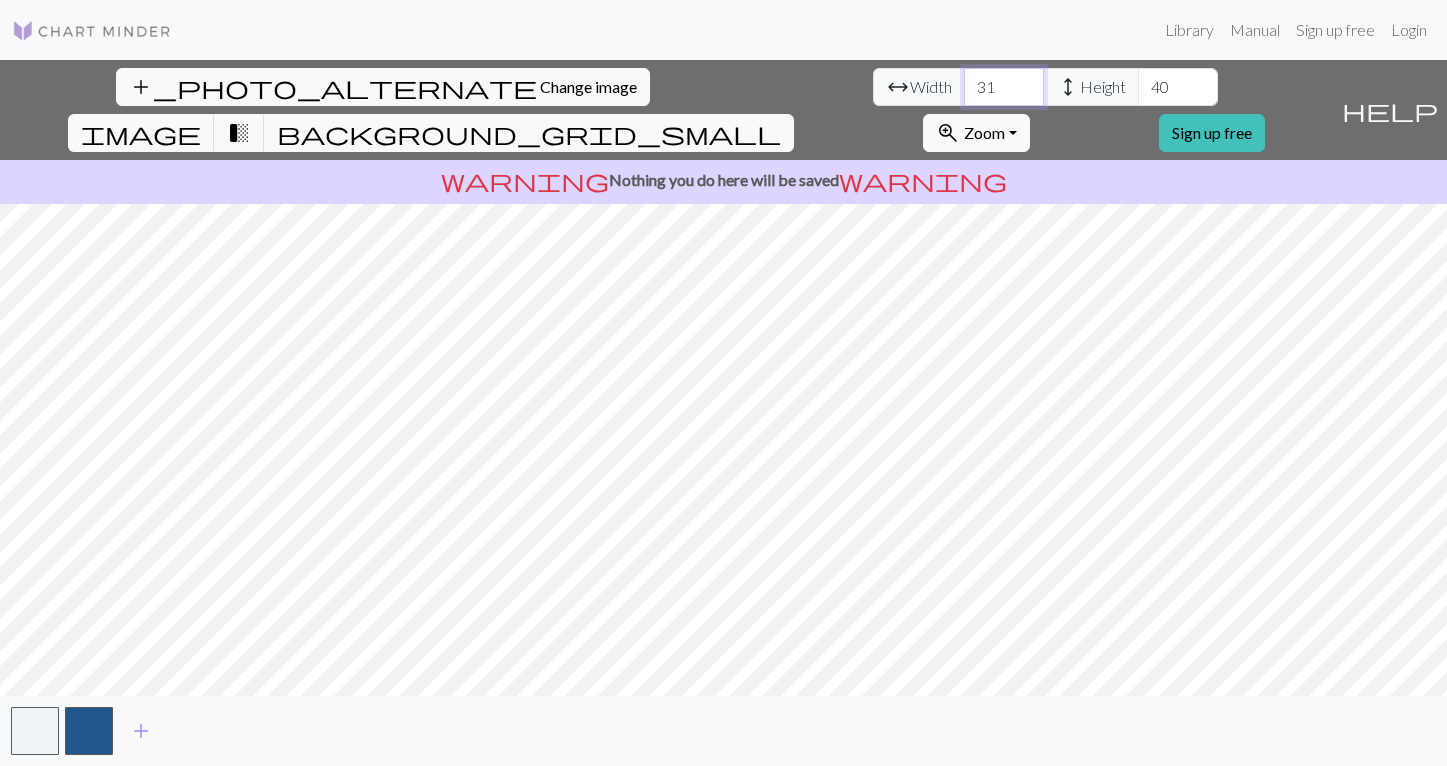 click on "31" at bounding box center (1004, 87) 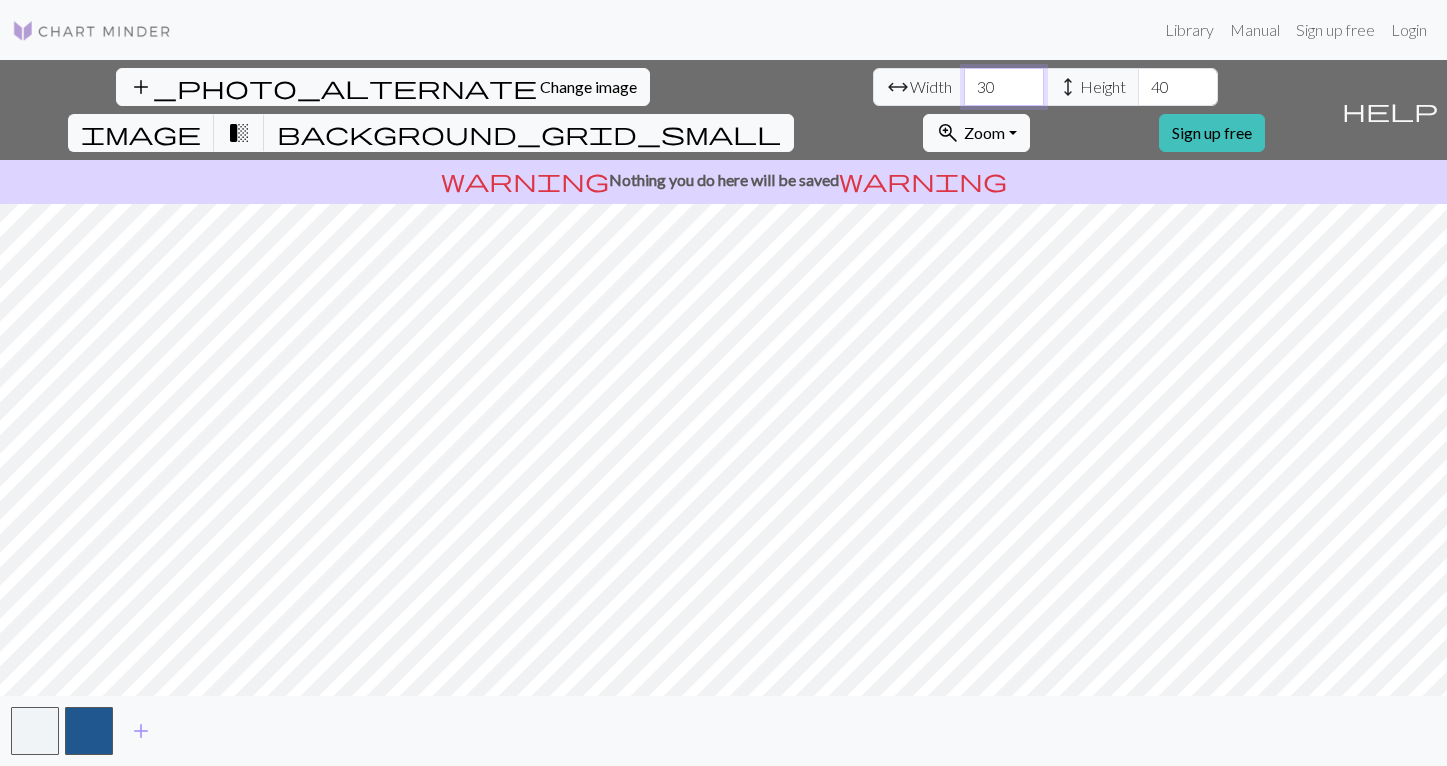 click on "30" at bounding box center (1004, 87) 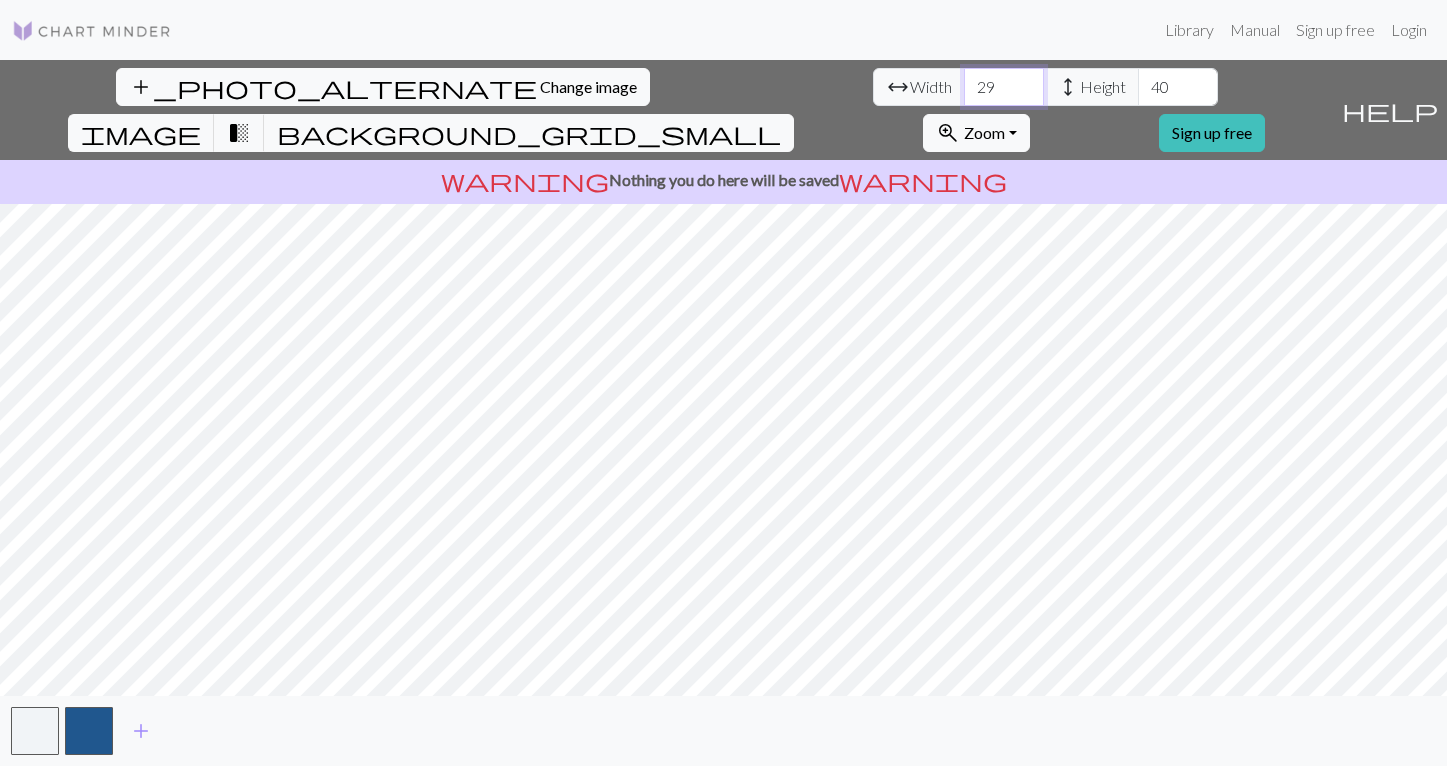 click on "29" at bounding box center [1004, 87] 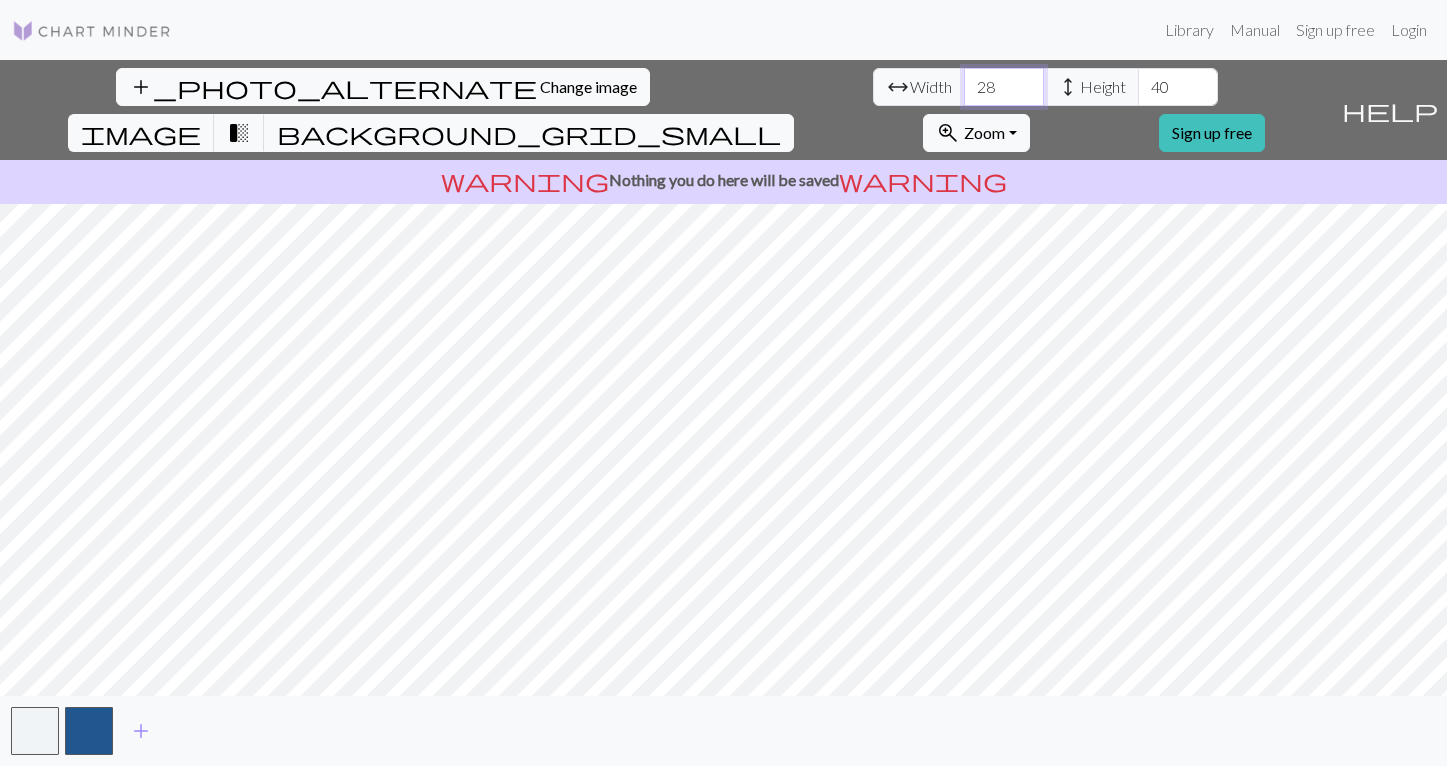 click on "28" at bounding box center (1004, 87) 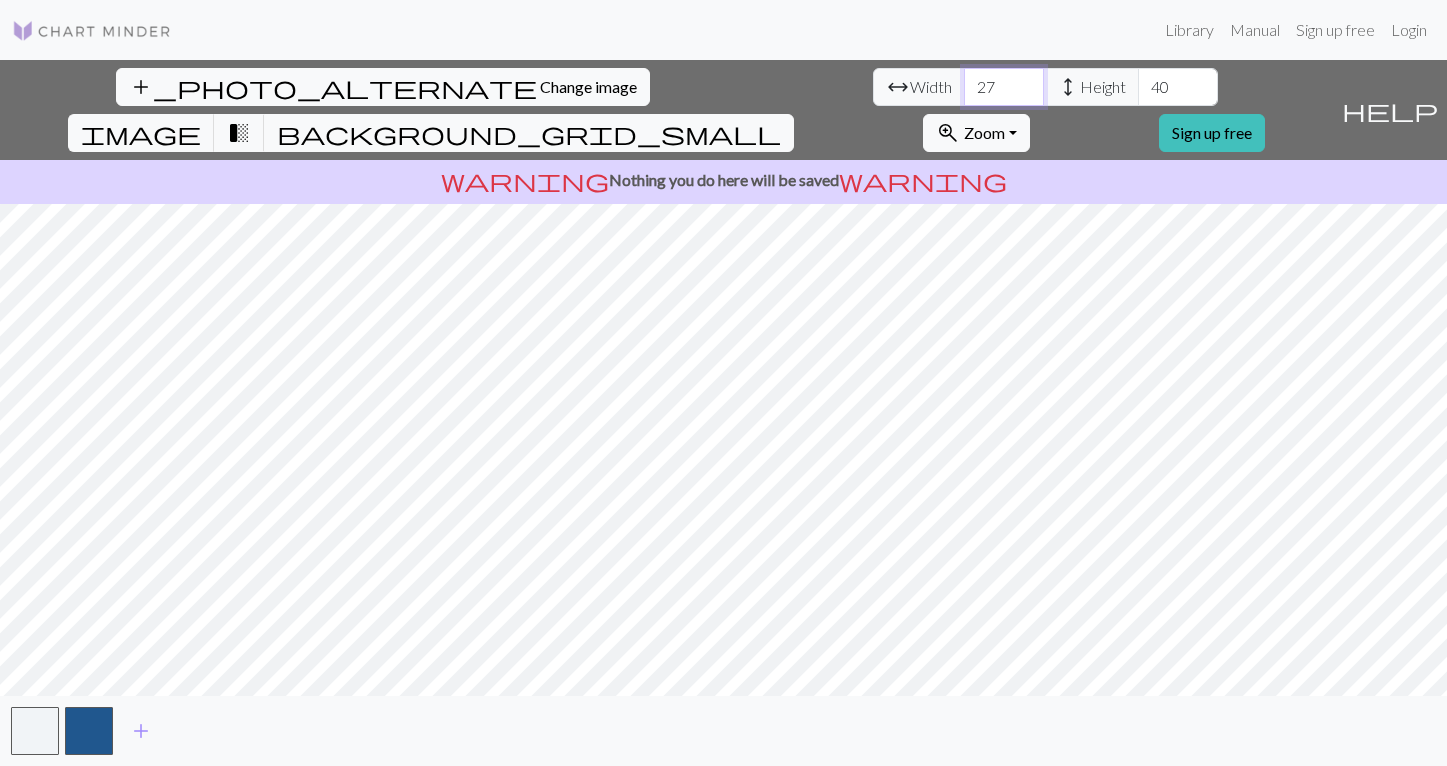 click on "27" at bounding box center [1004, 87] 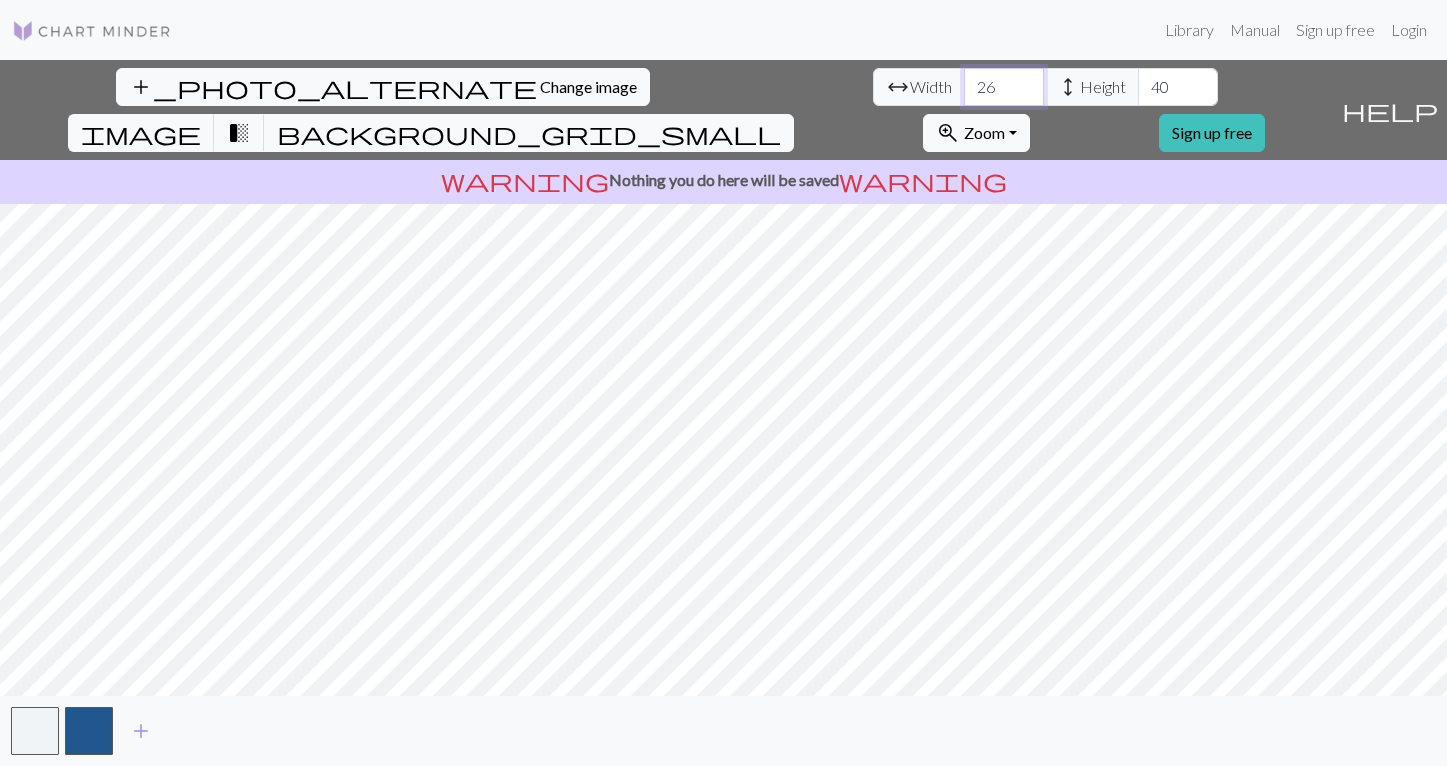 click on "26" at bounding box center (1004, 87) 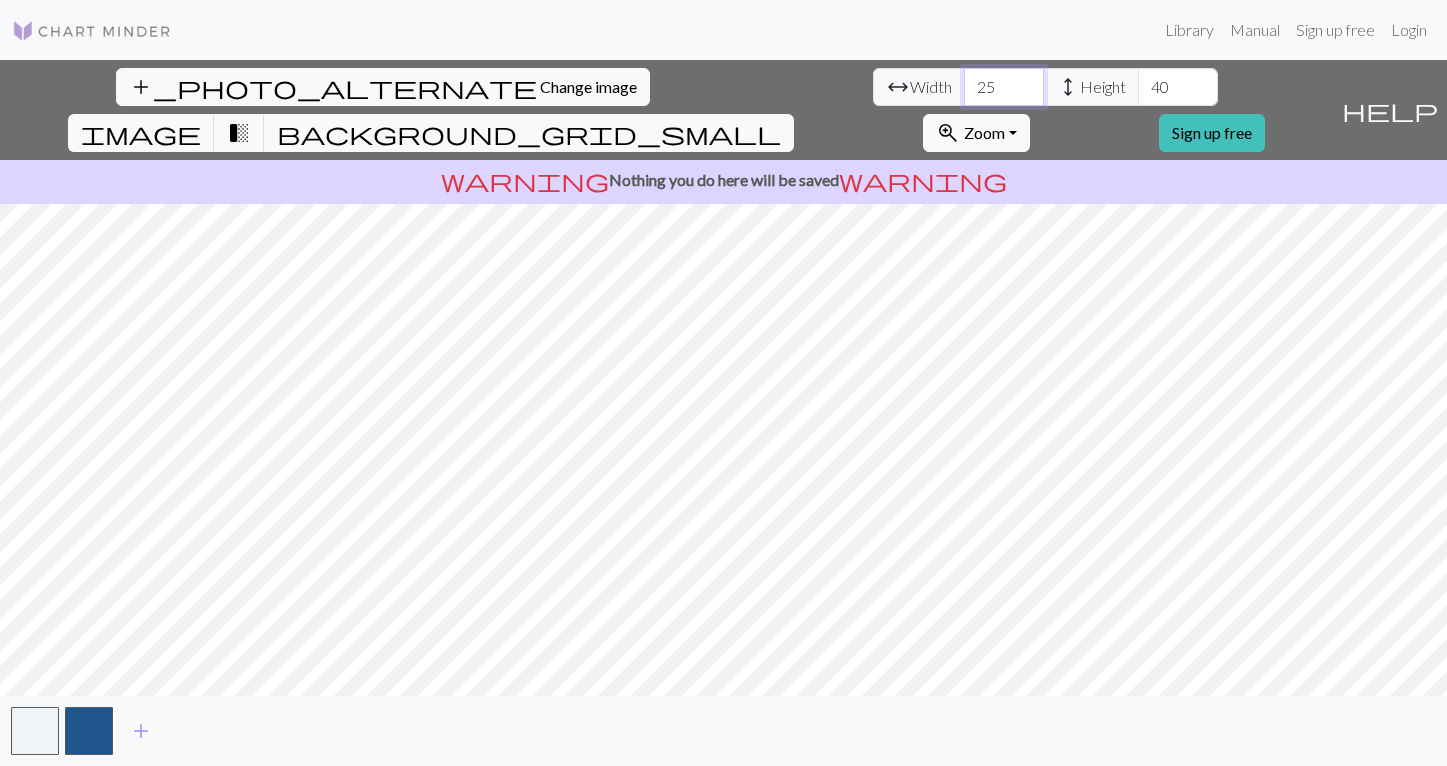 click on "25" at bounding box center [1004, 87] 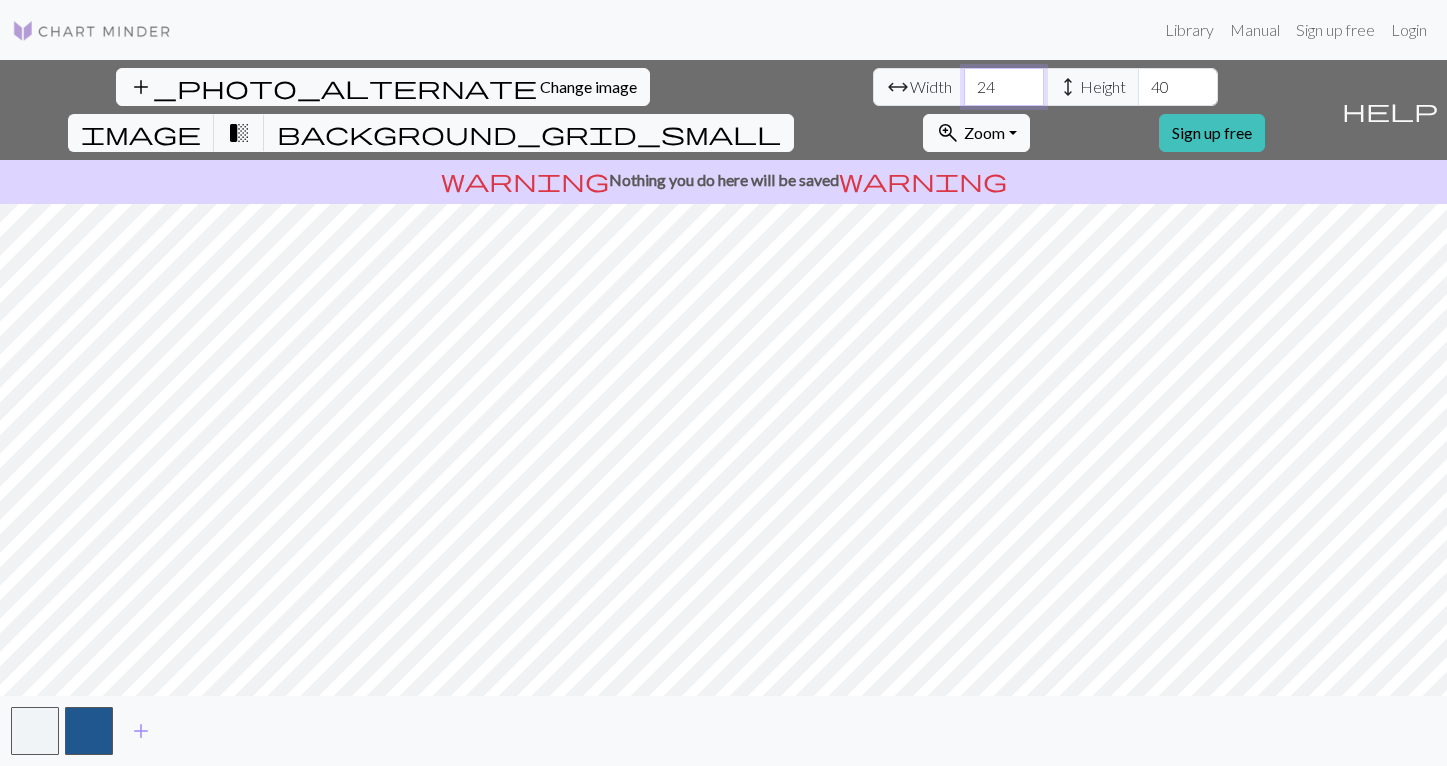 click on "24" at bounding box center [1004, 87] 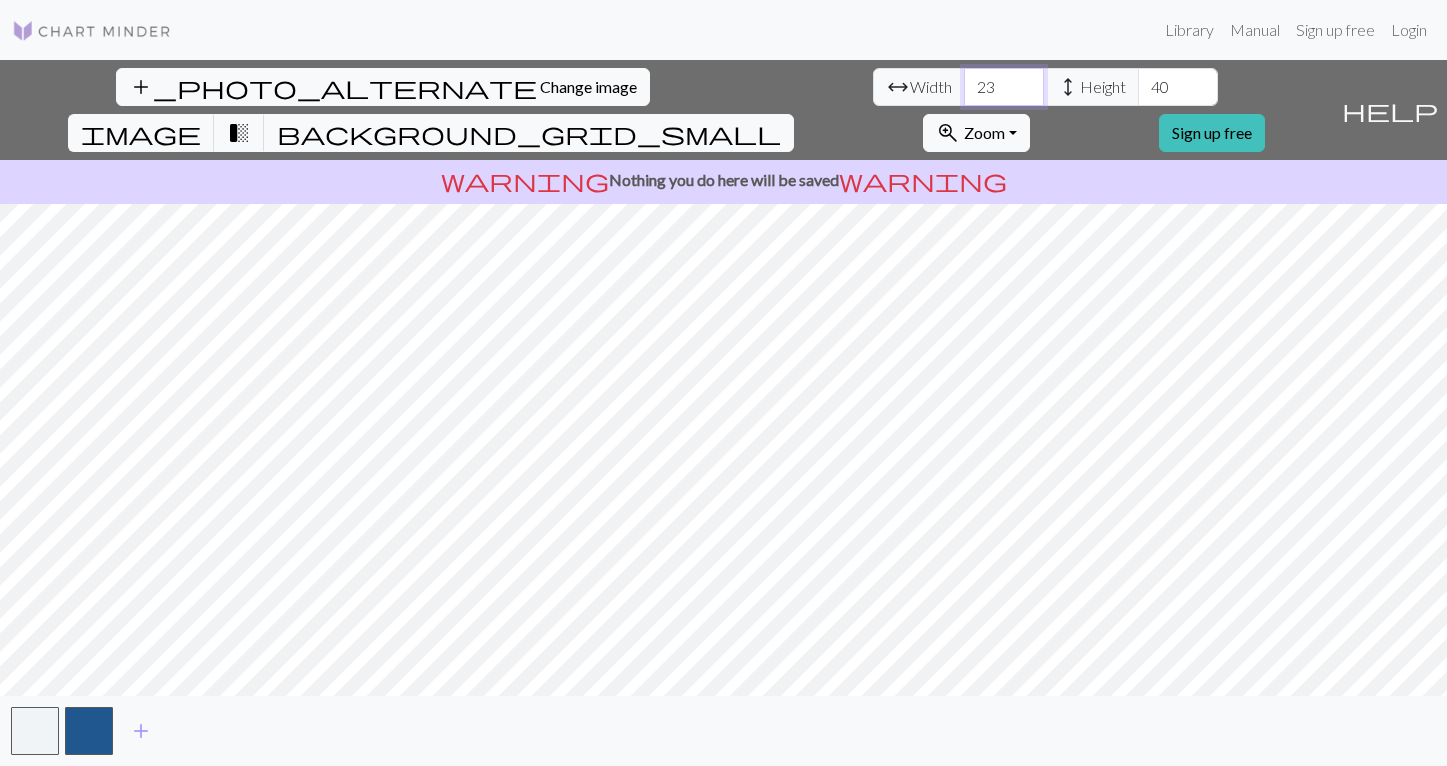 click on "23" at bounding box center [1004, 87] 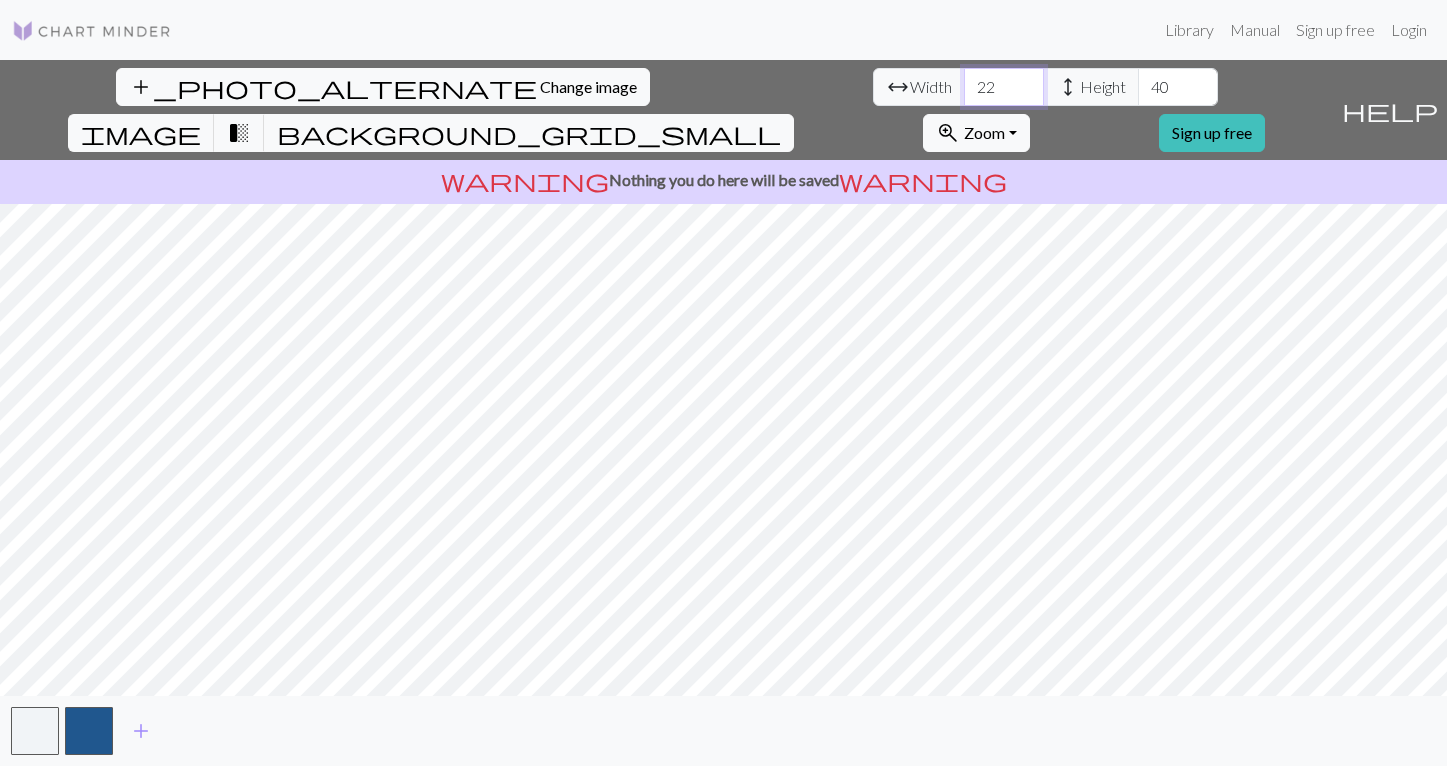 type on "22" 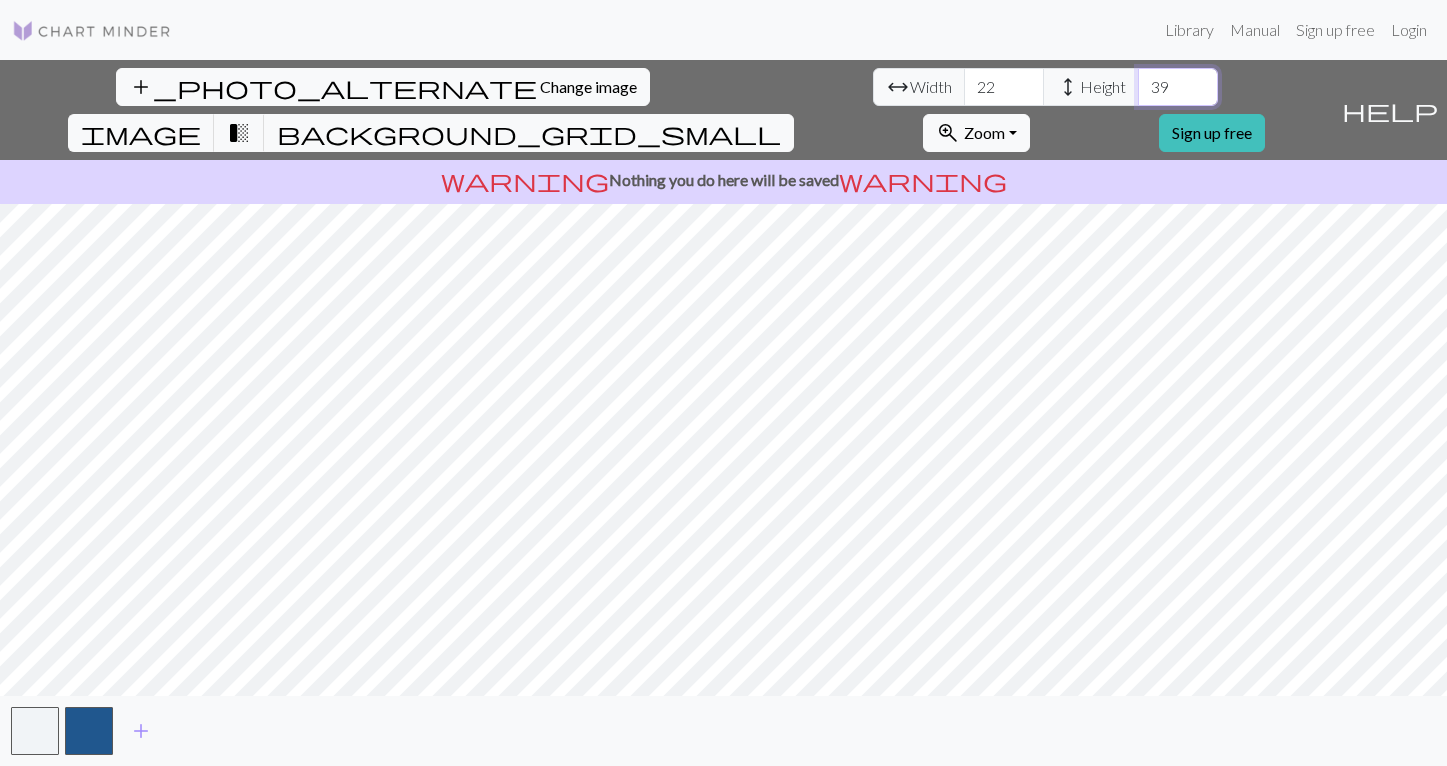 click on "39" at bounding box center [1178, 87] 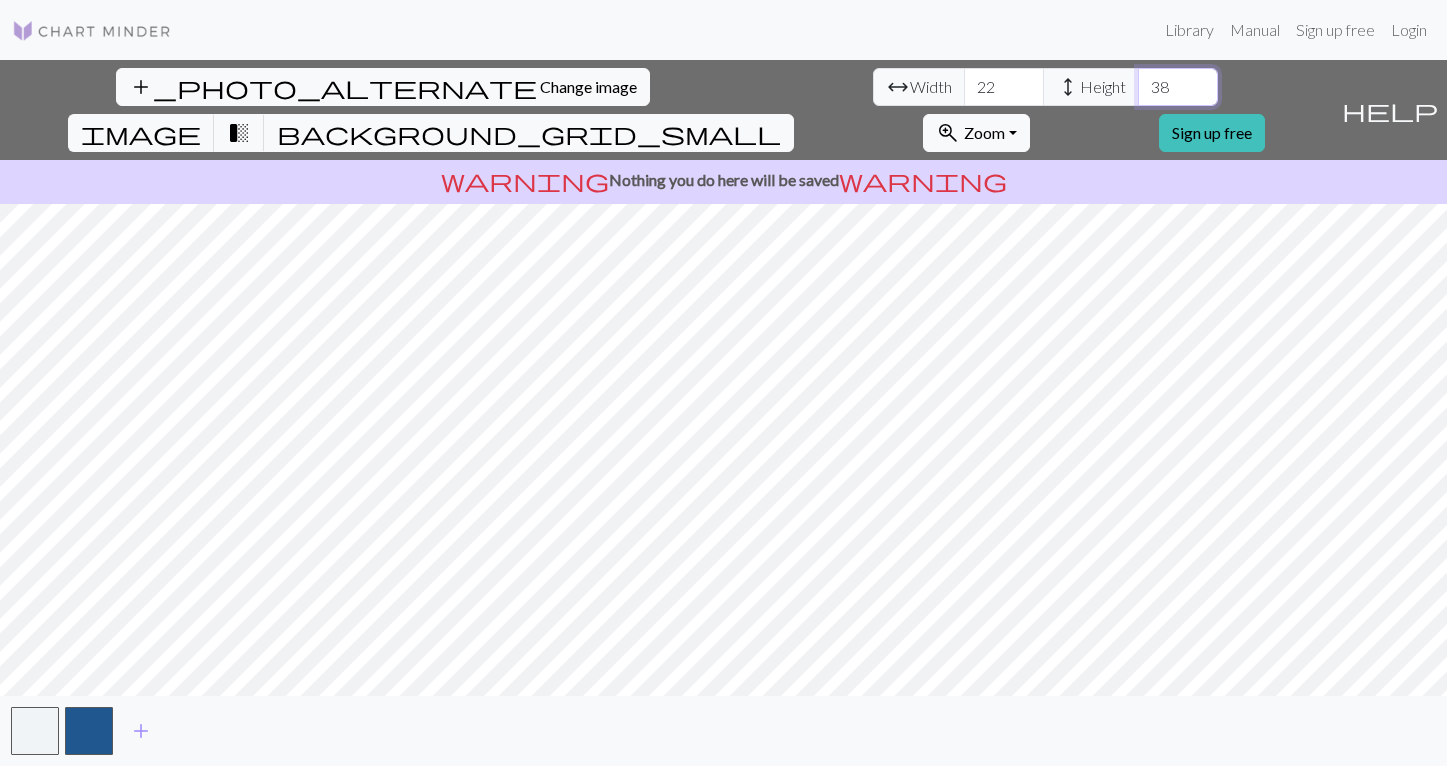 click on "38" at bounding box center [1178, 87] 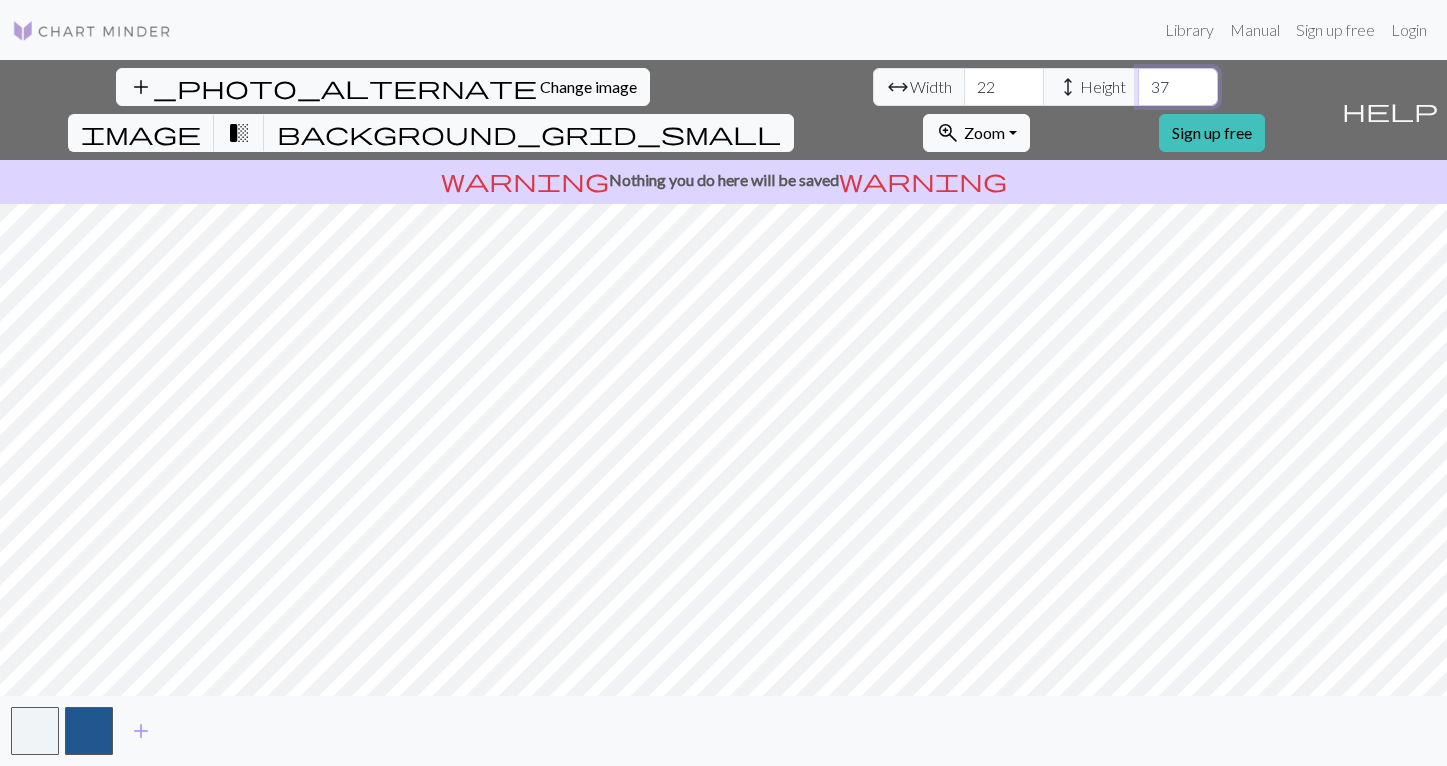 click on "37" at bounding box center (1178, 87) 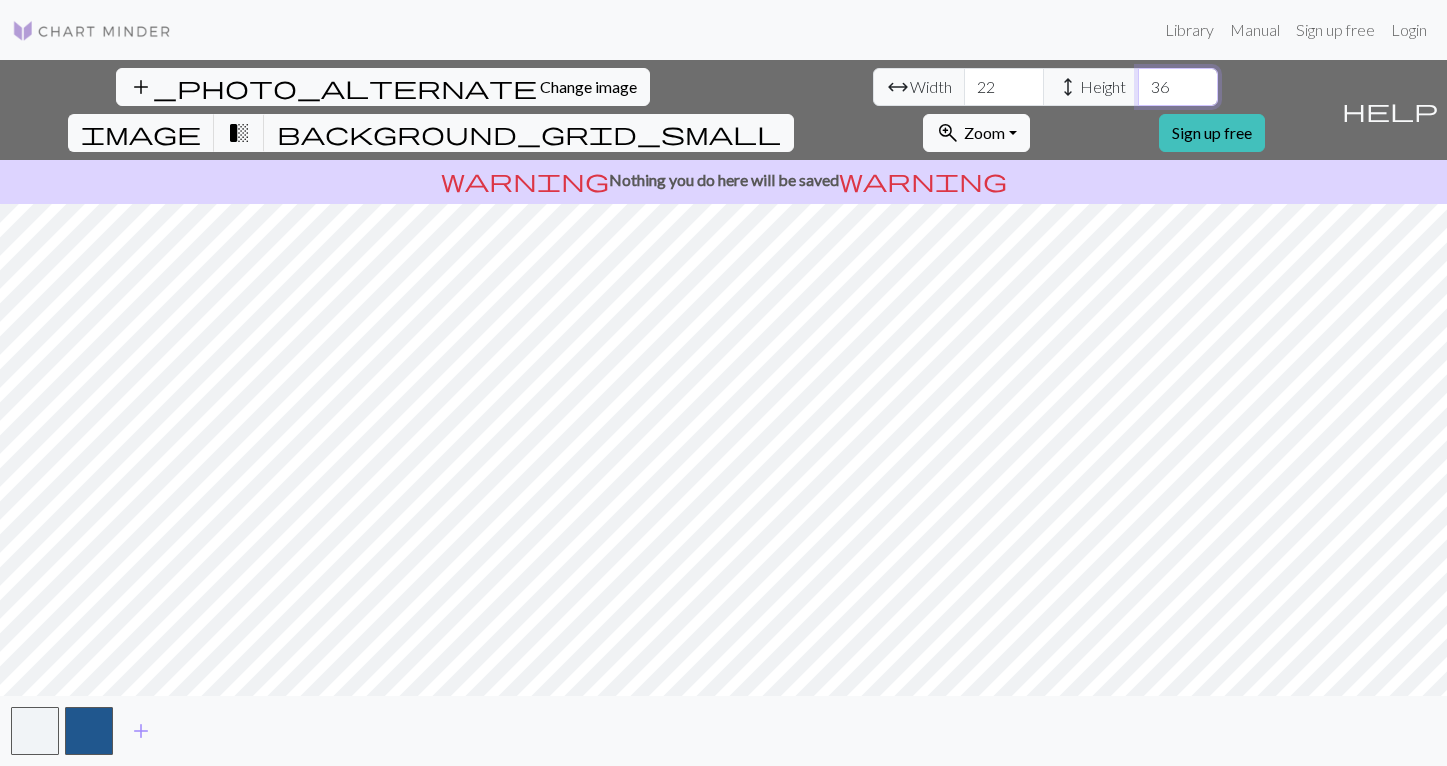 click on "36" at bounding box center (1178, 87) 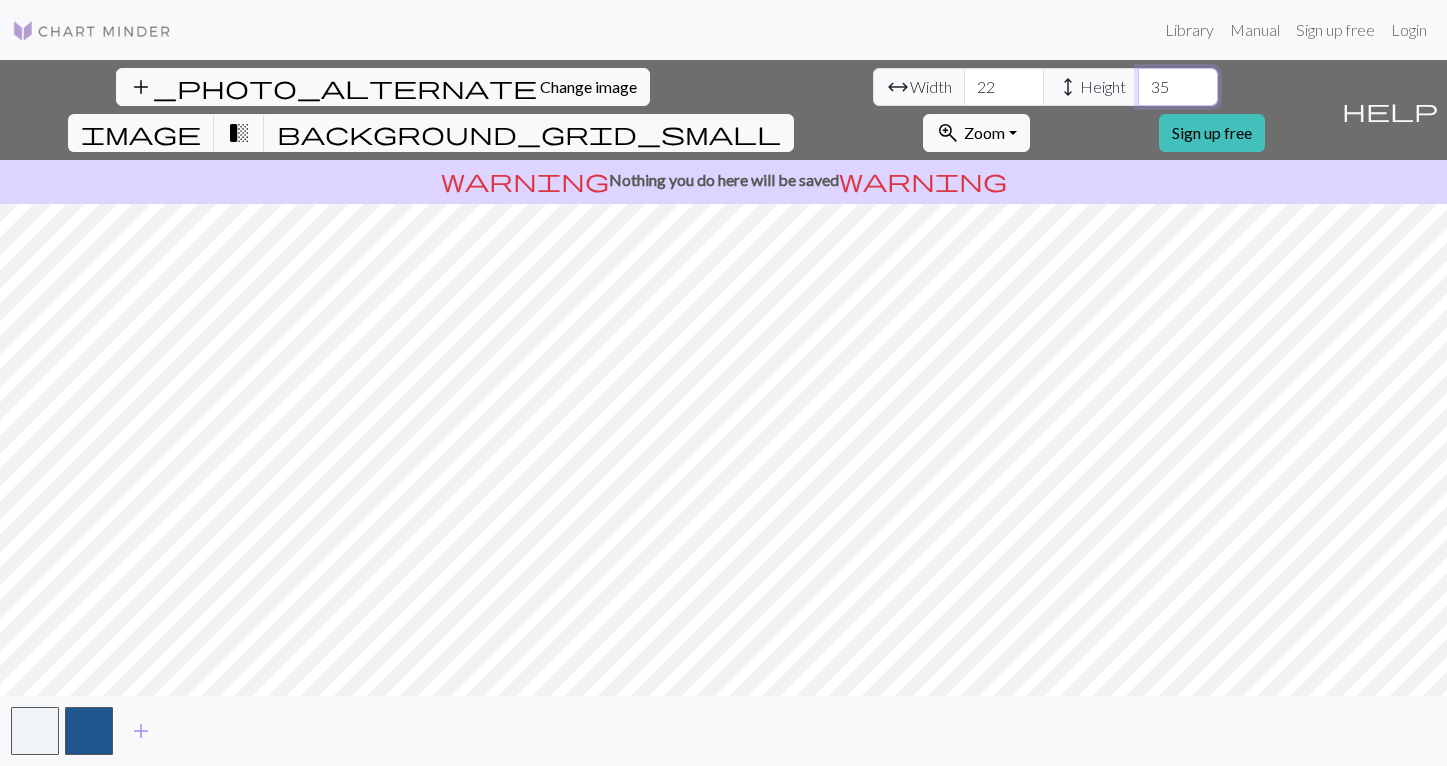 click on "35" at bounding box center (1178, 87) 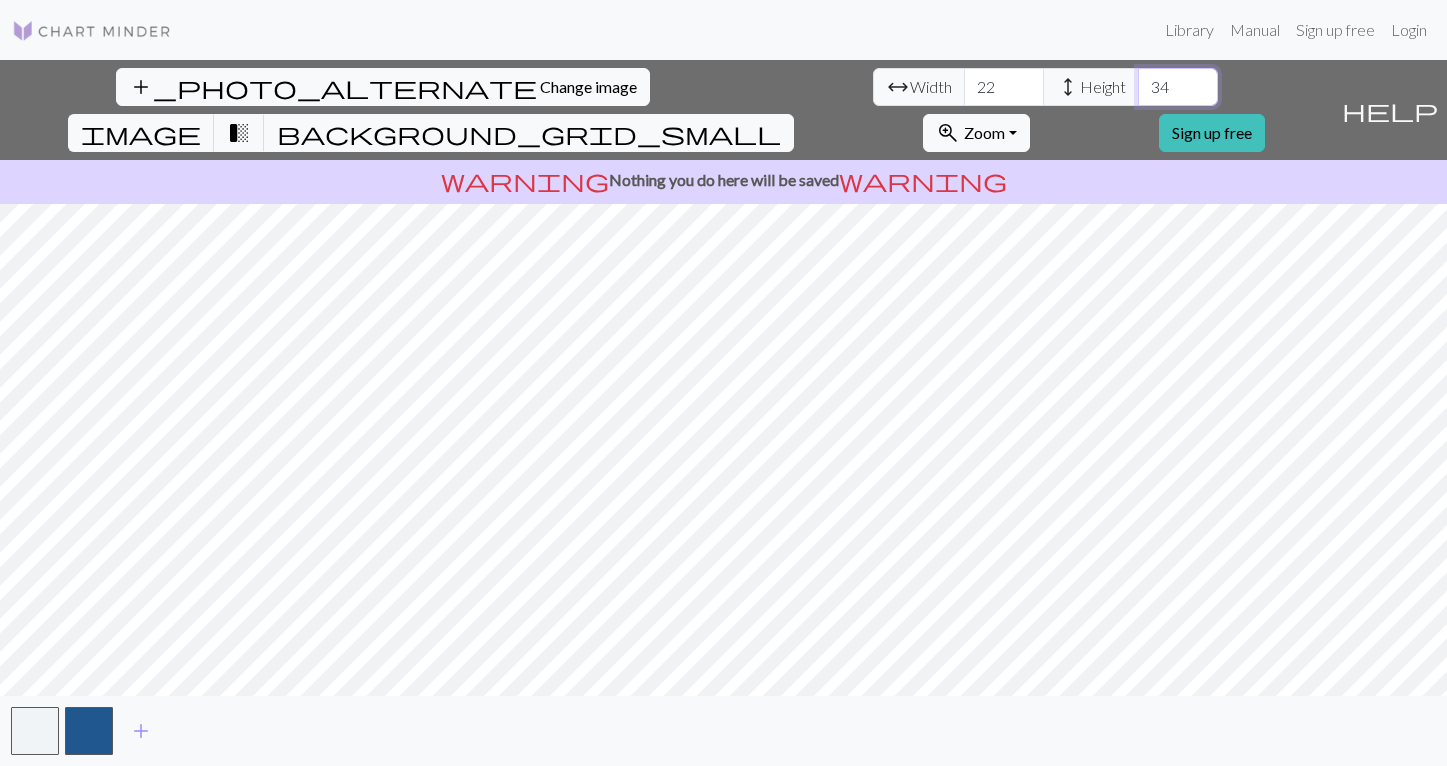 click on "34" at bounding box center [1178, 87] 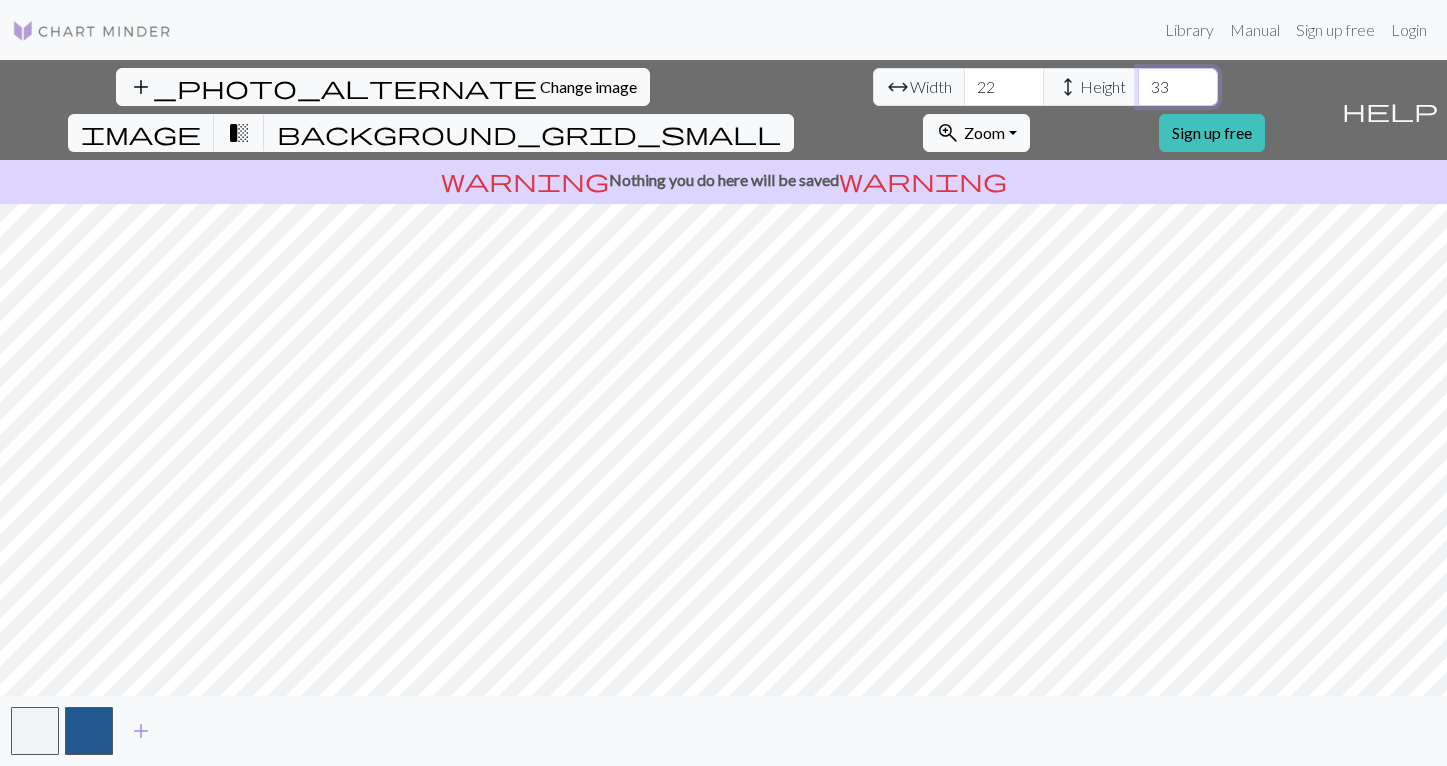 click on "33" at bounding box center (1178, 87) 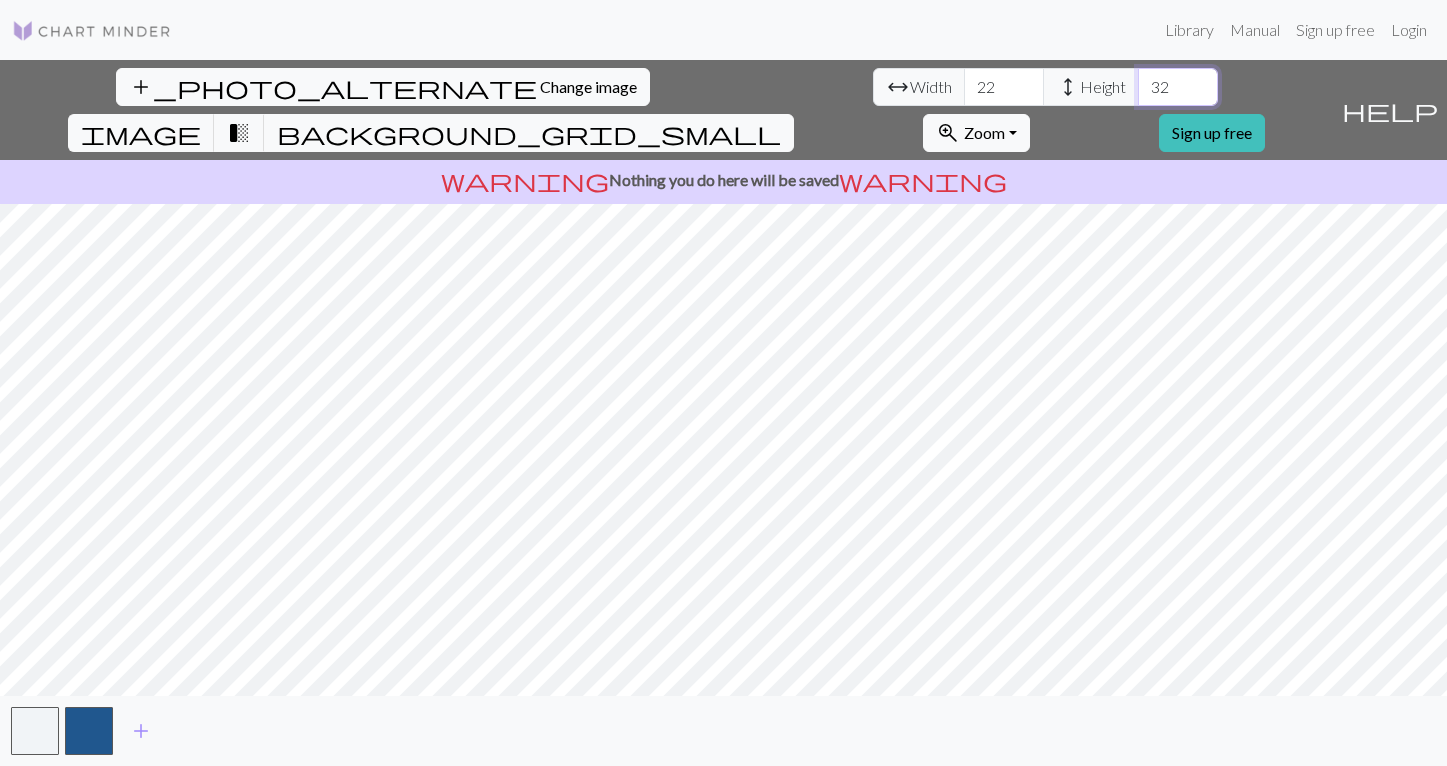 click on "32" at bounding box center (1178, 87) 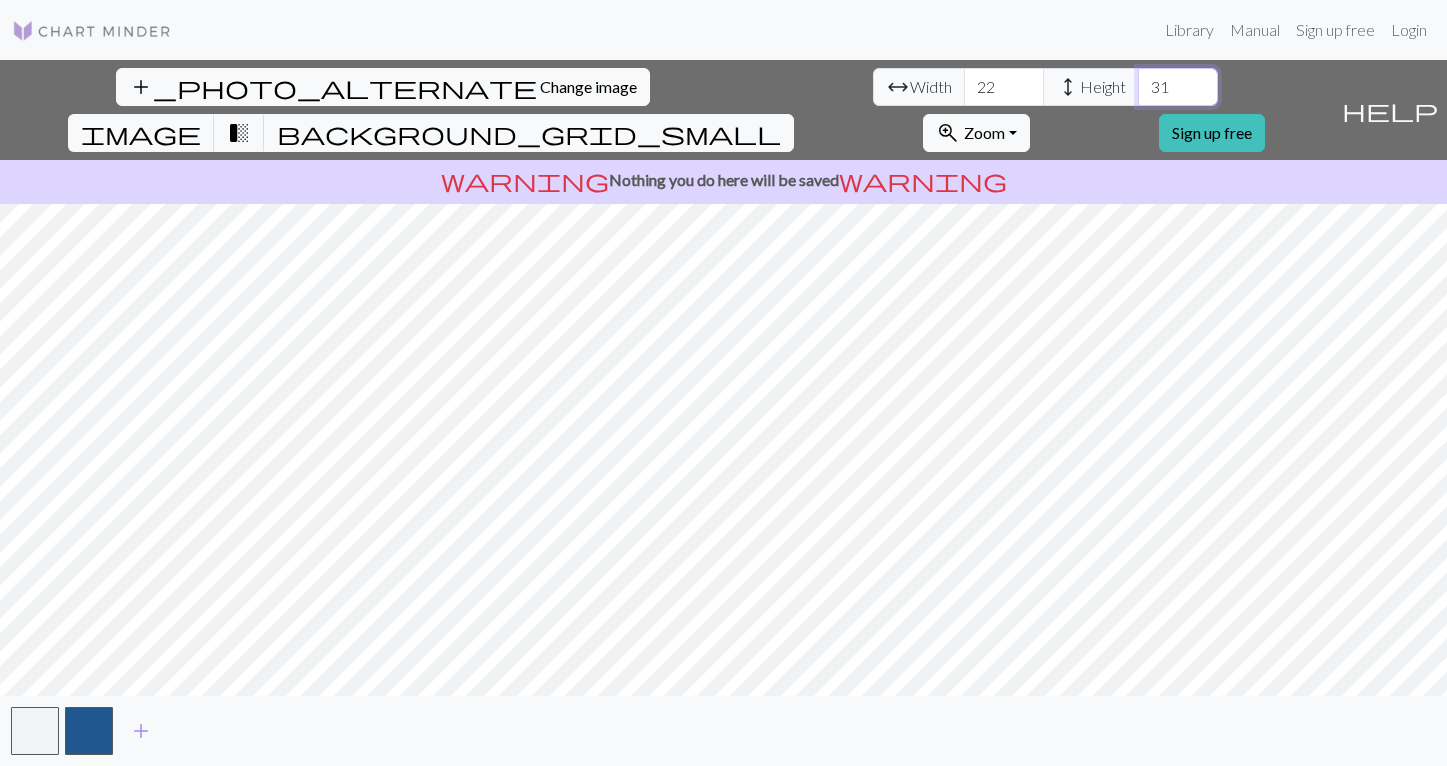 click on "31" at bounding box center (1178, 87) 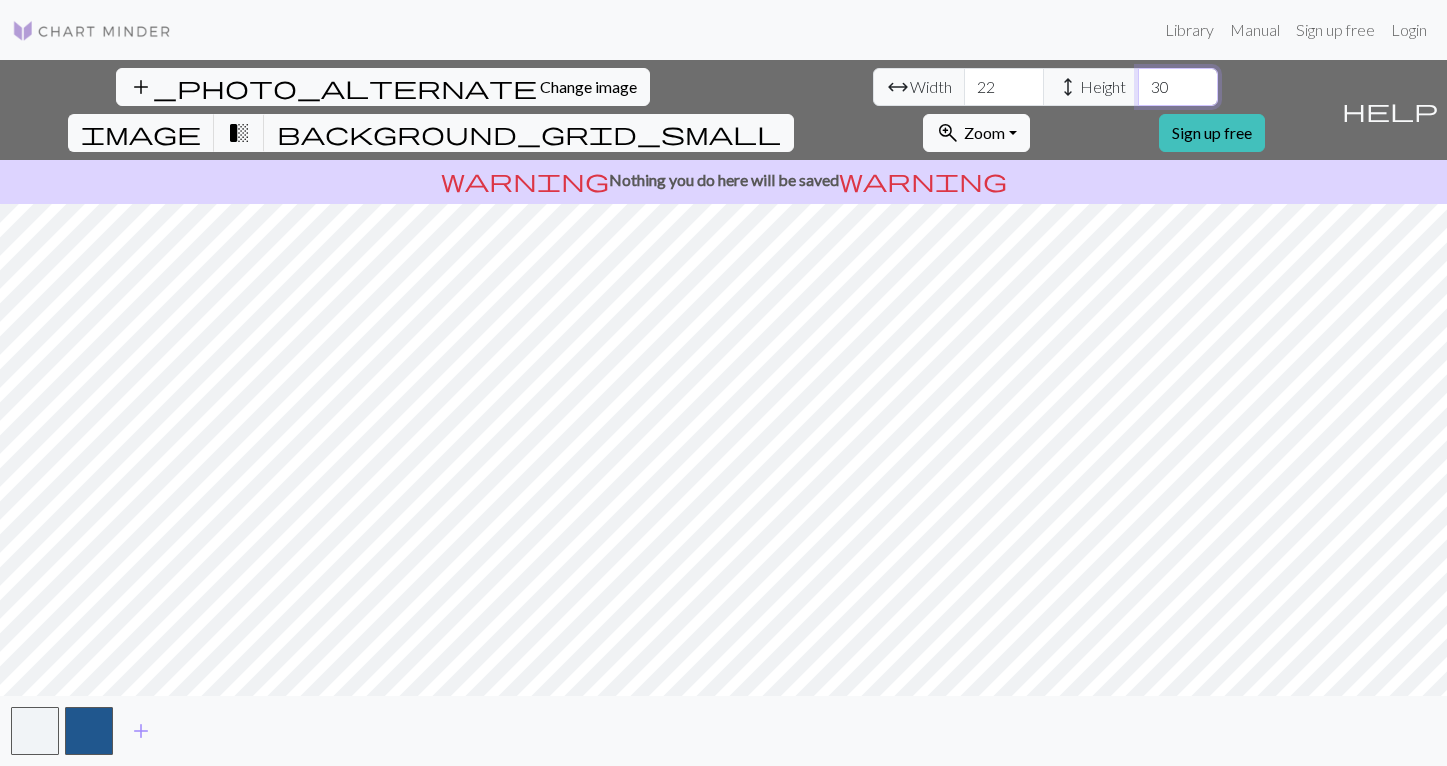click on "30" at bounding box center (1178, 87) 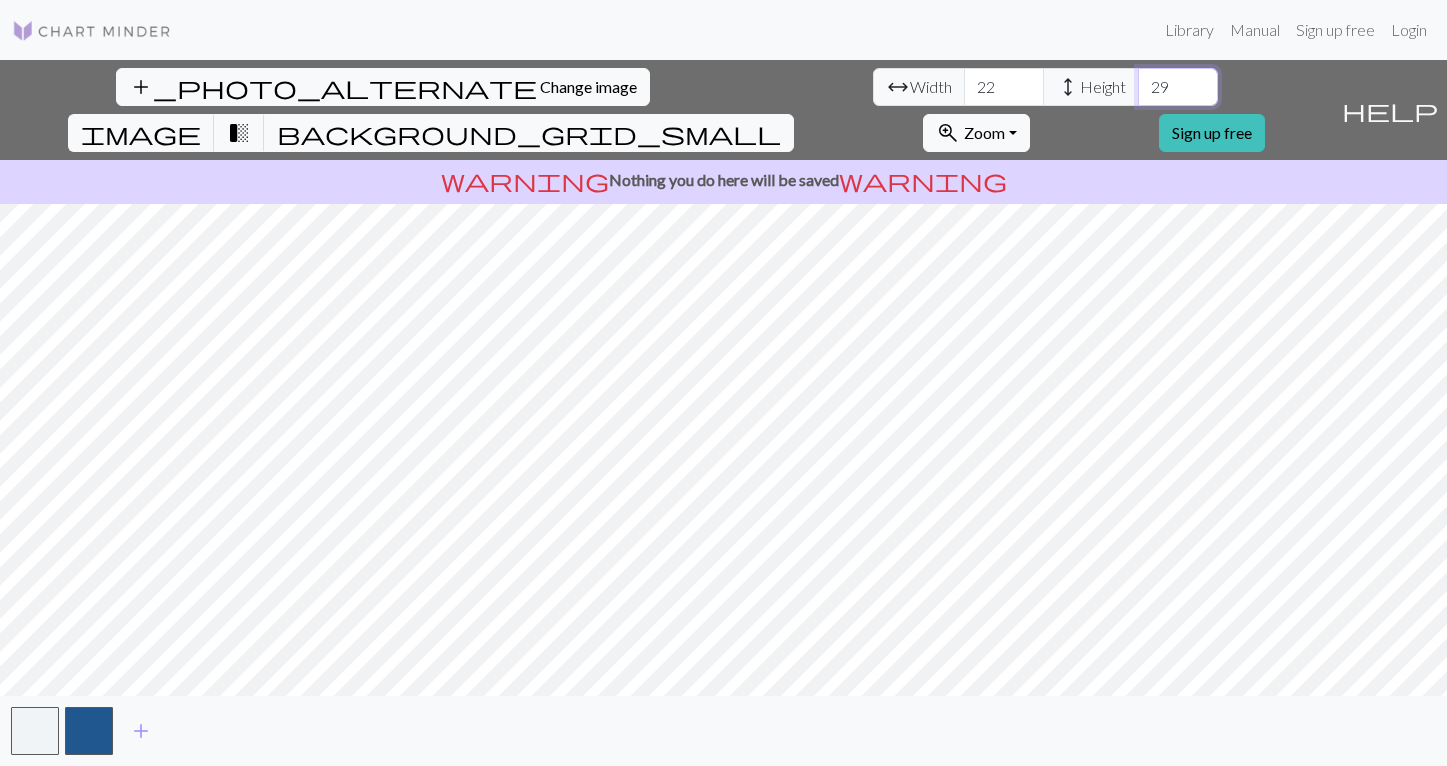click on "29" at bounding box center (1178, 87) 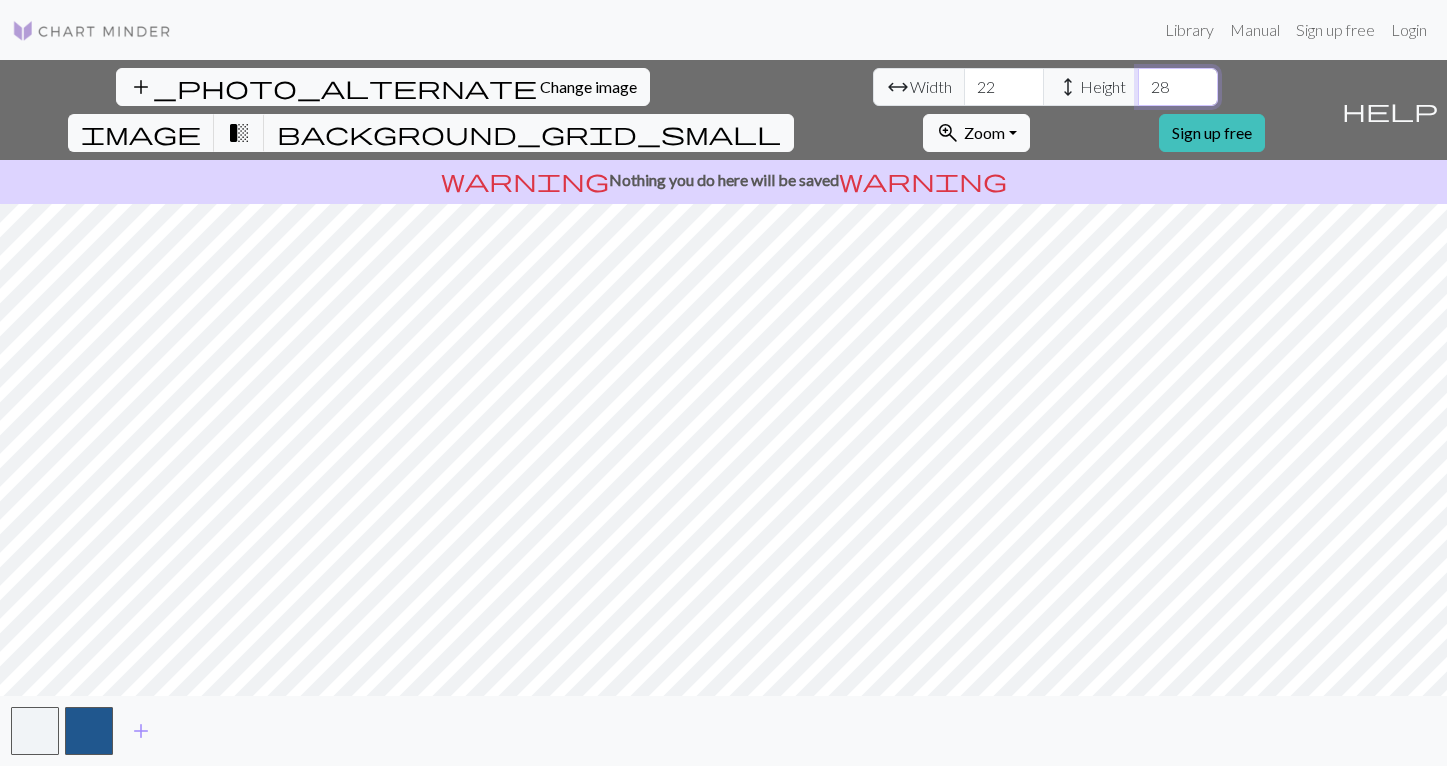 click on "28" at bounding box center [1178, 87] 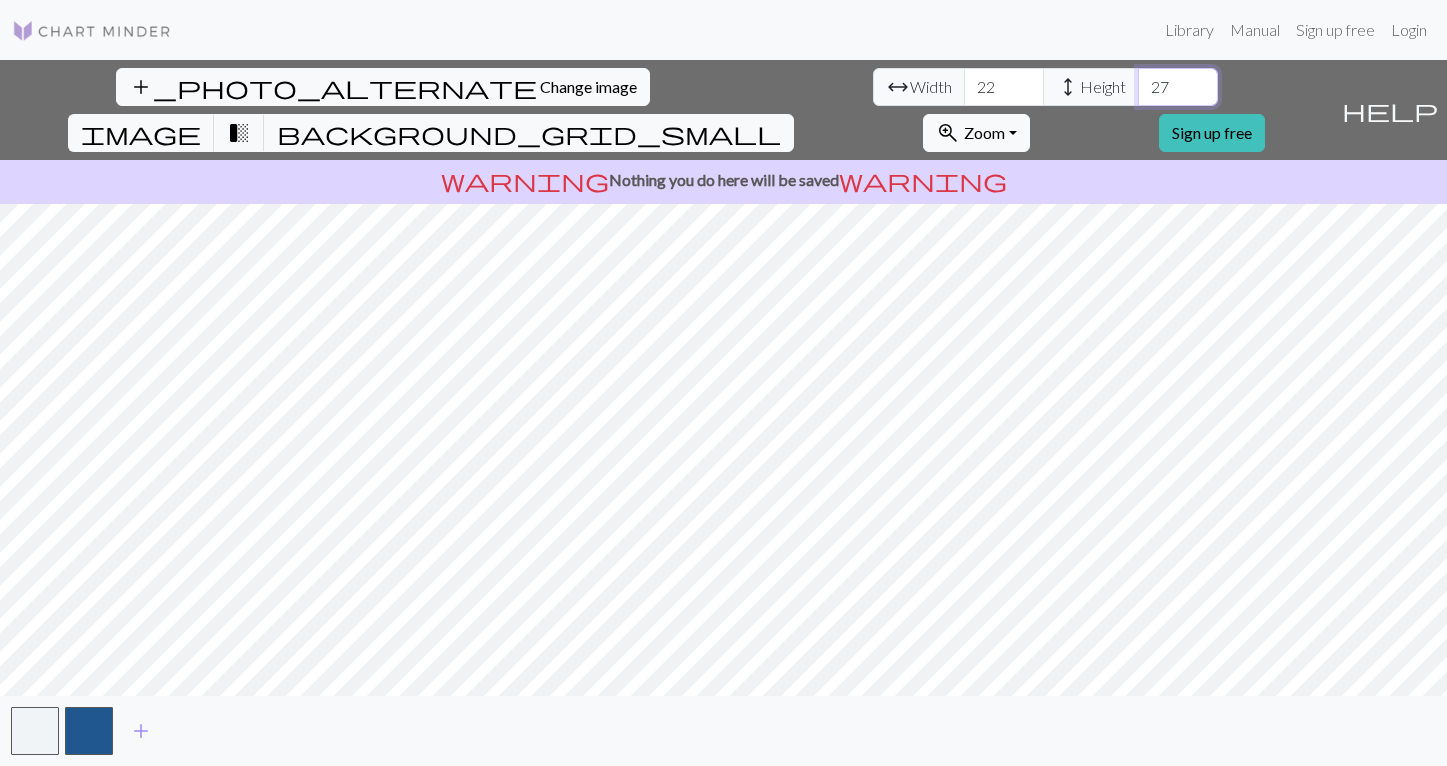 click on "27" at bounding box center [1178, 87] 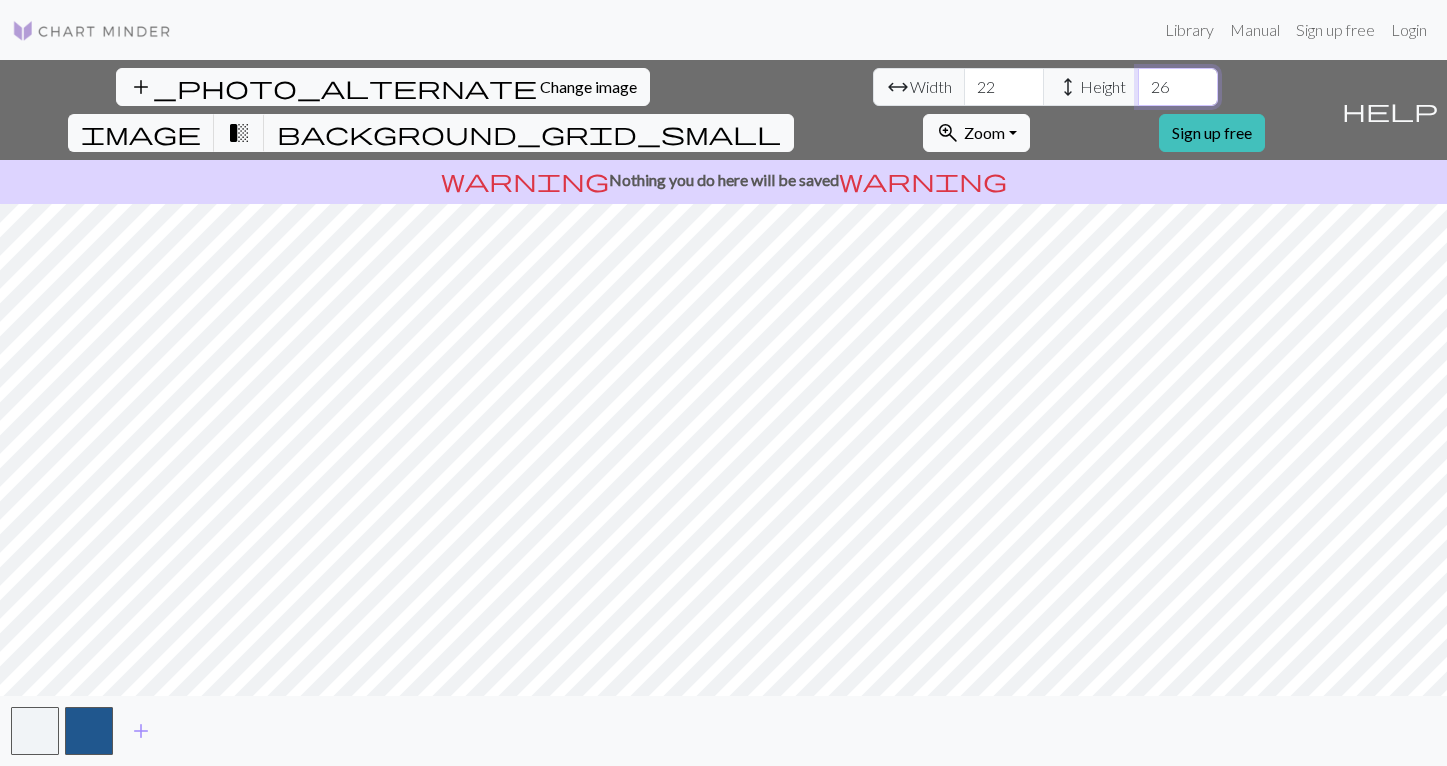 click on "26" at bounding box center (1178, 87) 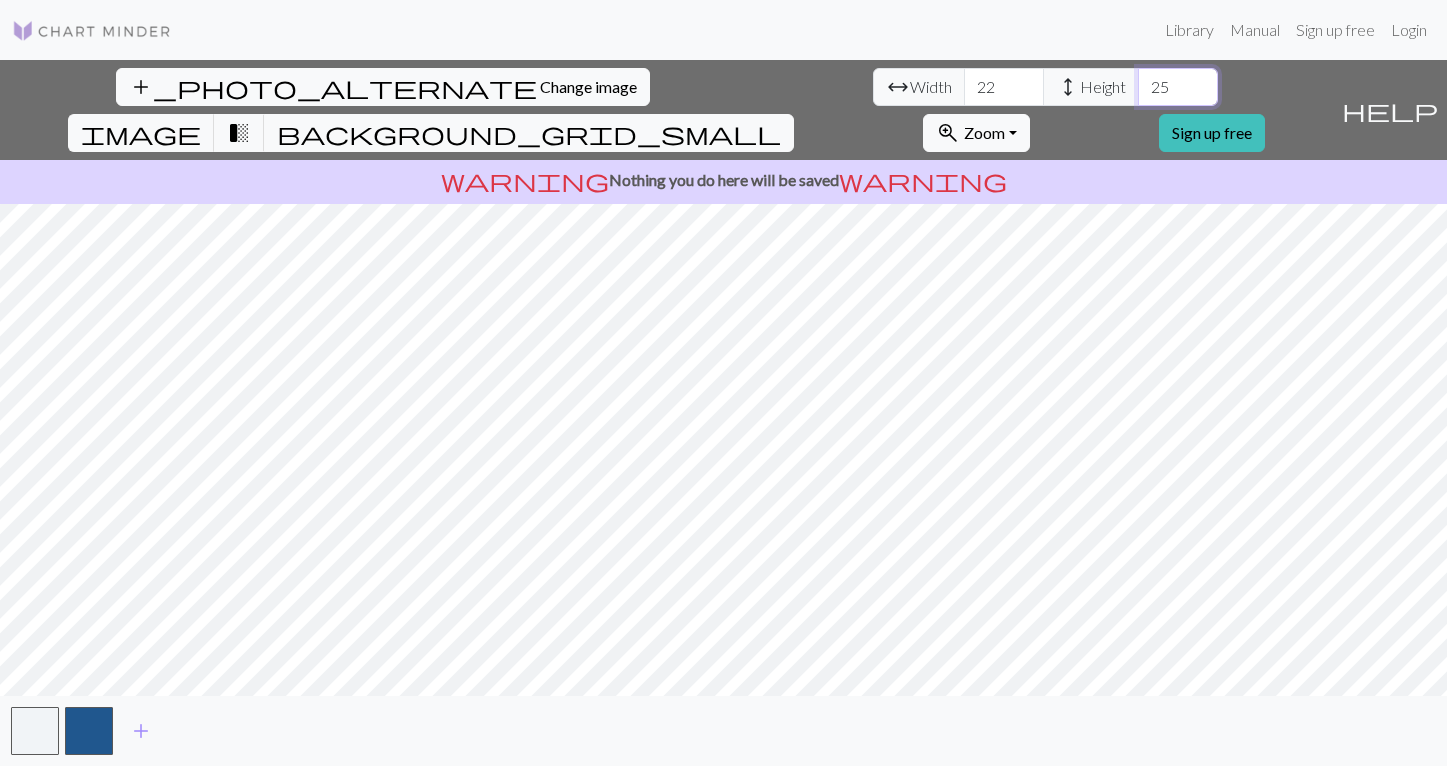 click on "25" at bounding box center (1178, 87) 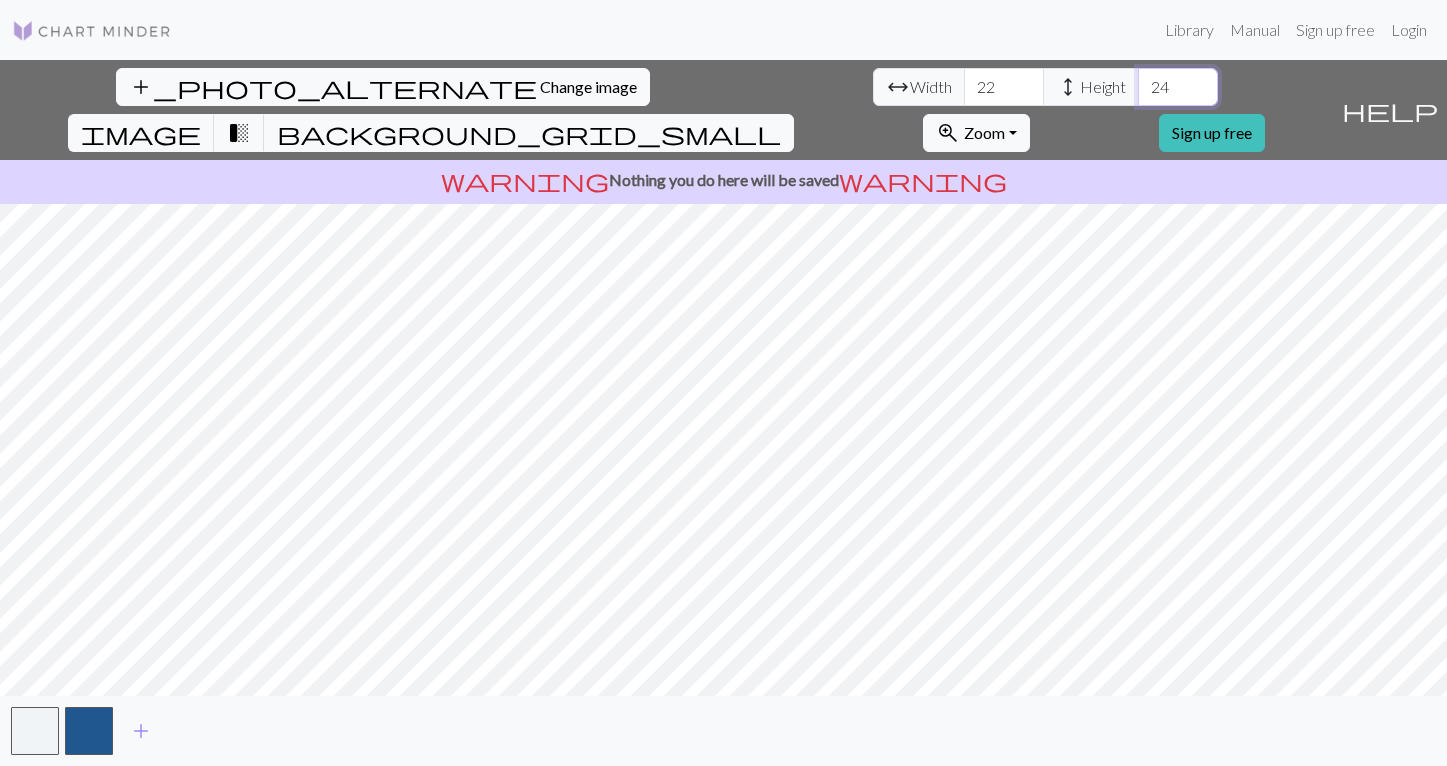 click on "24" at bounding box center (1178, 87) 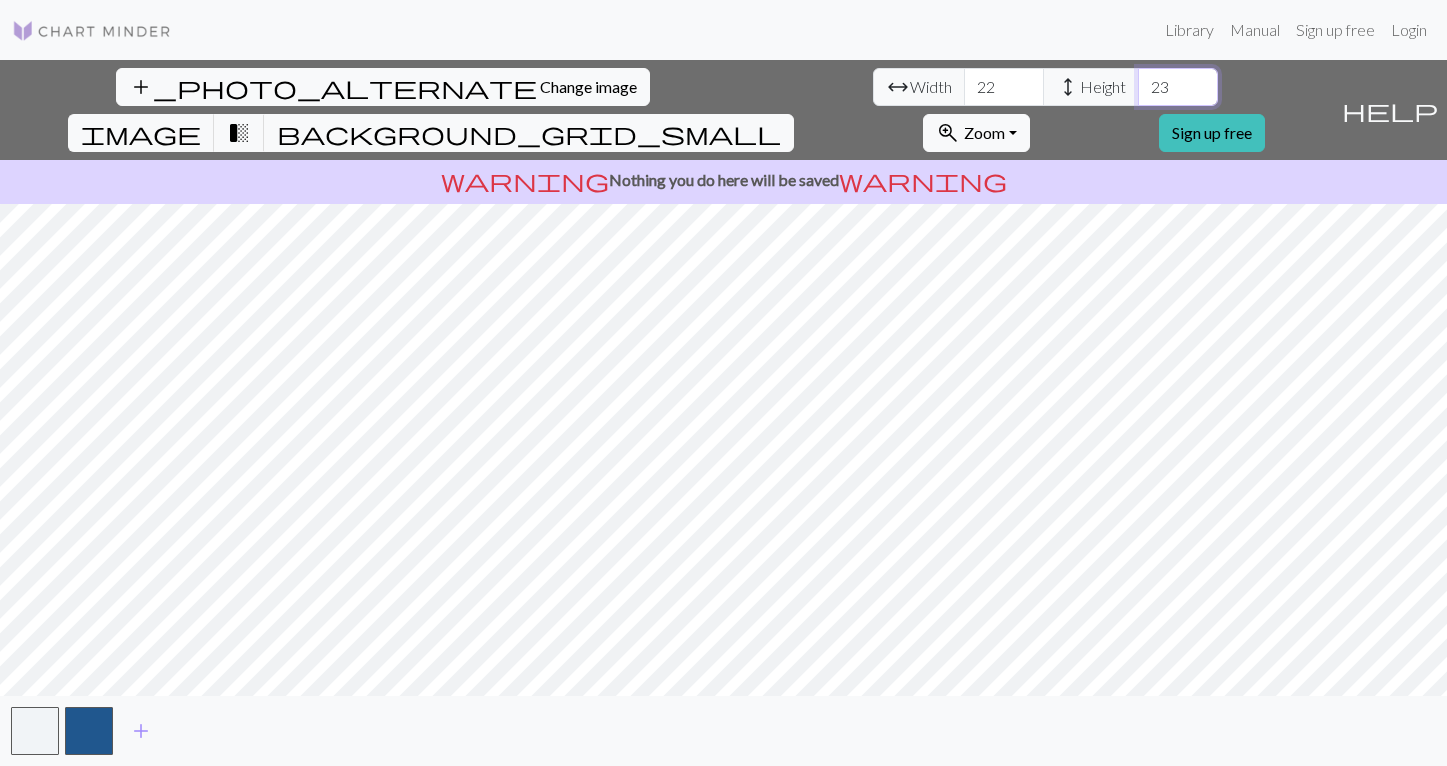 click on "23" at bounding box center [1178, 87] 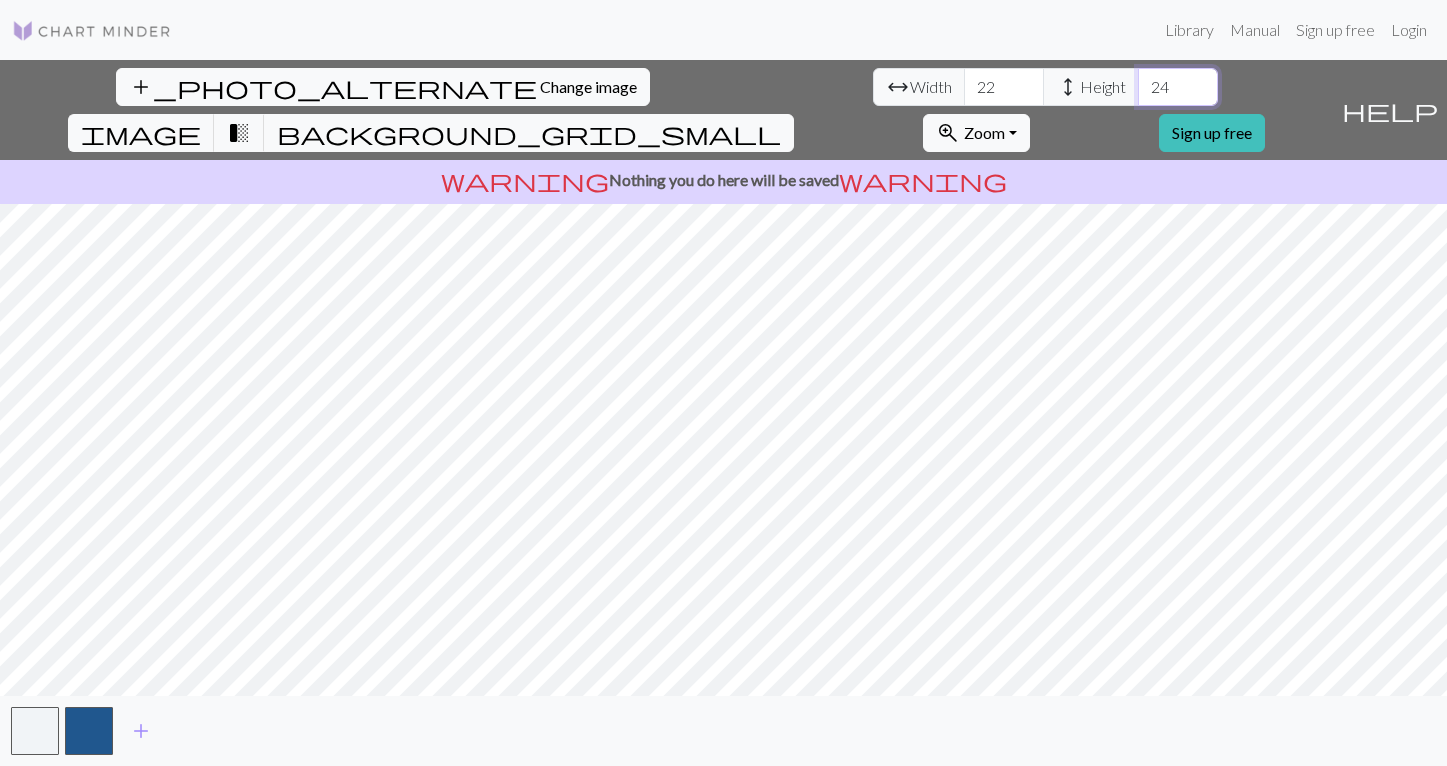 click on "24" at bounding box center [1178, 87] 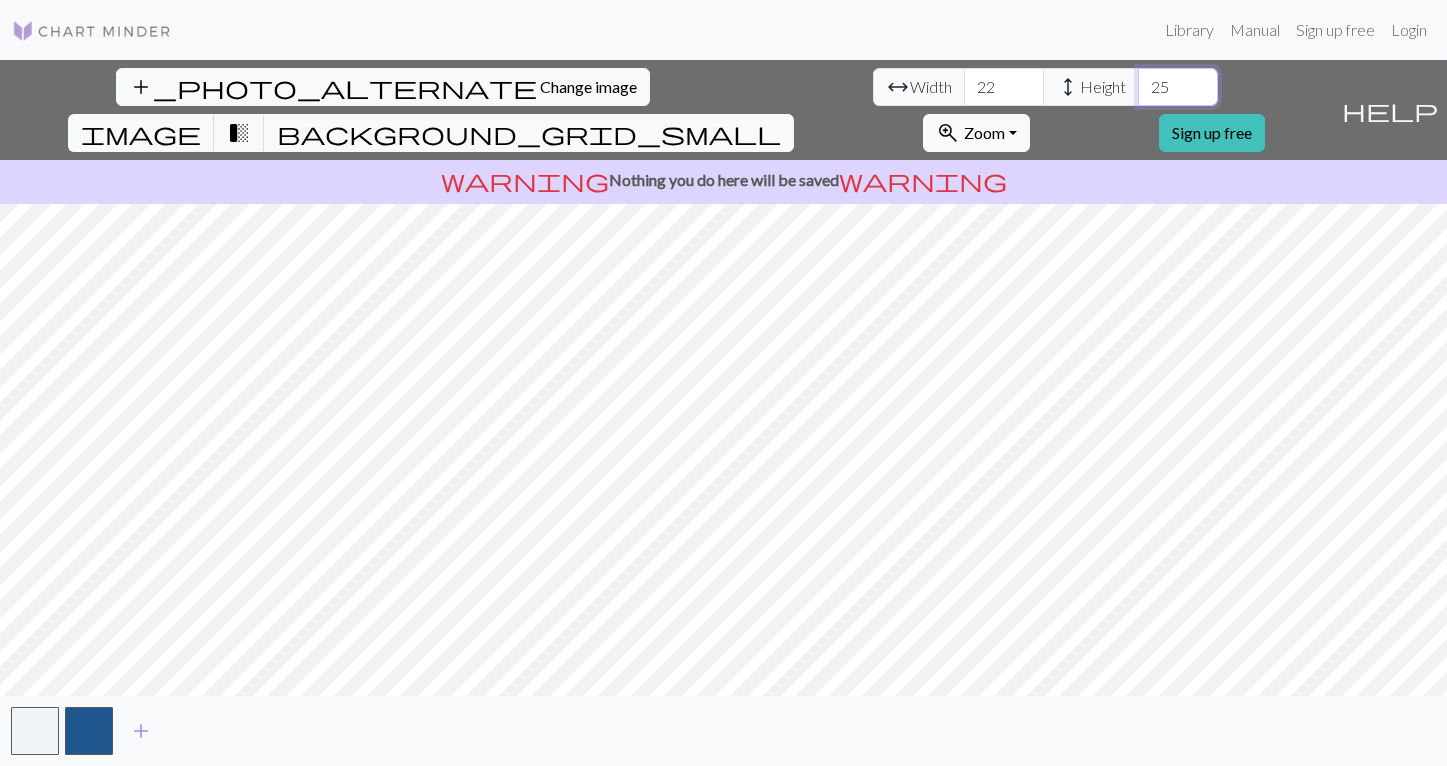 click on "25" at bounding box center (1178, 87) 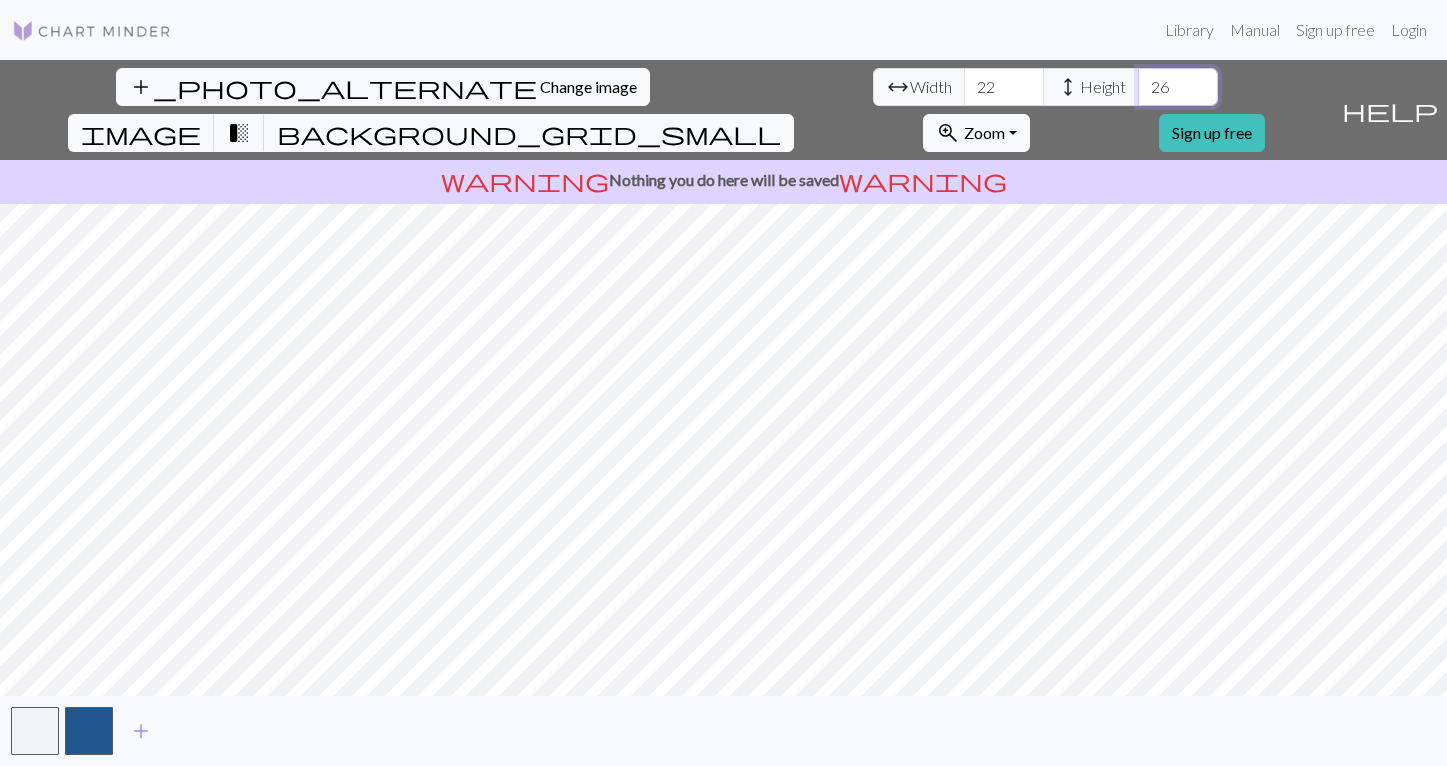 click on "26" at bounding box center [1178, 87] 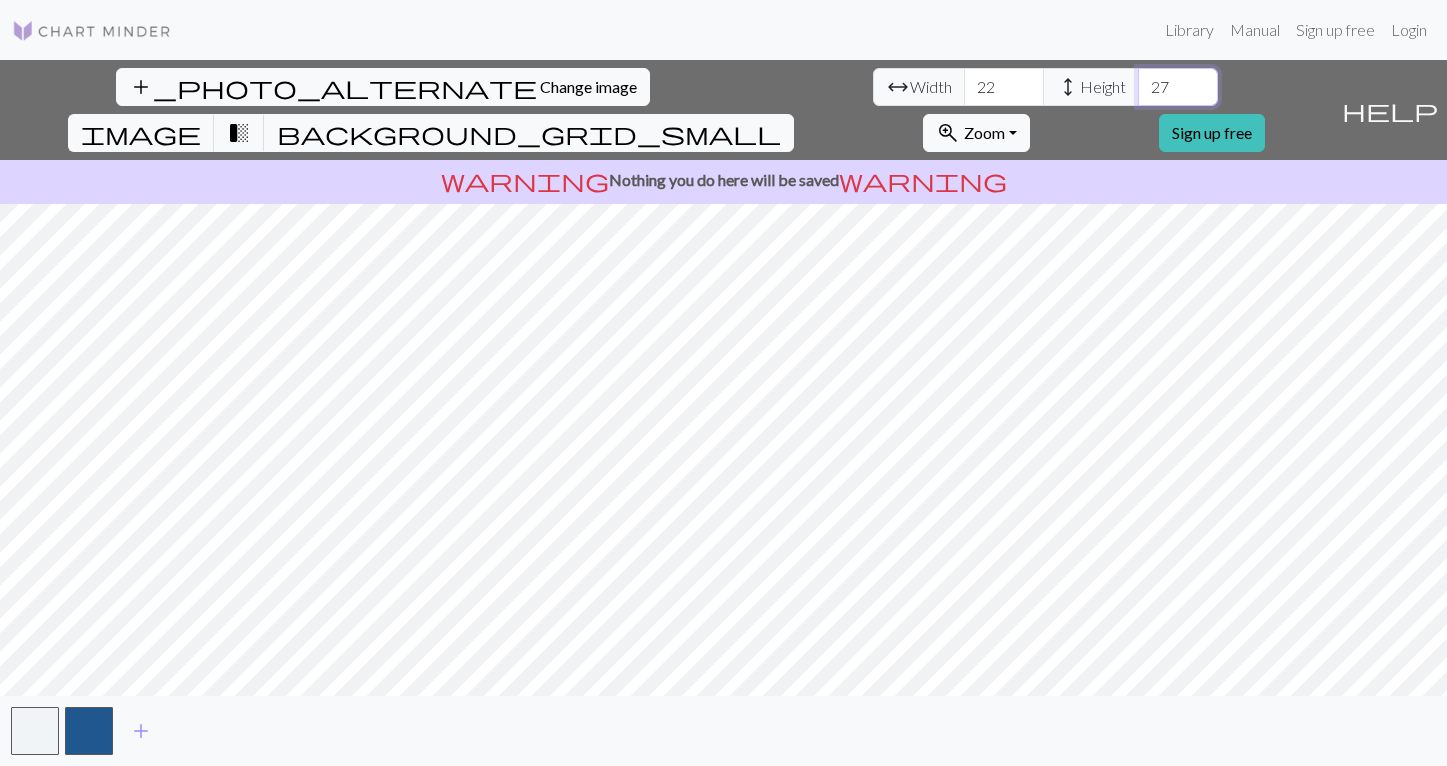 click on "27" at bounding box center (1178, 87) 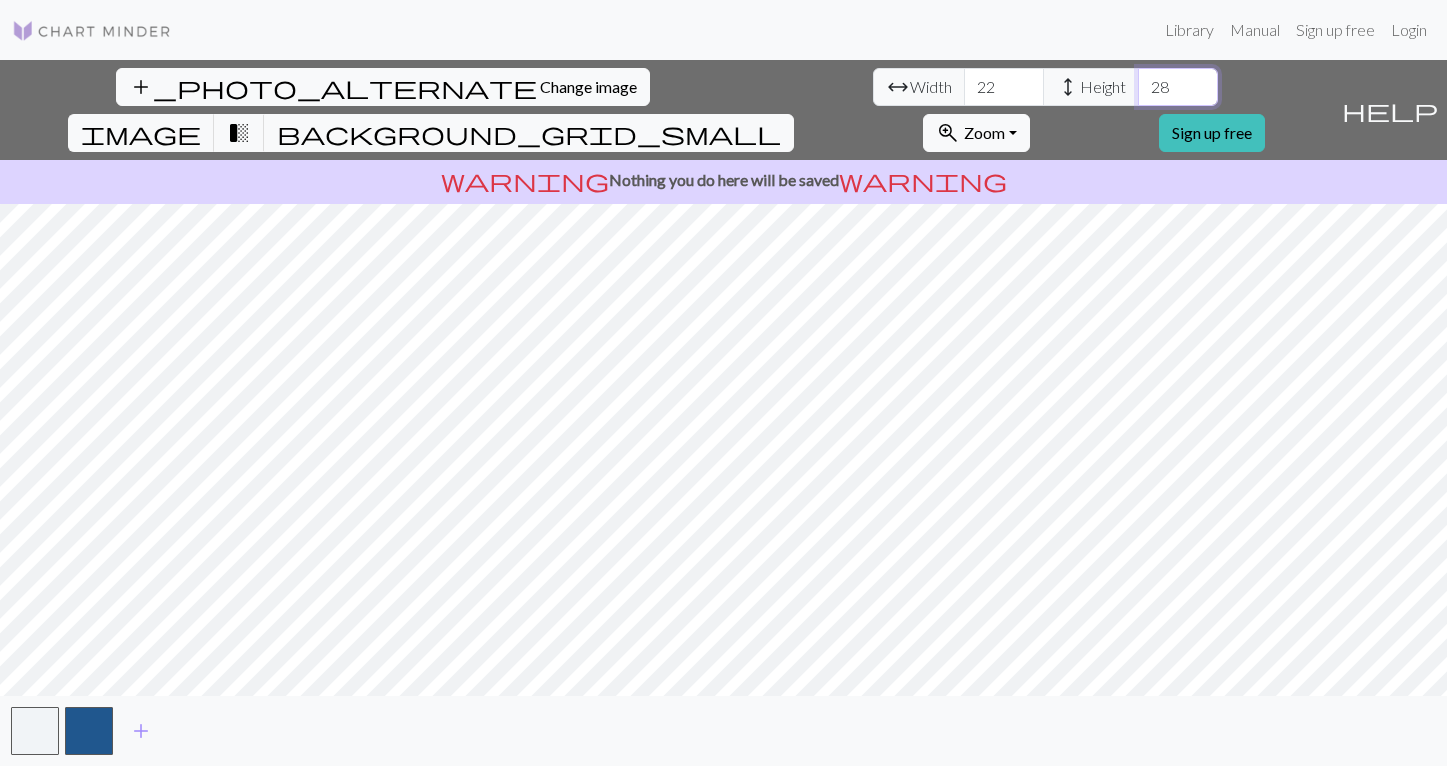 click on "28" at bounding box center (1178, 87) 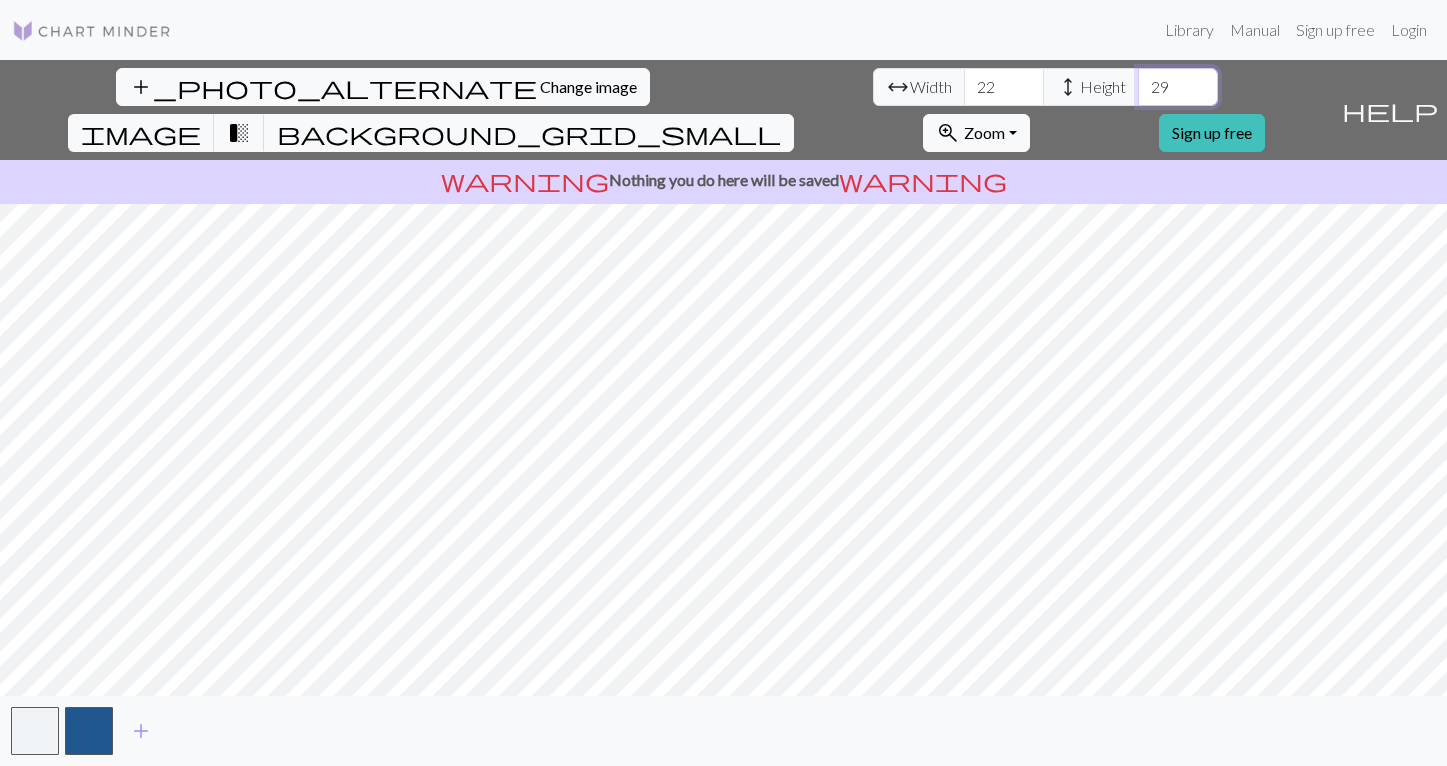 click on "29" at bounding box center [1178, 87] 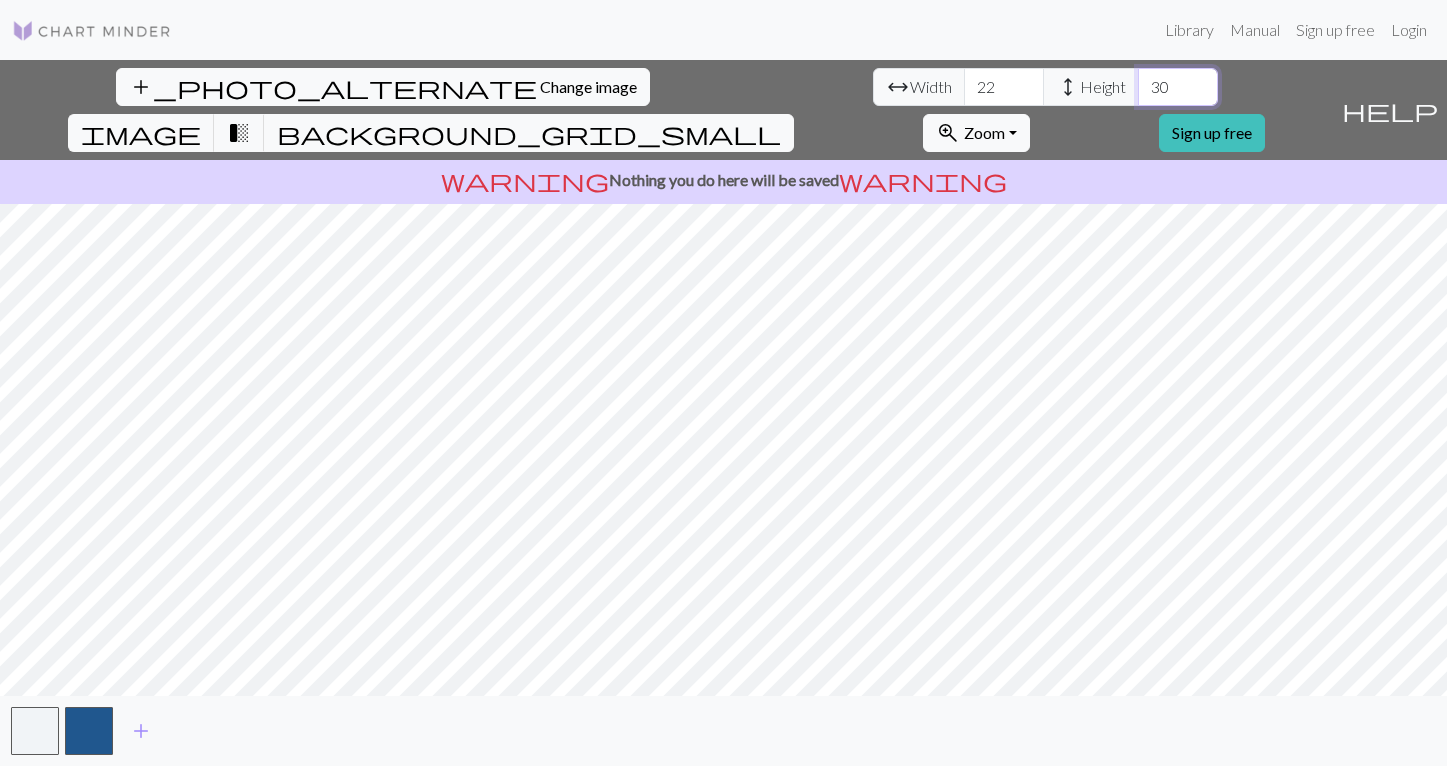 click on "30" at bounding box center (1178, 87) 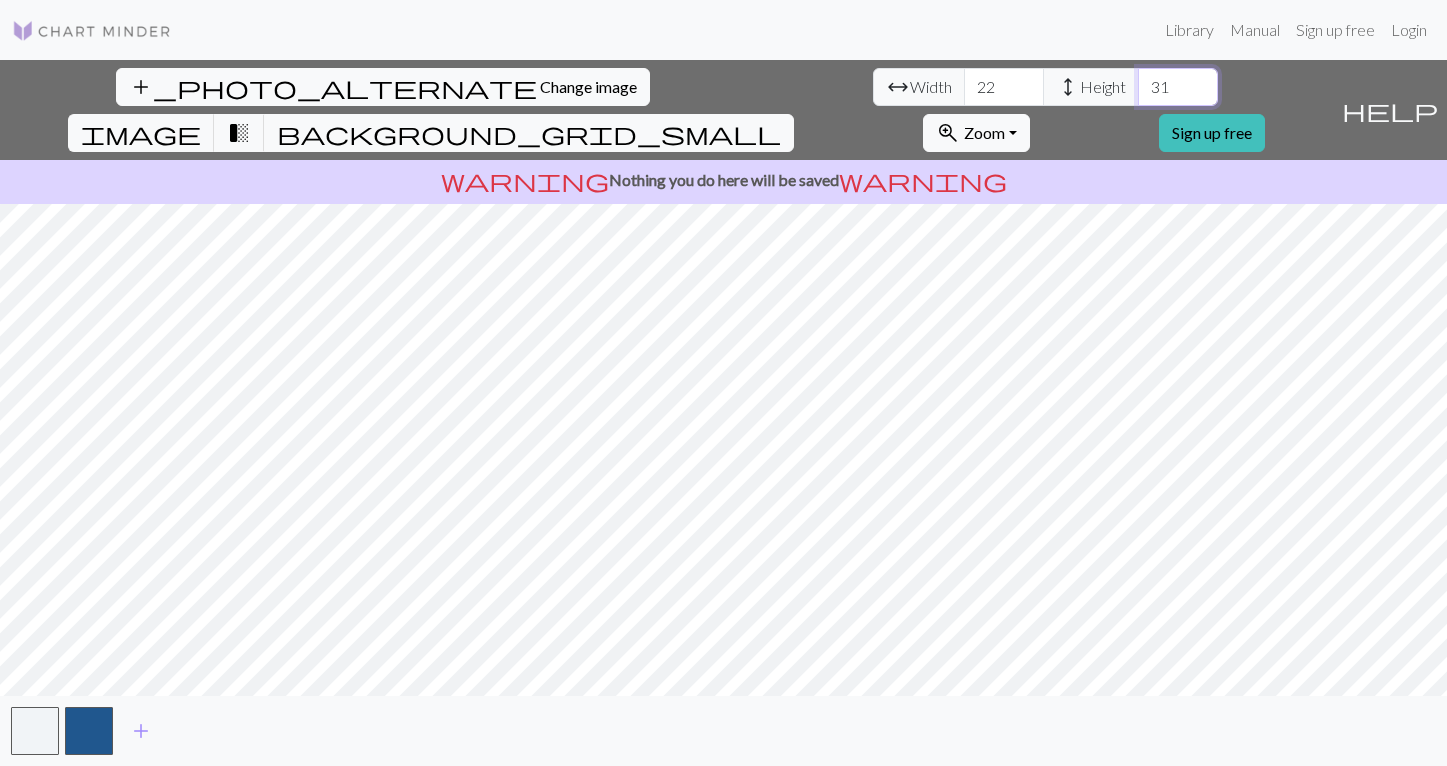 click on "31" at bounding box center [1178, 87] 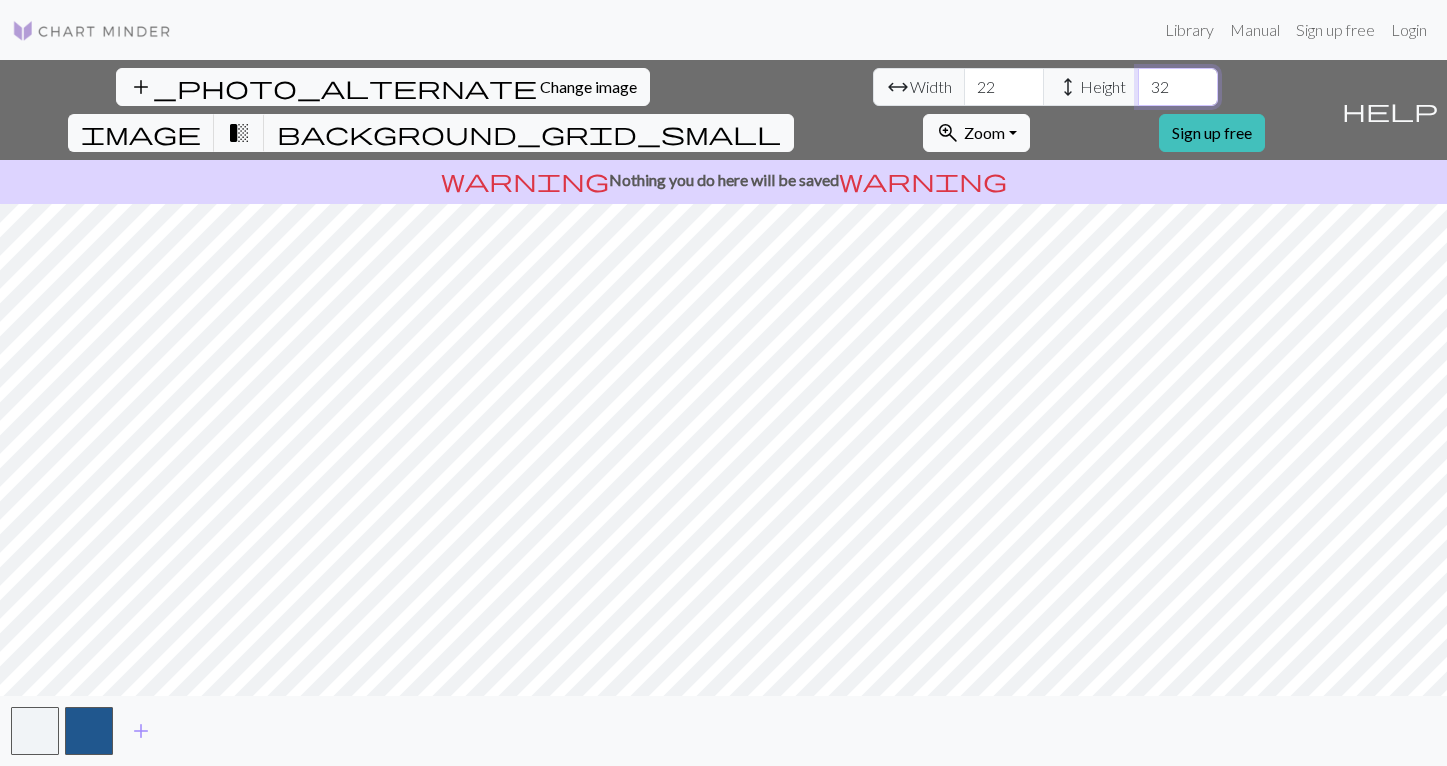 click on "32" at bounding box center (1178, 87) 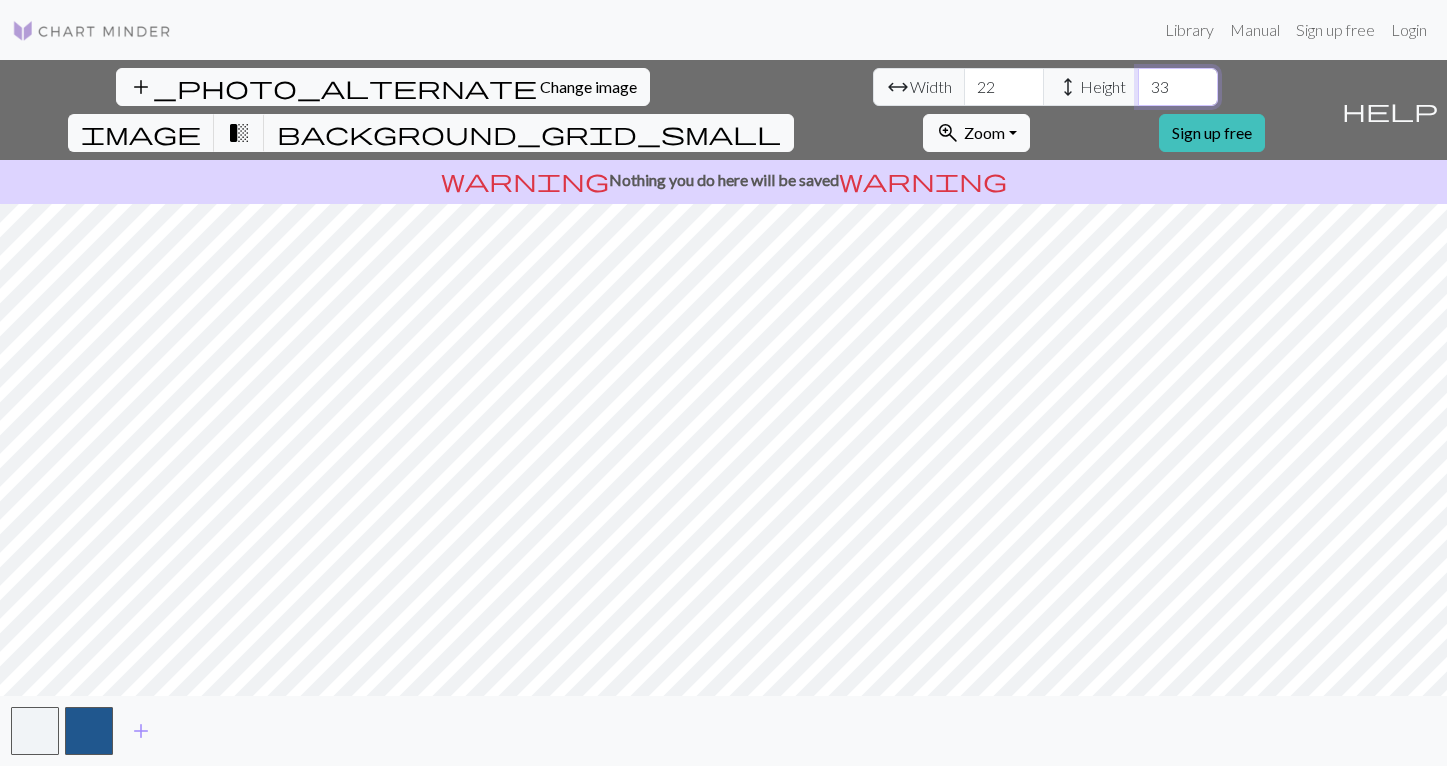 click on "33" at bounding box center (1178, 87) 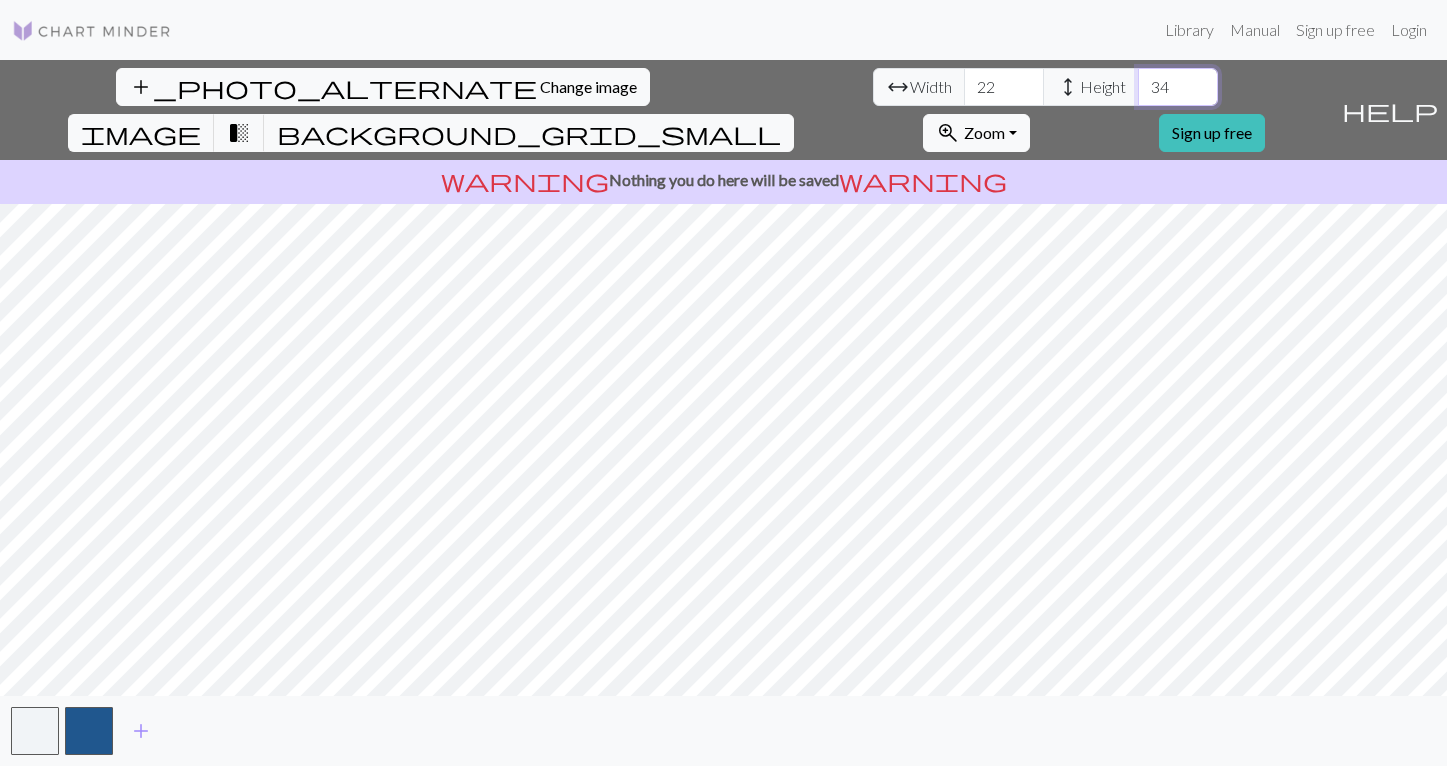 click on "34" at bounding box center [1178, 87] 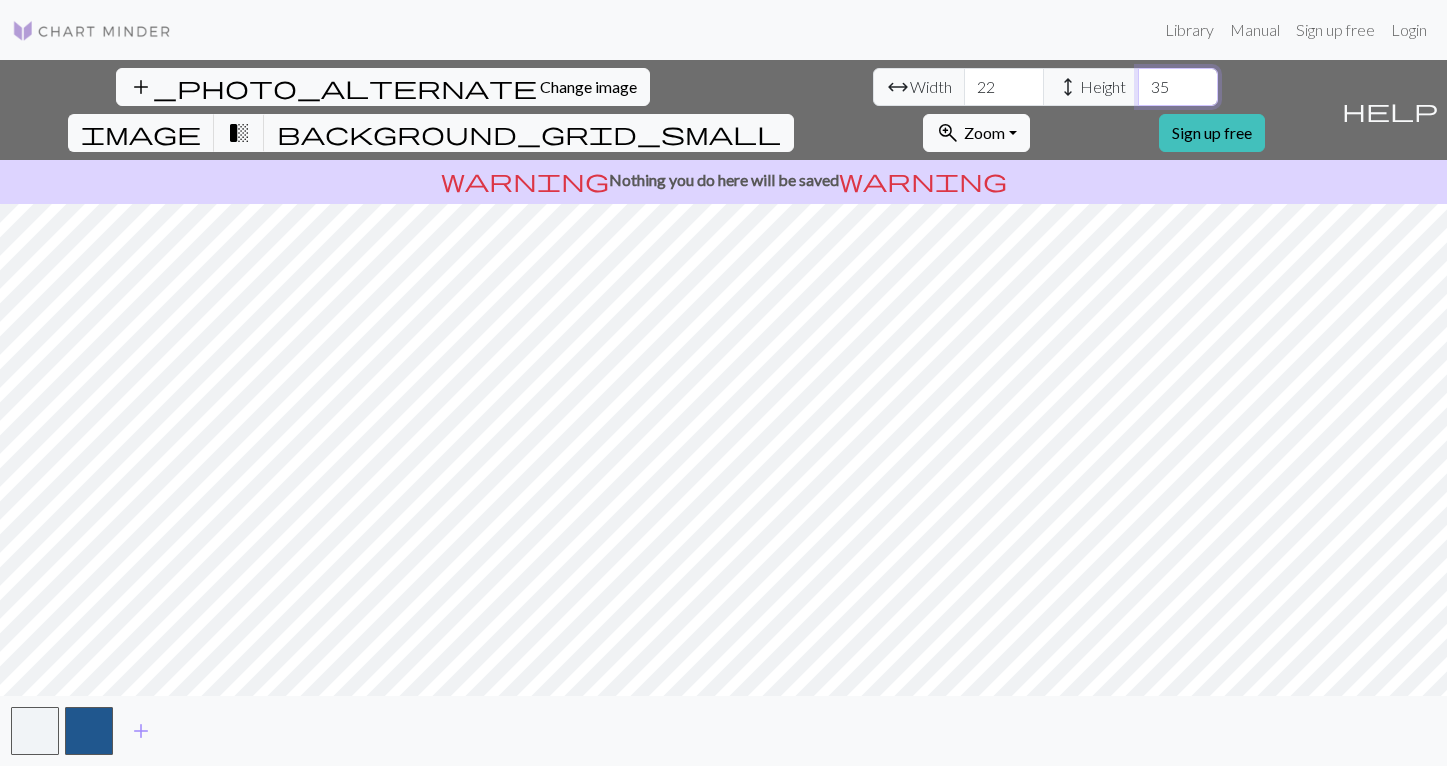 type on "35" 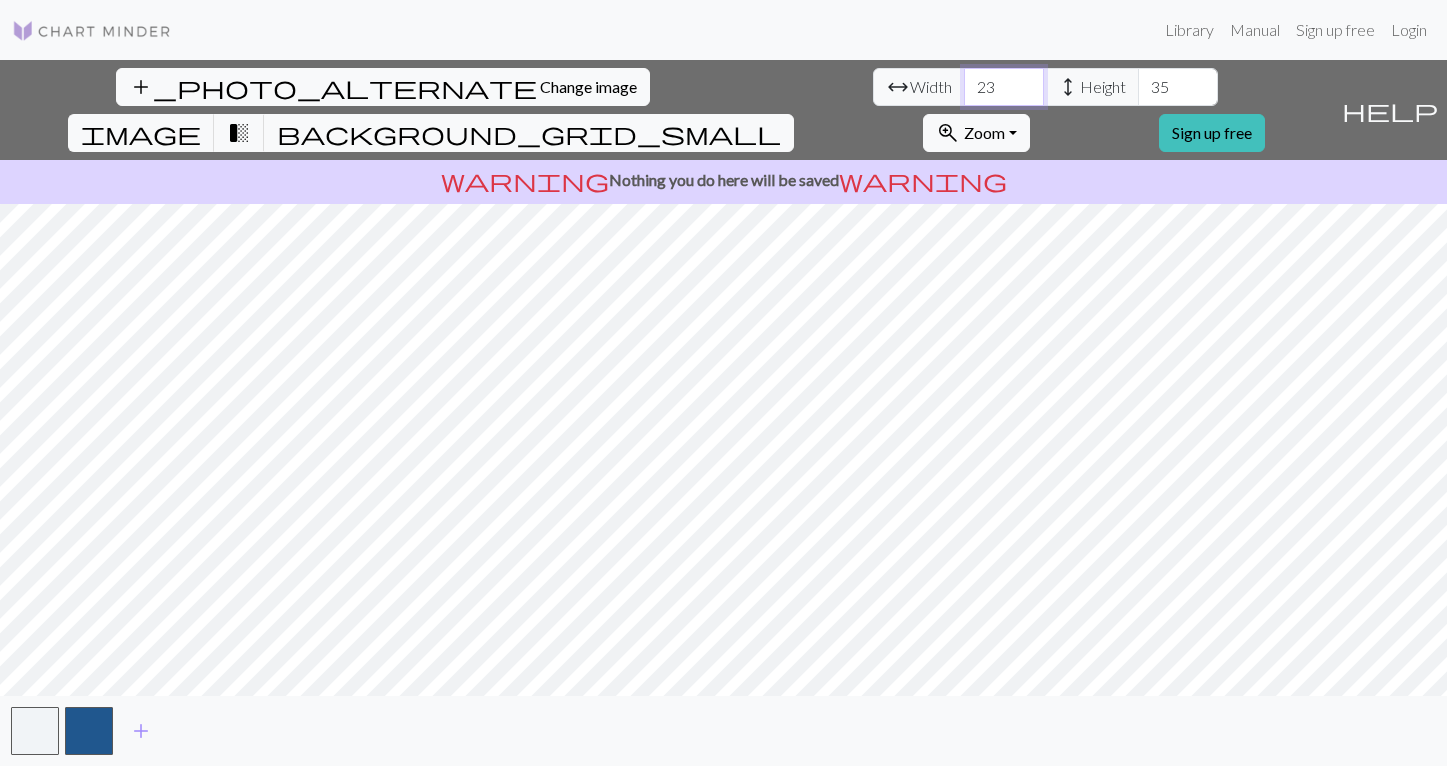 click on "23" at bounding box center (1004, 87) 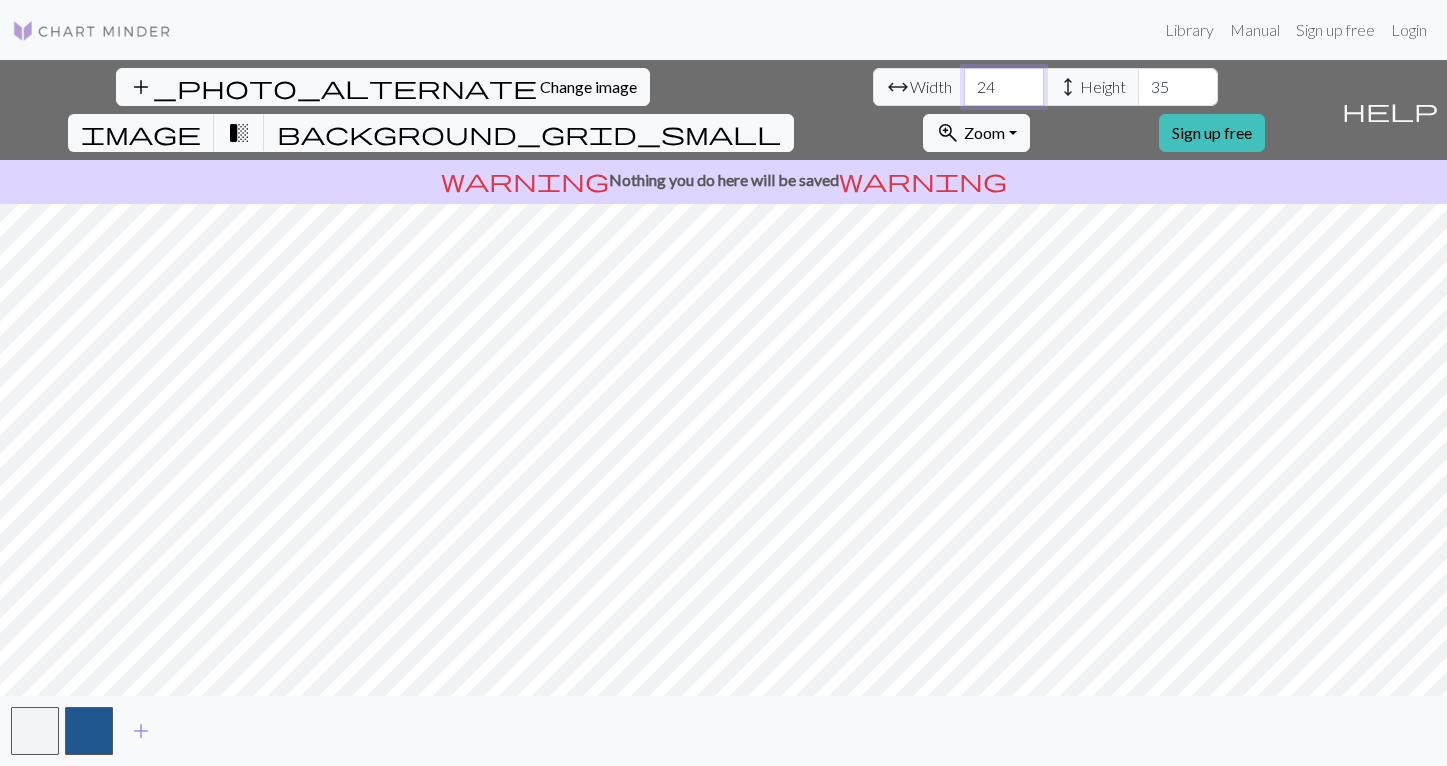 click on "24" at bounding box center [1004, 87] 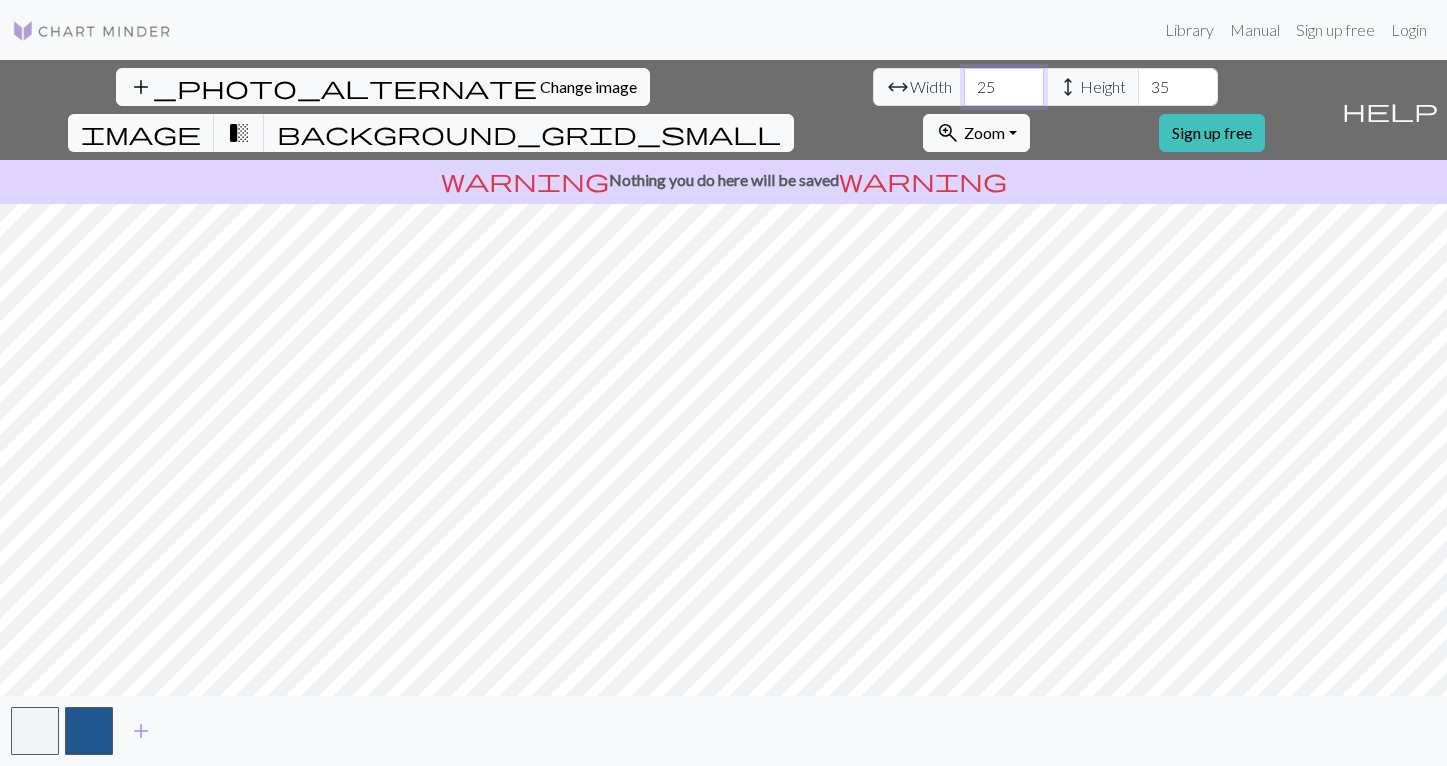 click on "25" at bounding box center (1004, 87) 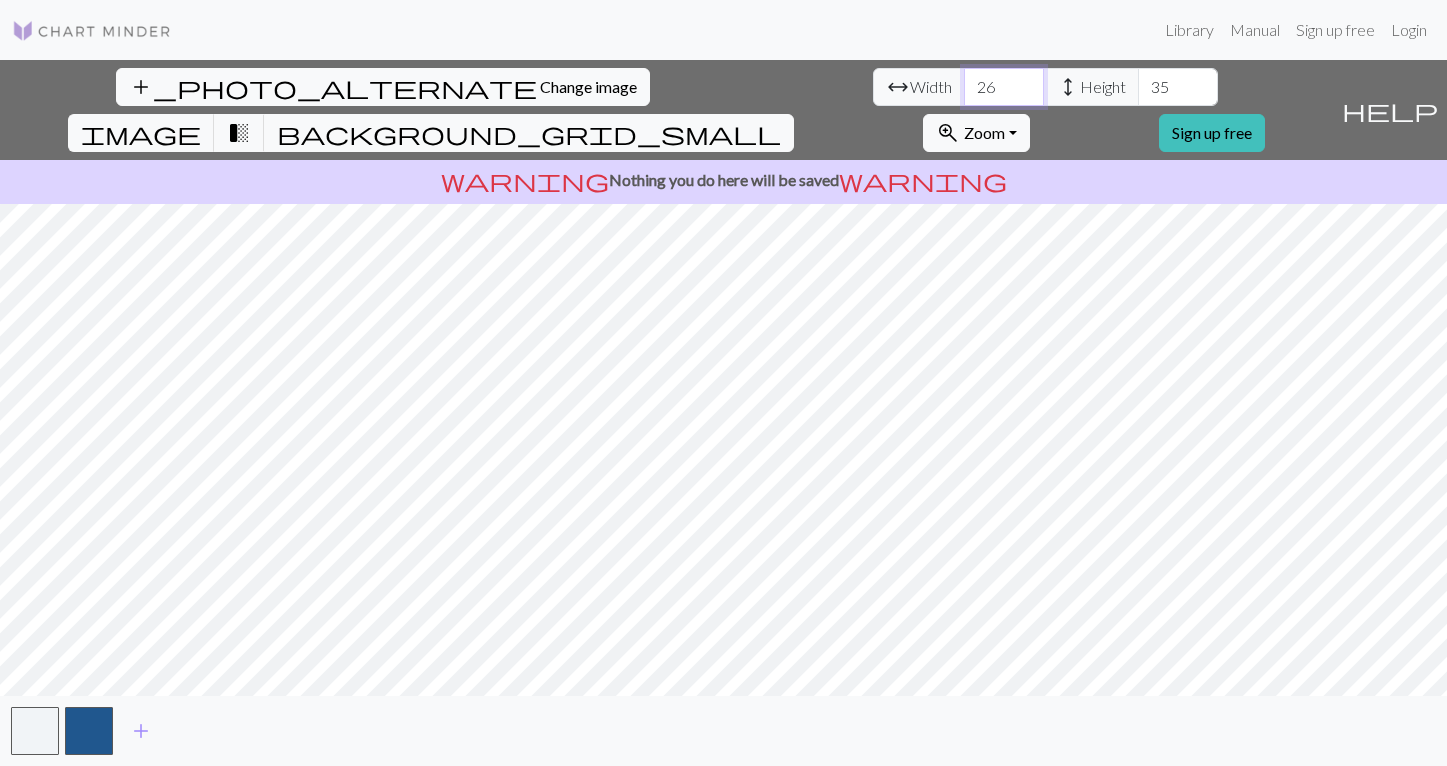 click on "26" at bounding box center (1004, 87) 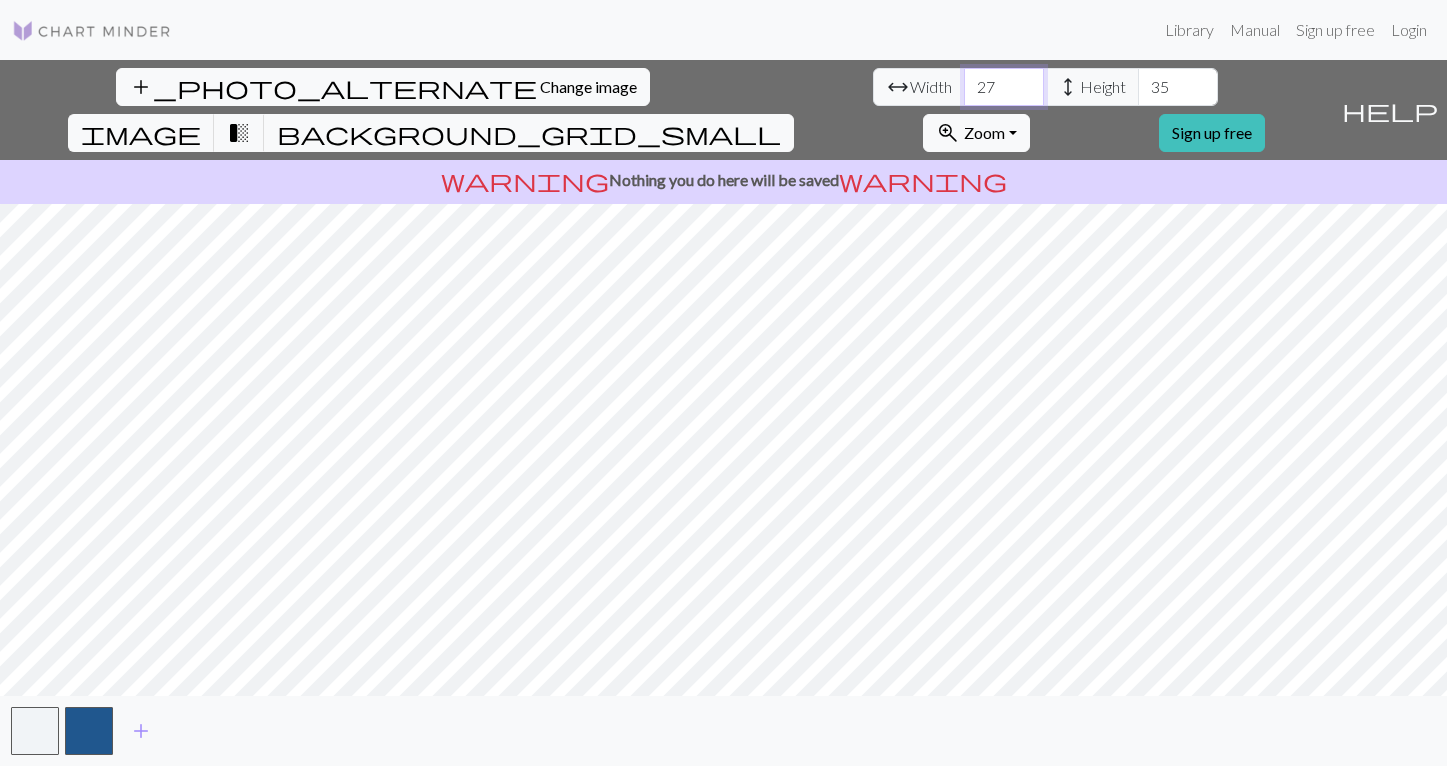 click on "27" at bounding box center [1004, 87] 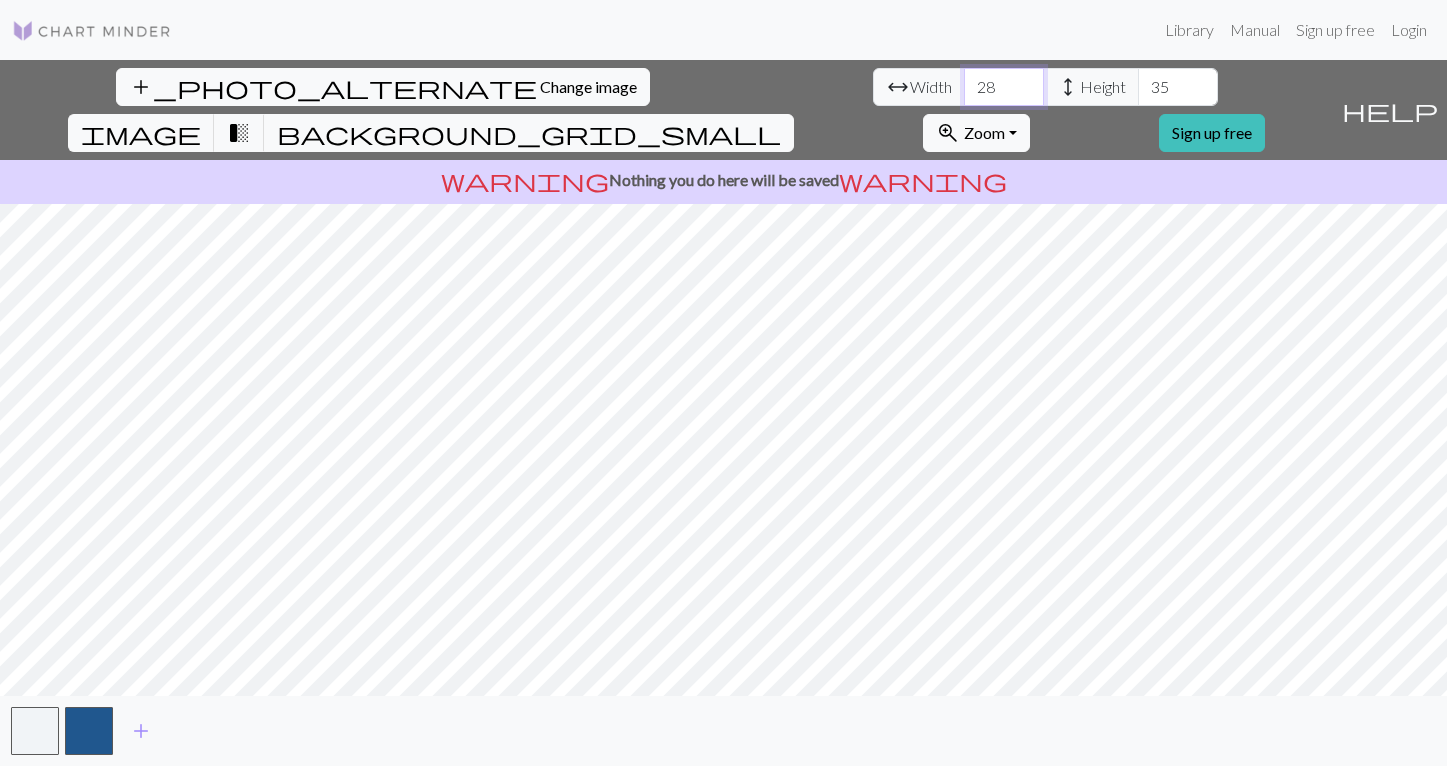 click on "28" at bounding box center [1004, 87] 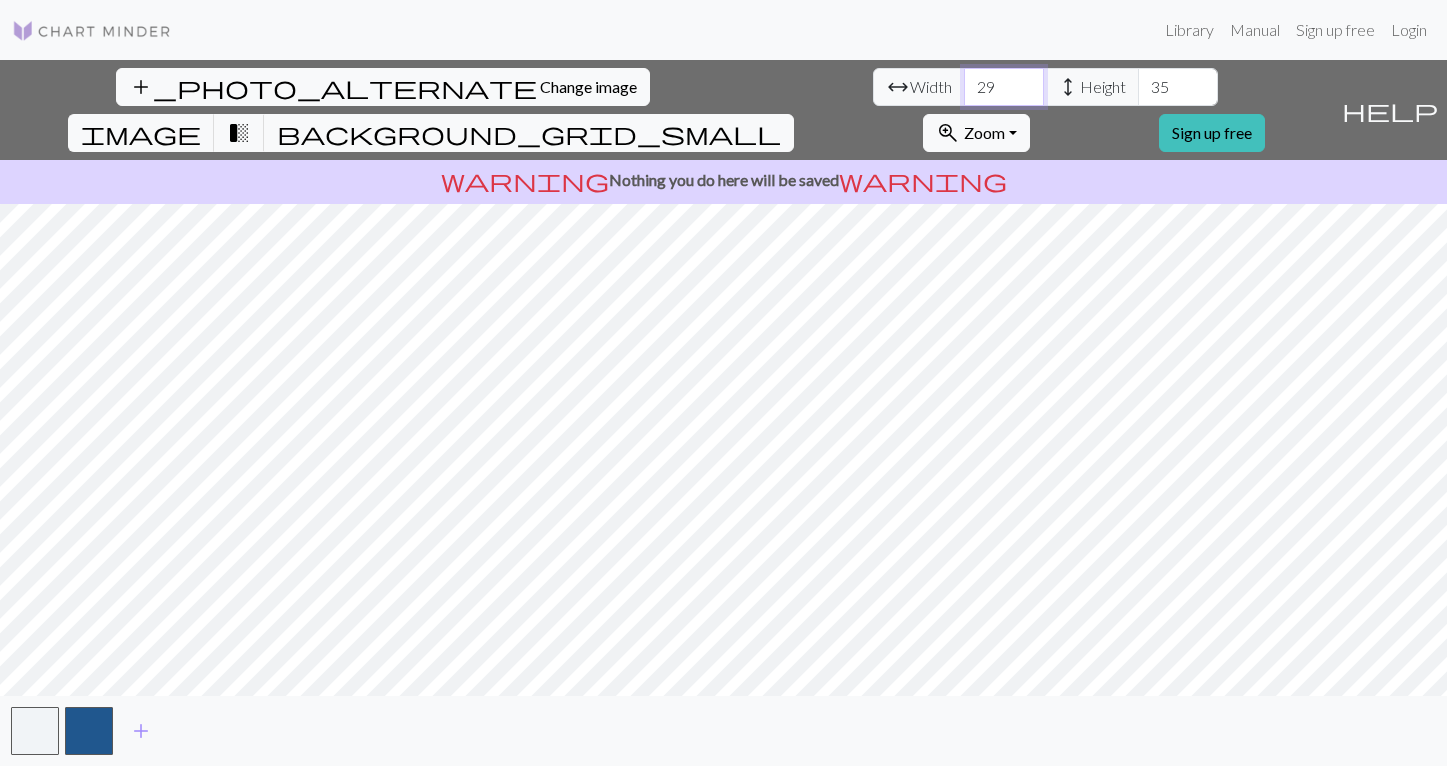 click on "29" at bounding box center [1004, 87] 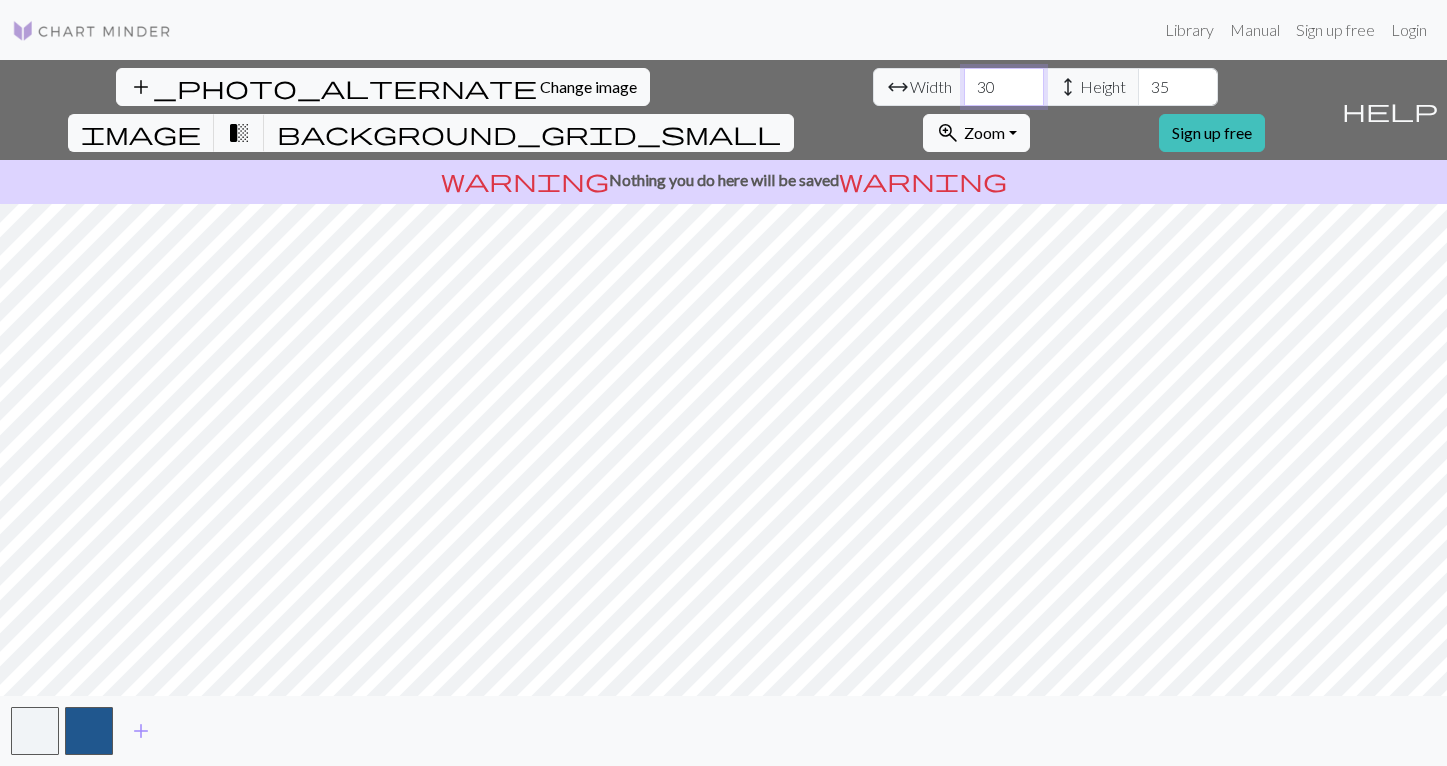 click on "30" at bounding box center [1004, 87] 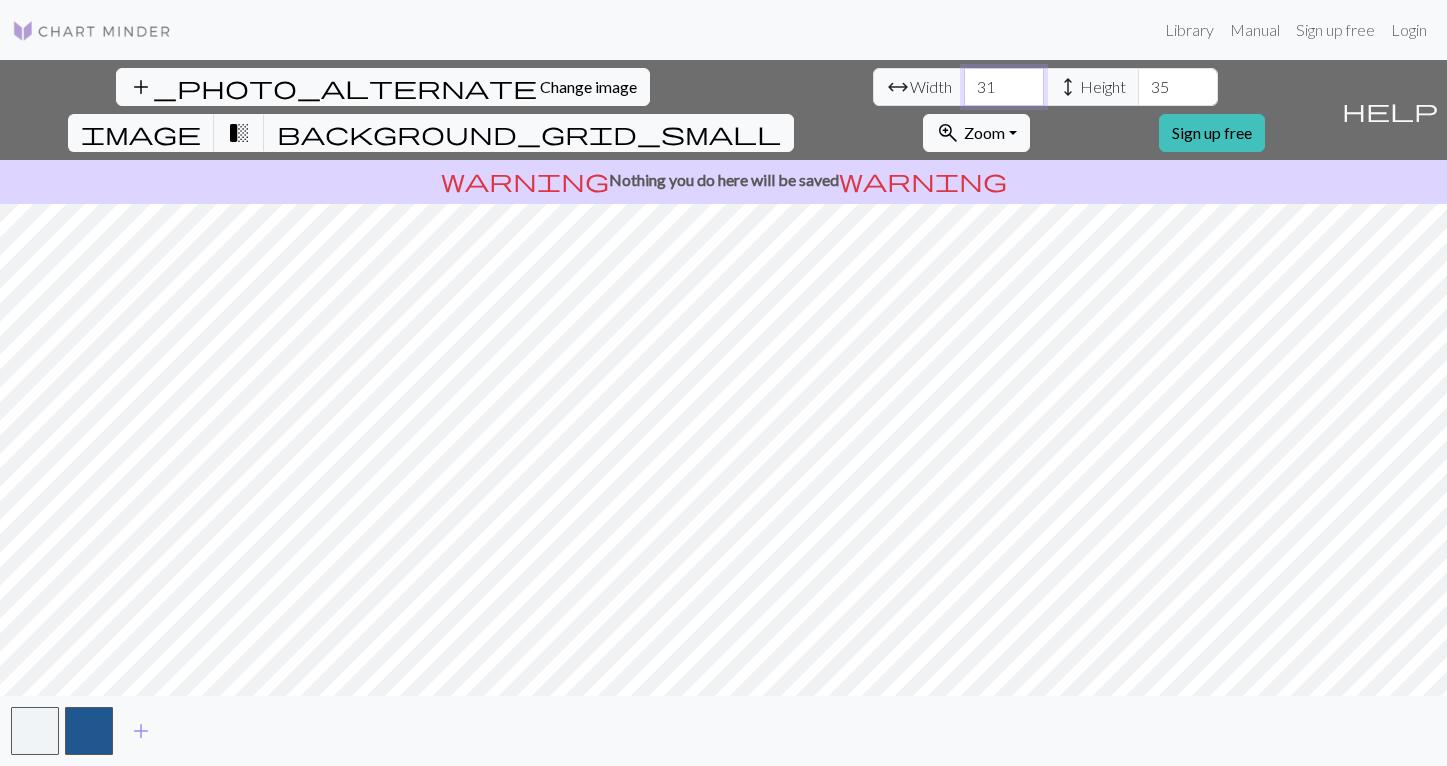 click on "31" at bounding box center (1004, 87) 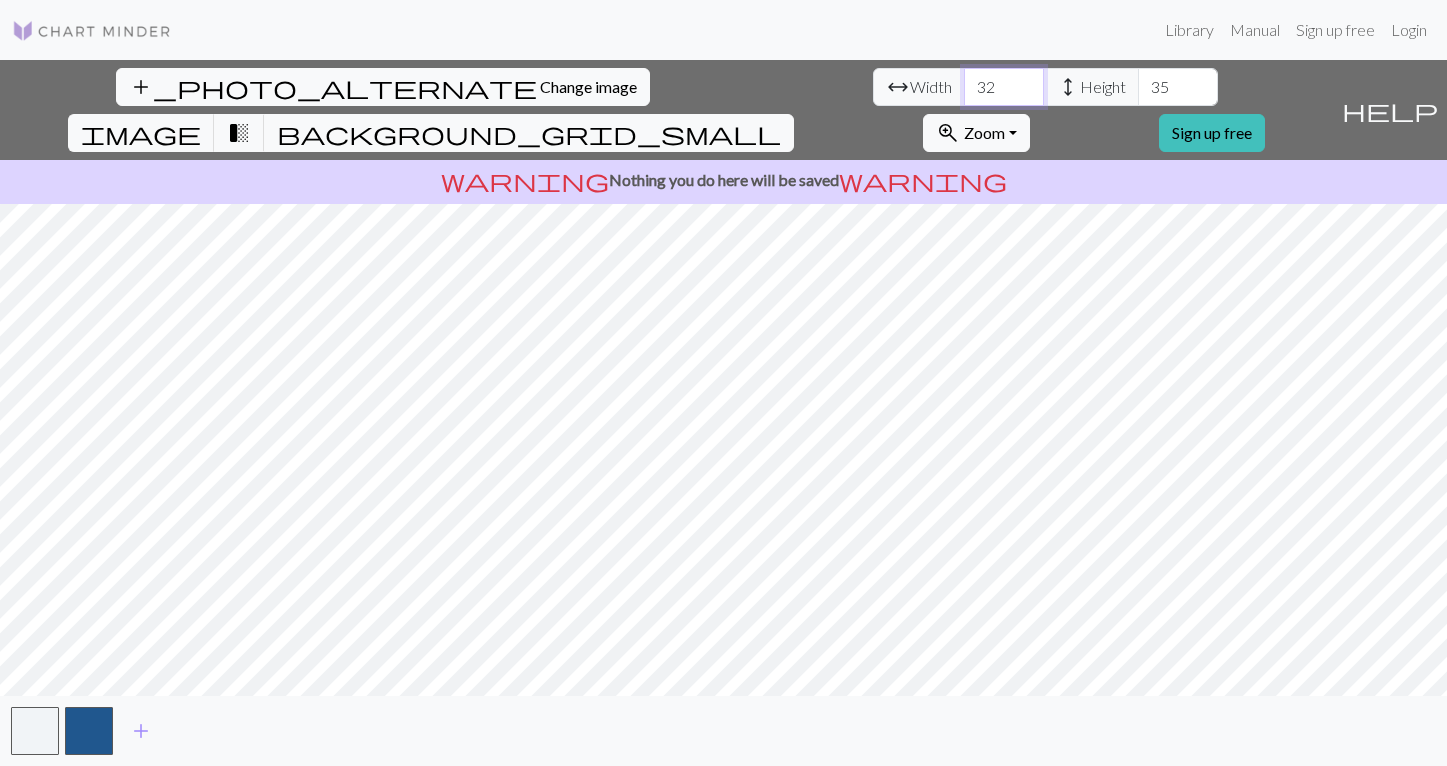 click on "32" at bounding box center (1004, 87) 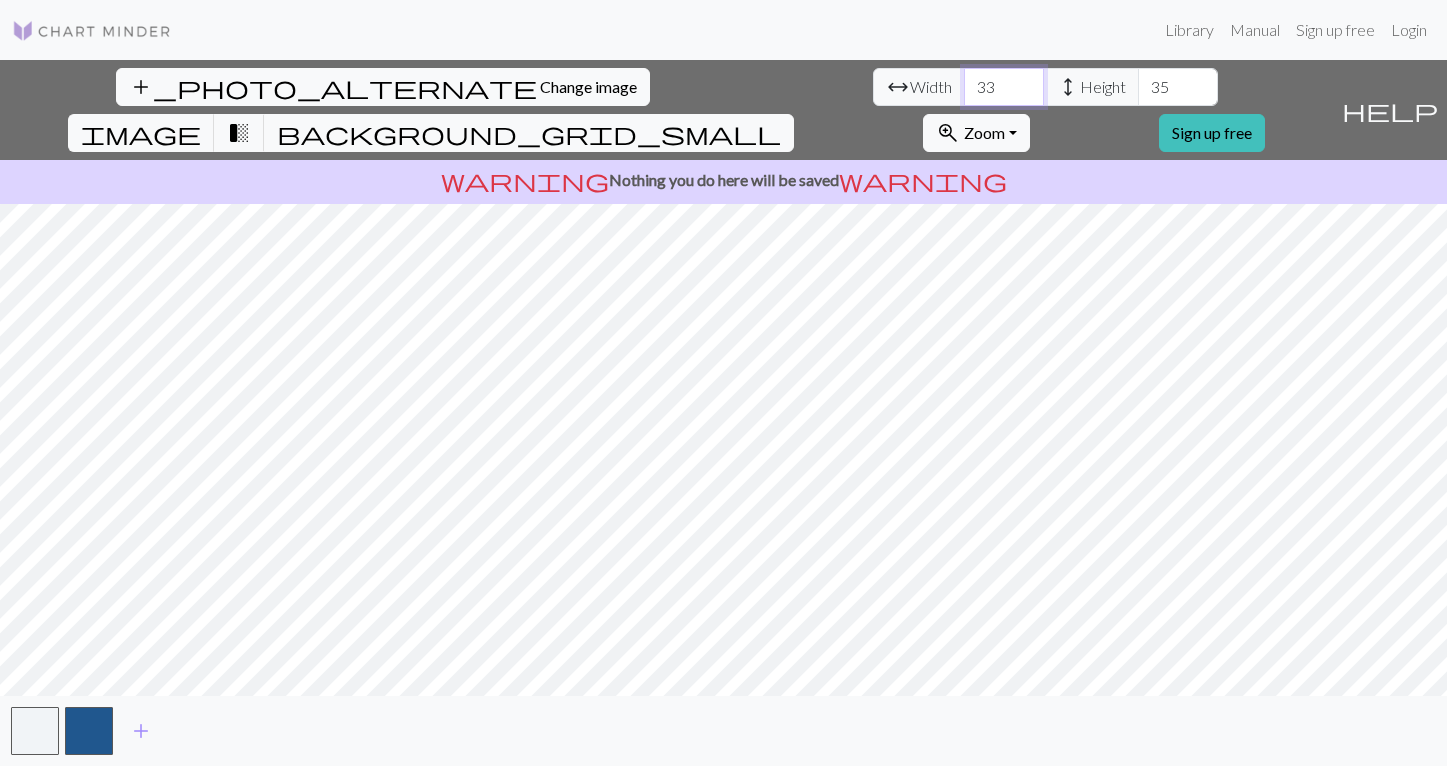 drag, startPoint x: 469, startPoint y: 83, endPoint x: 479, endPoint y: 100, distance: 19.723083 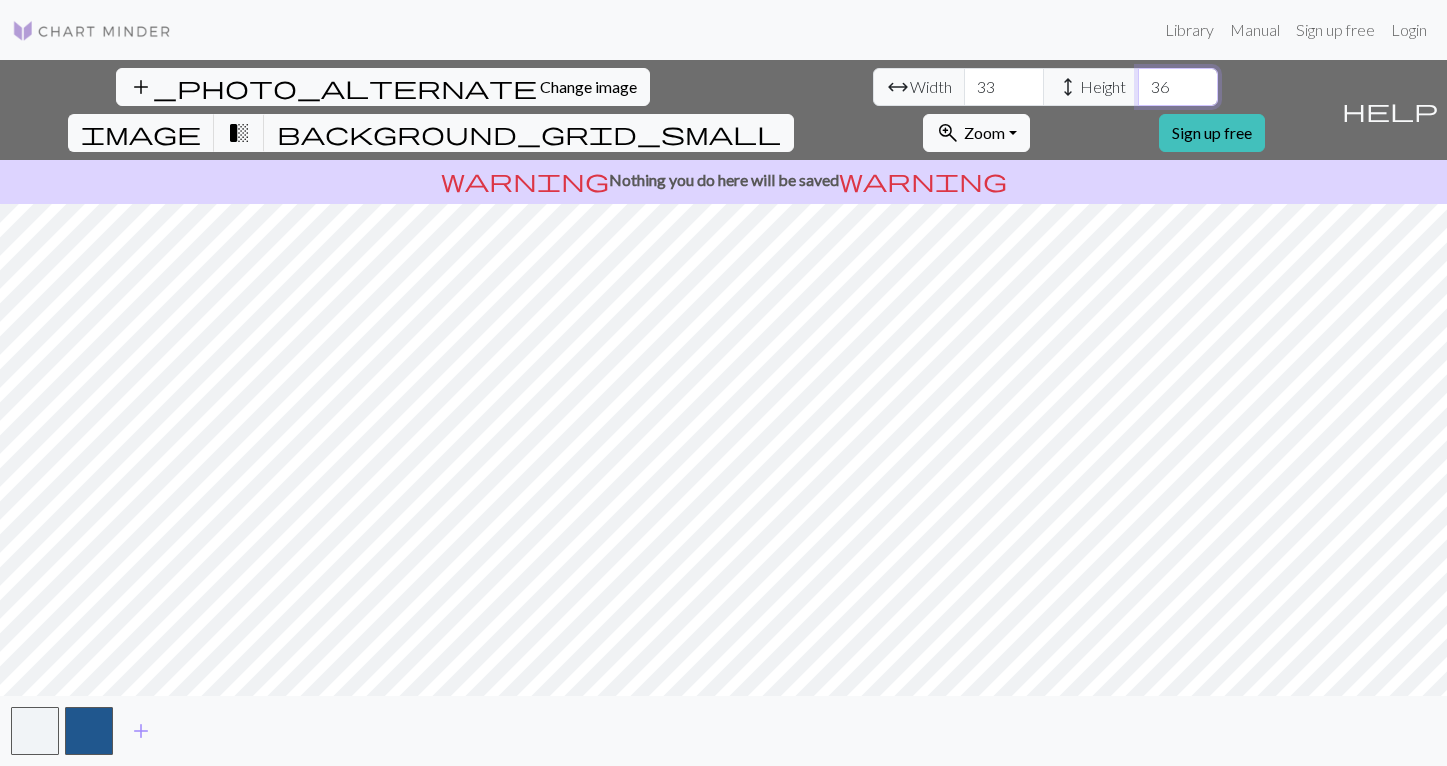 click on "36" at bounding box center (1178, 87) 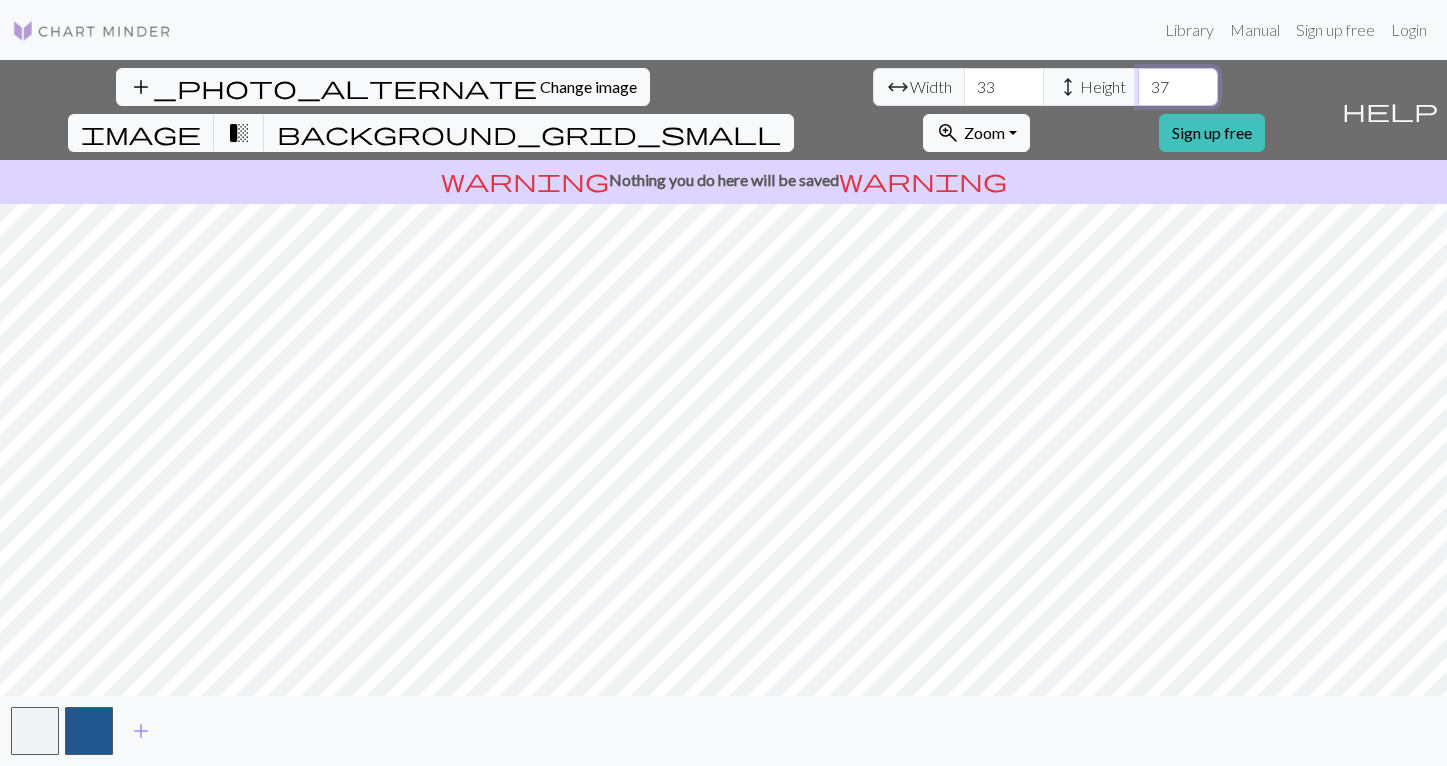 click on "37" at bounding box center (1178, 87) 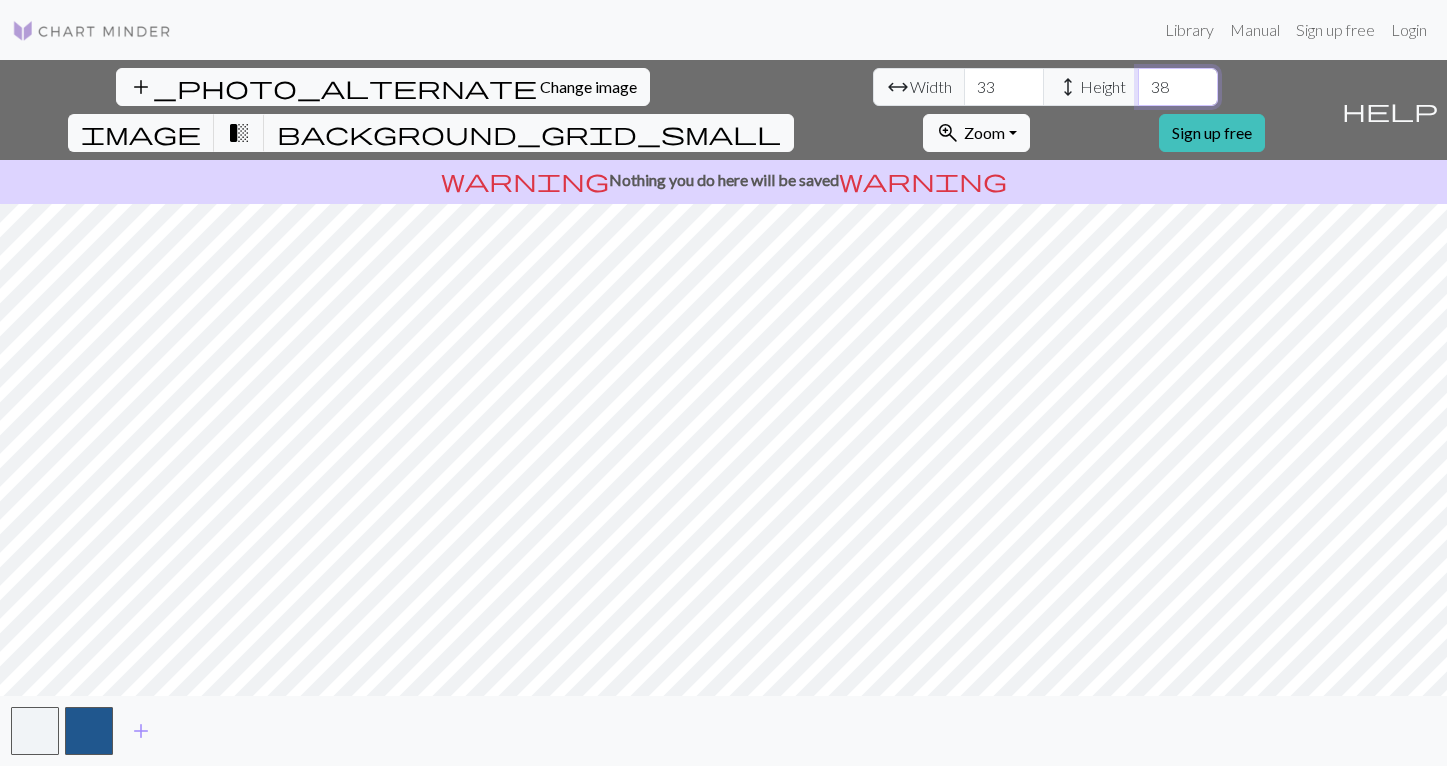 click on "38" at bounding box center [1178, 87] 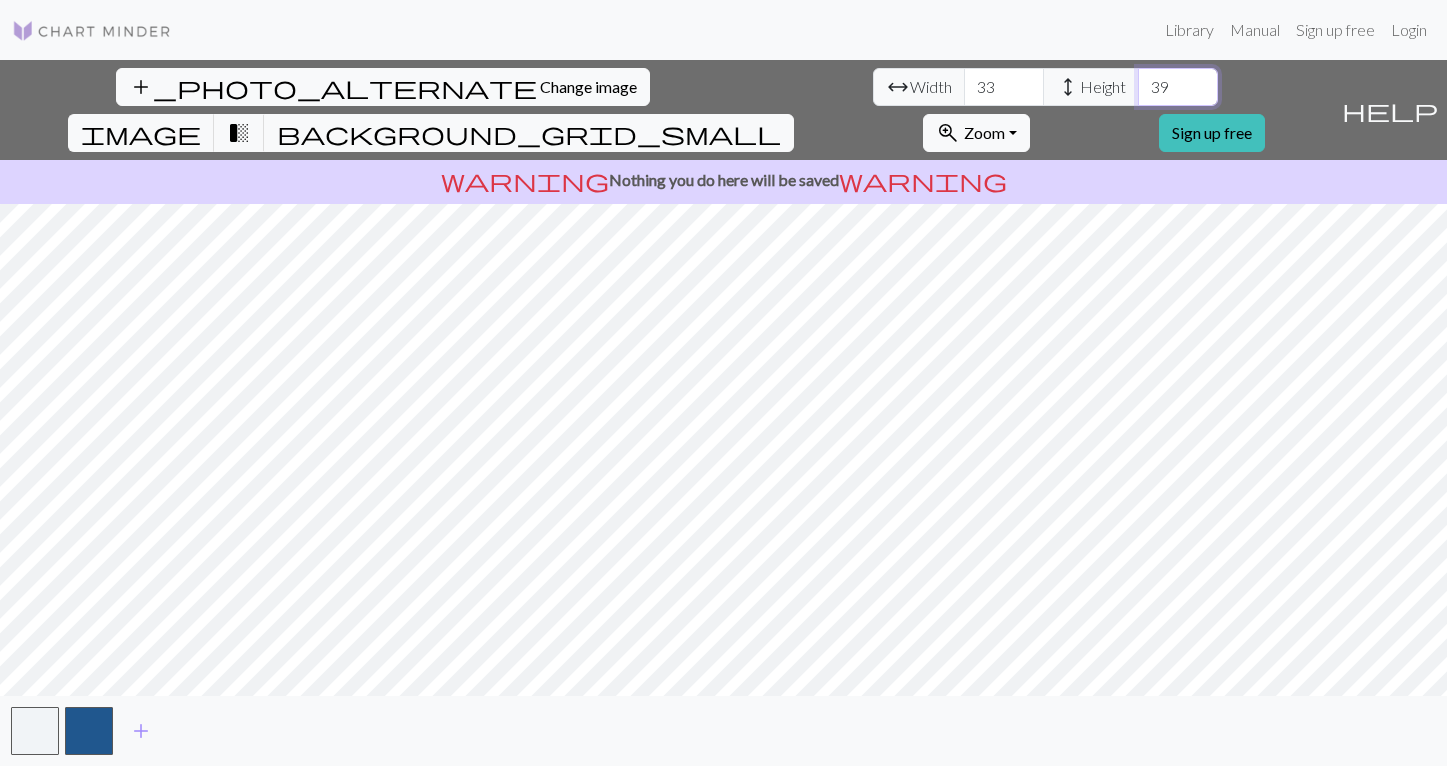 type on "39" 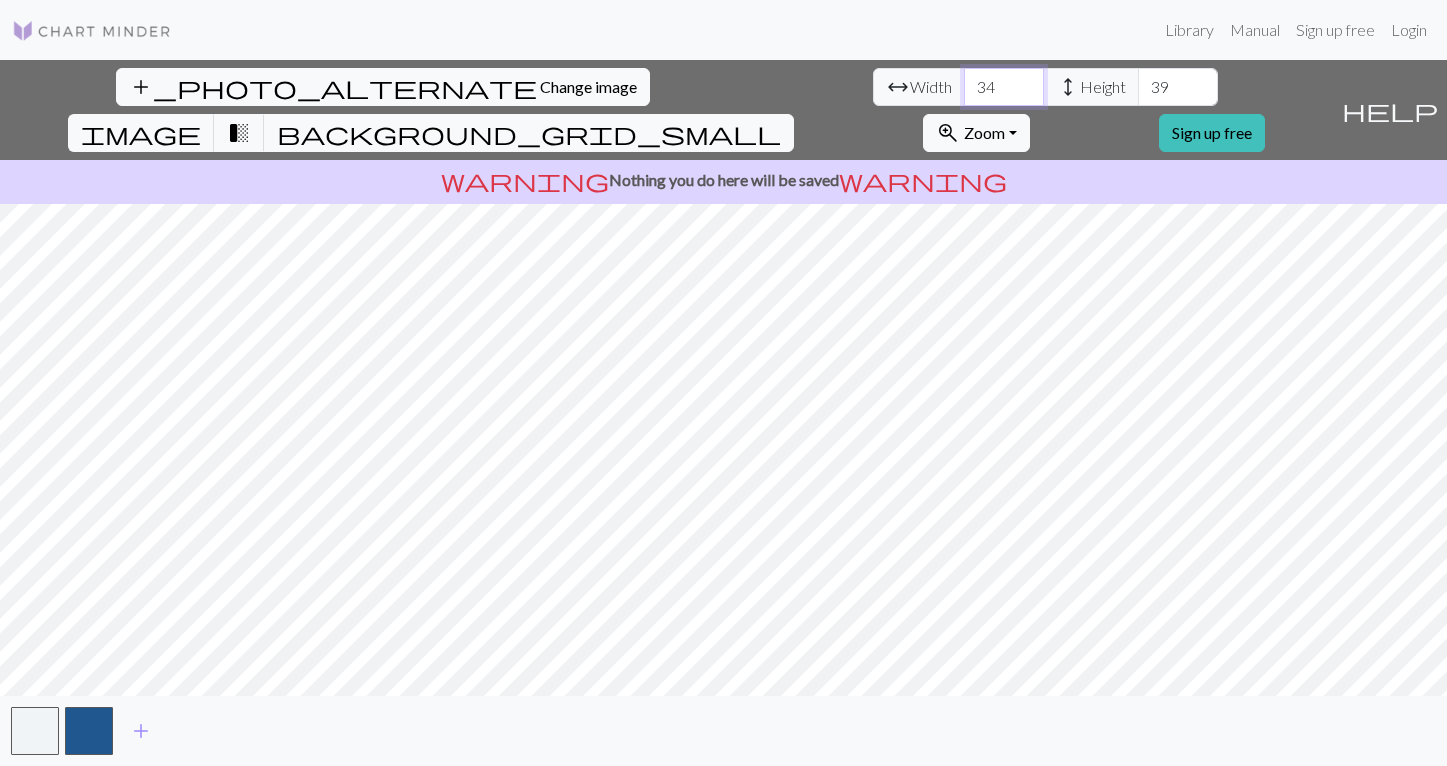 click on "34" at bounding box center [1004, 87] 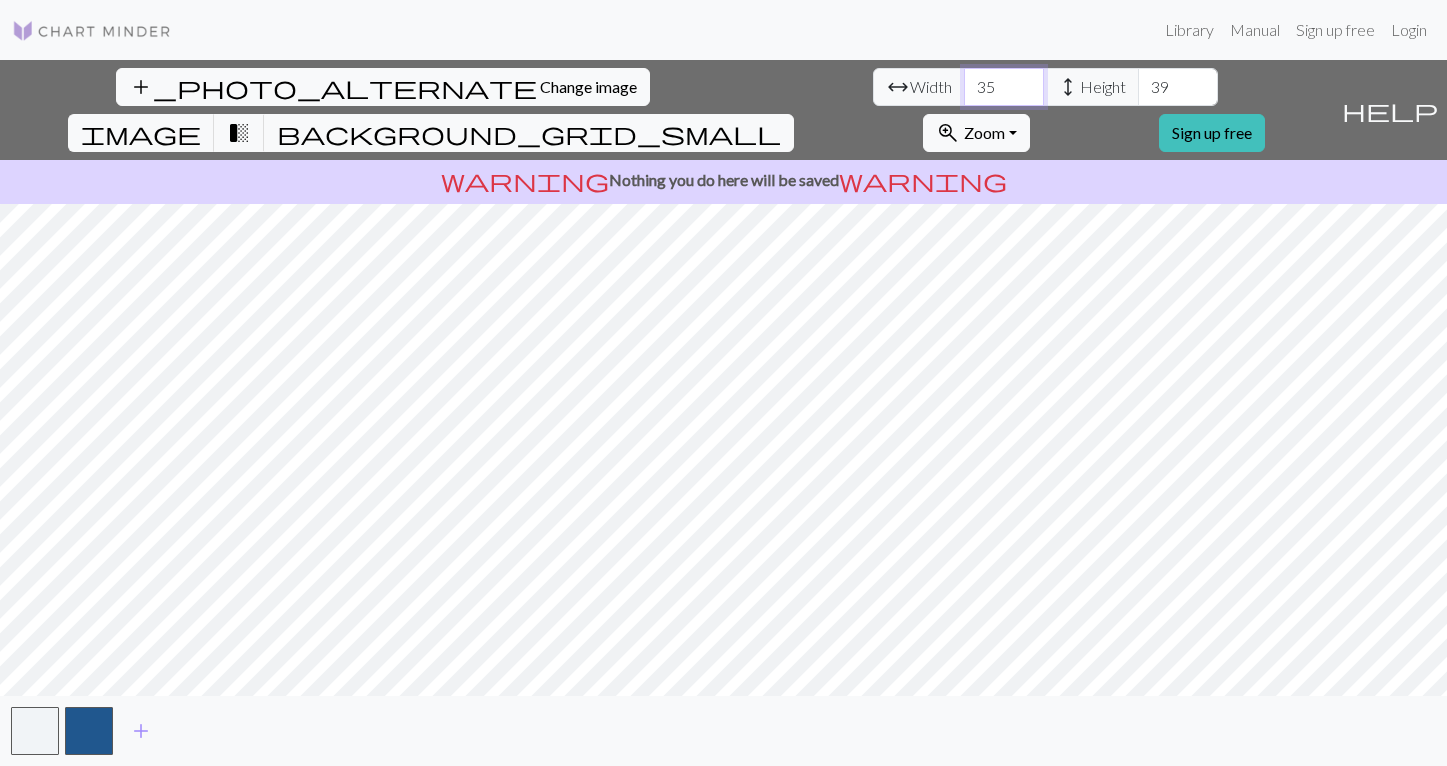 type on "35" 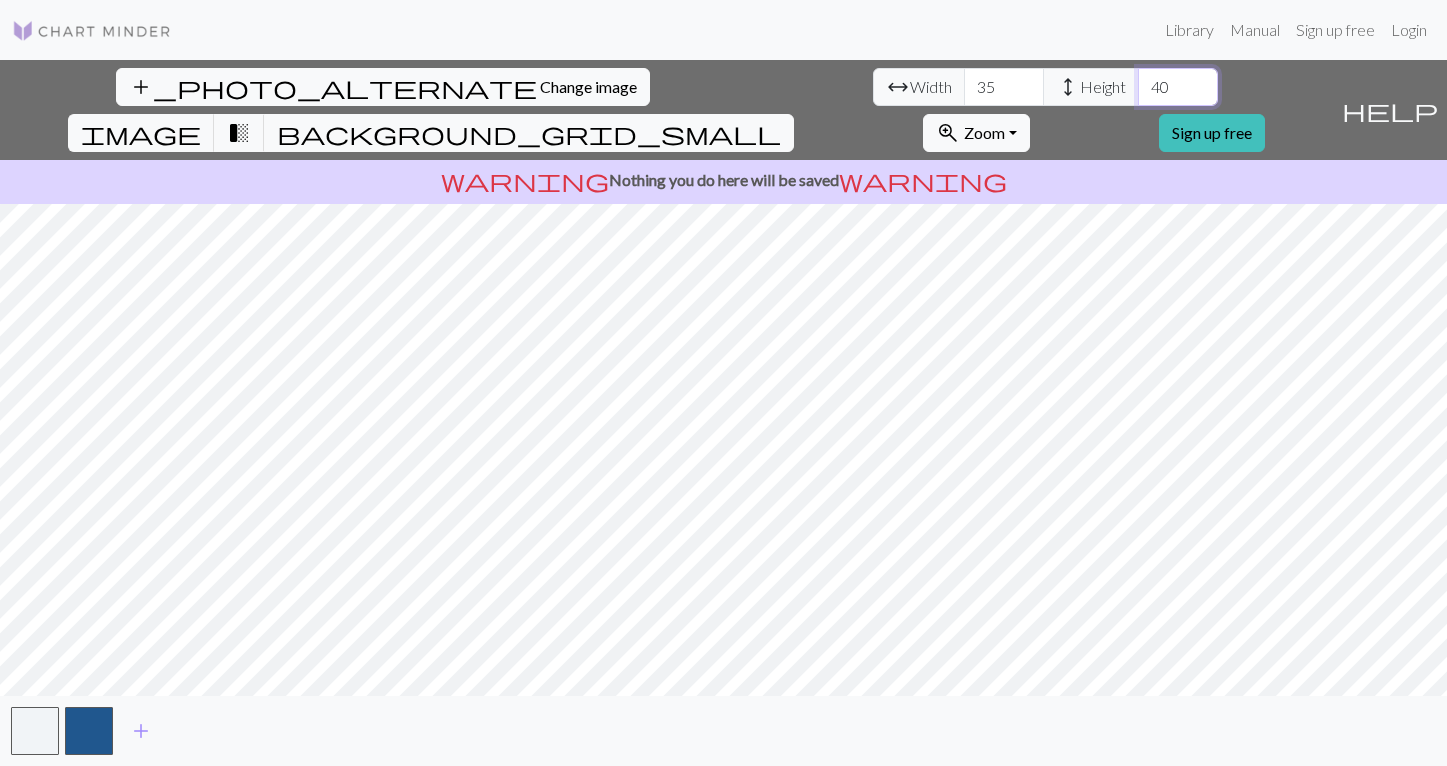 click on "40" at bounding box center [1178, 87] 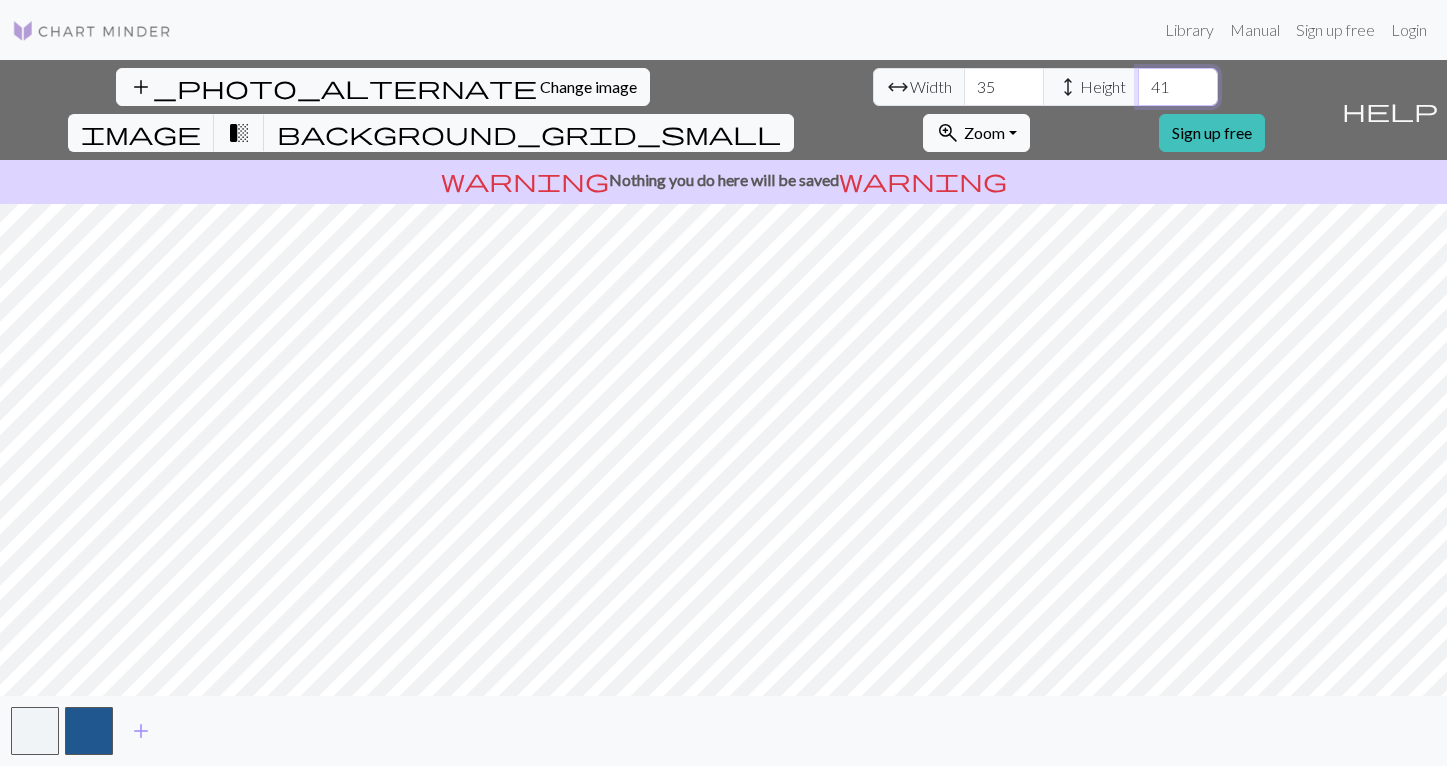 click on "41" at bounding box center (1178, 87) 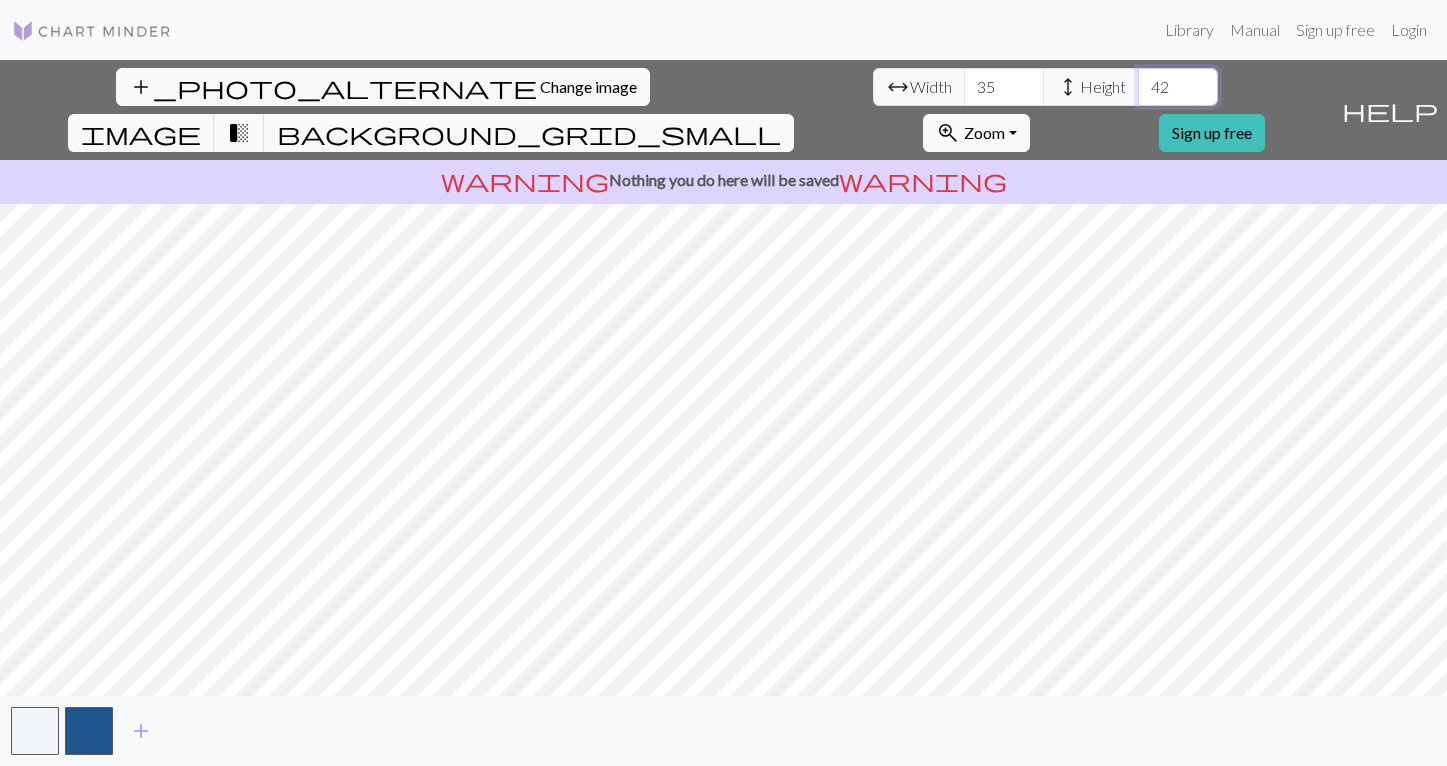 click on "42" at bounding box center [1178, 87] 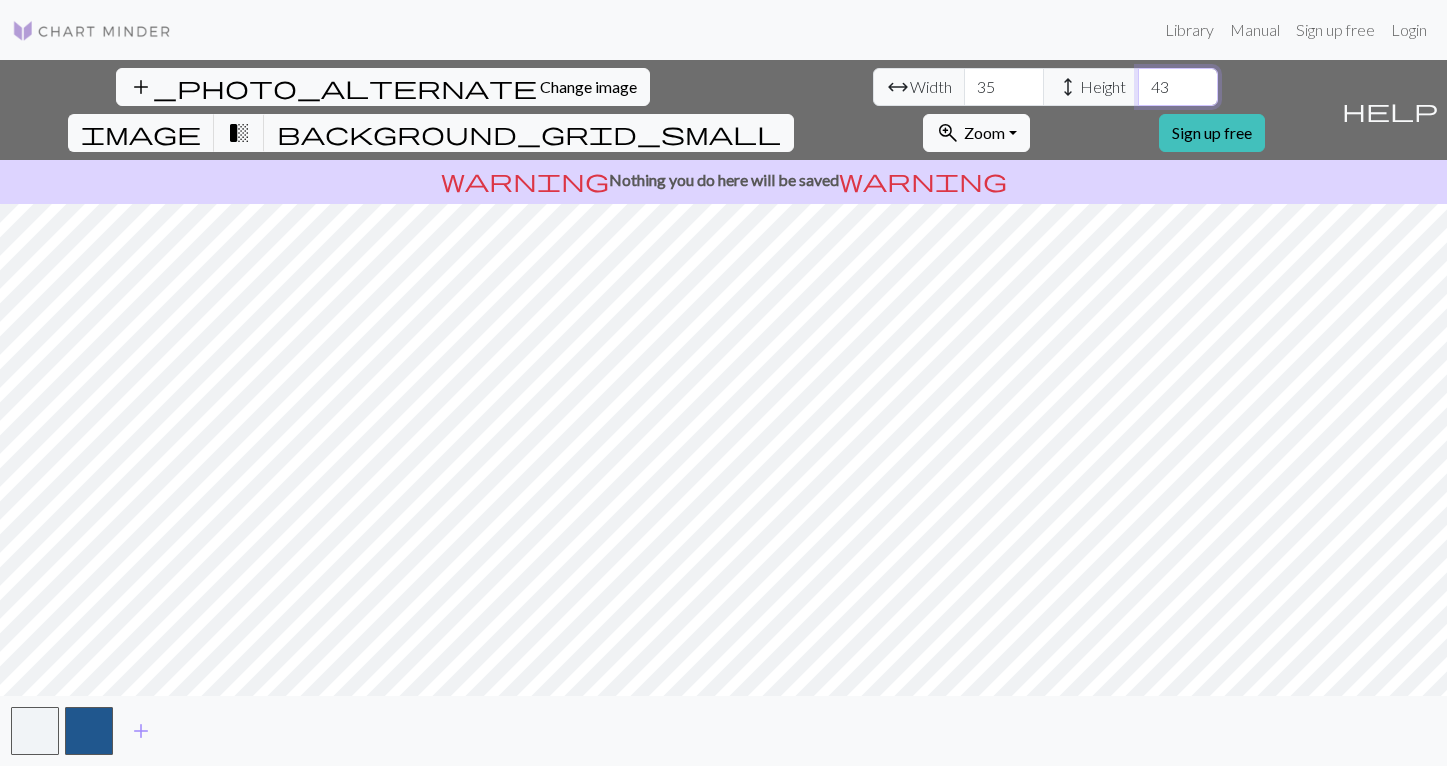 click on "43" at bounding box center (1178, 87) 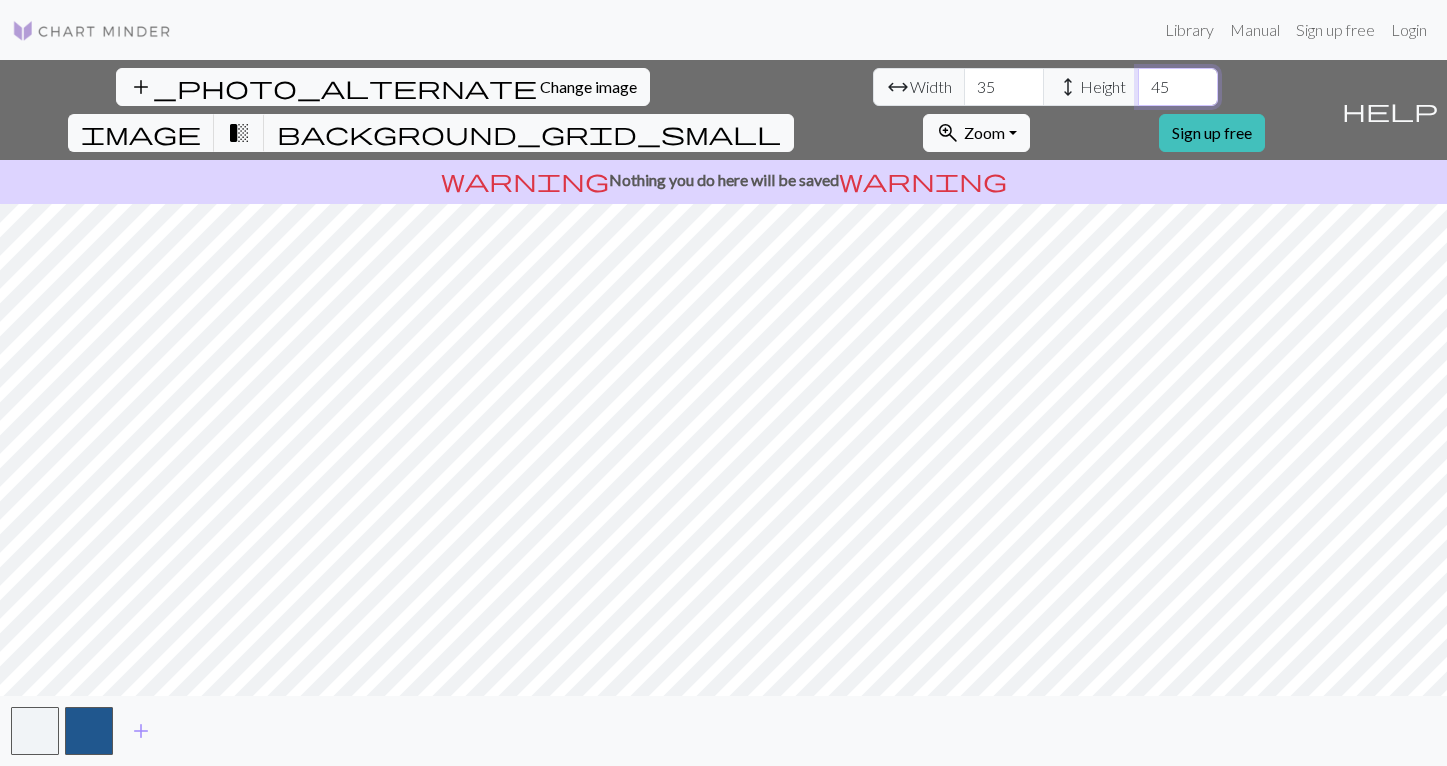 click on "45" at bounding box center (1178, 87) 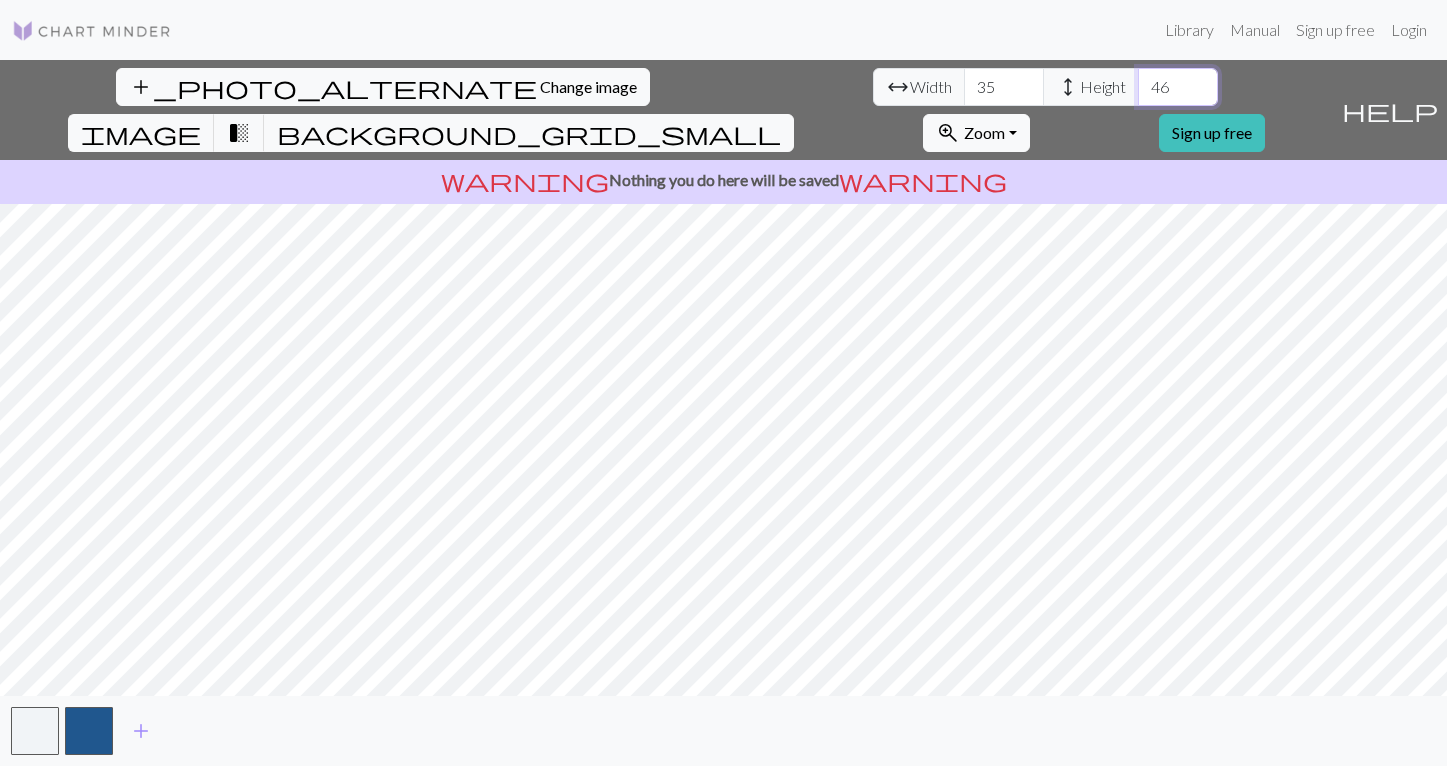 click on "46" at bounding box center [1178, 87] 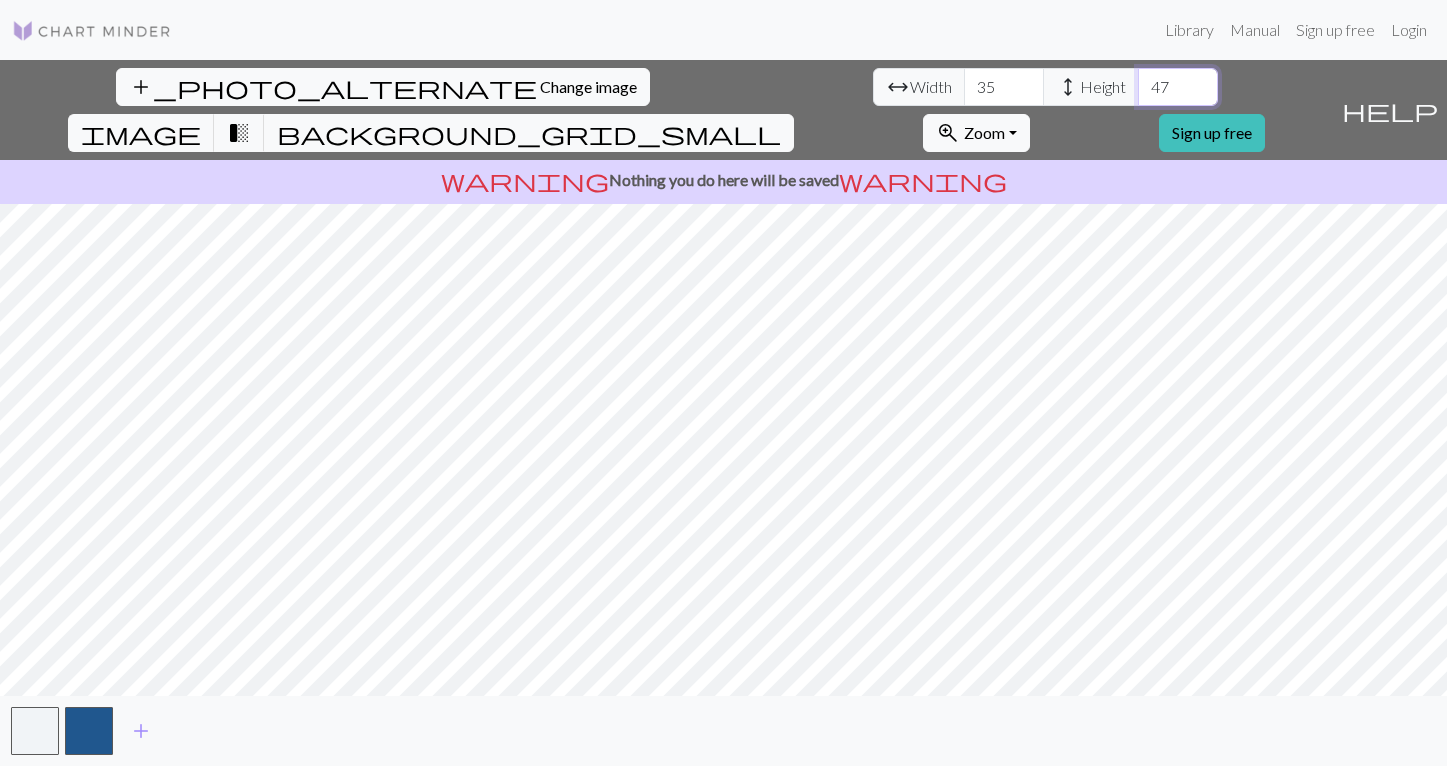 click on "47" at bounding box center (1178, 87) 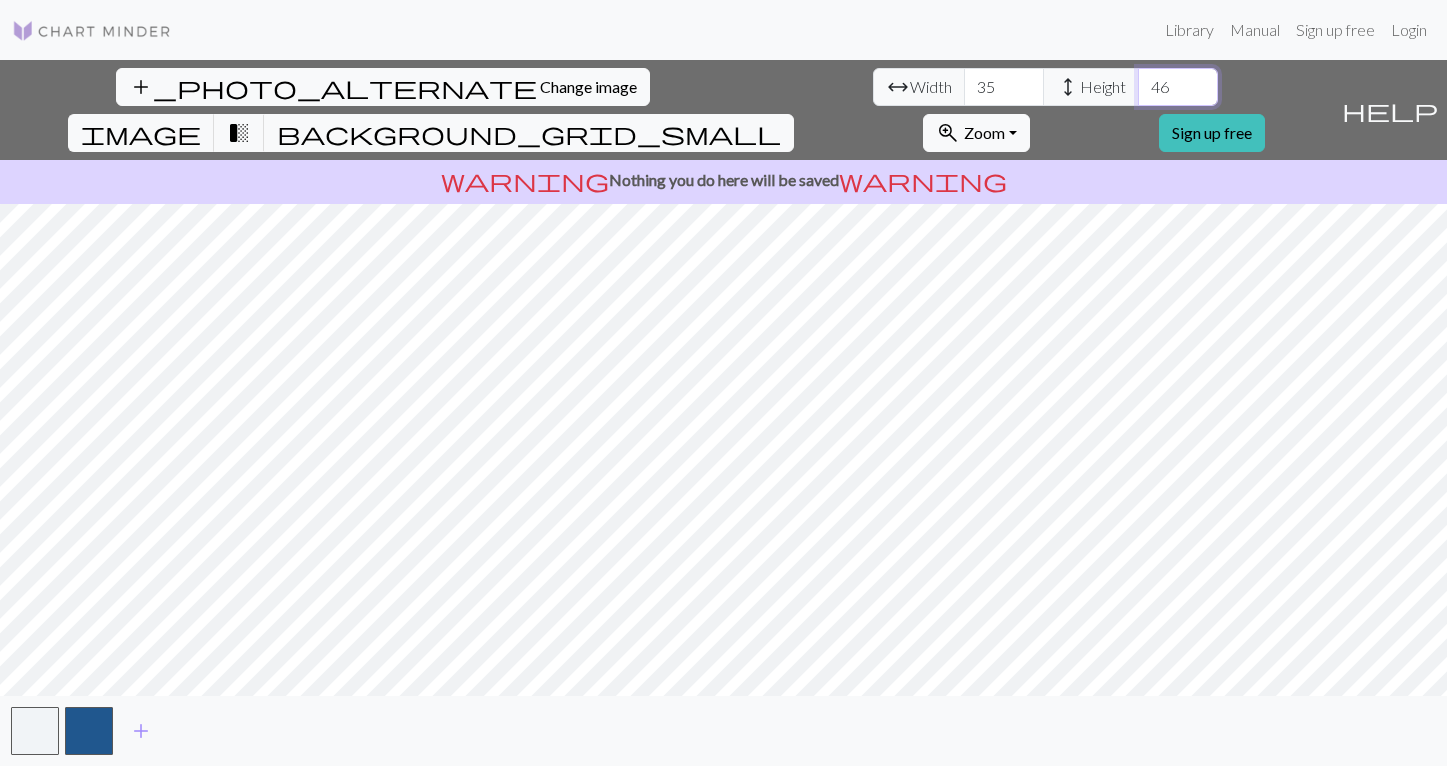 click on "46" at bounding box center (1178, 87) 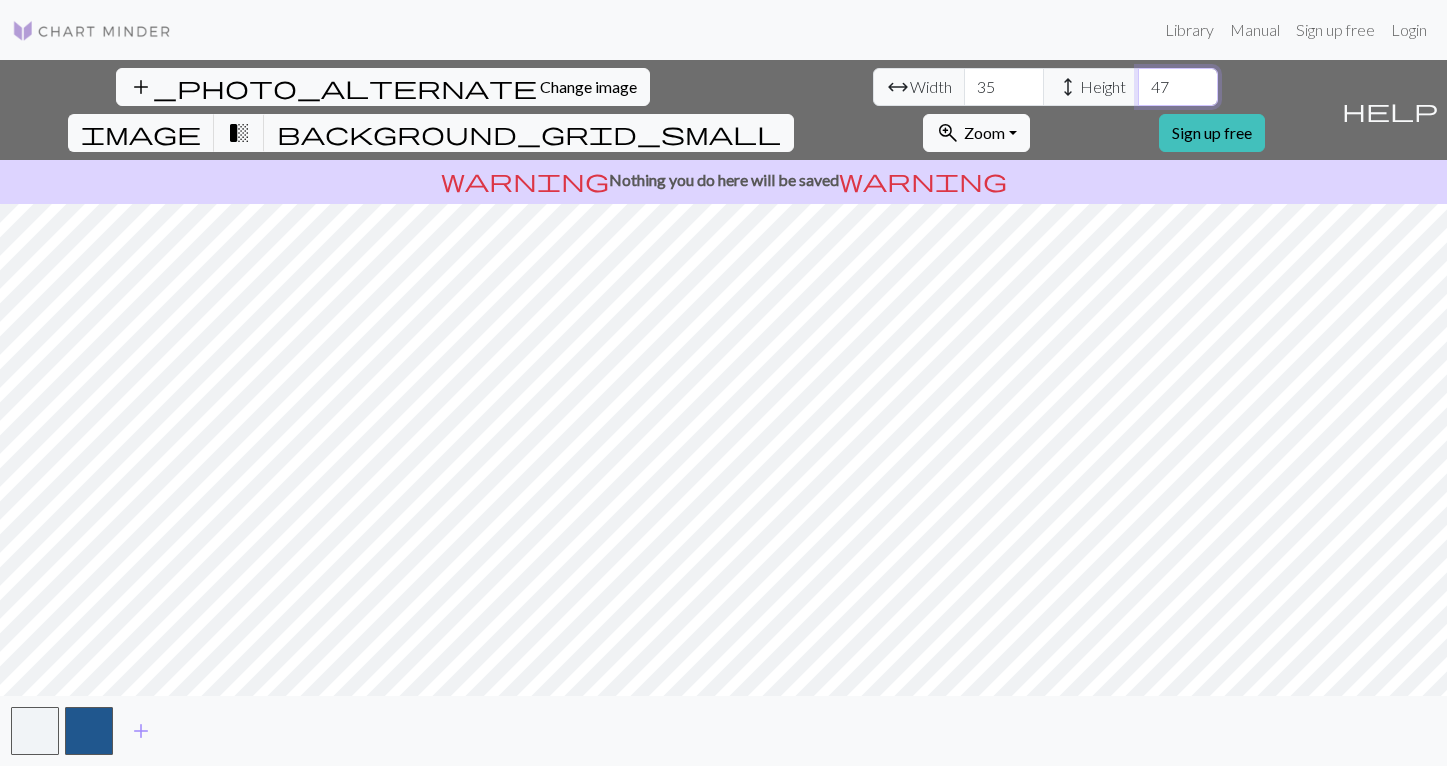 click on "47" at bounding box center (1178, 87) 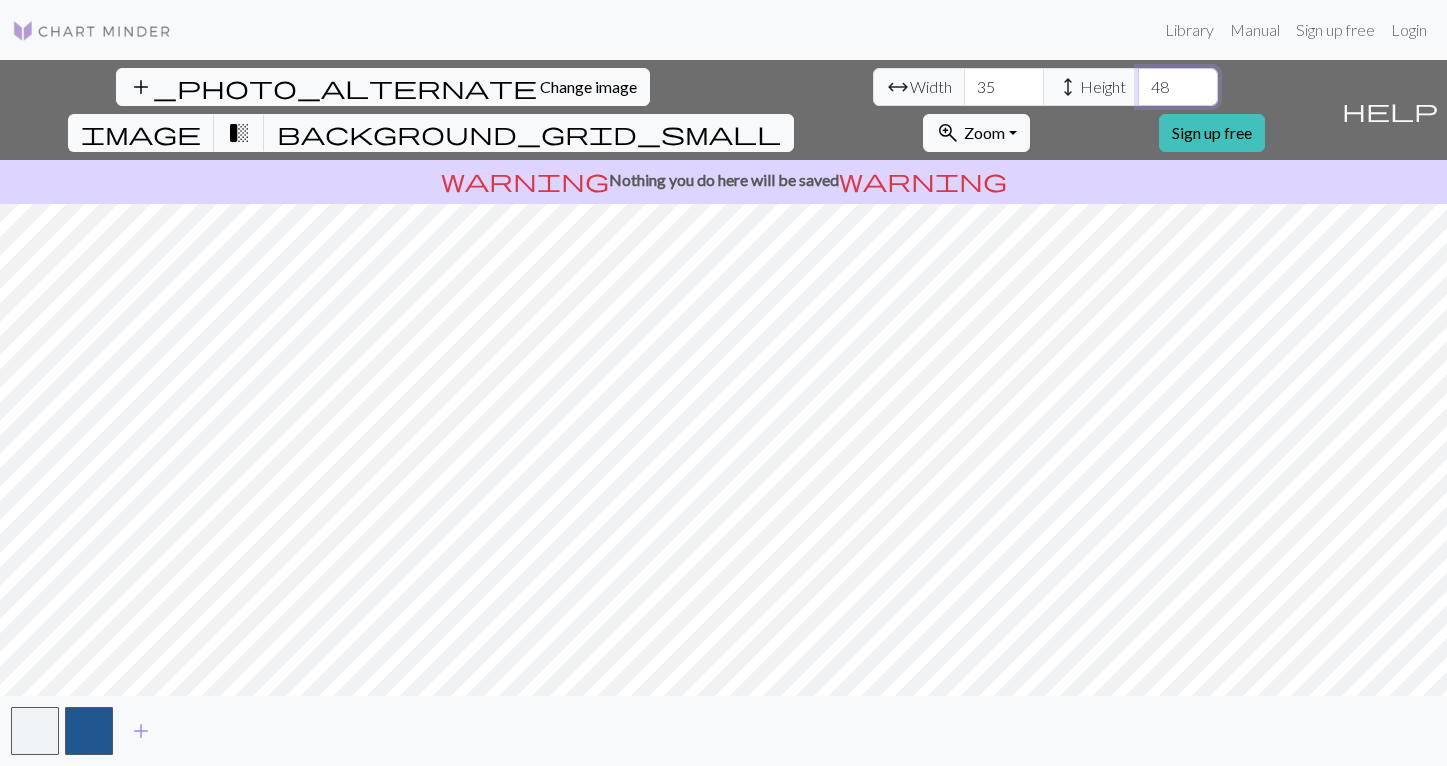 click on "48" at bounding box center (1178, 87) 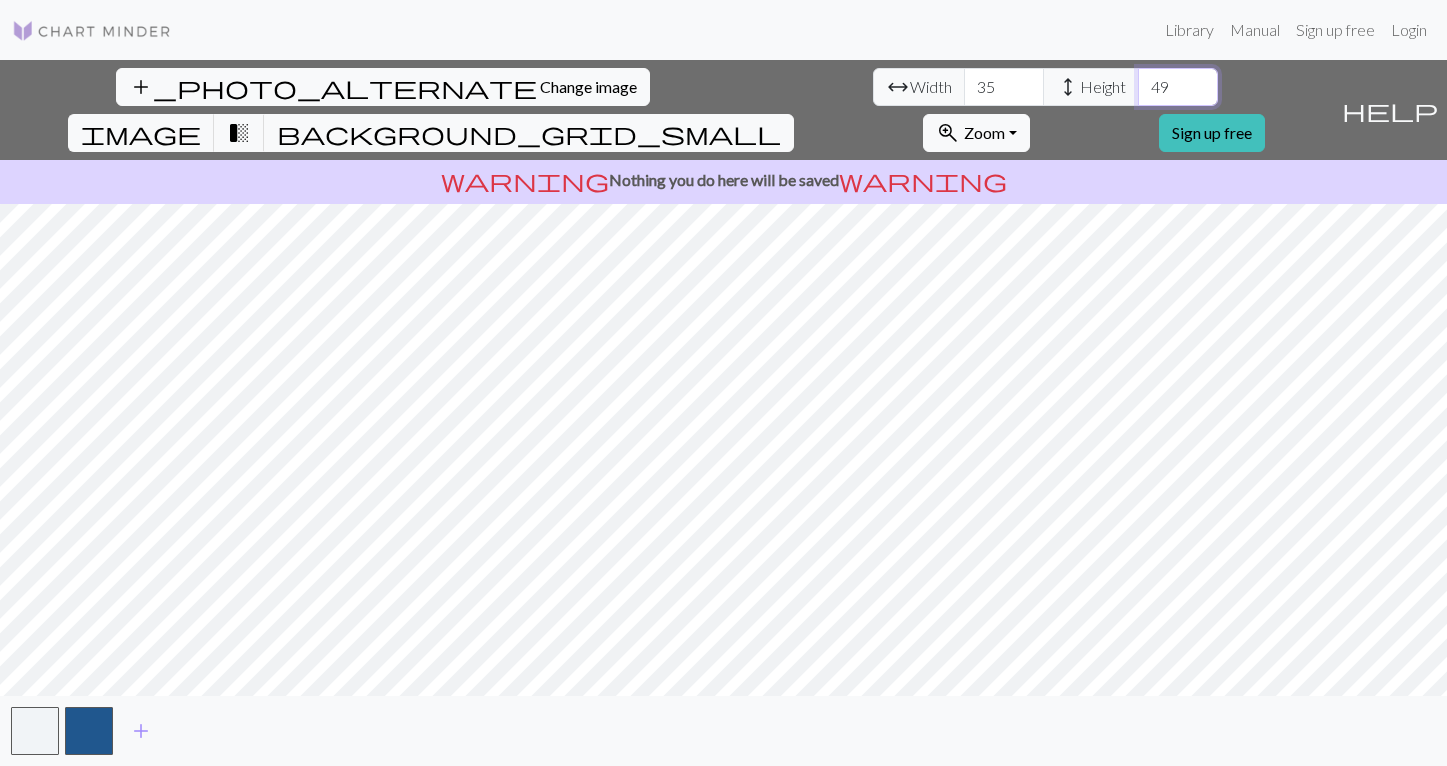 click on "49" at bounding box center (1178, 87) 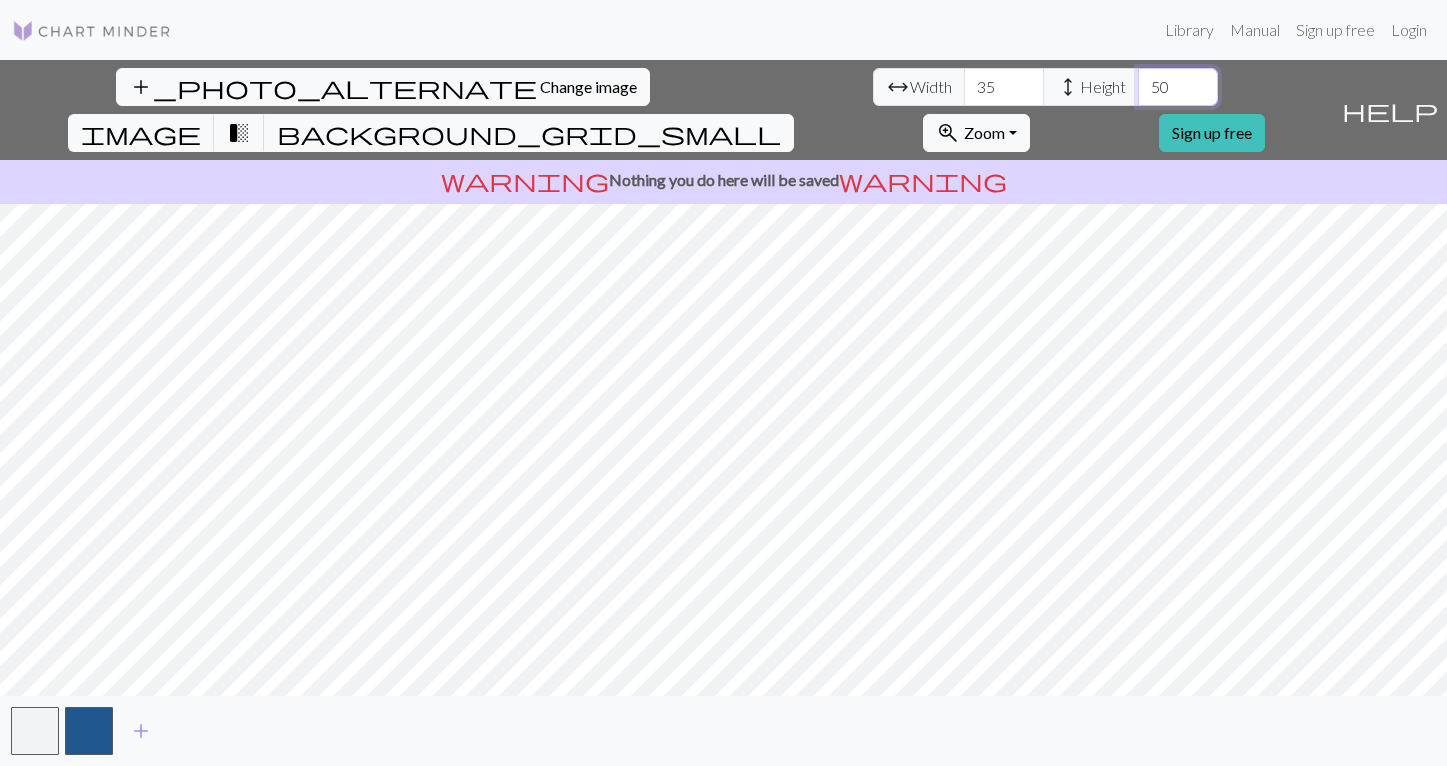 click on "50" at bounding box center (1178, 87) 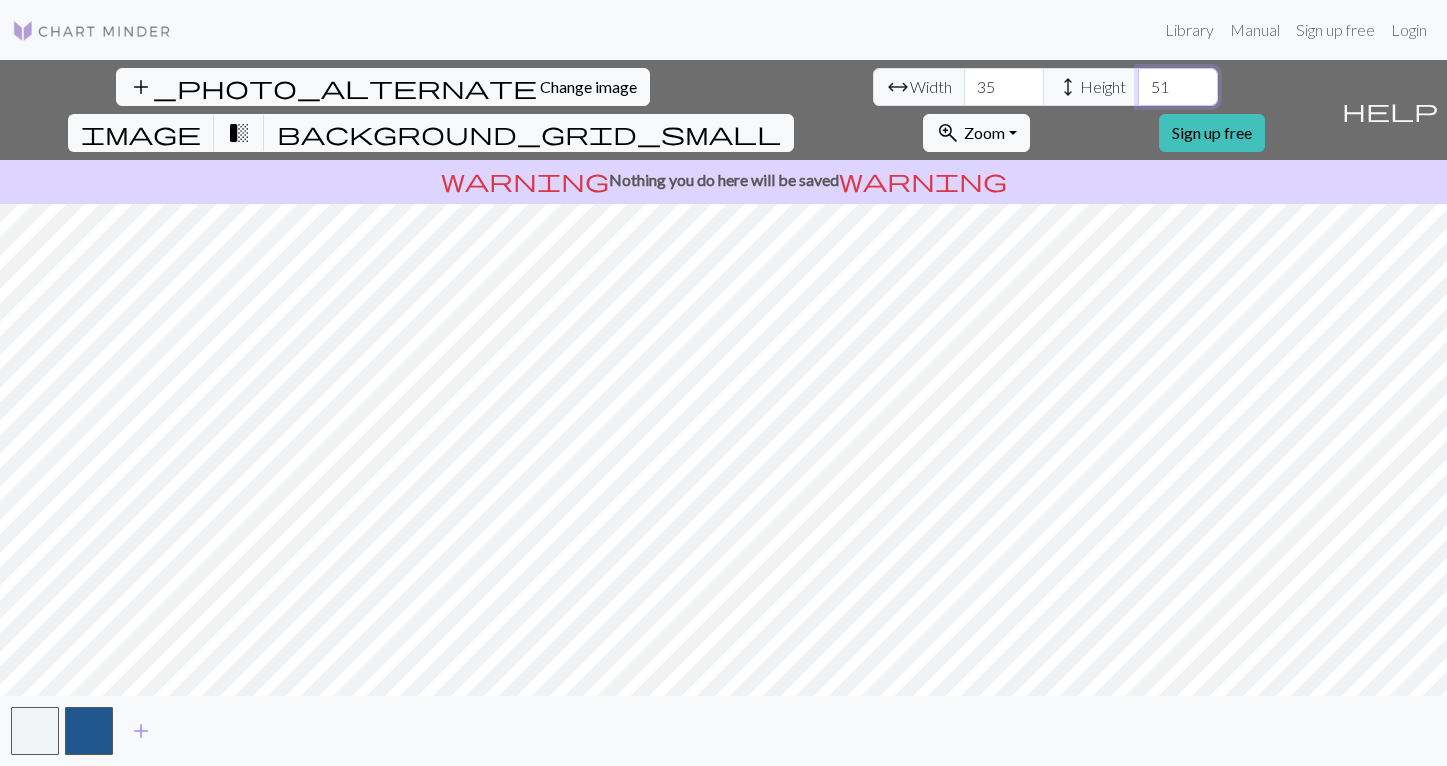 click on "51" at bounding box center [1178, 87] 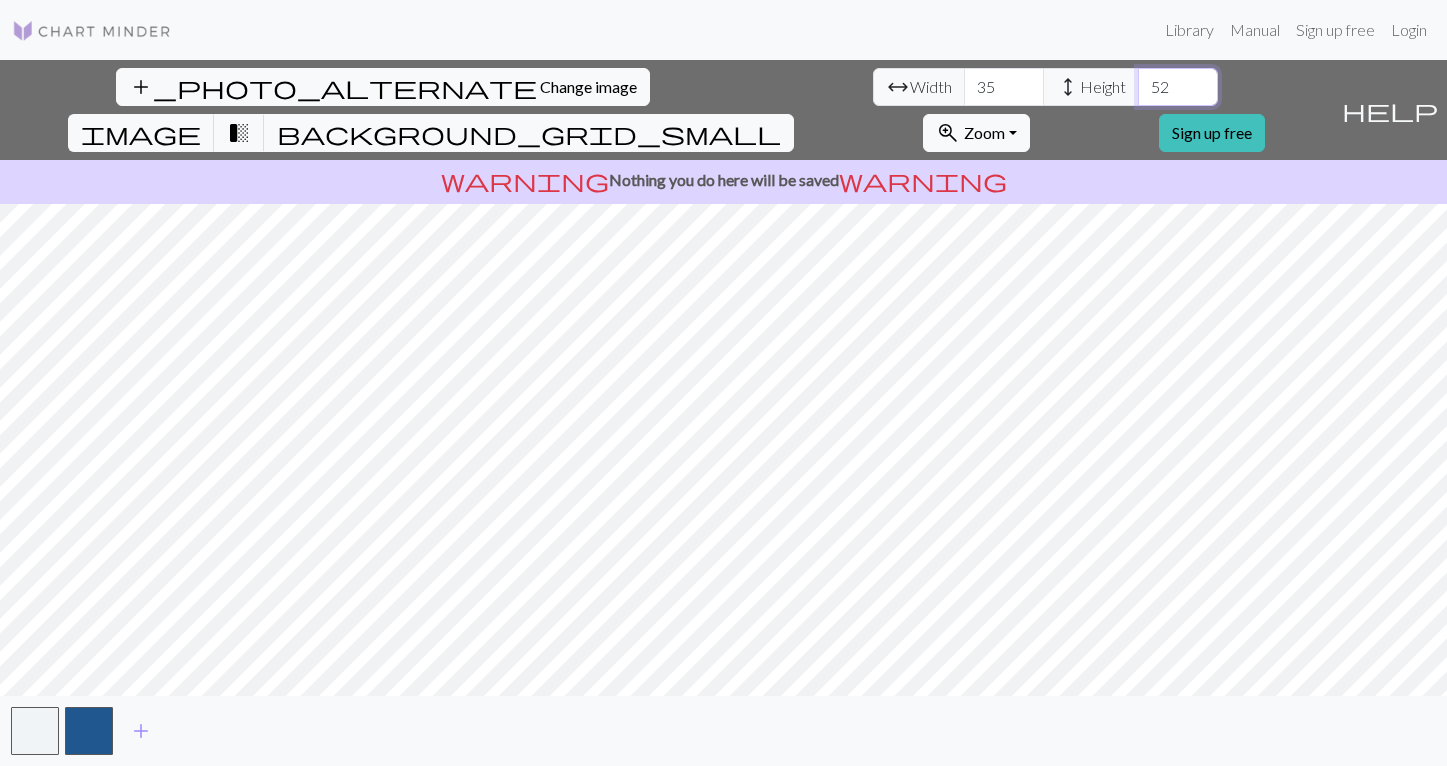 click on "52" at bounding box center (1178, 87) 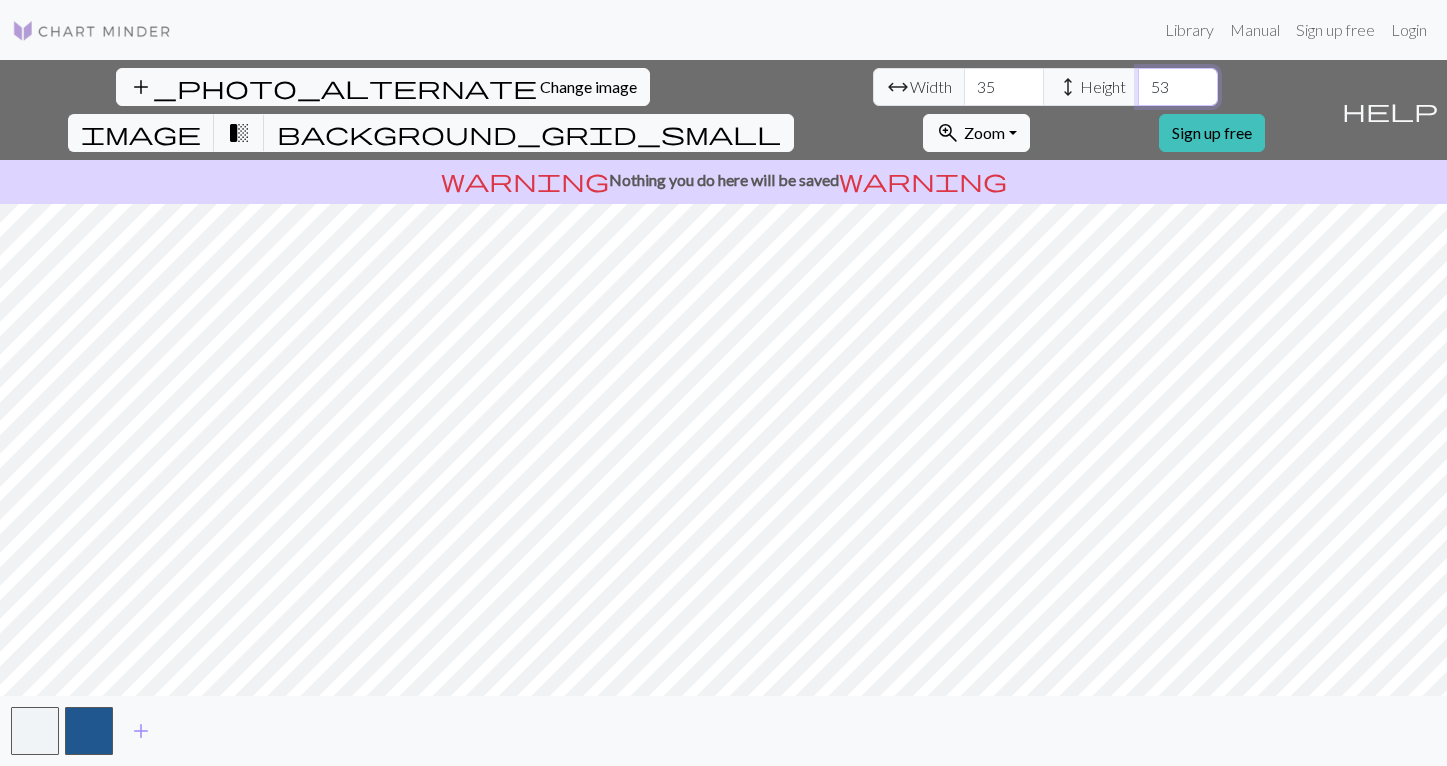 click on "53" at bounding box center [1178, 87] 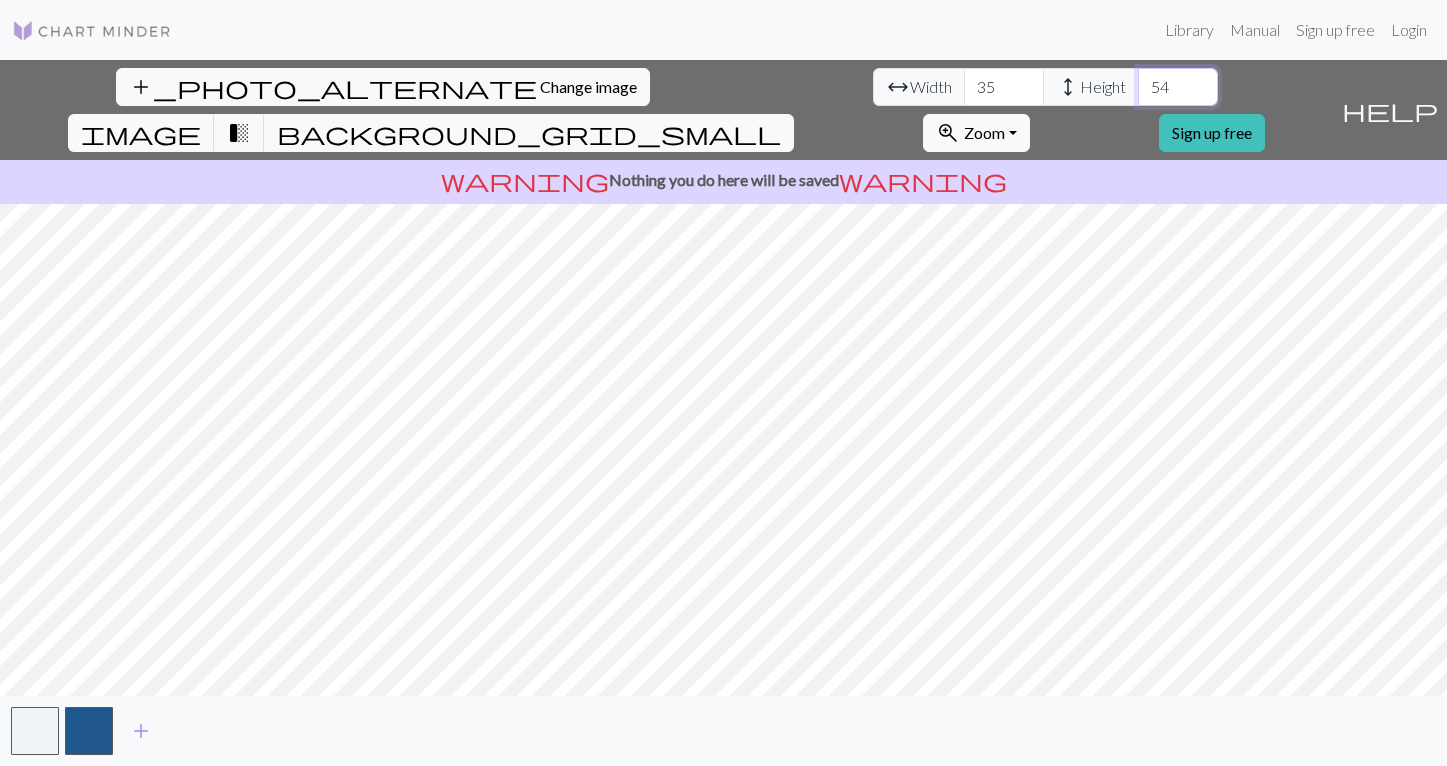 click on "54" at bounding box center [1178, 87] 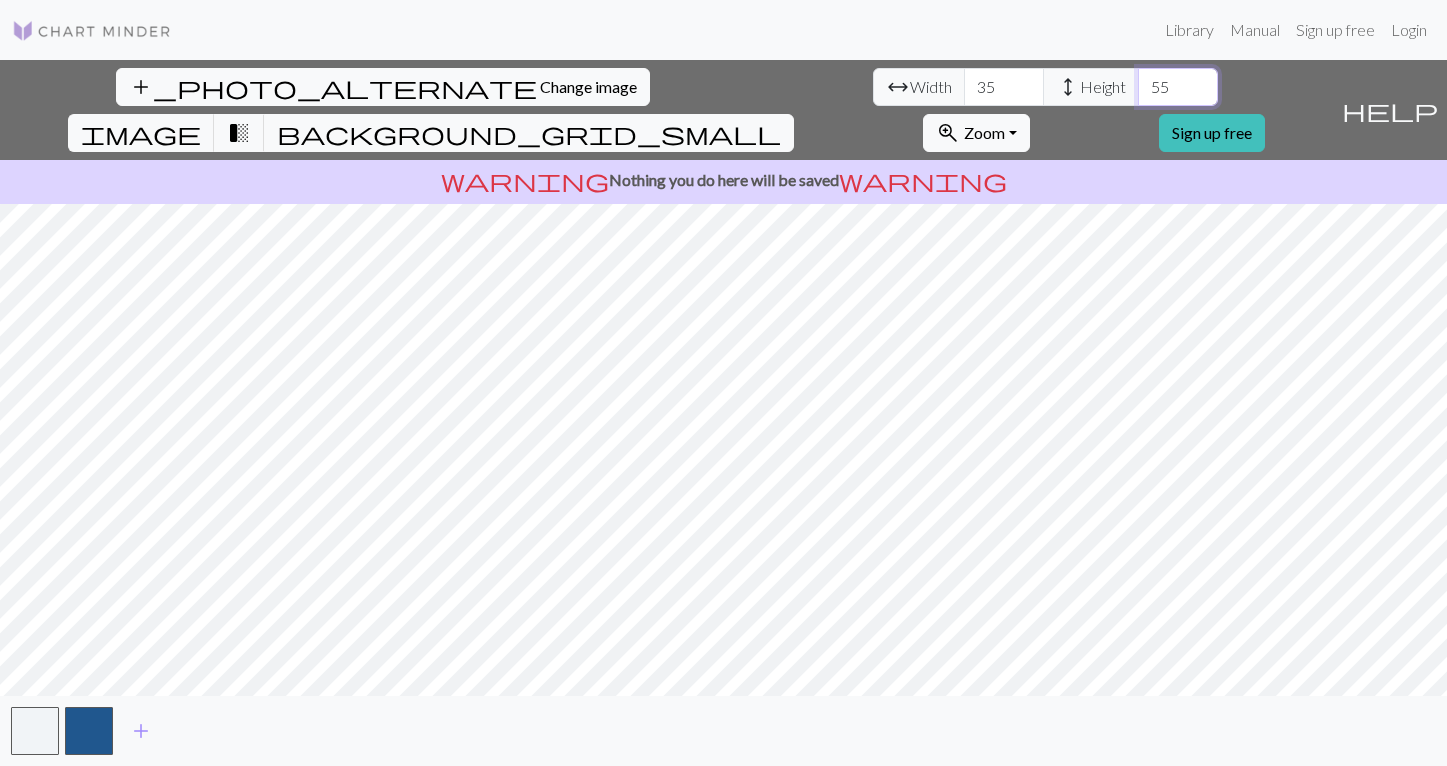 click on "55" at bounding box center [1178, 87] 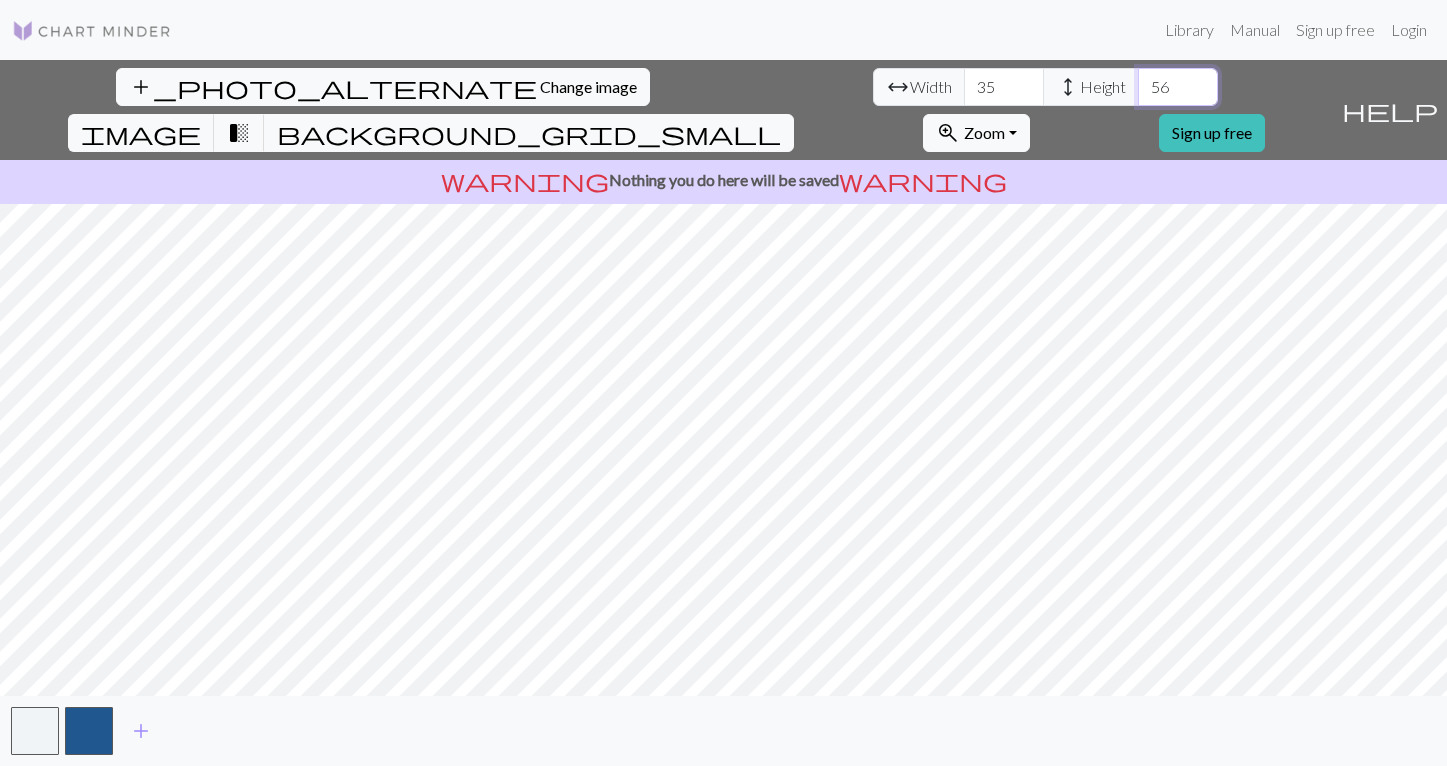 click on "56" at bounding box center [1178, 87] 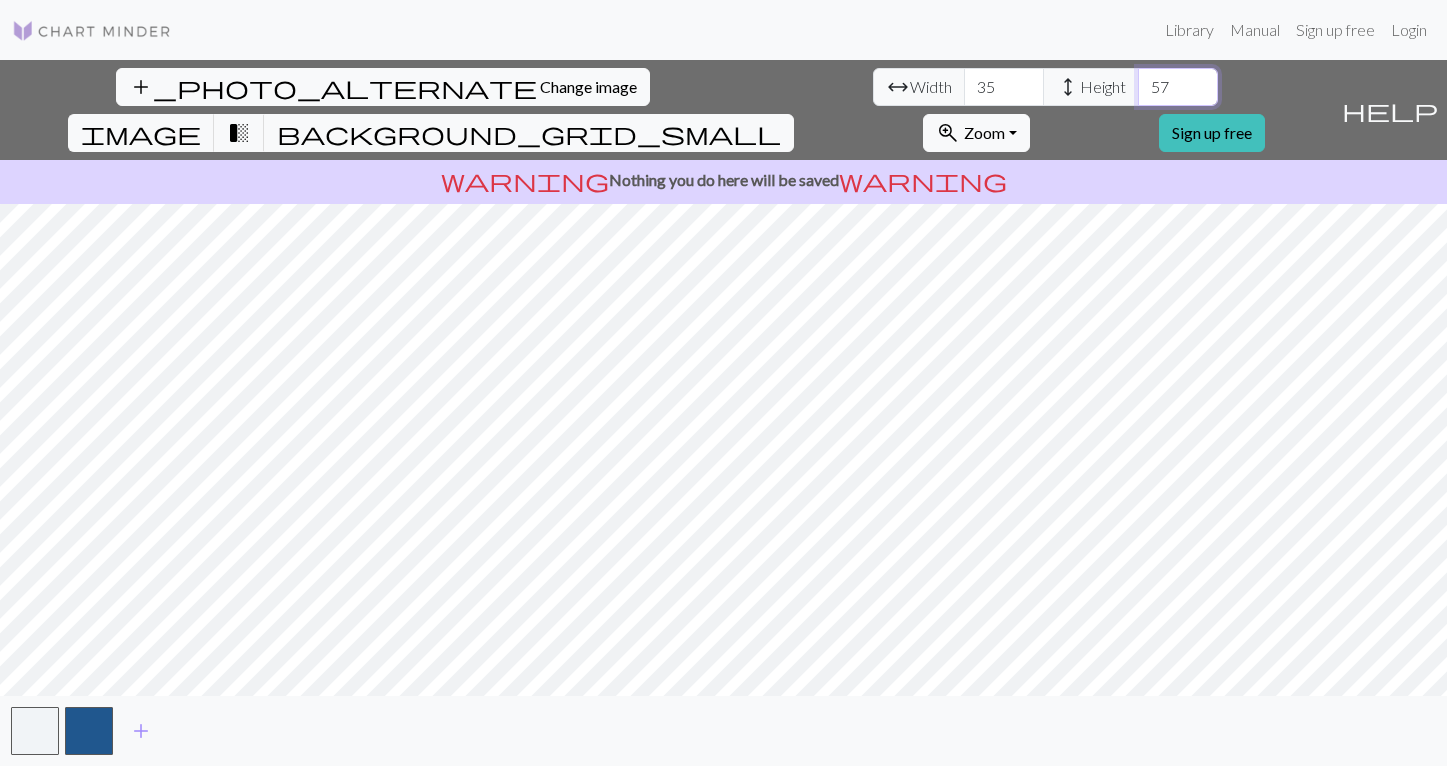 click on "57" at bounding box center (1178, 87) 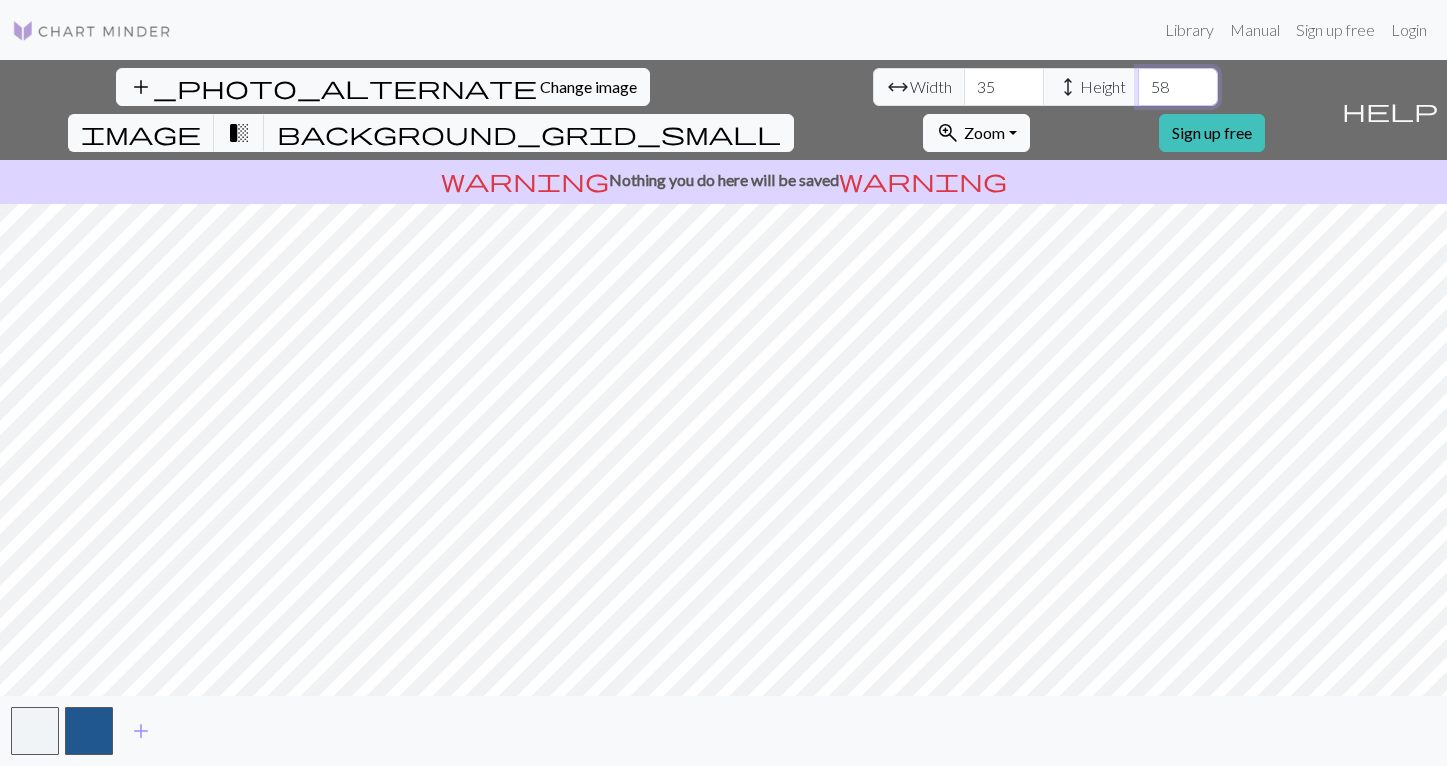 click on "58" at bounding box center (1178, 87) 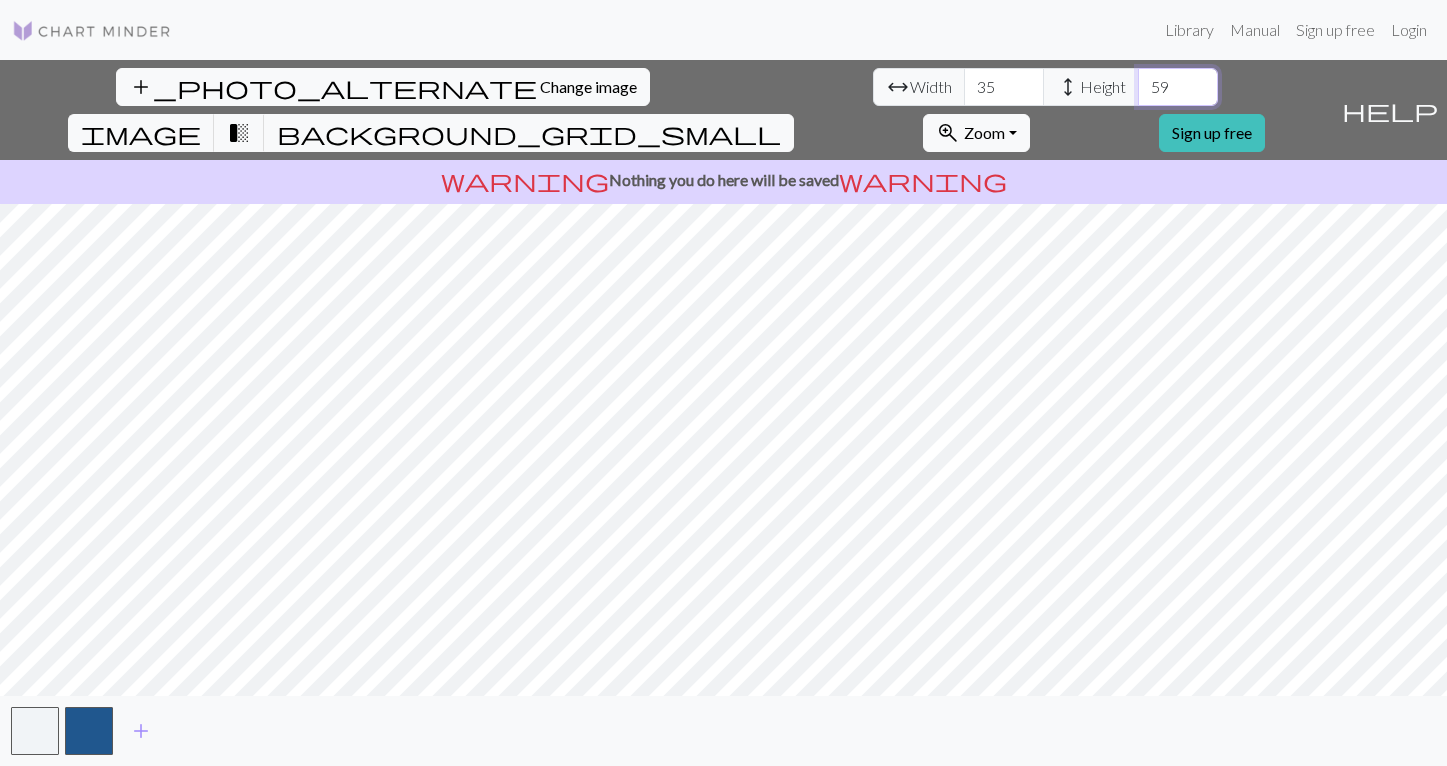 click on "59" at bounding box center [1178, 87] 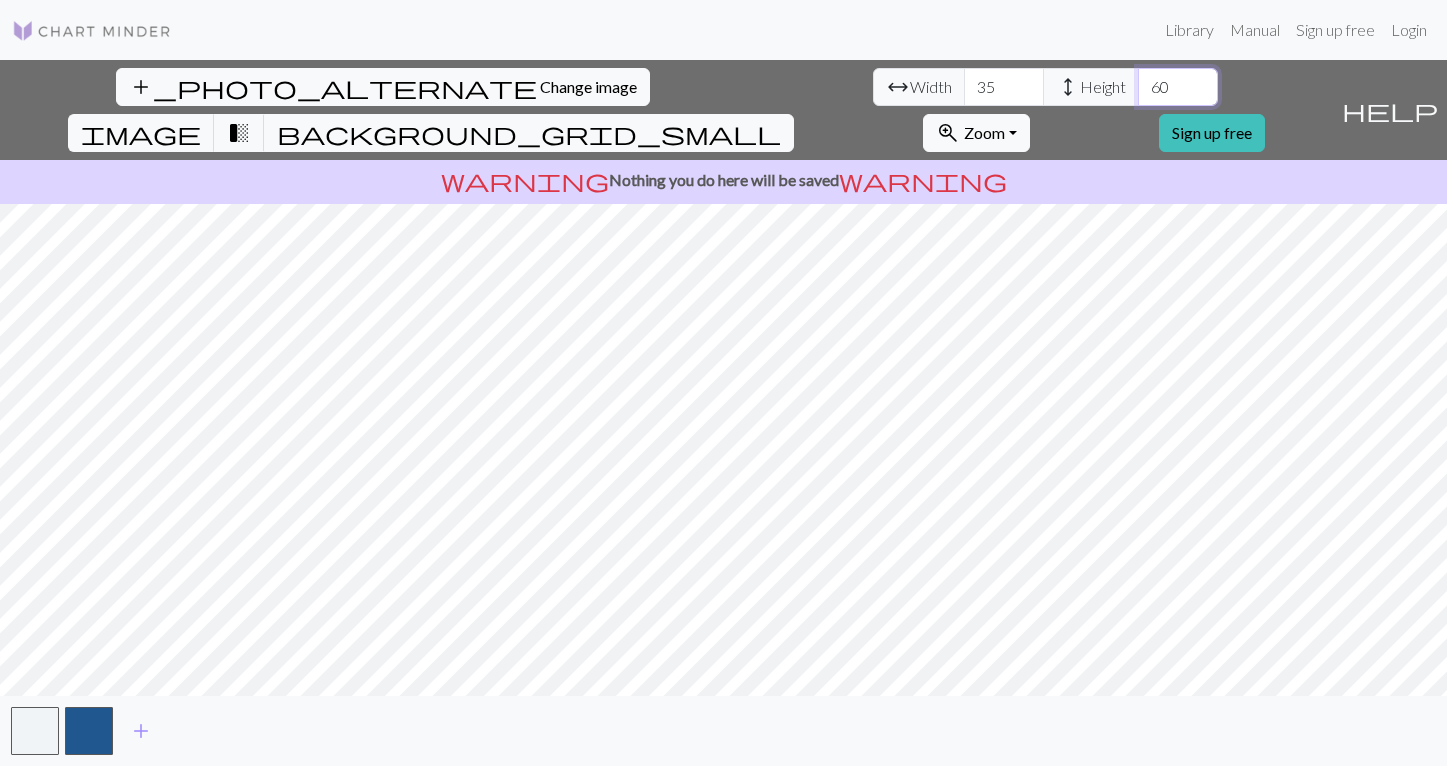 click on "60" at bounding box center [1178, 87] 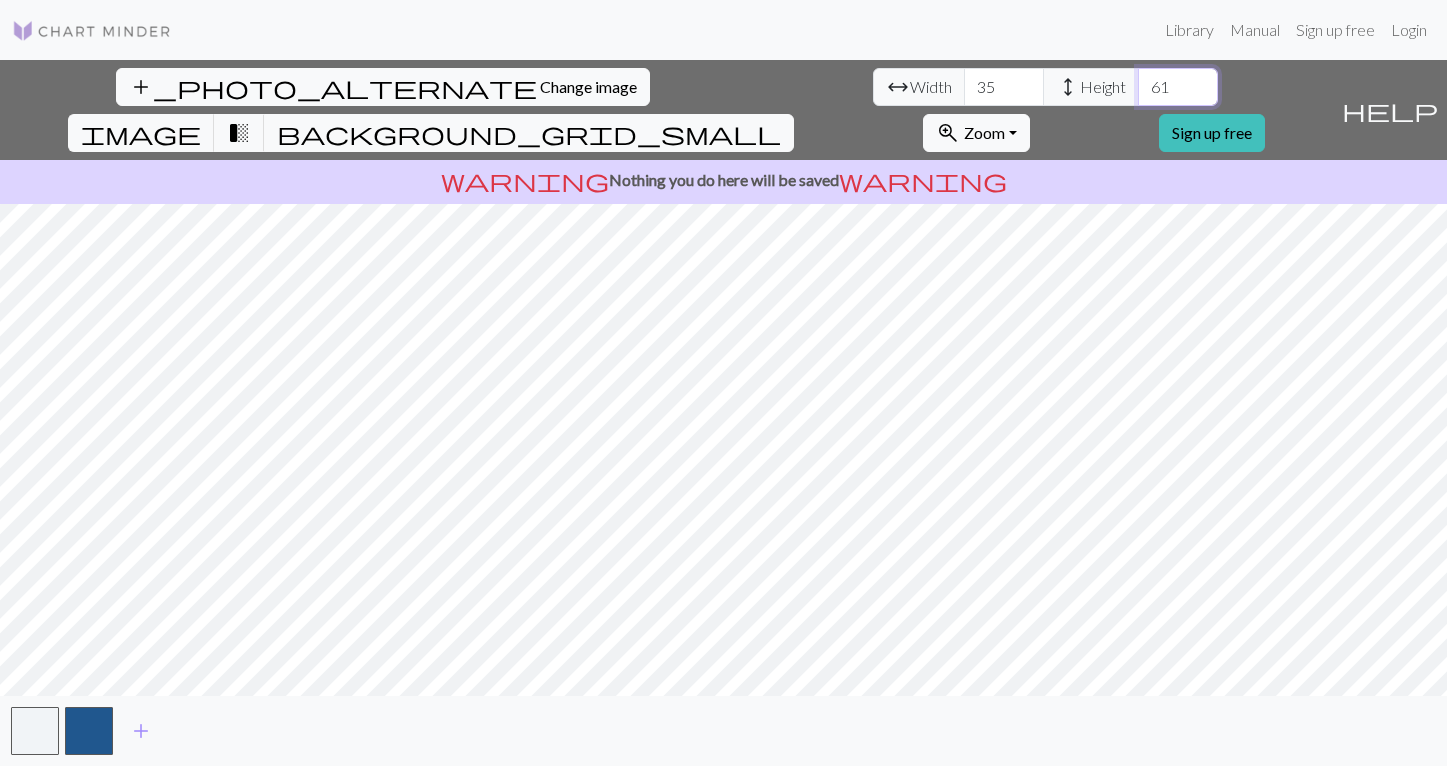 click on "61" at bounding box center (1178, 87) 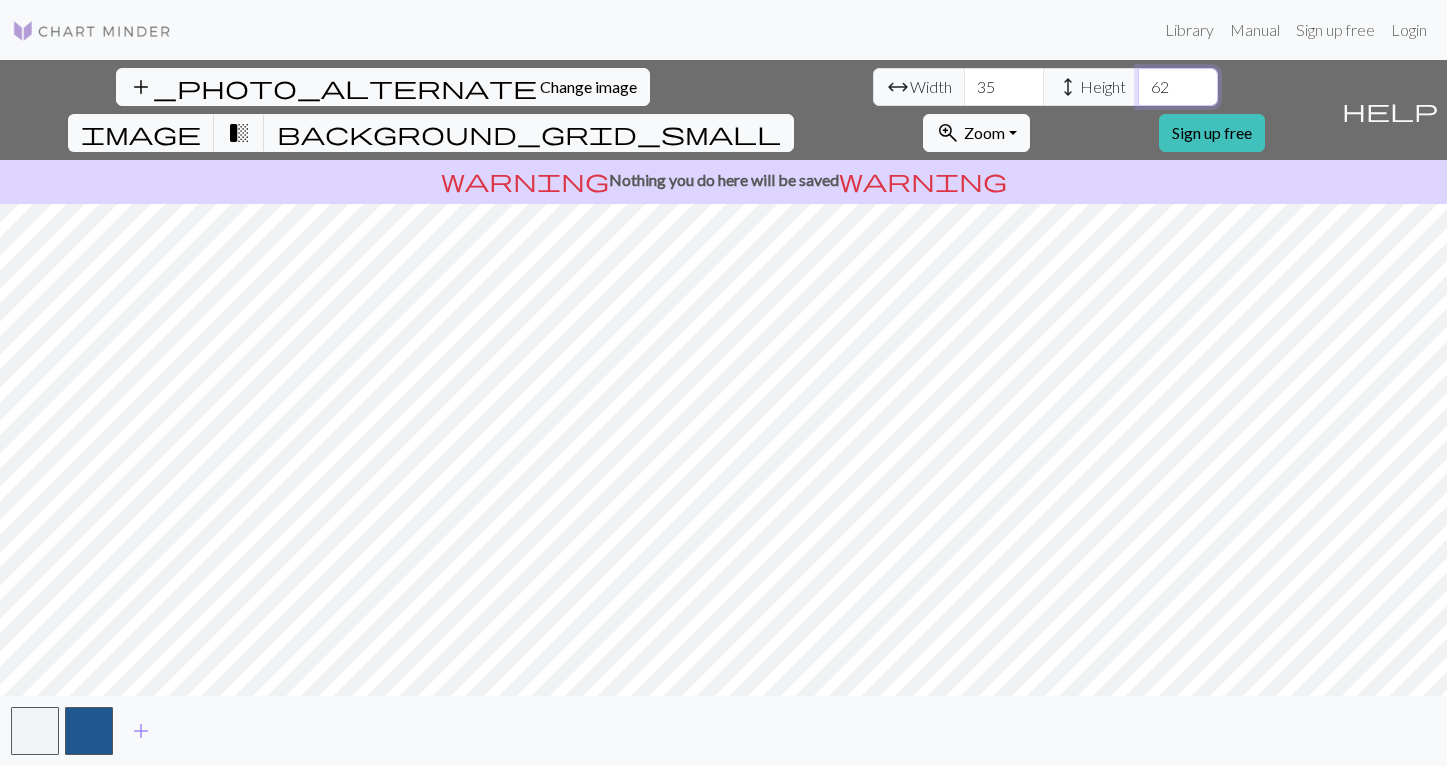 click on "62" at bounding box center [1178, 87] 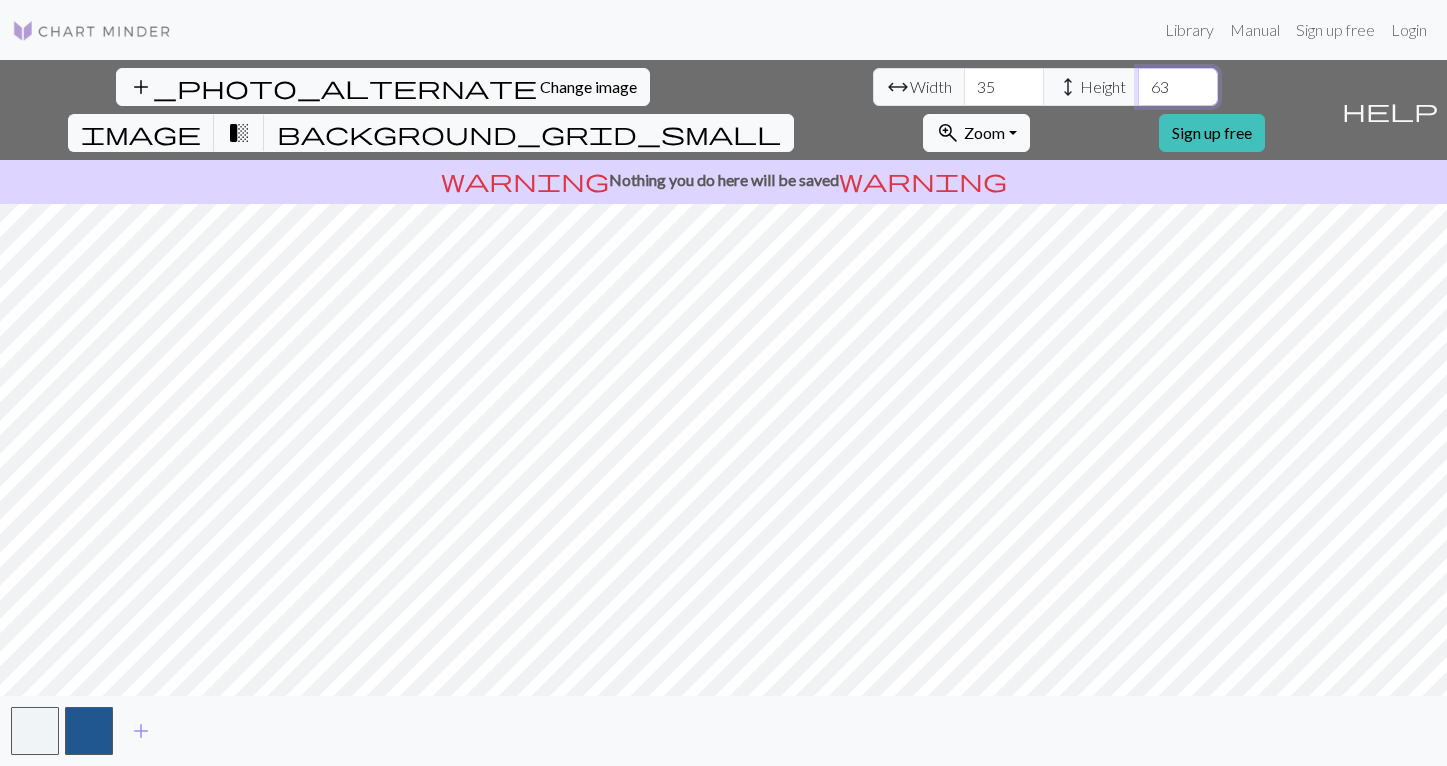 click on "63" at bounding box center [1178, 87] 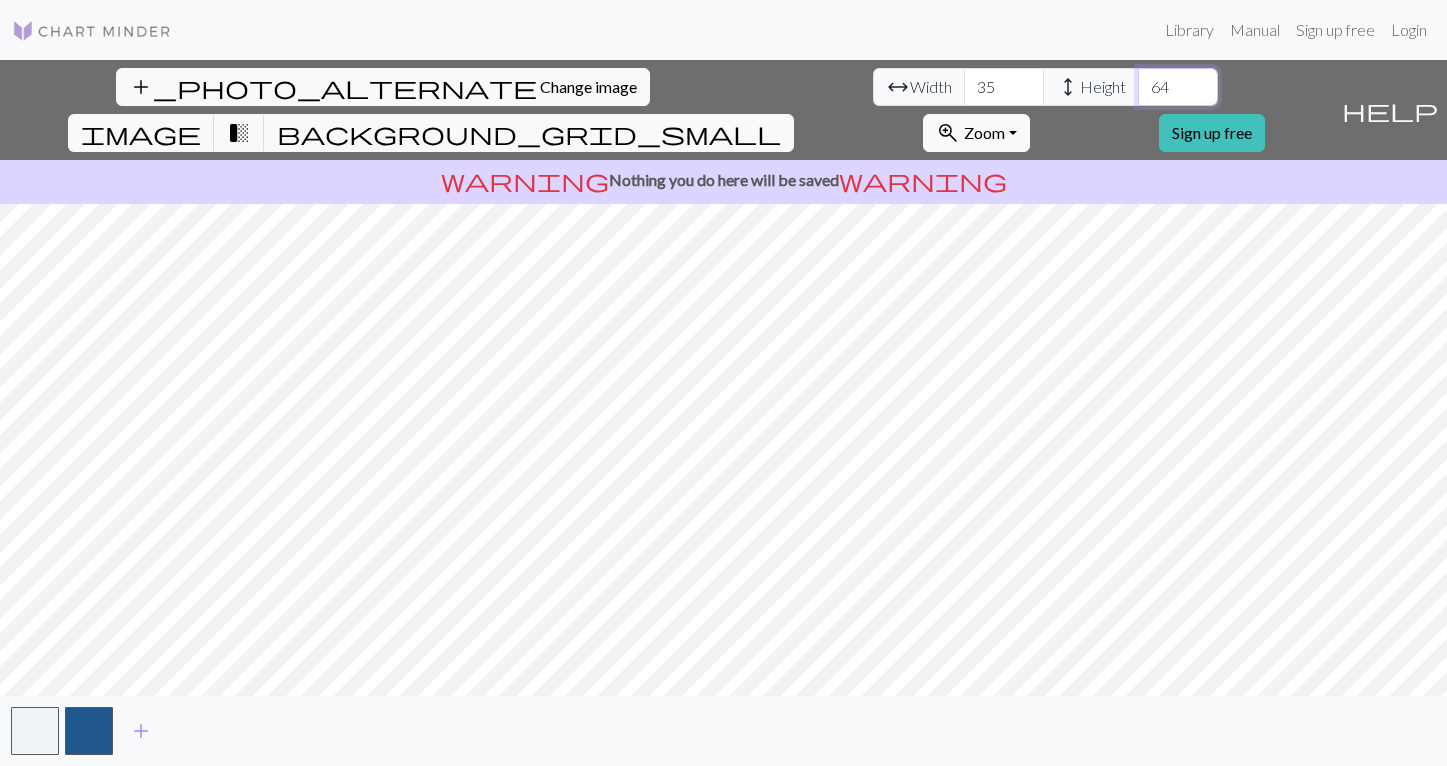 click on "64" at bounding box center [1178, 87] 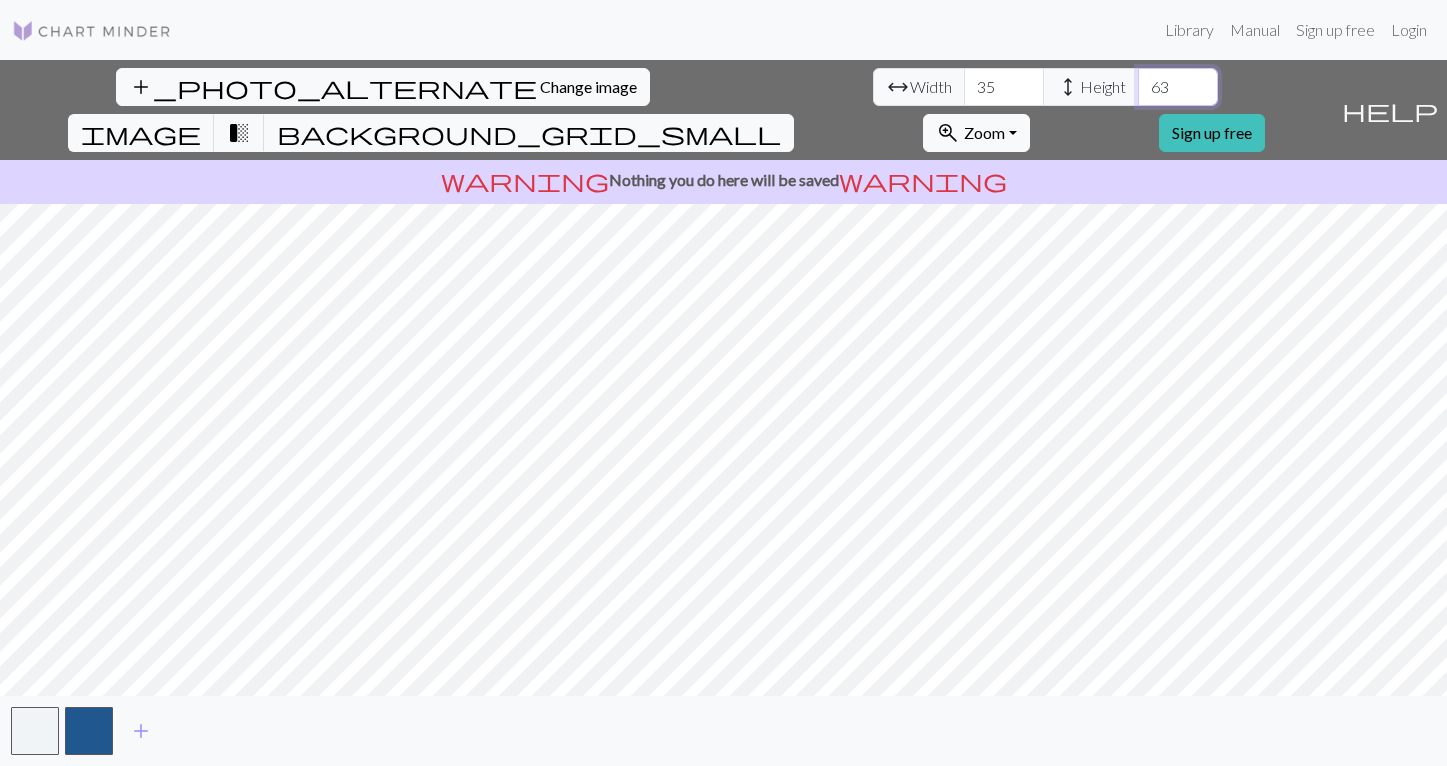 click on "63" at bounding box center (1178, 87) 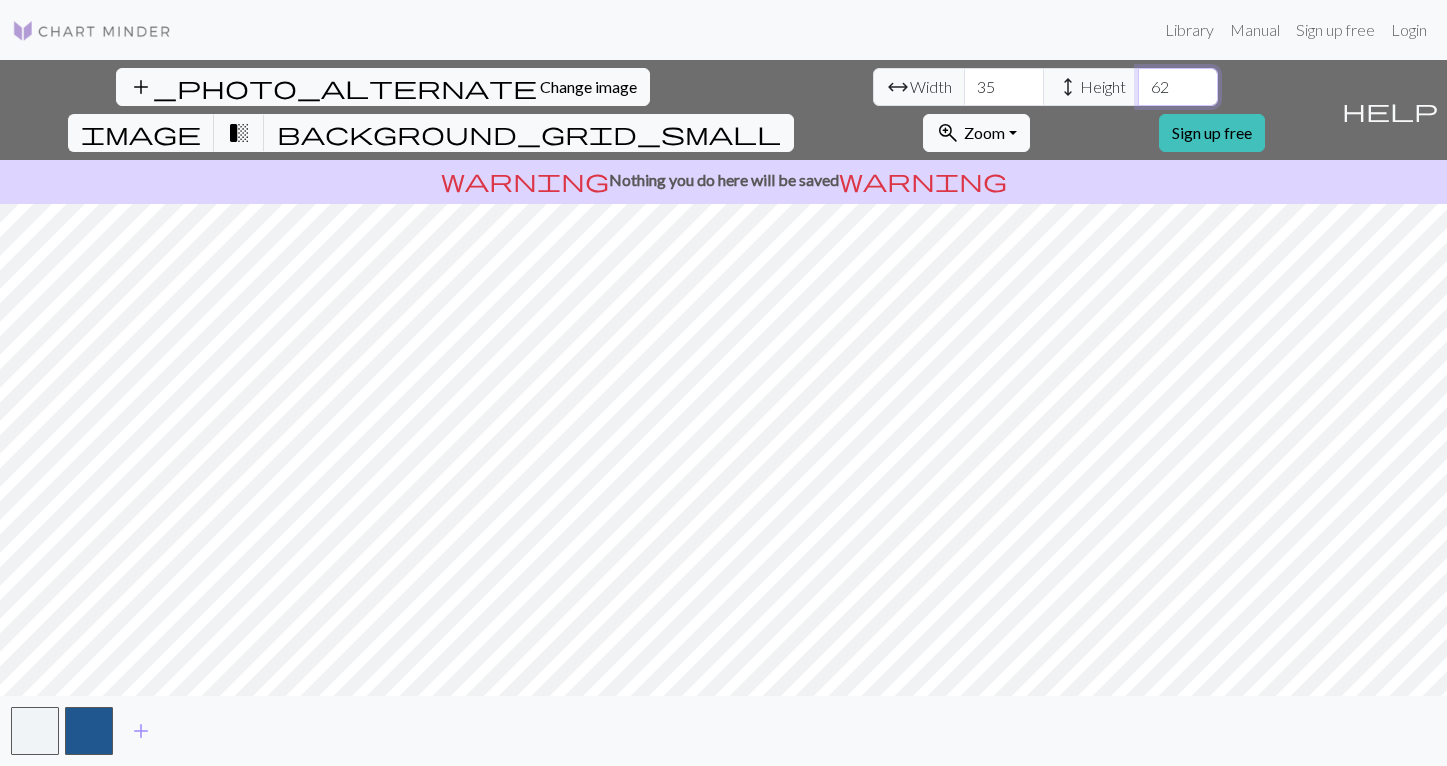 click on "62" at bounding box center [1178, 87] 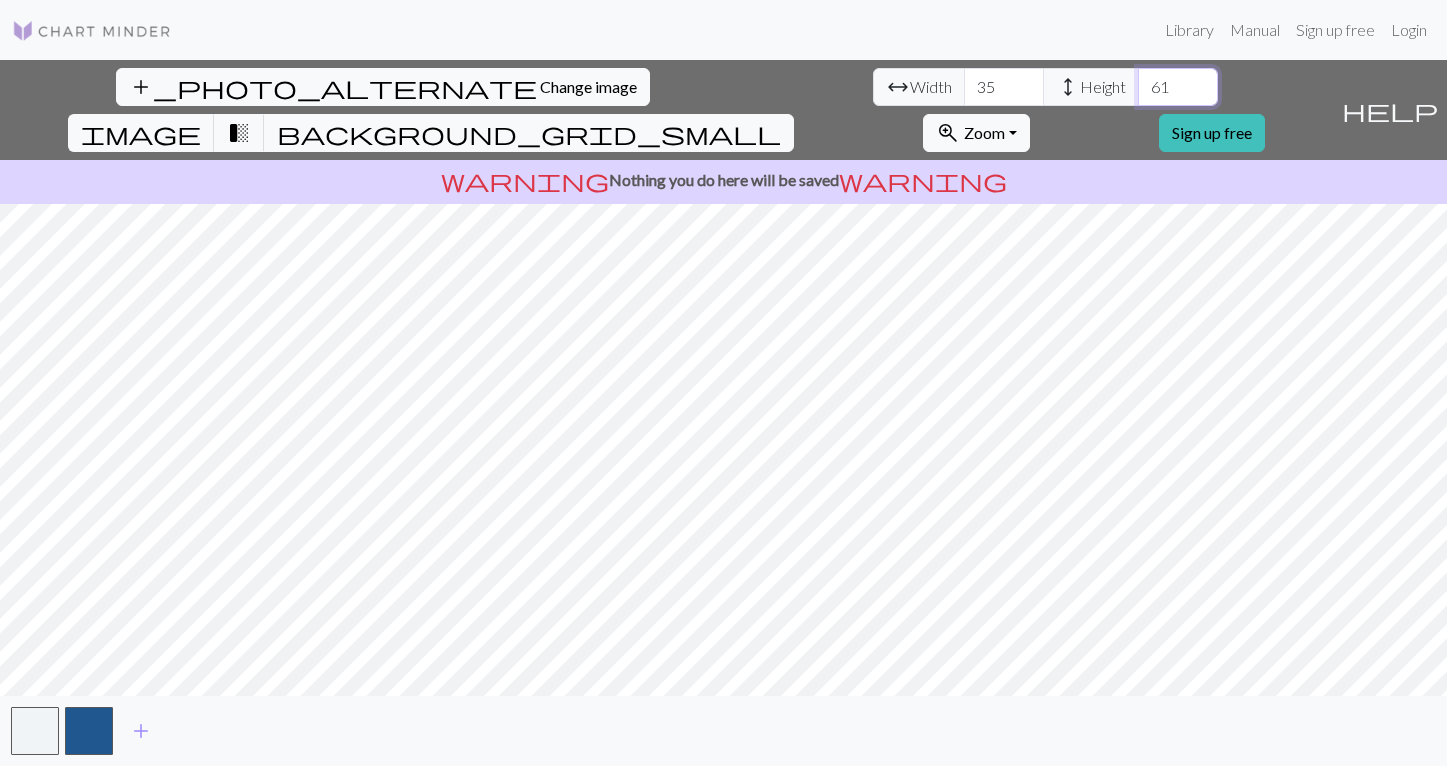 click on "61" at bounding box center (1178, 87) 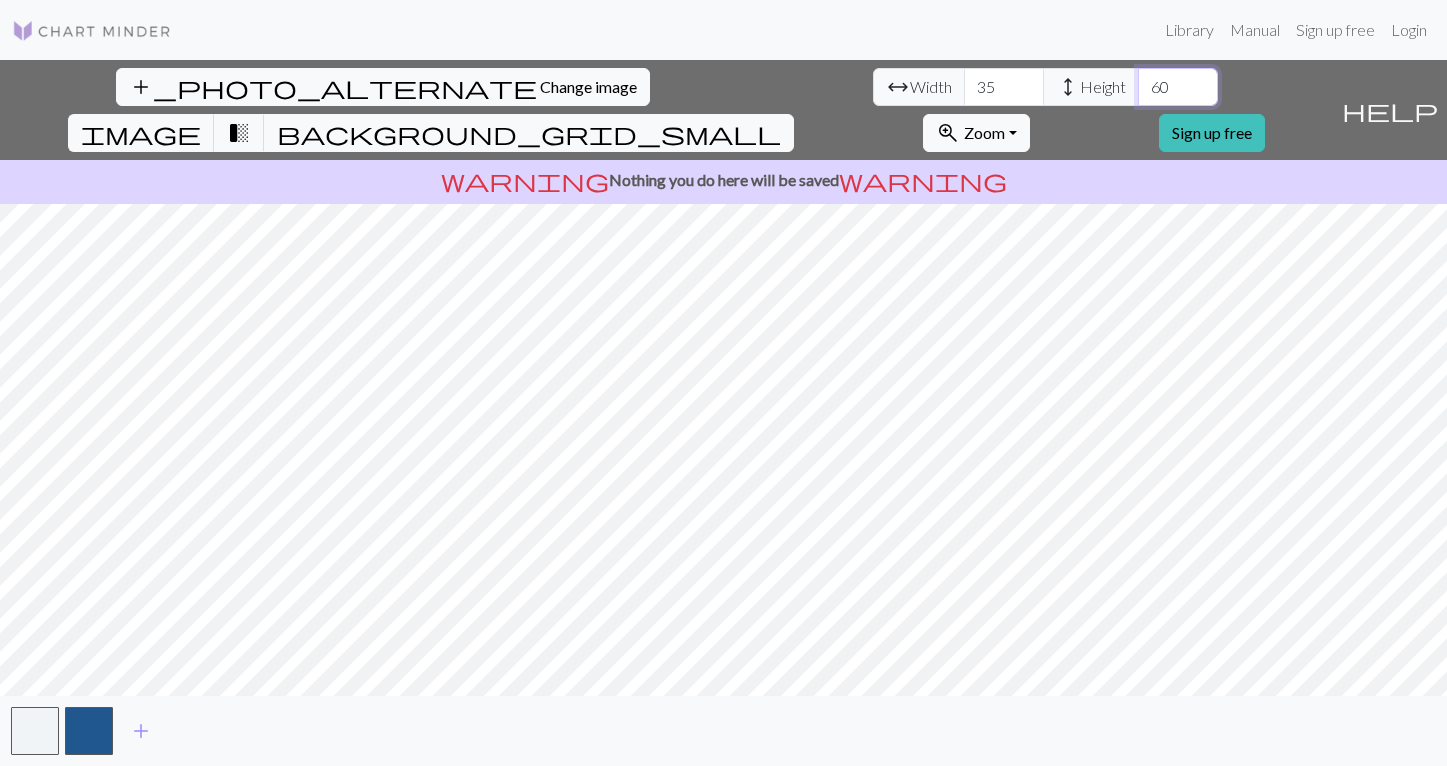 click on "60" at bounding box center [1178, 87] 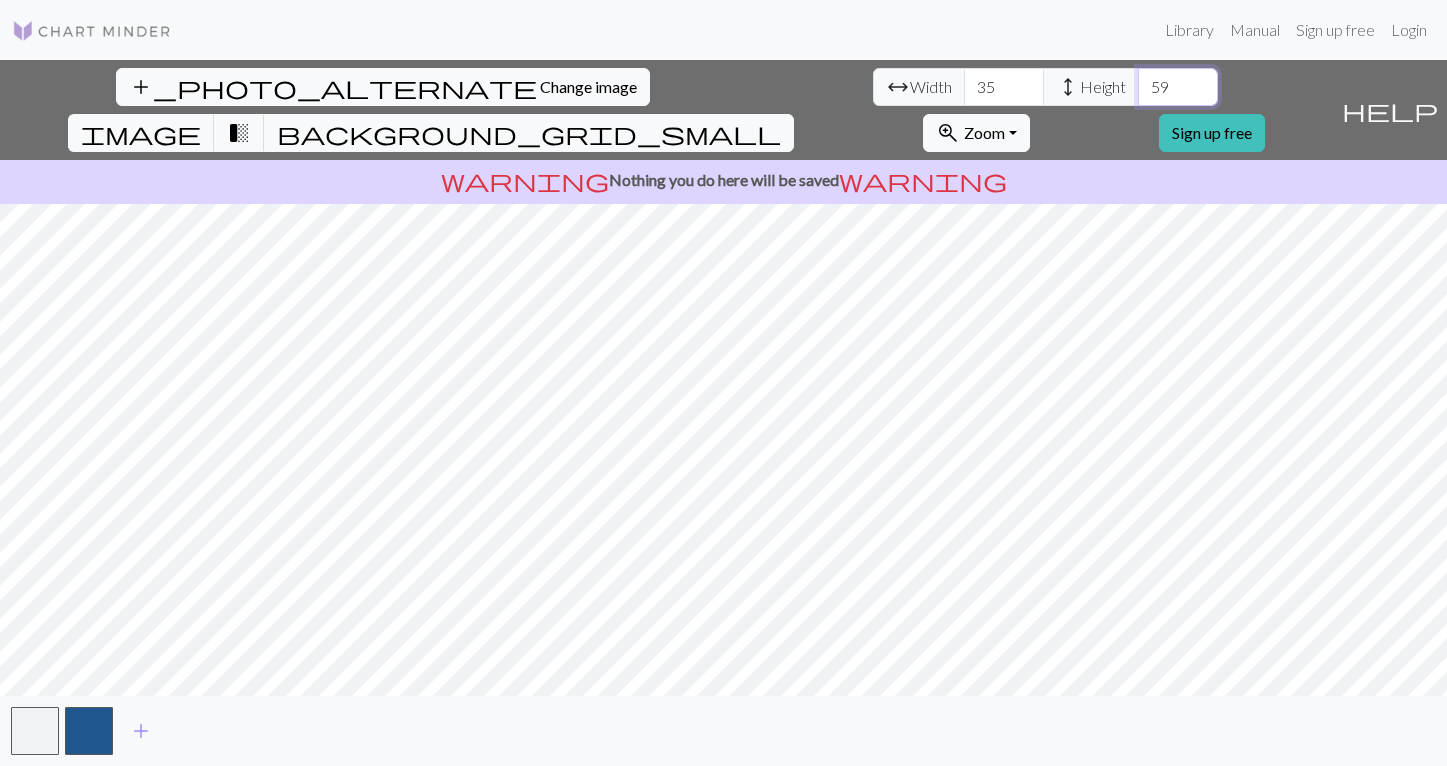 click on "59" at bounding box center [1178, 87] 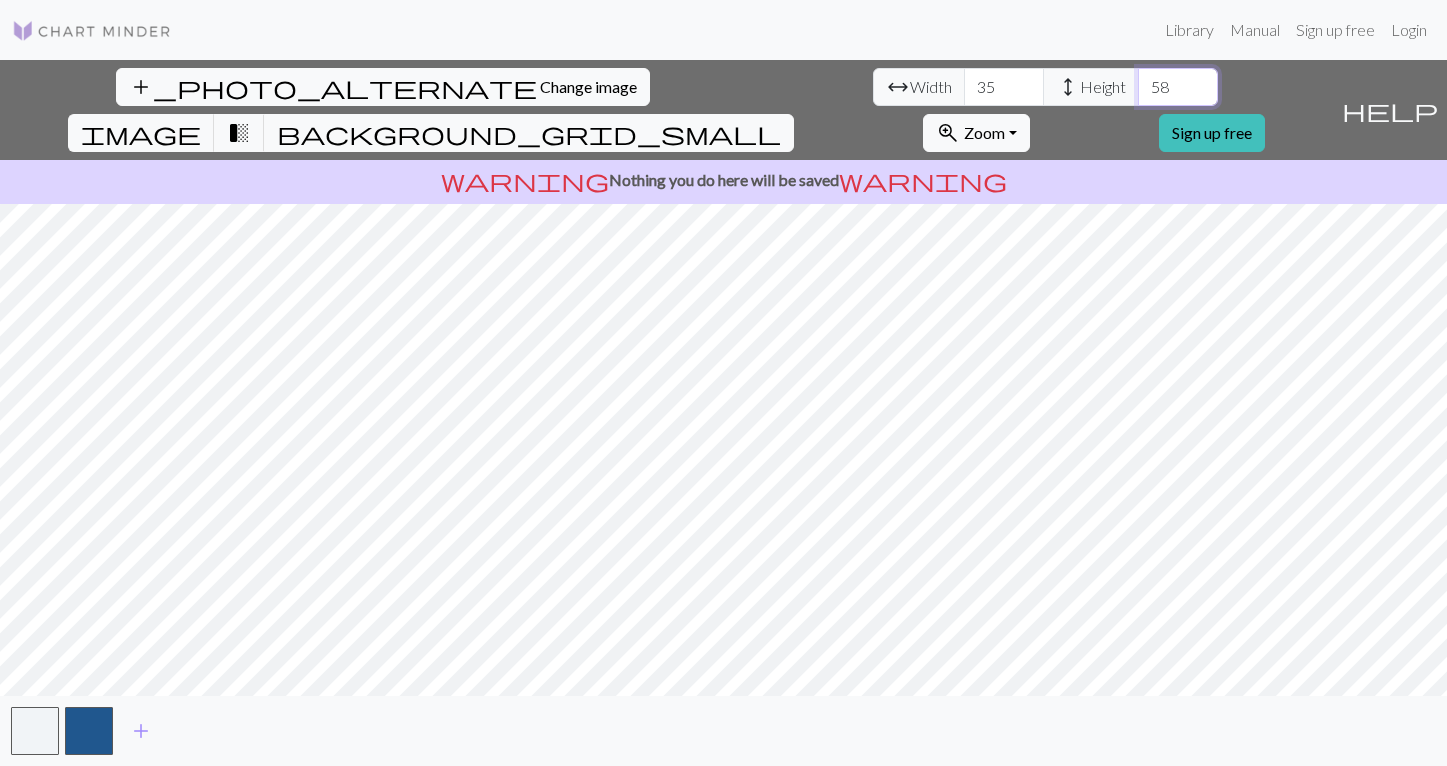 click on "58" at bounding box center (1178, 87) 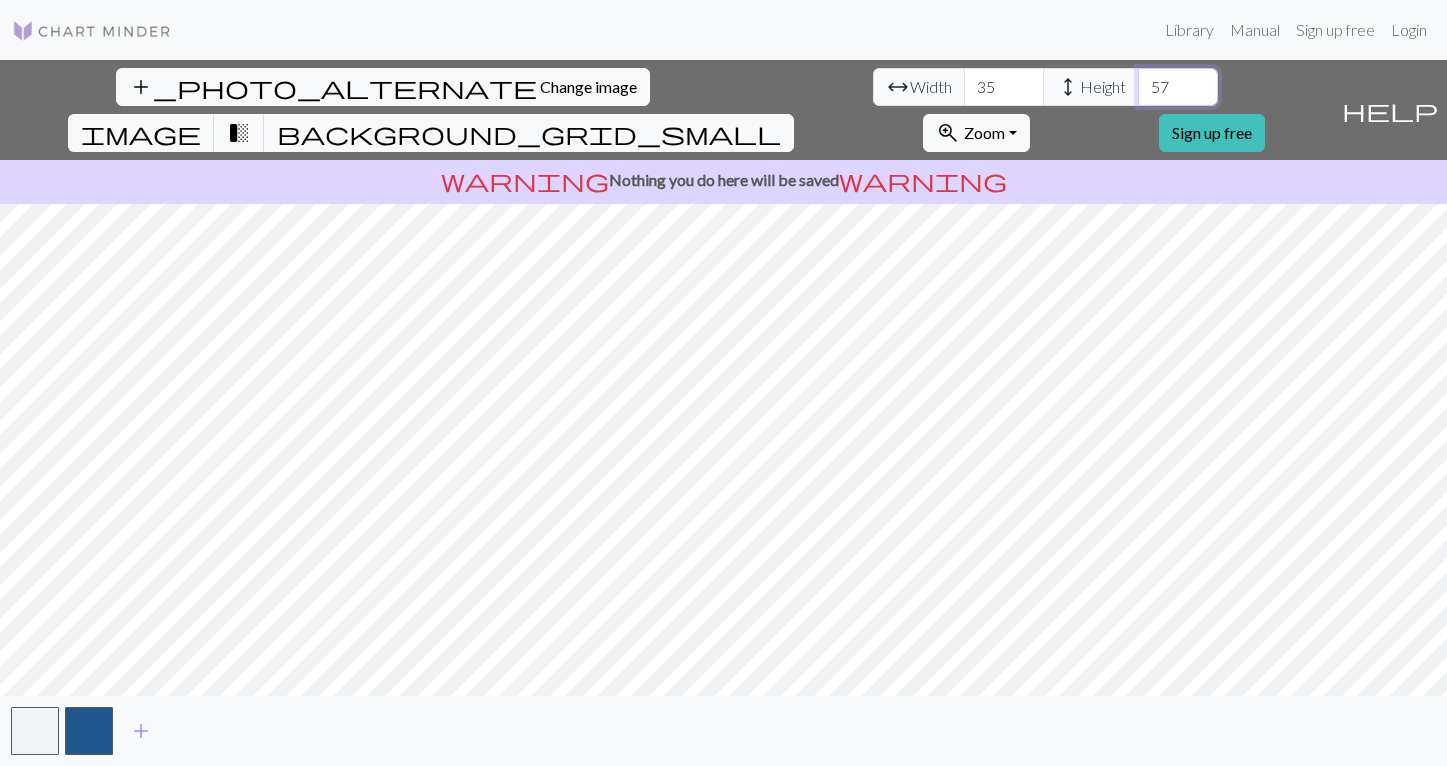 click on "57" at bounding box center (1178, 87) 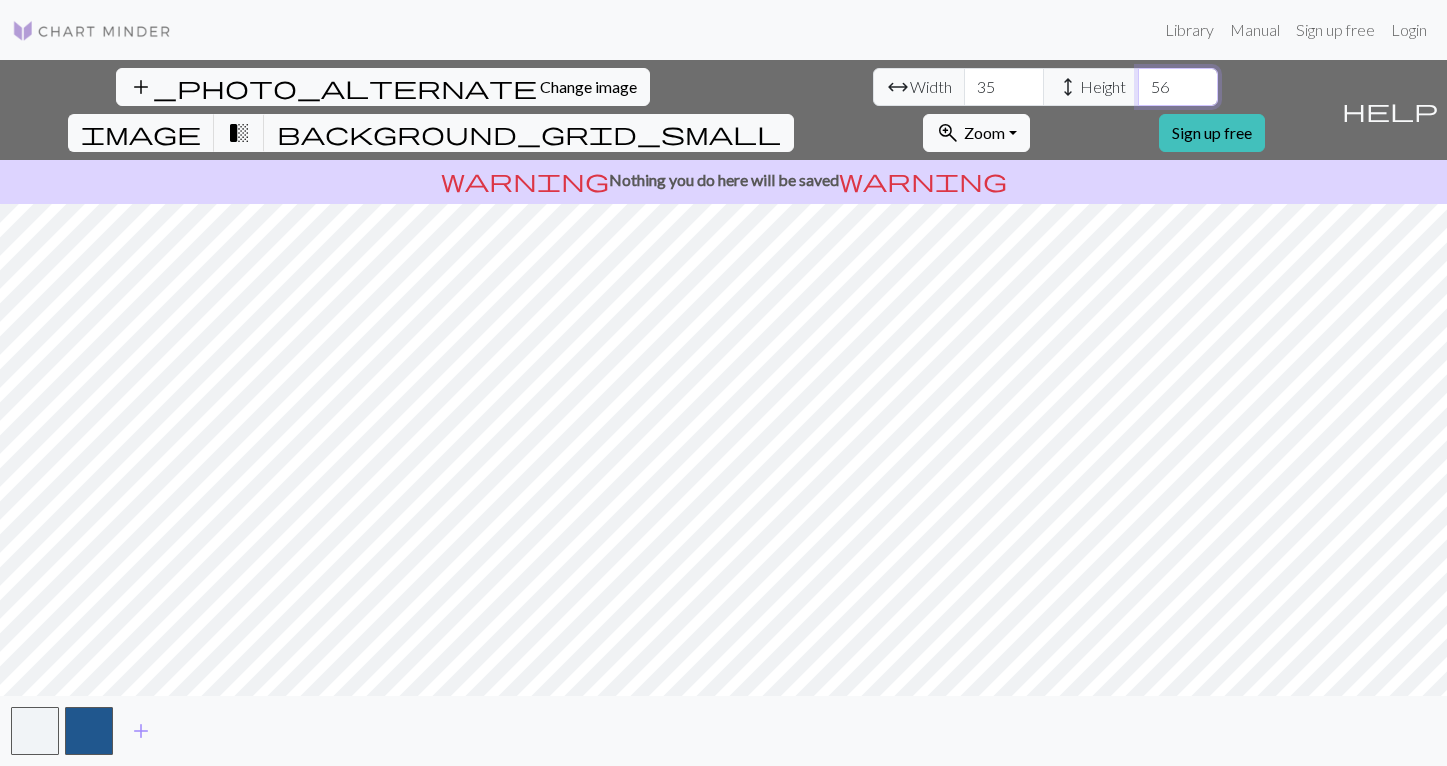 click on "56" at bounding box center (1178, 87) 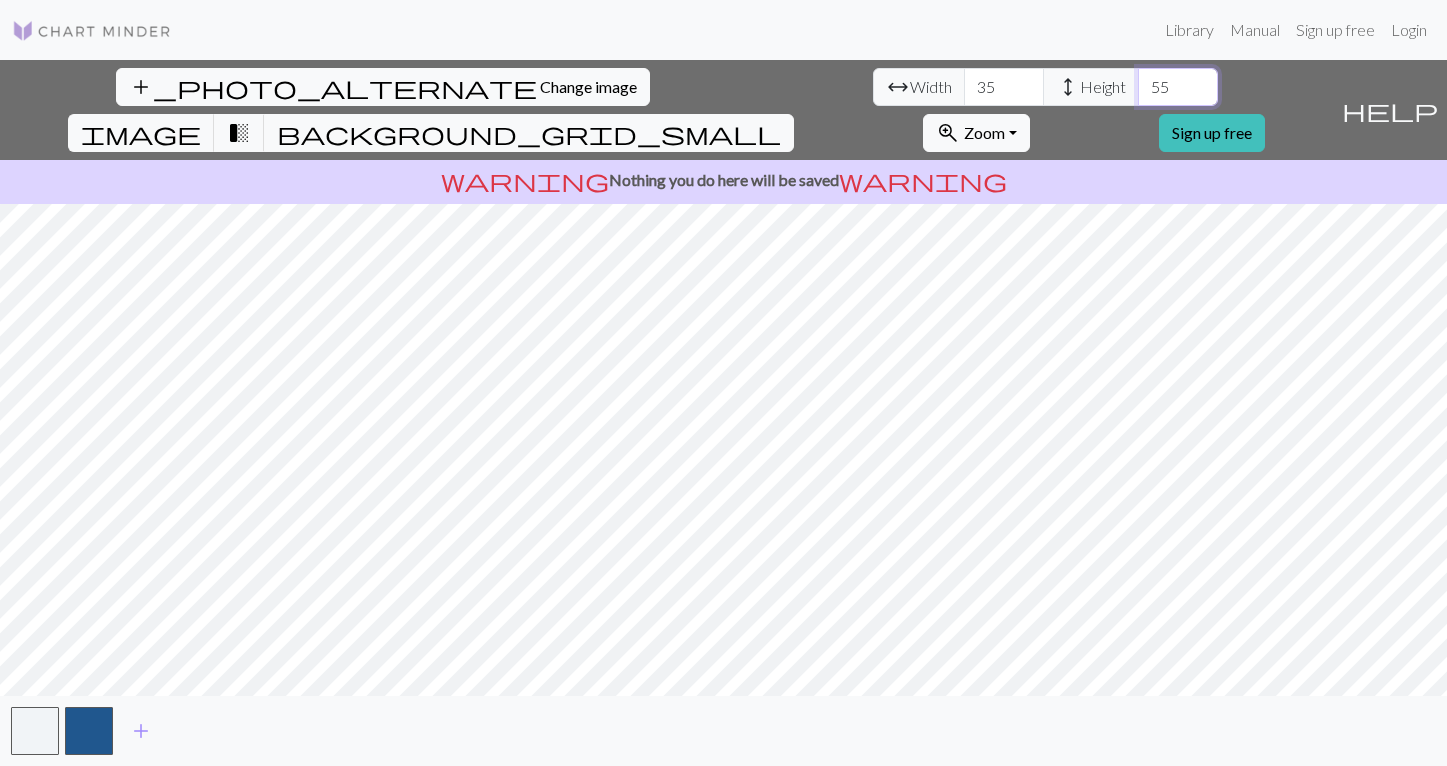 click on "55" at bounding box center [1178, 87] 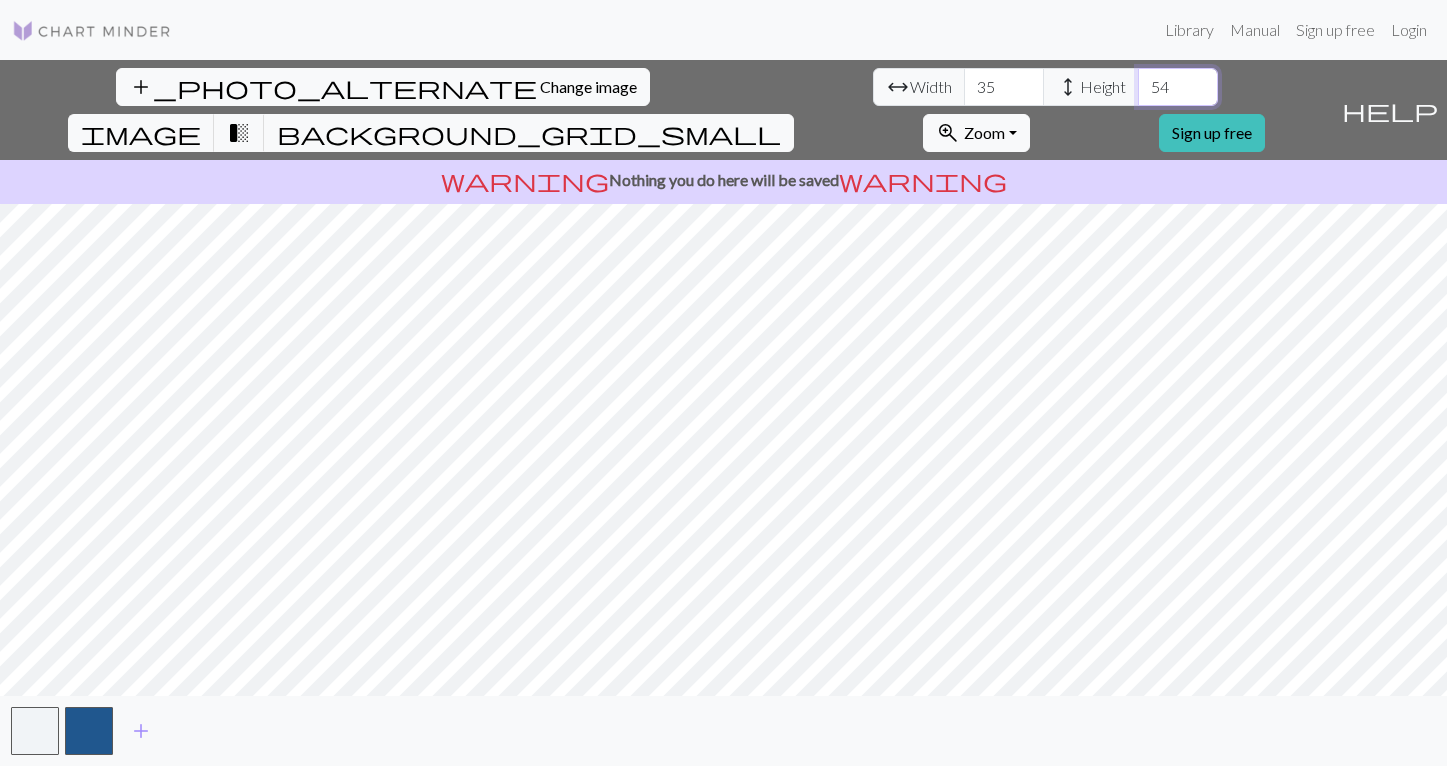 click on "54" at bounding box center (1178, 87) 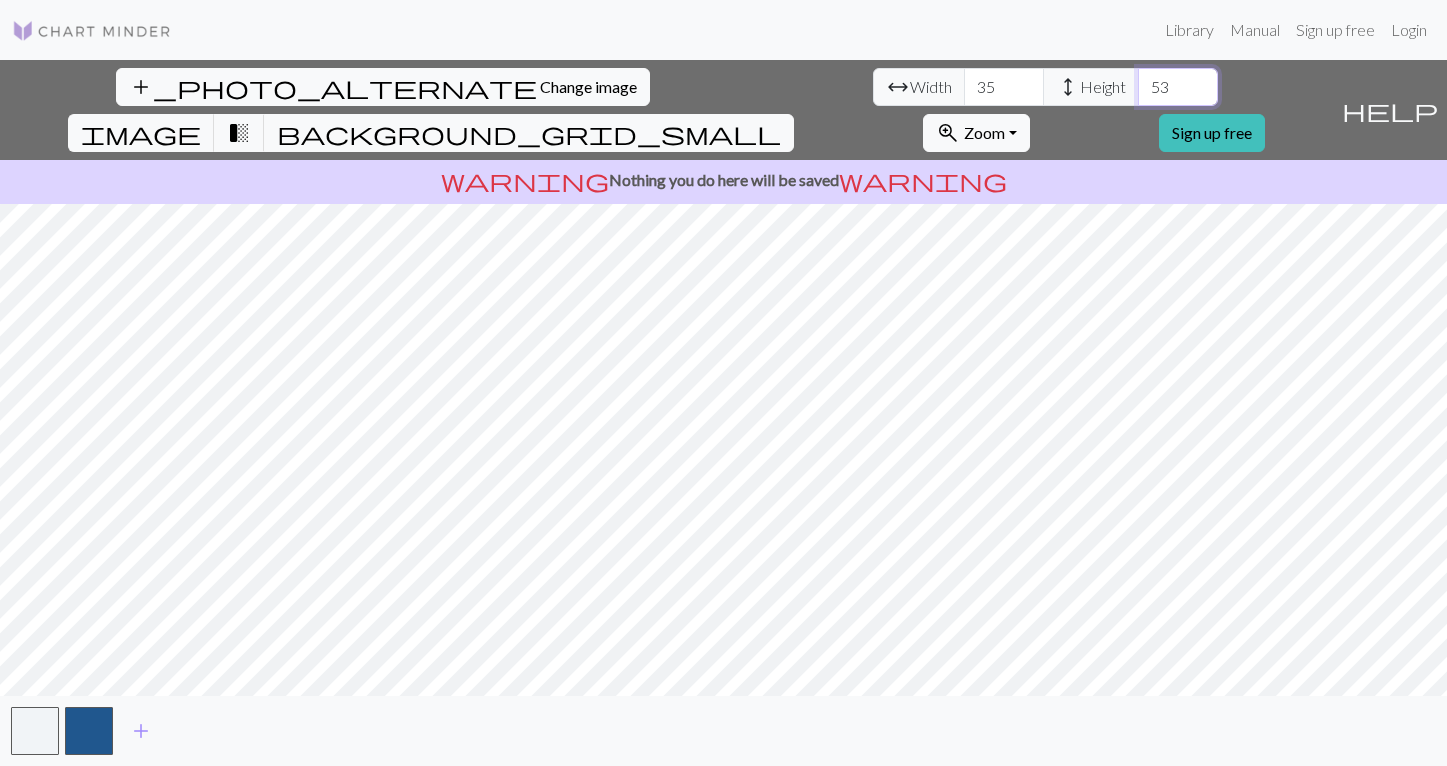 click on "53" at bounding box center (1178, 87) 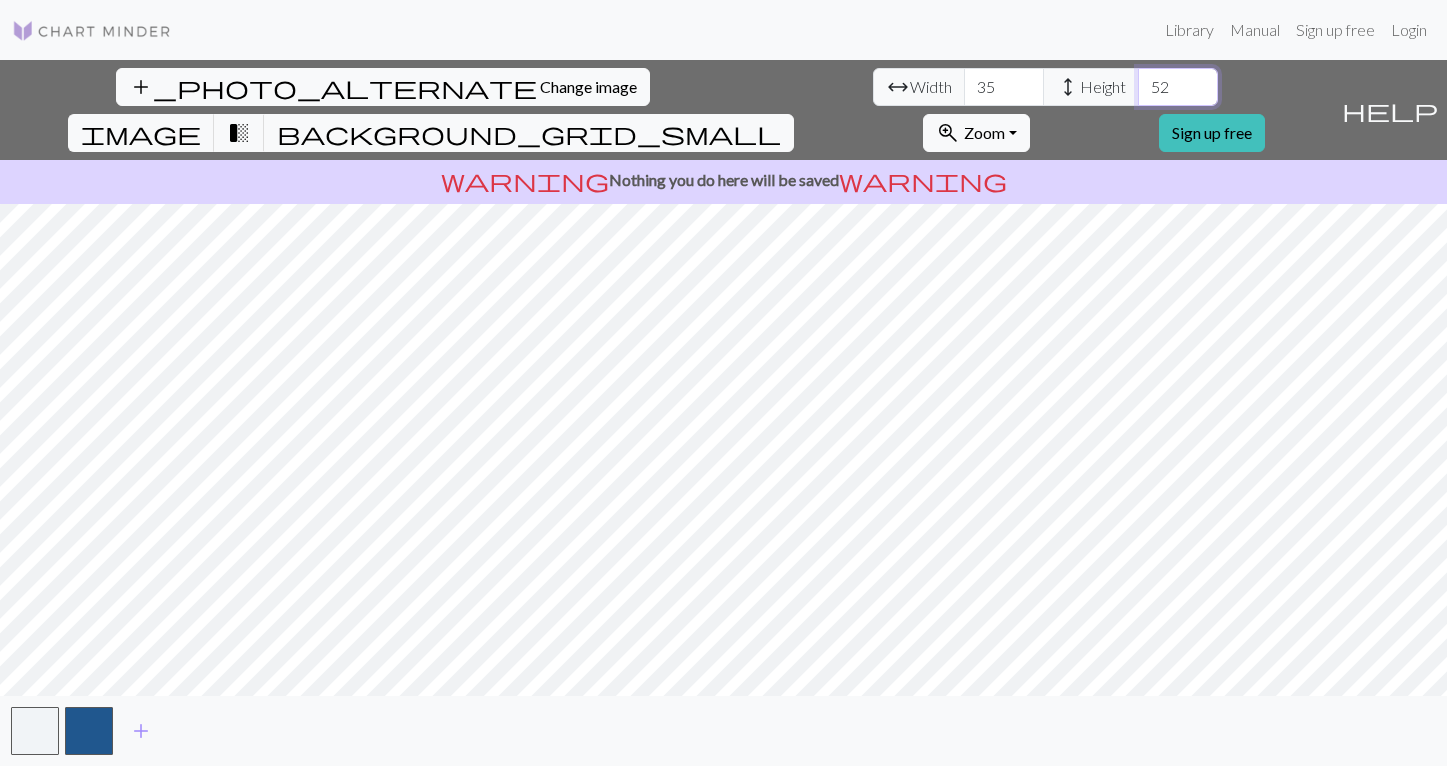 click on "52" at bounding box center (1178, 87) 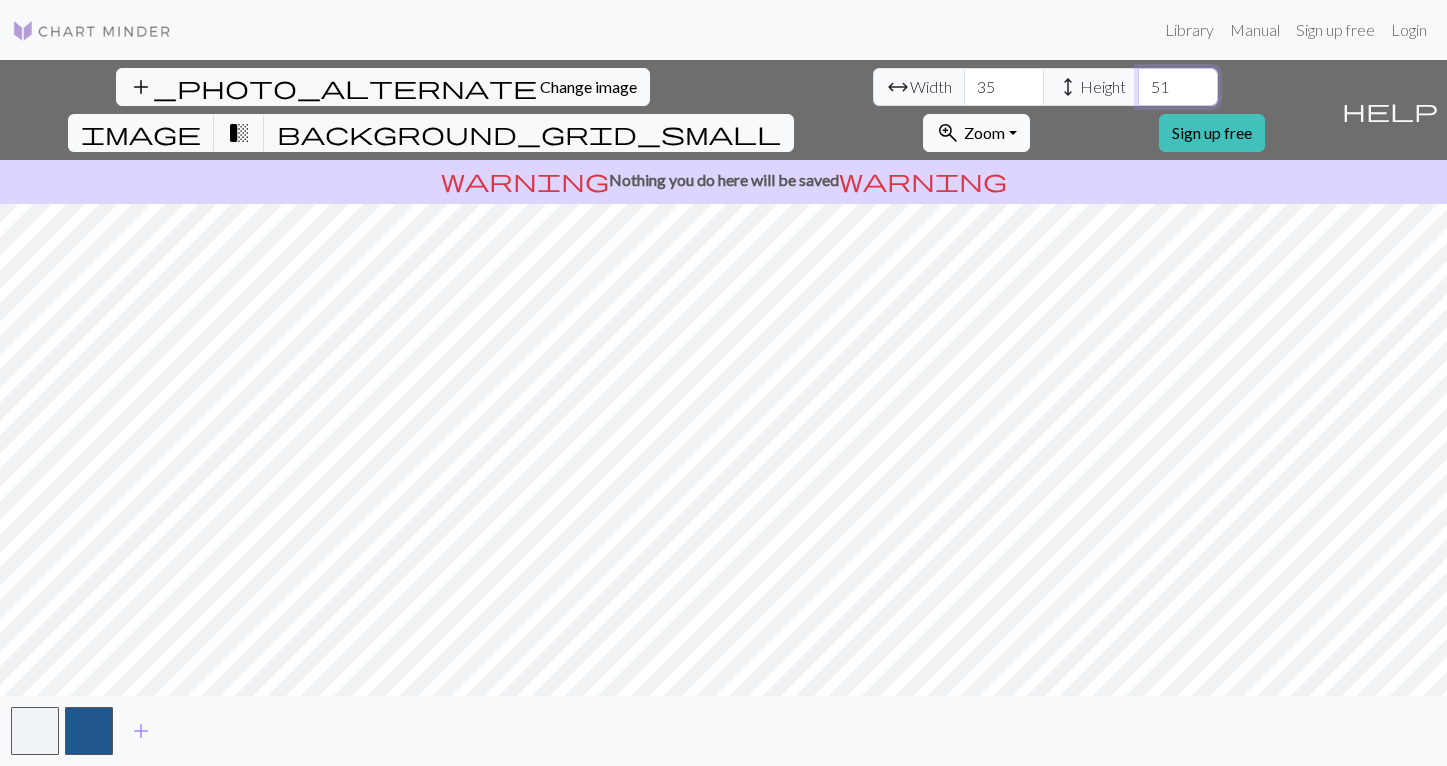click on "51" at bounding box center [1178, 87] 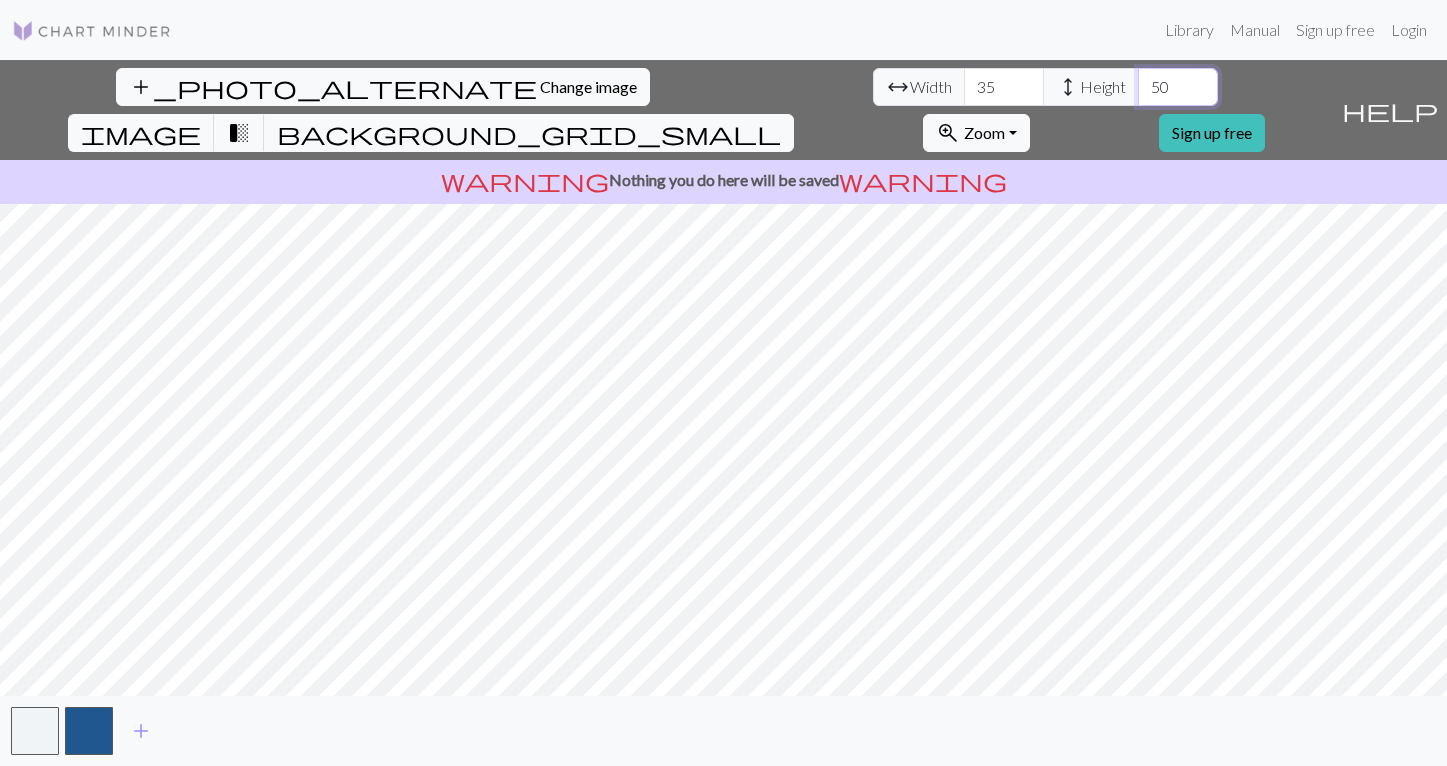 type on "50" 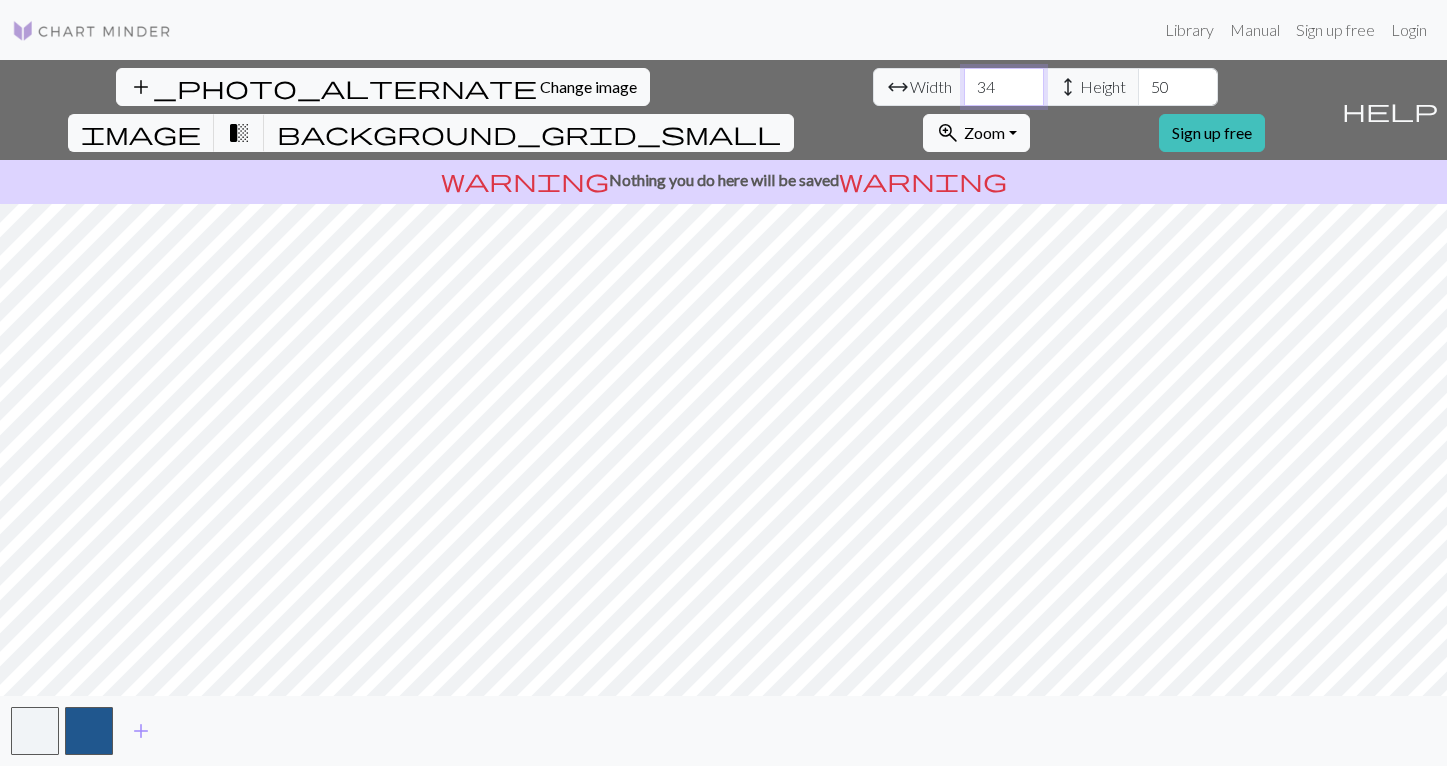 click on "34" at bounding box center (1004, 87) 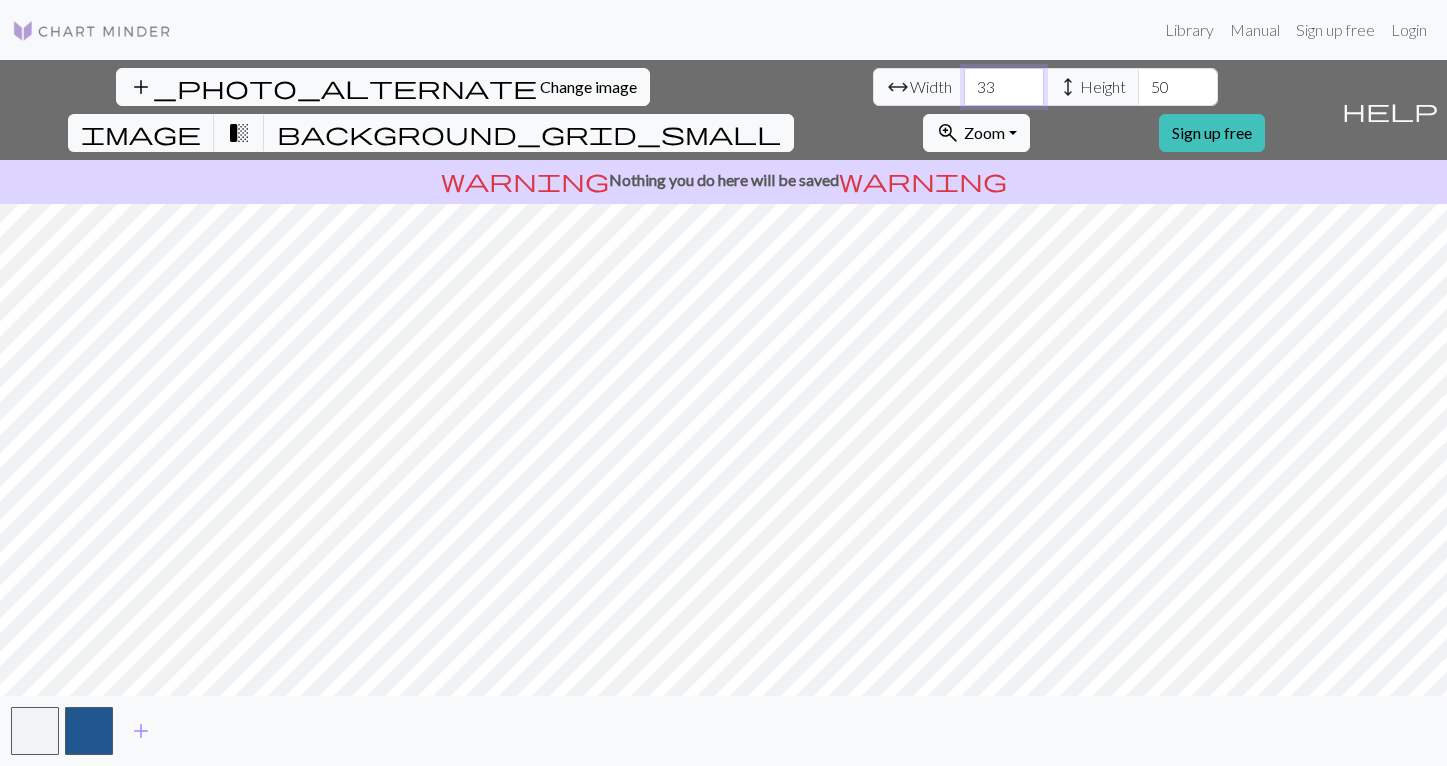 click on "33" at bounding box center (1004, 87) 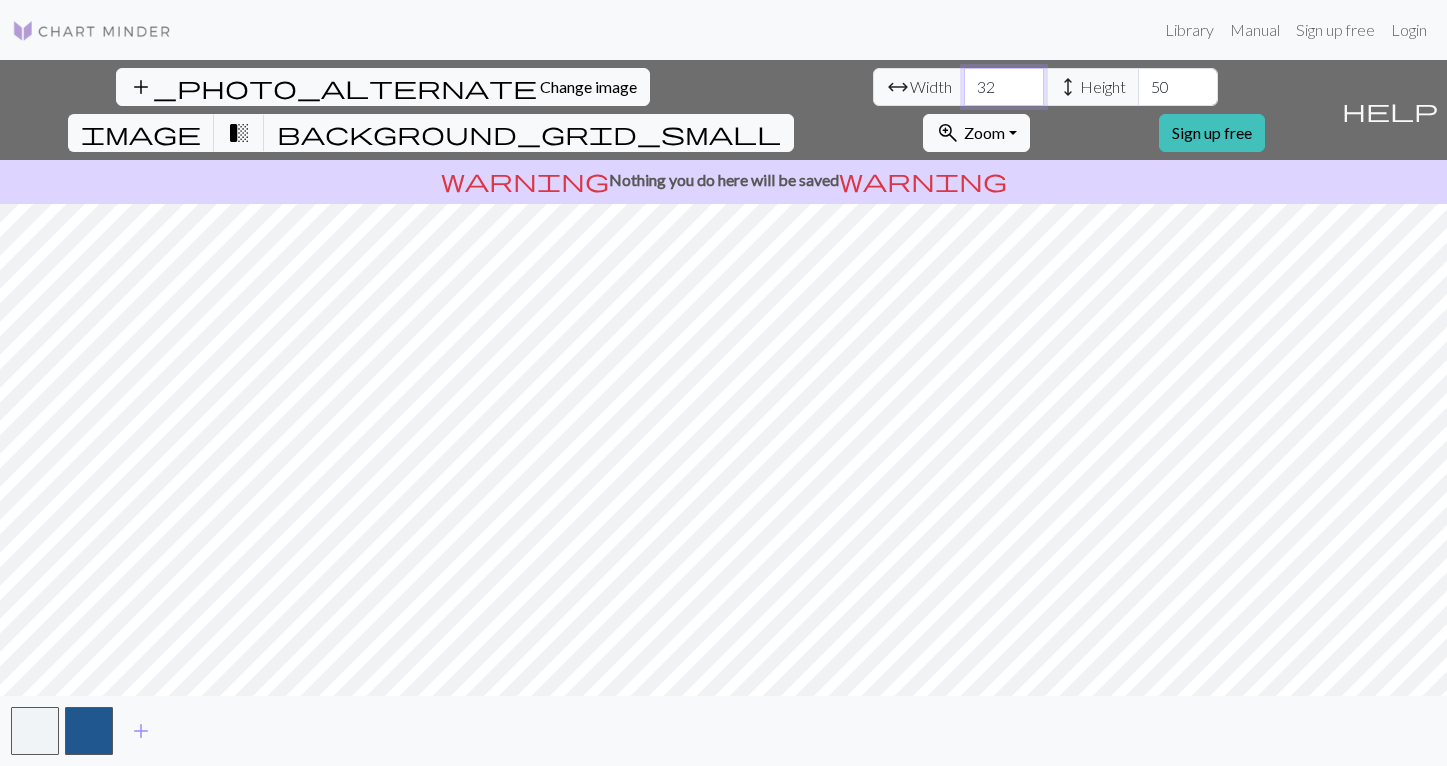 click on "32" at bounding box center (1004, 87) 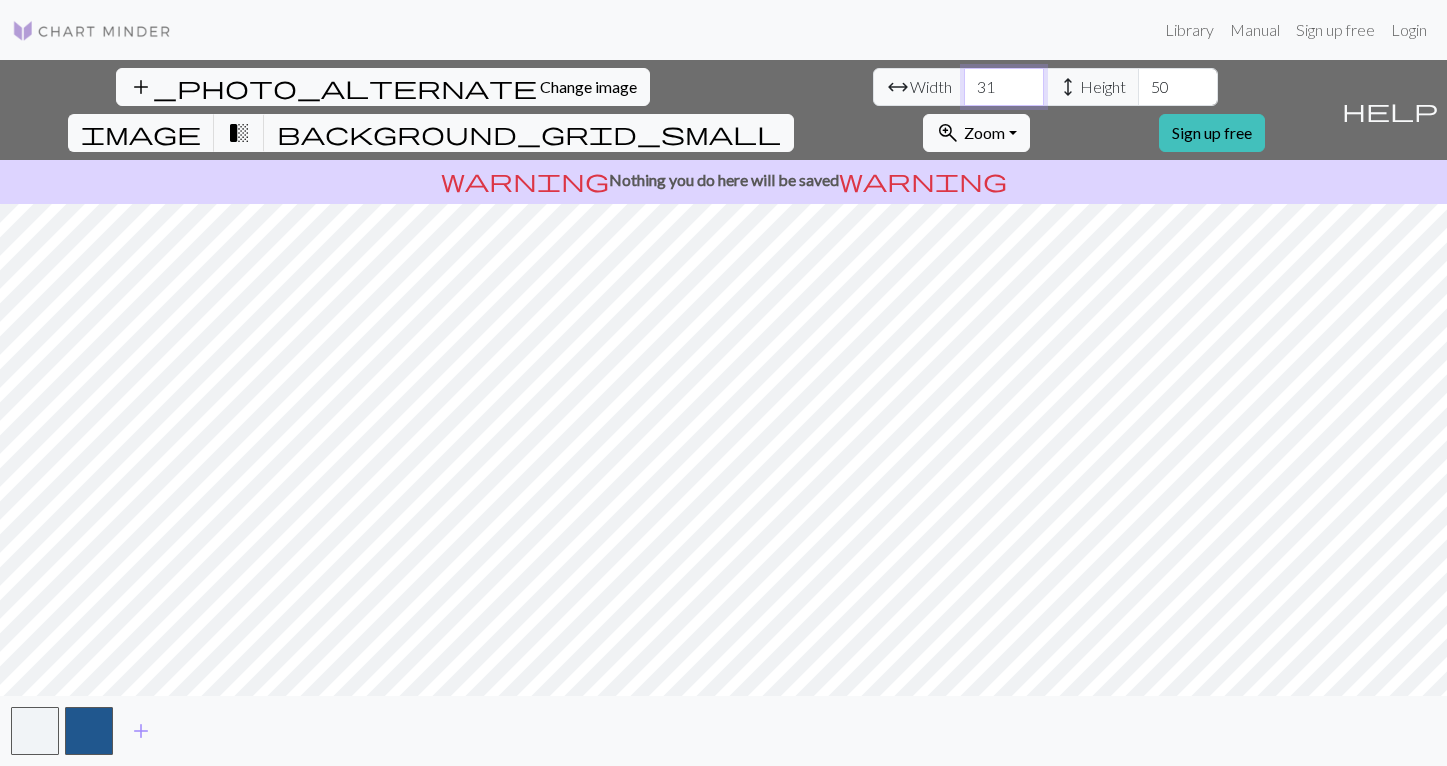 click on "31" at bounding box center [1004, 87] 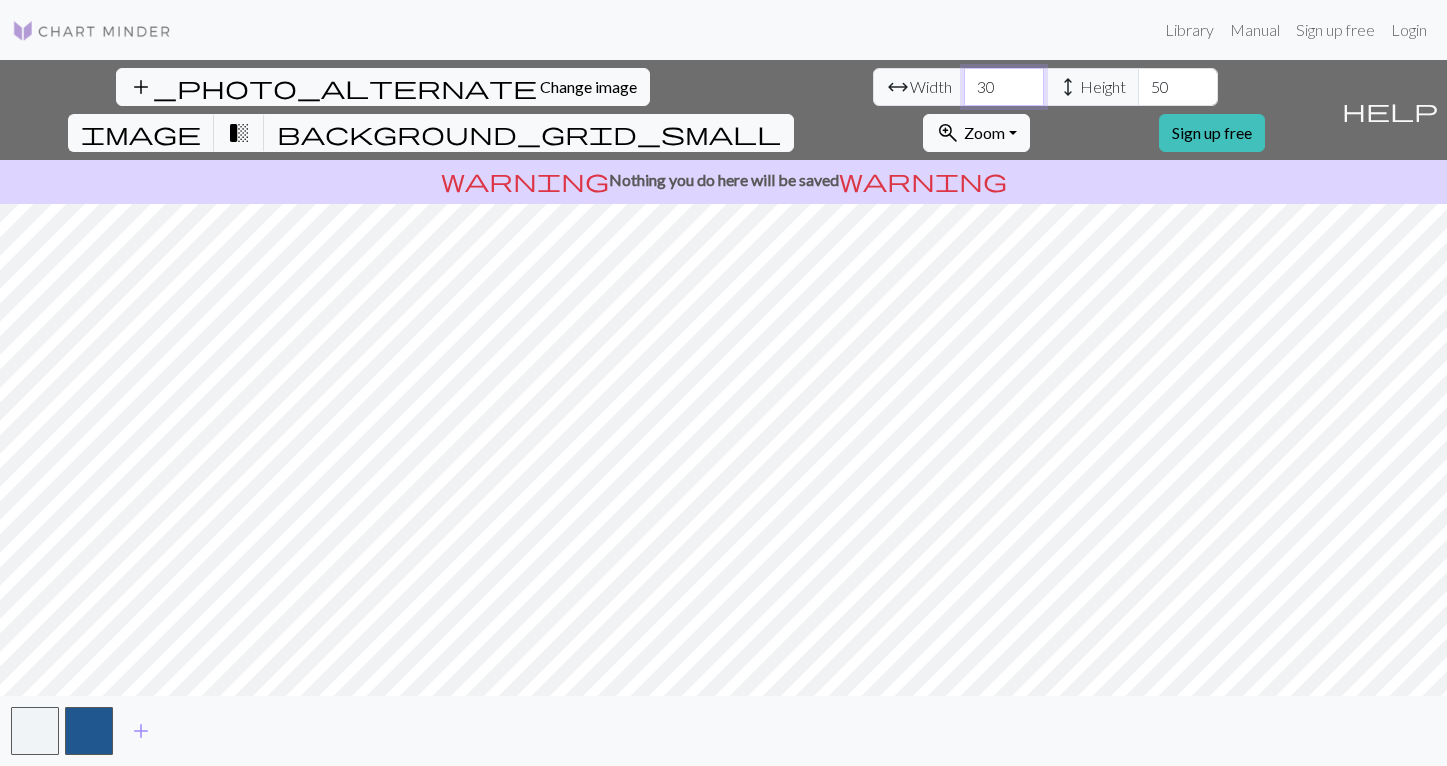 click on "30" at bounding box center [1004, 87] 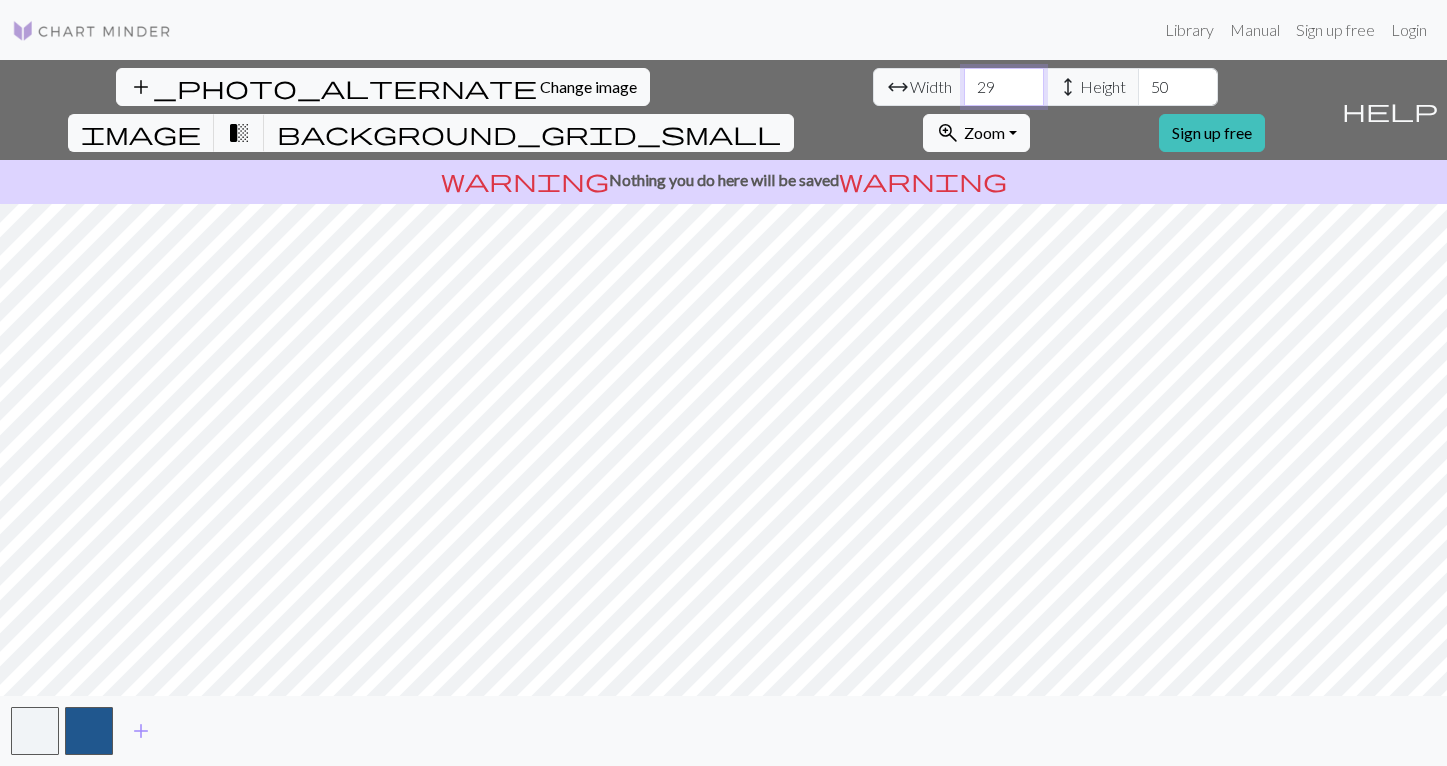 click on "29" at bounding box center (1004, 87) 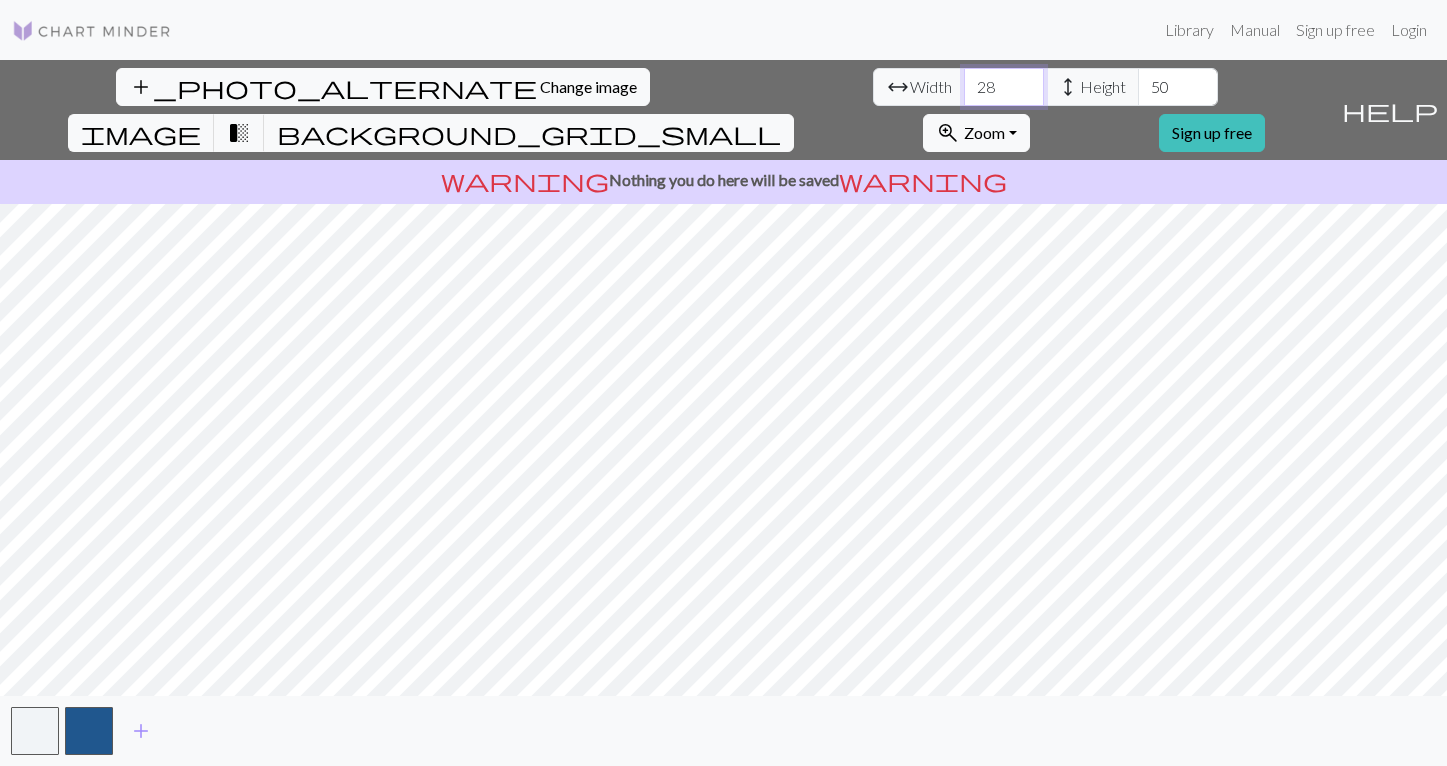 click on "28" at bounding box center (1004, 87) 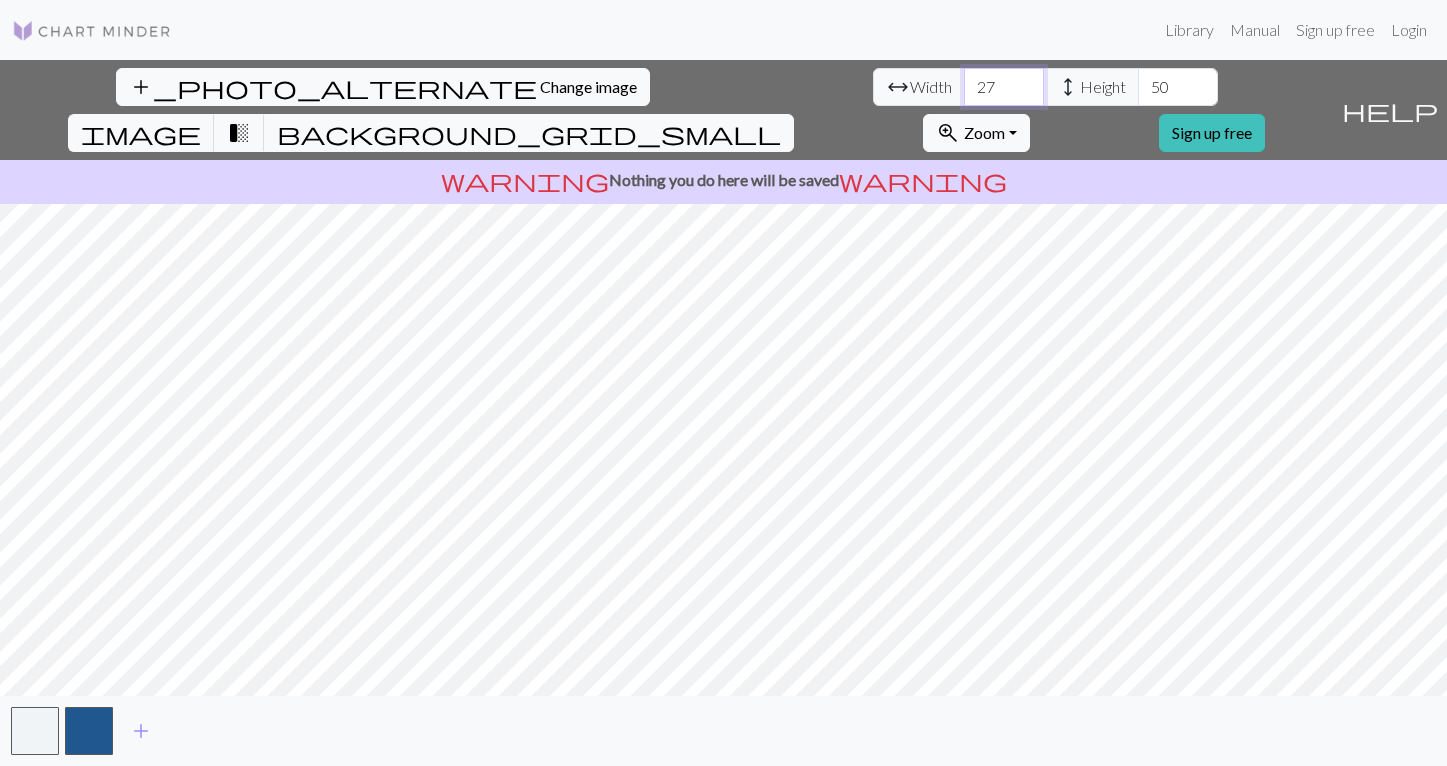 click on "27" at bounding box center (1004, 87) 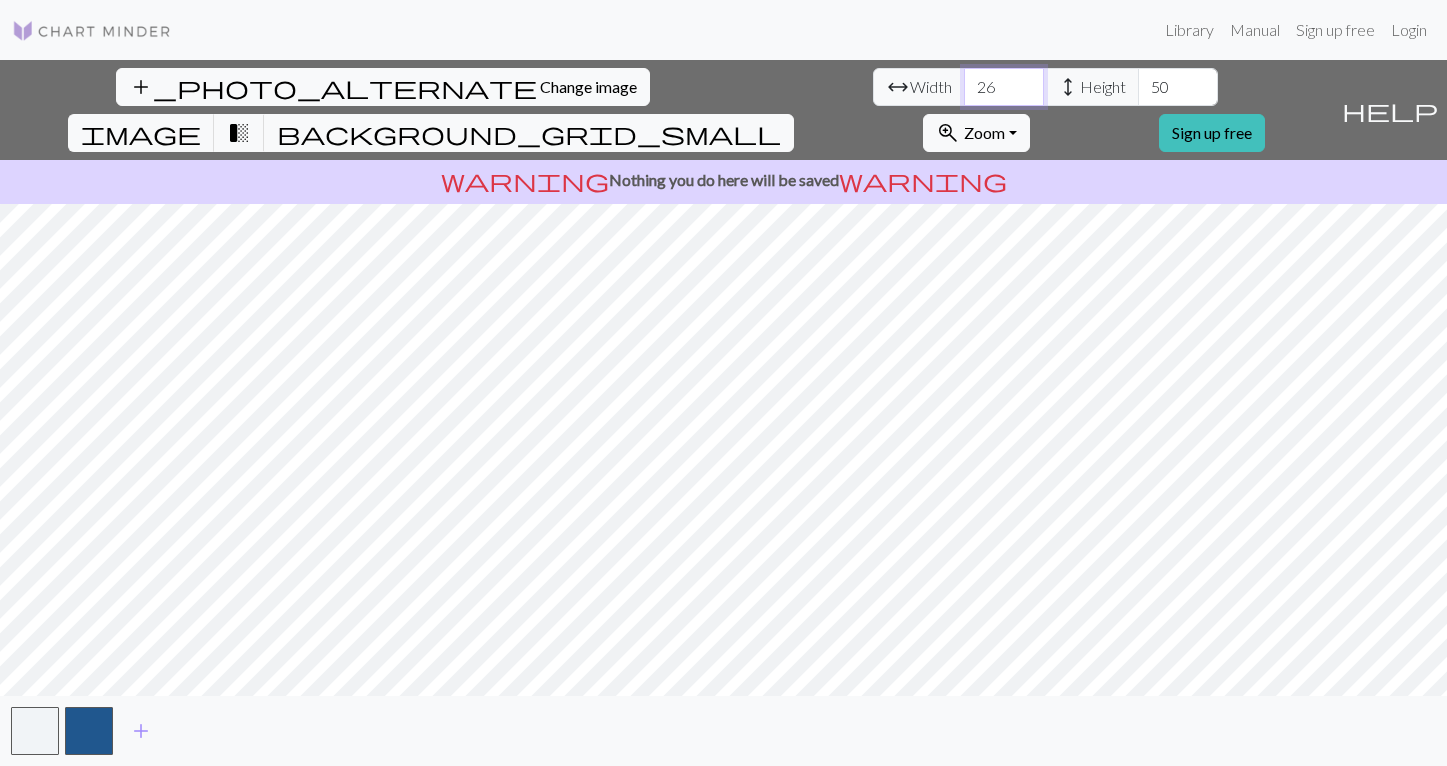 click on "26" at bounding box center [1004, 87] 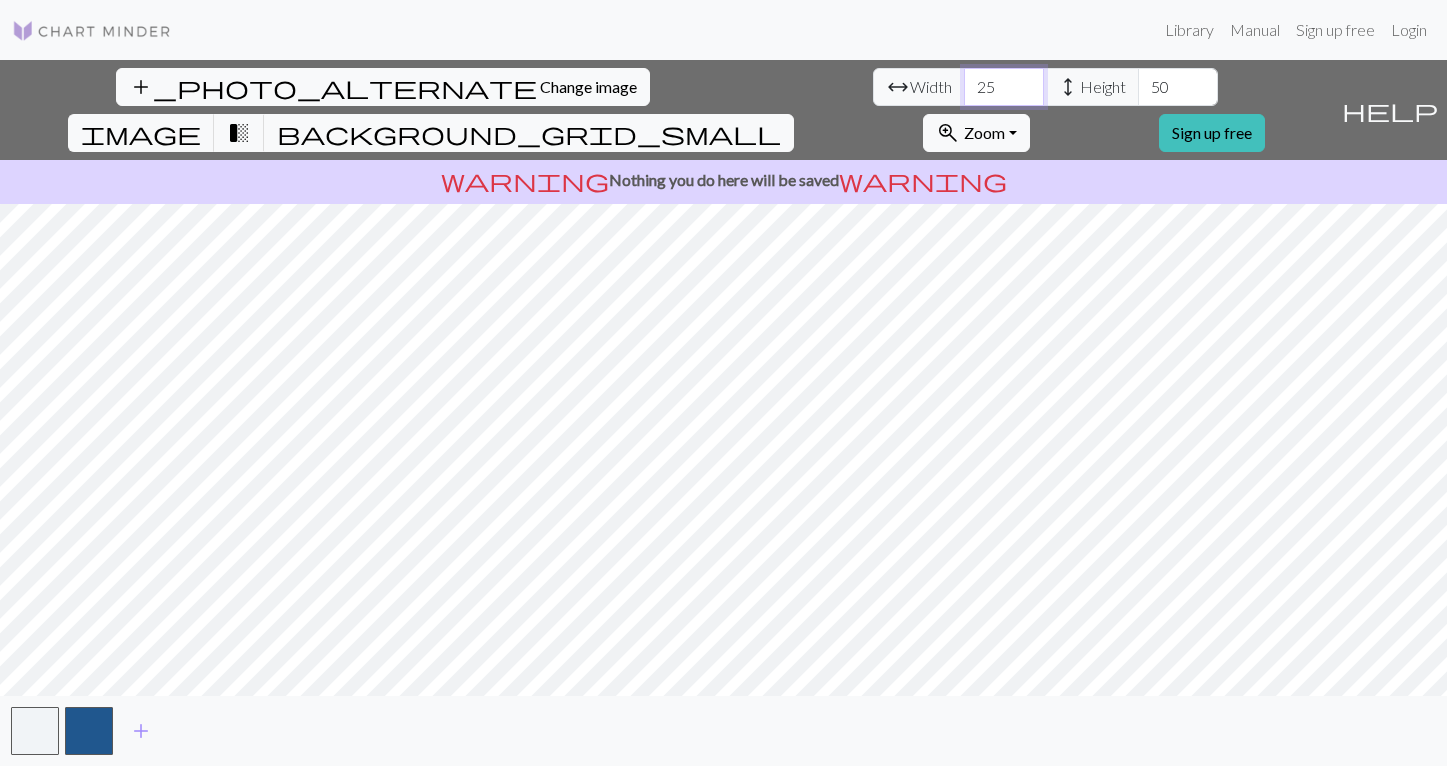 click on "25" at bounding box center (1004, 87) 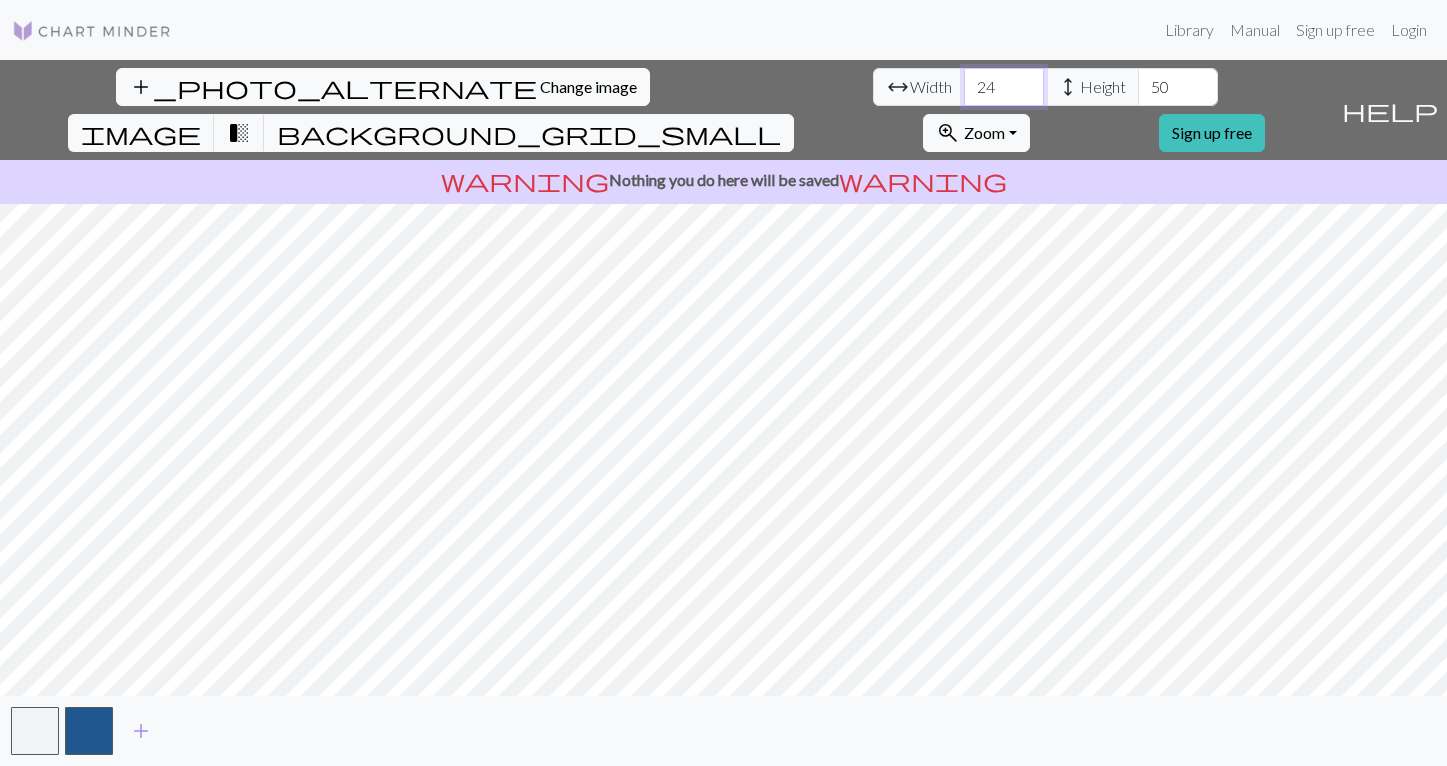 click on "24" at bounding box center [1004, 87] 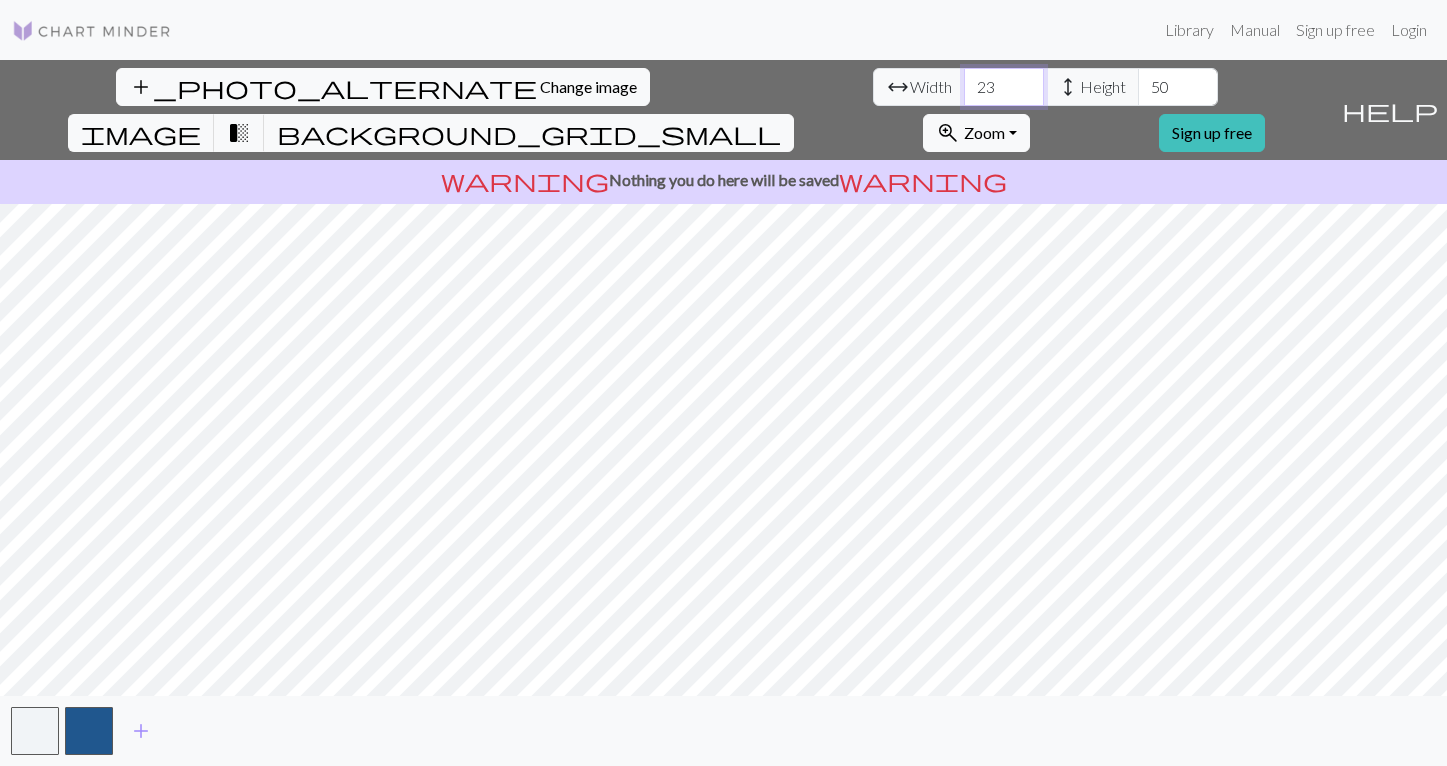 click on "23" at bounding box center (1004, 87) 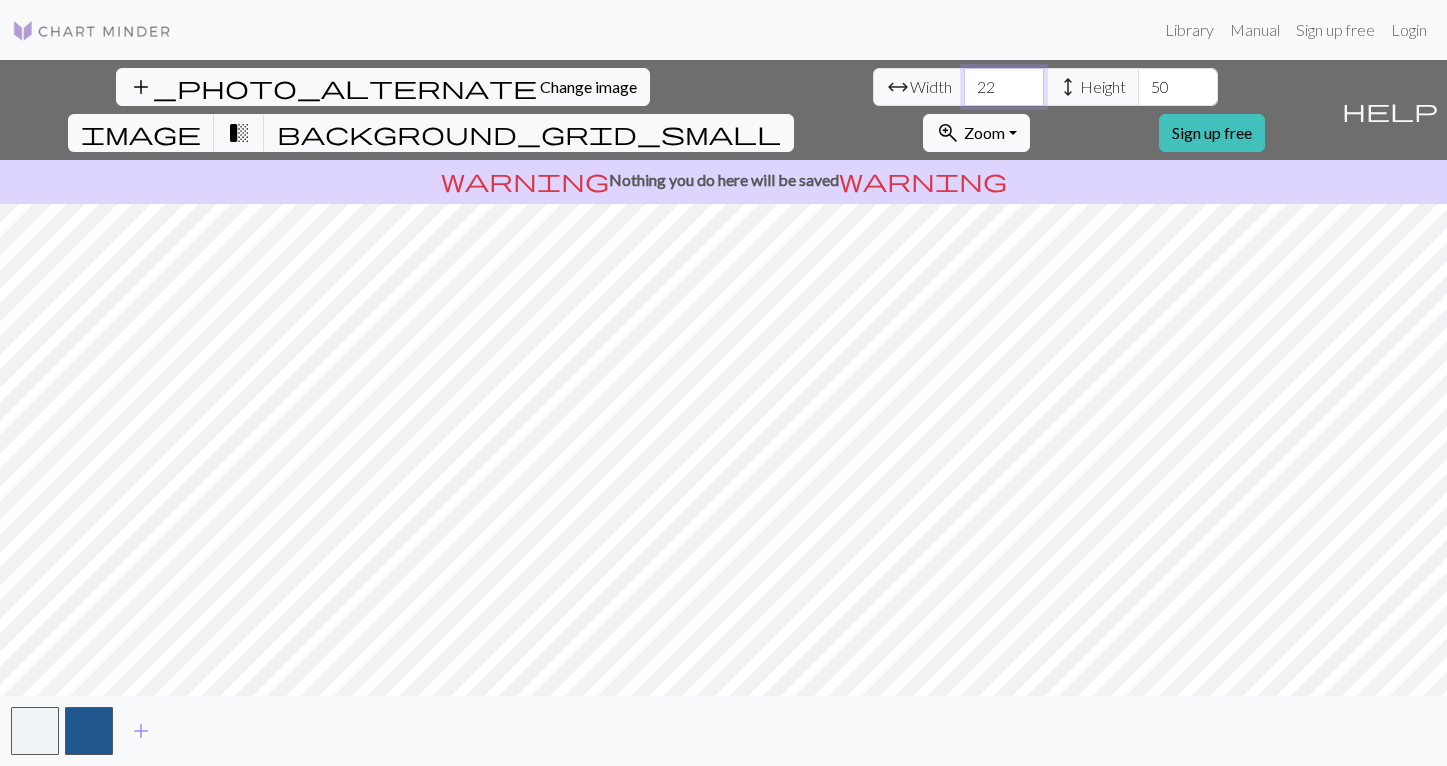 click on "22" at bounding box center [1004, 87] 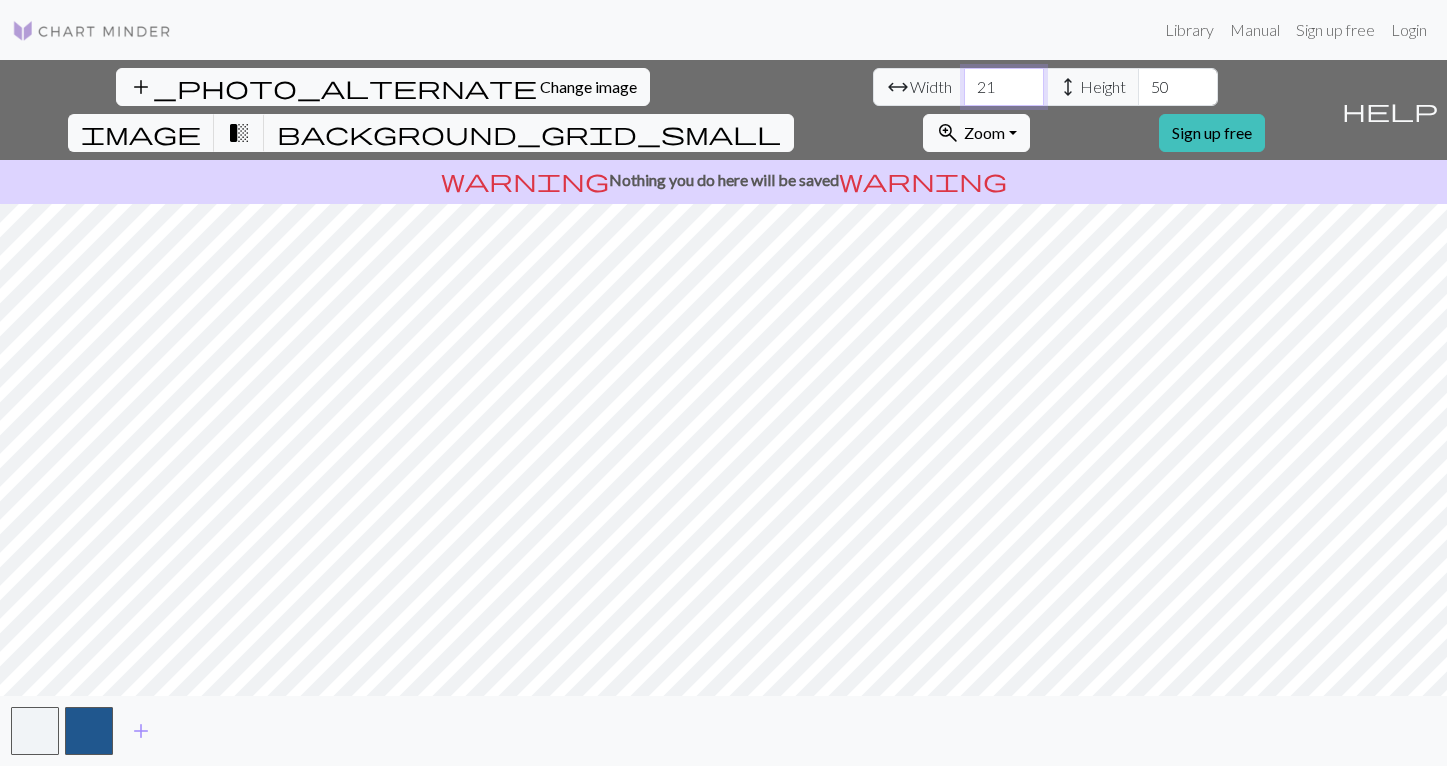 click on "21" at bounding box center [1004, 87] 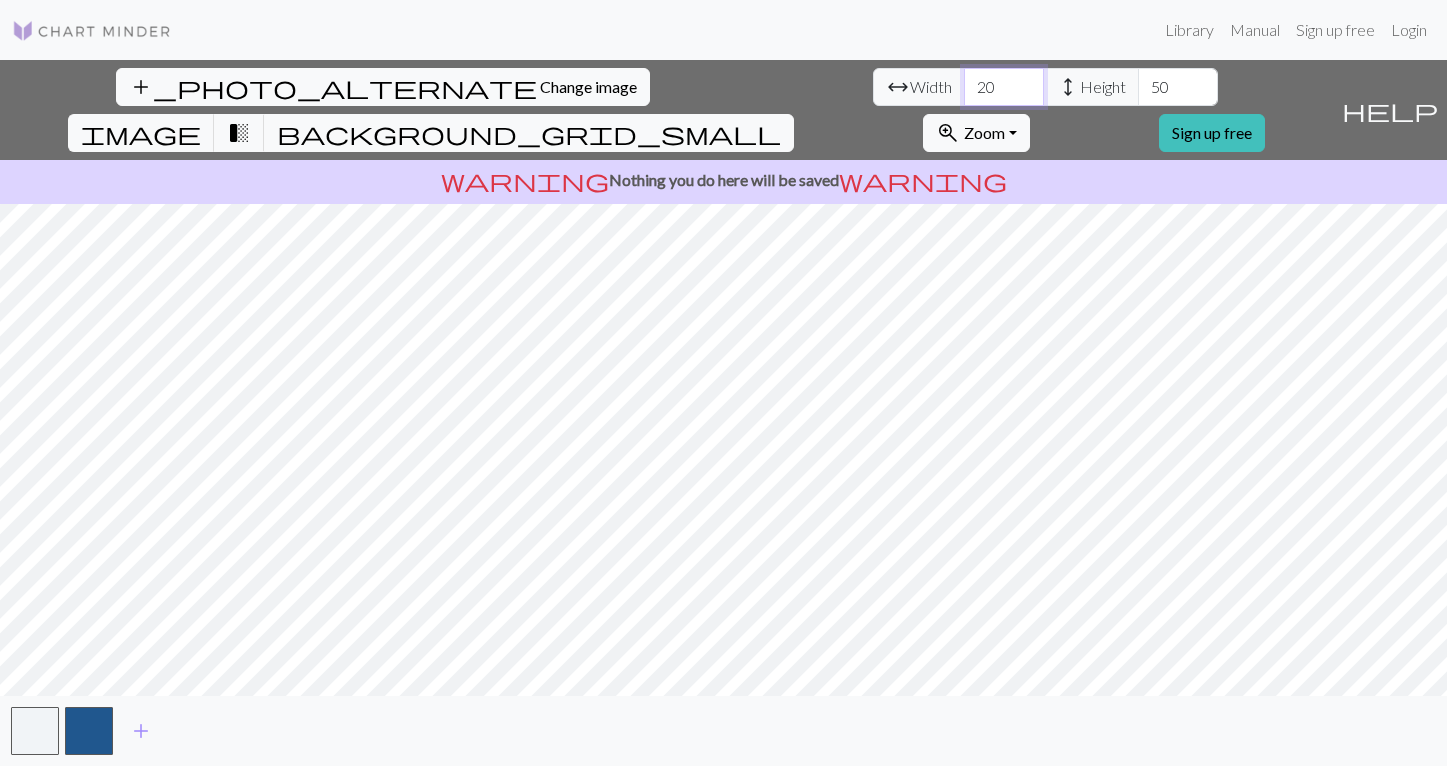 click on "20" at bounding box center [1004, 87] 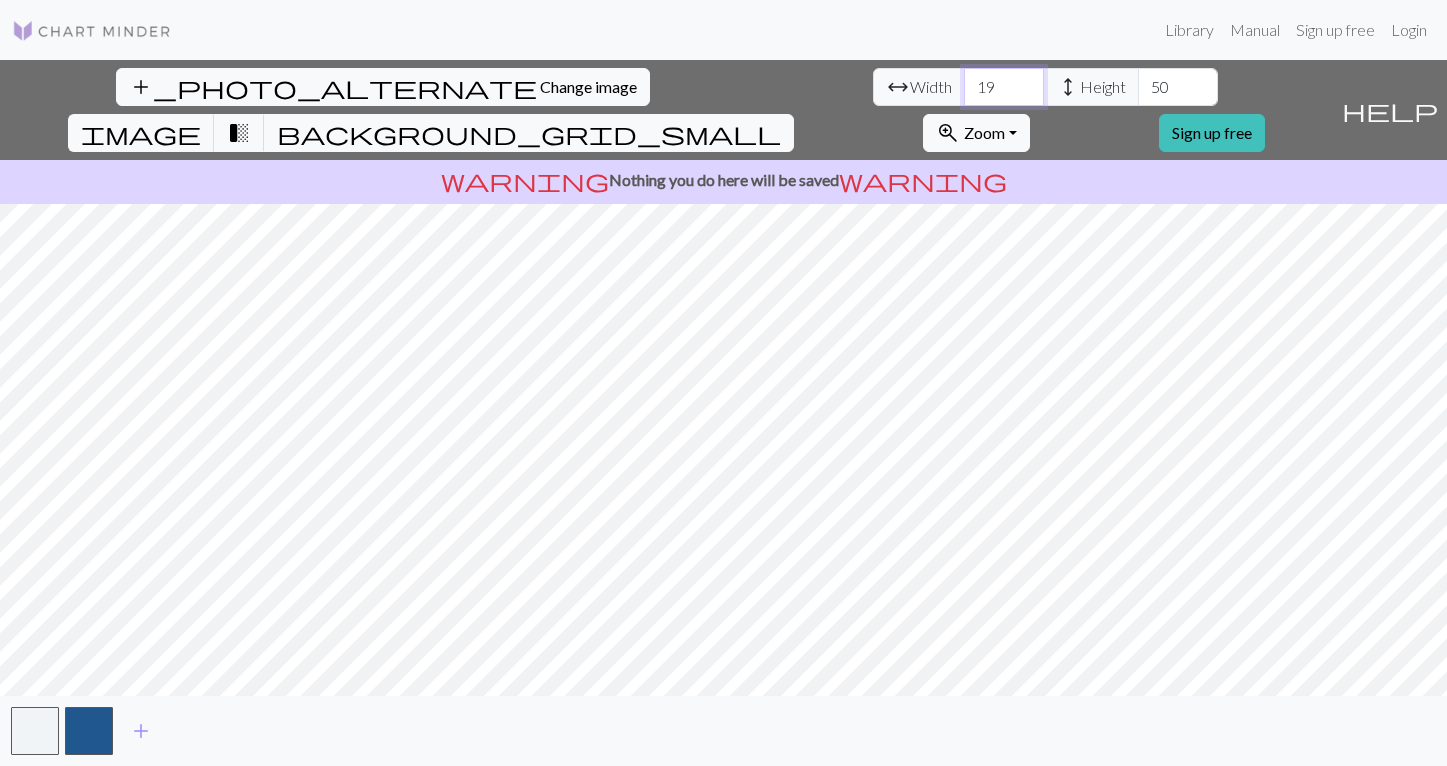 click on "19" at bounding box center (1004, 87) 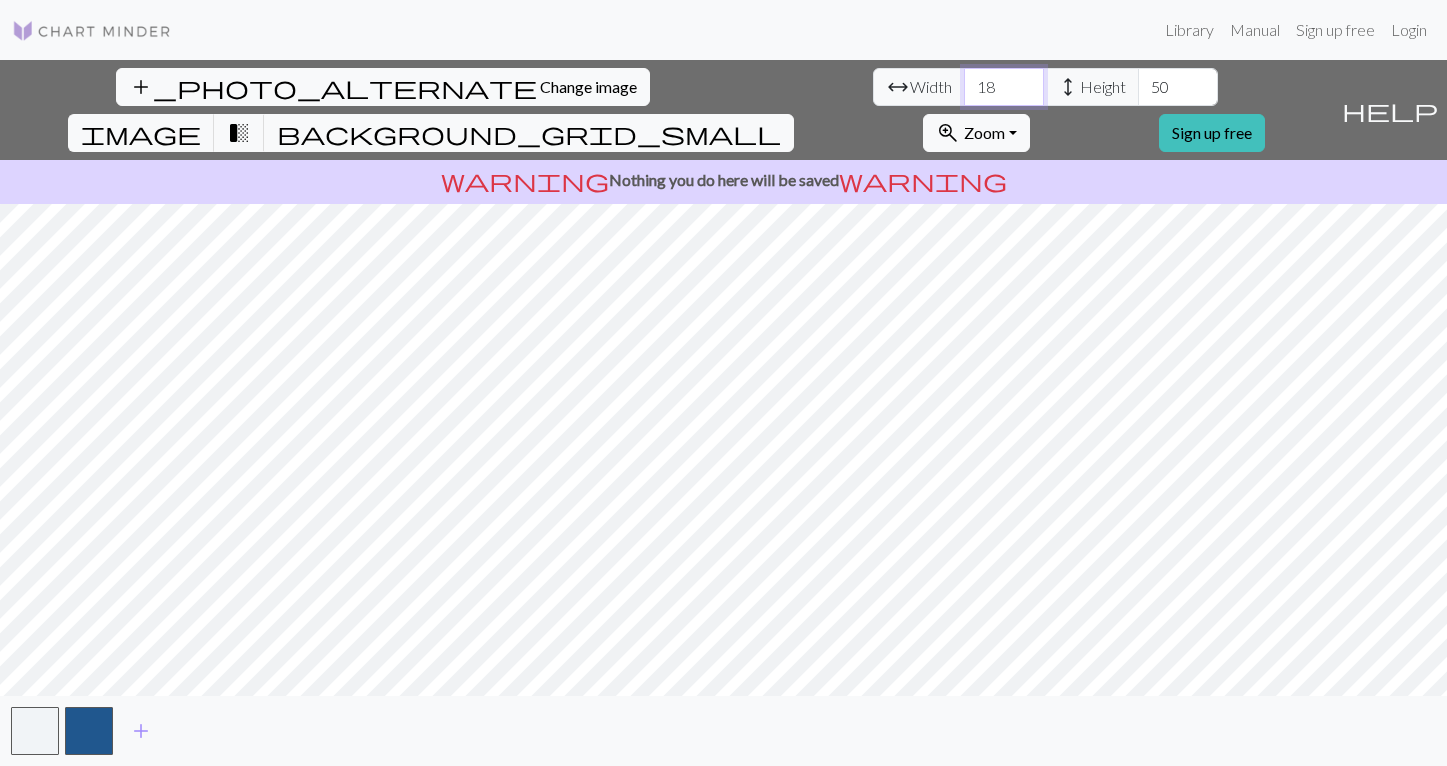 click on "18" at bounding box center (1004, 87) 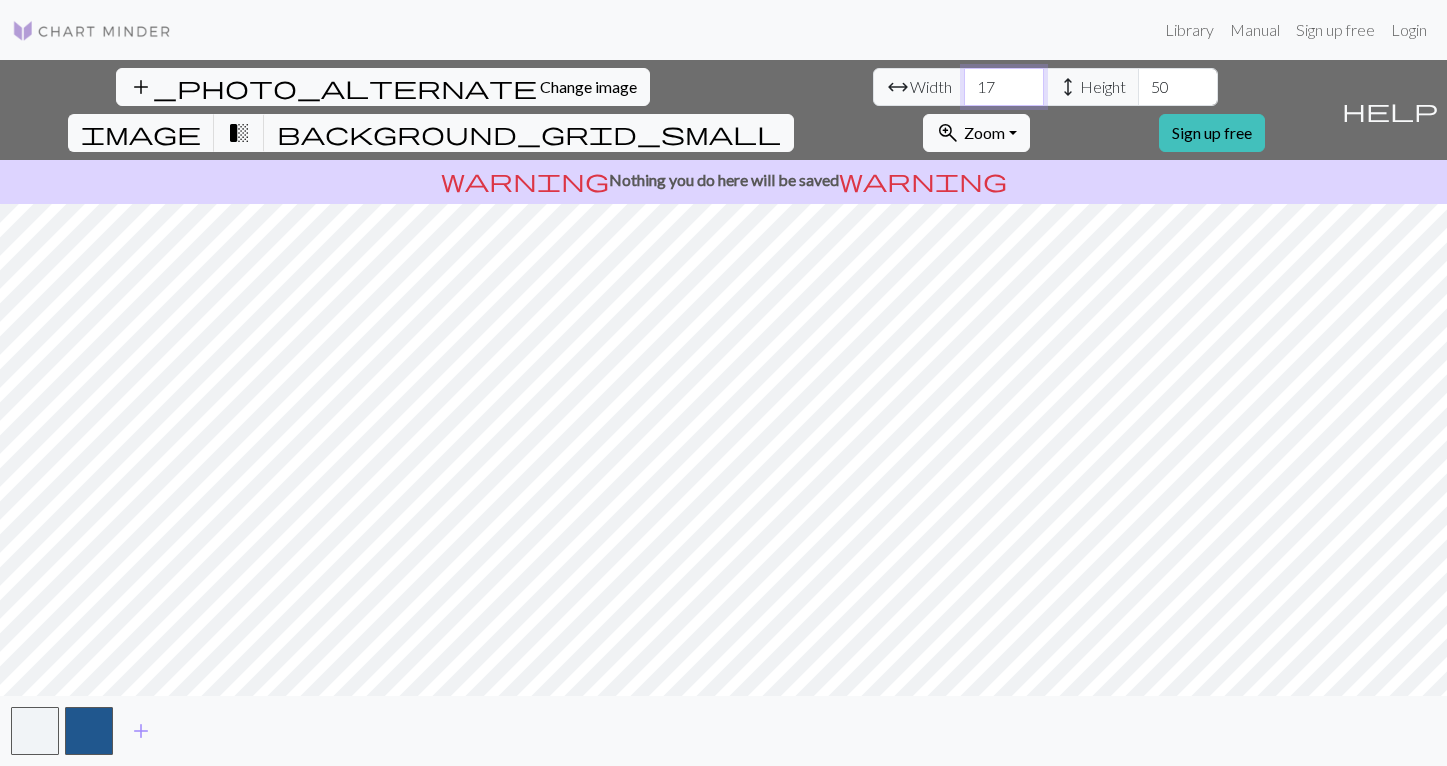 click on "17" at bounding box center [1004, 87] 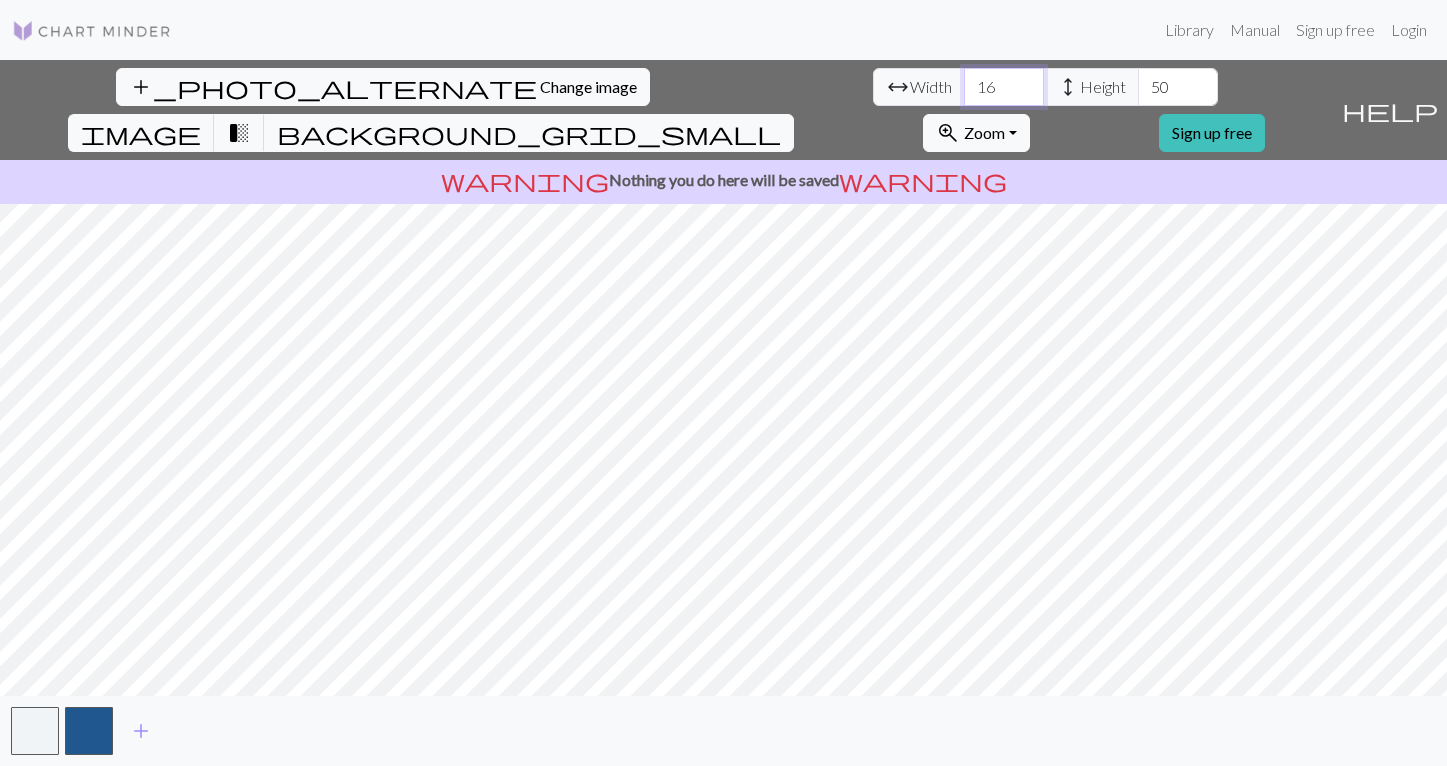 click on "16" at bounding box center (1004, 87) 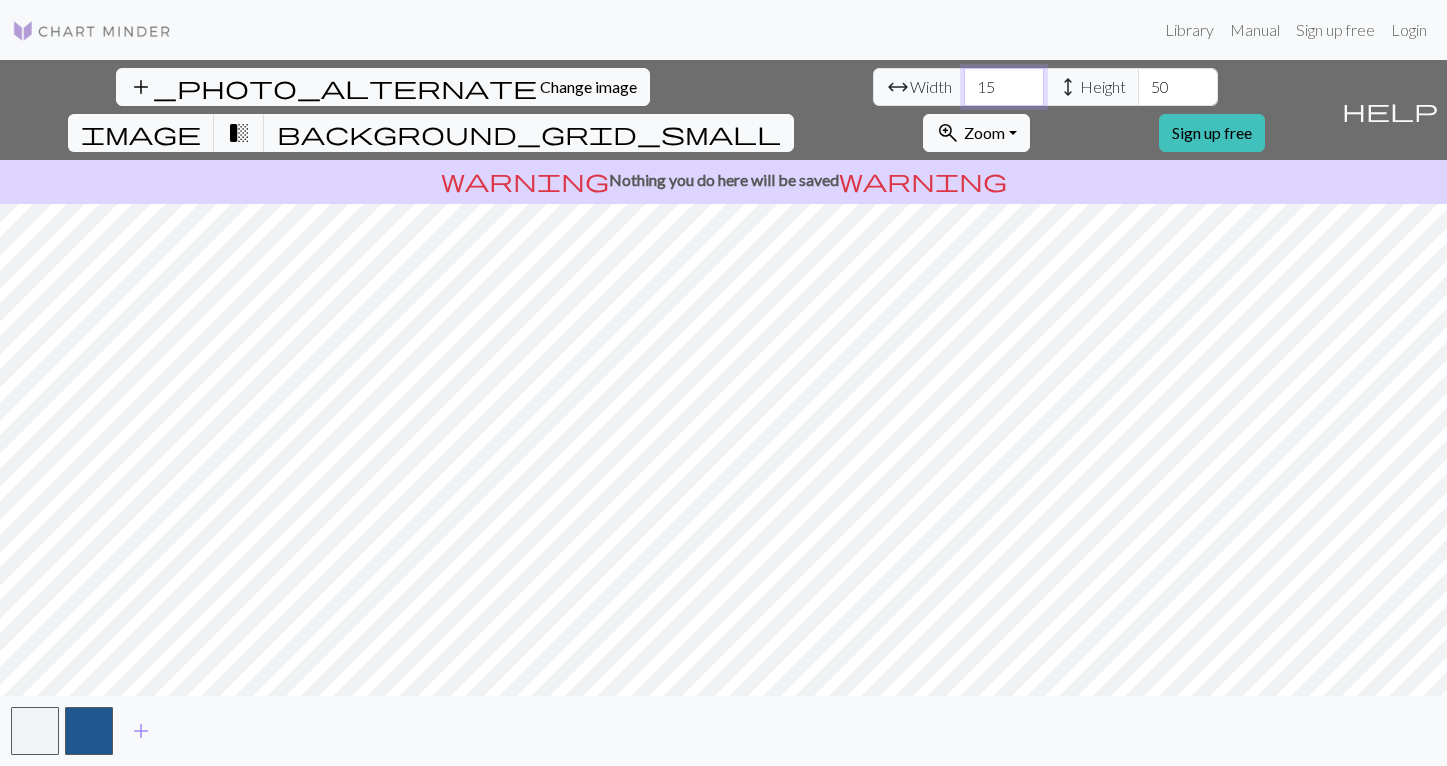 type on "15" 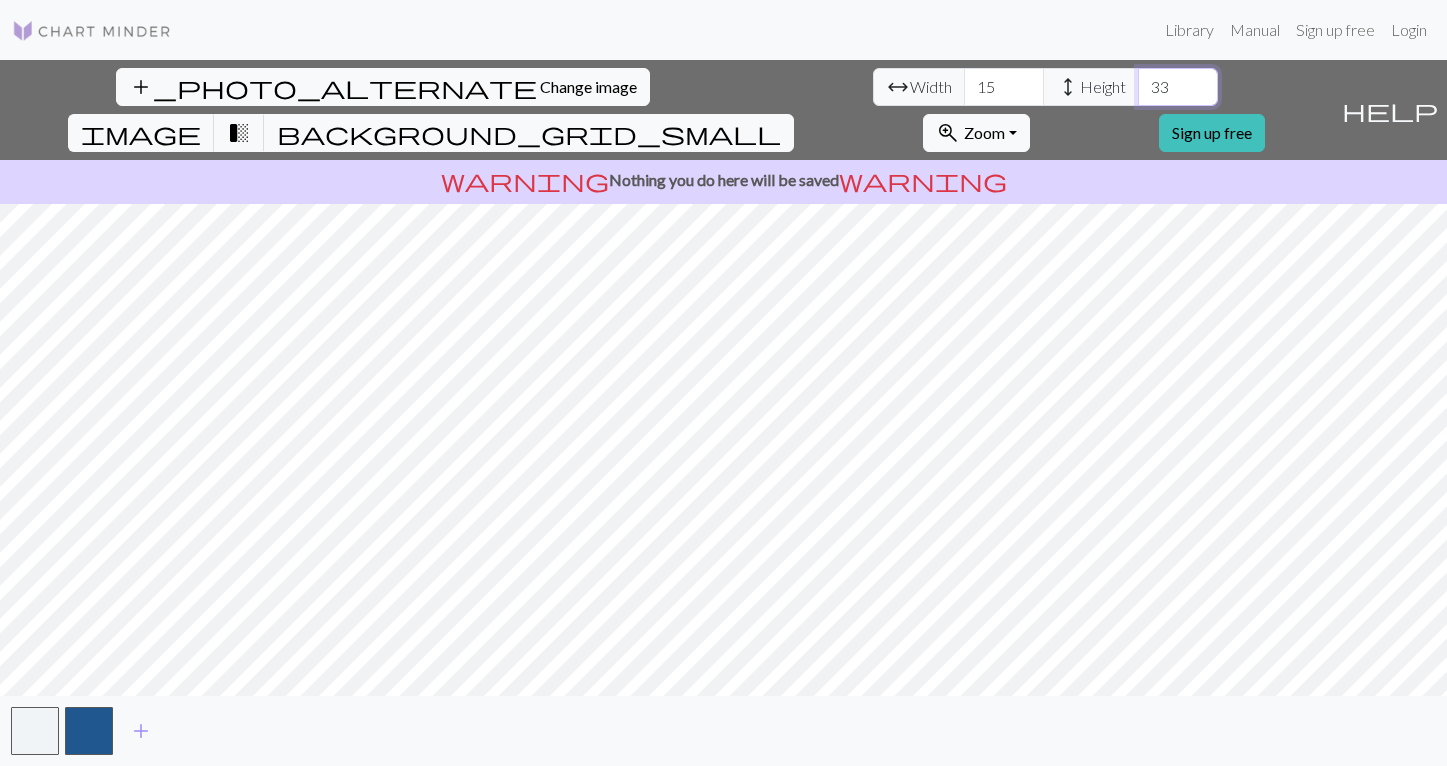 click on "33" at bounding box center [1178, 87] 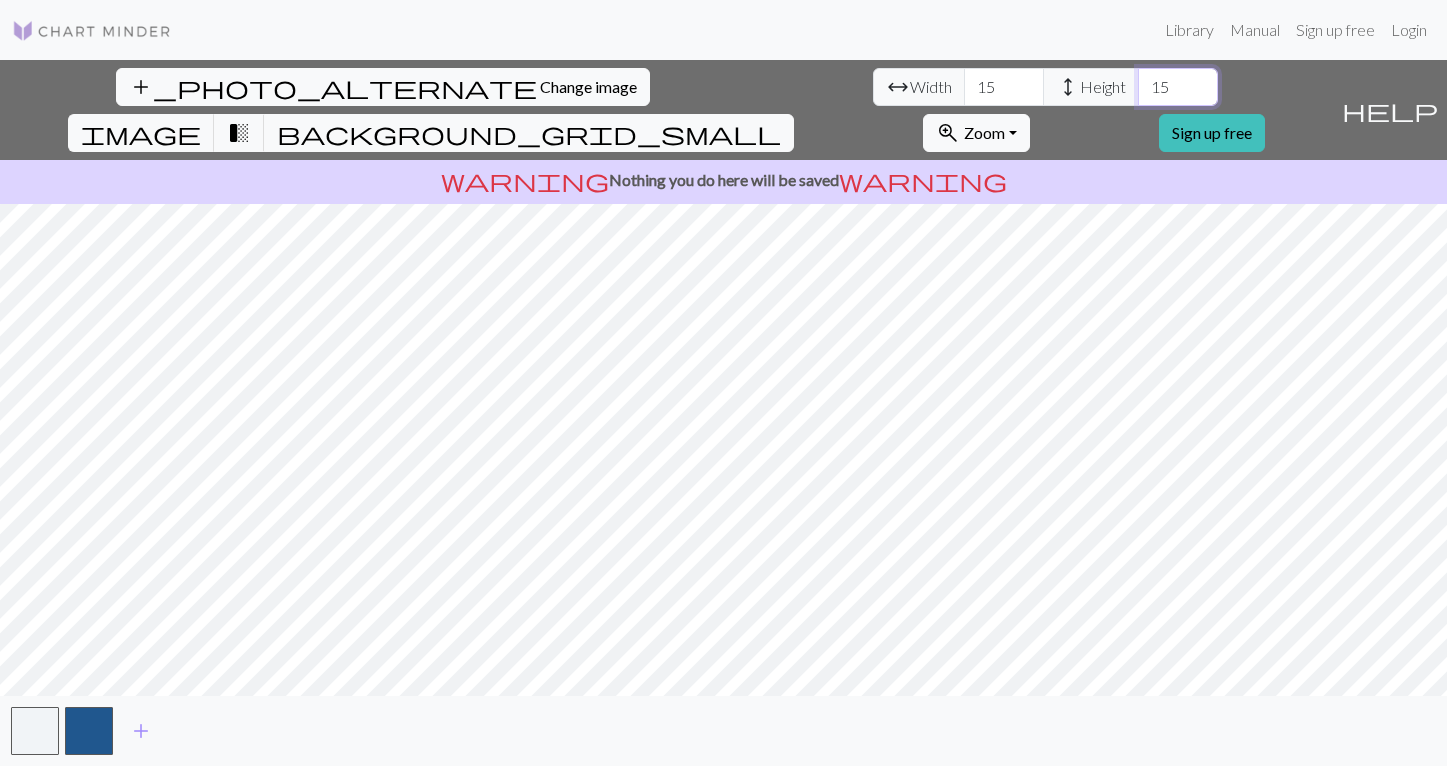 click on "15" at bounding box center [1178, 87] 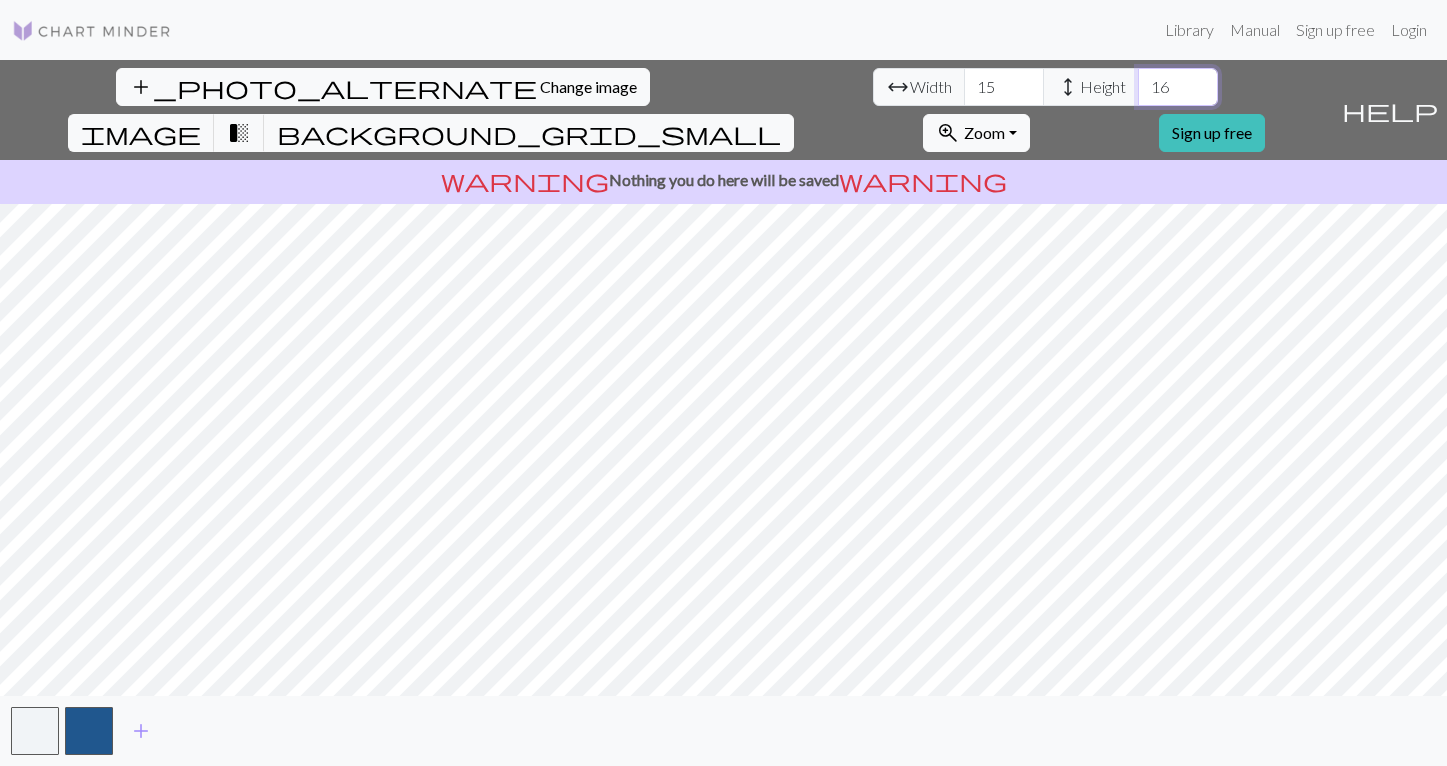 click on "16" at bounding box center (1178, 87) 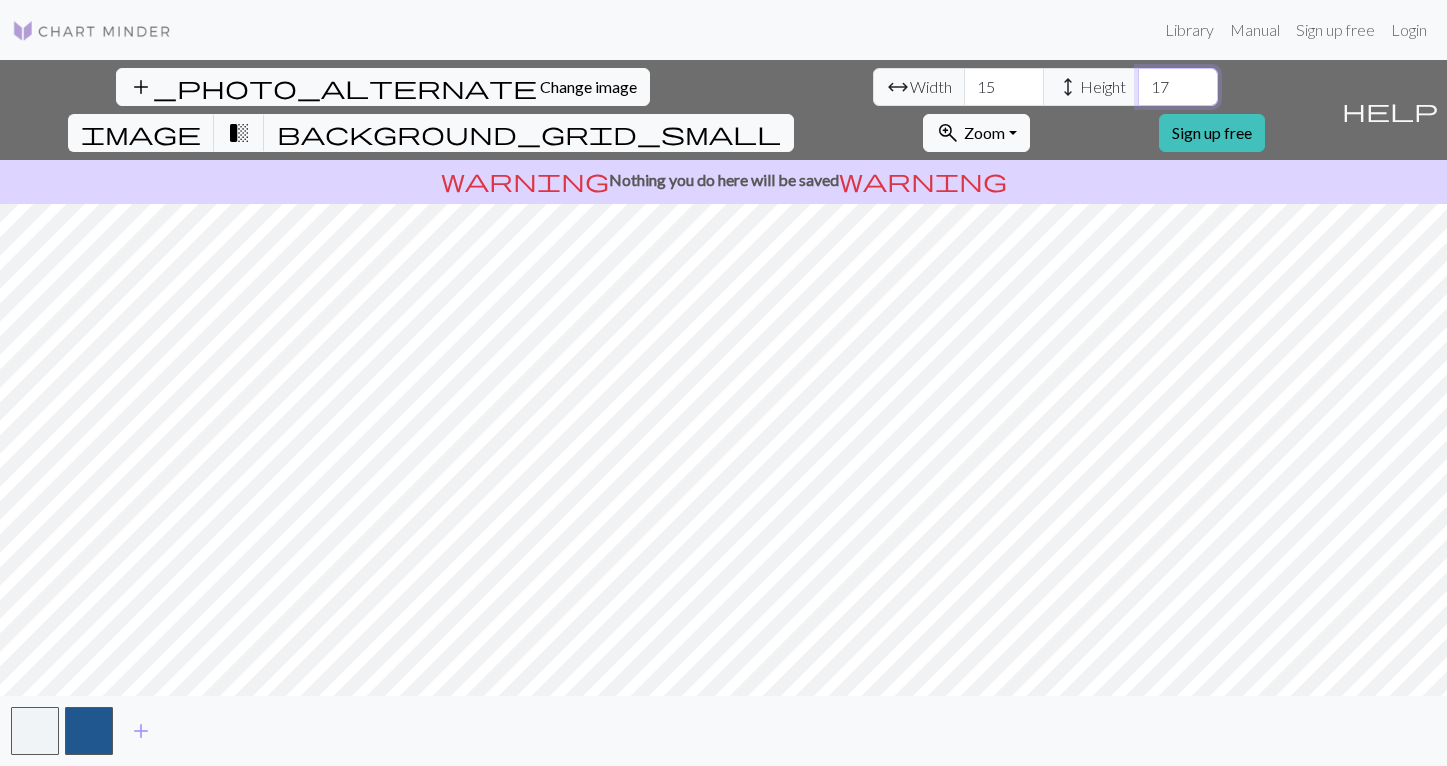 click on "17" at bounding box center (1178, 87) 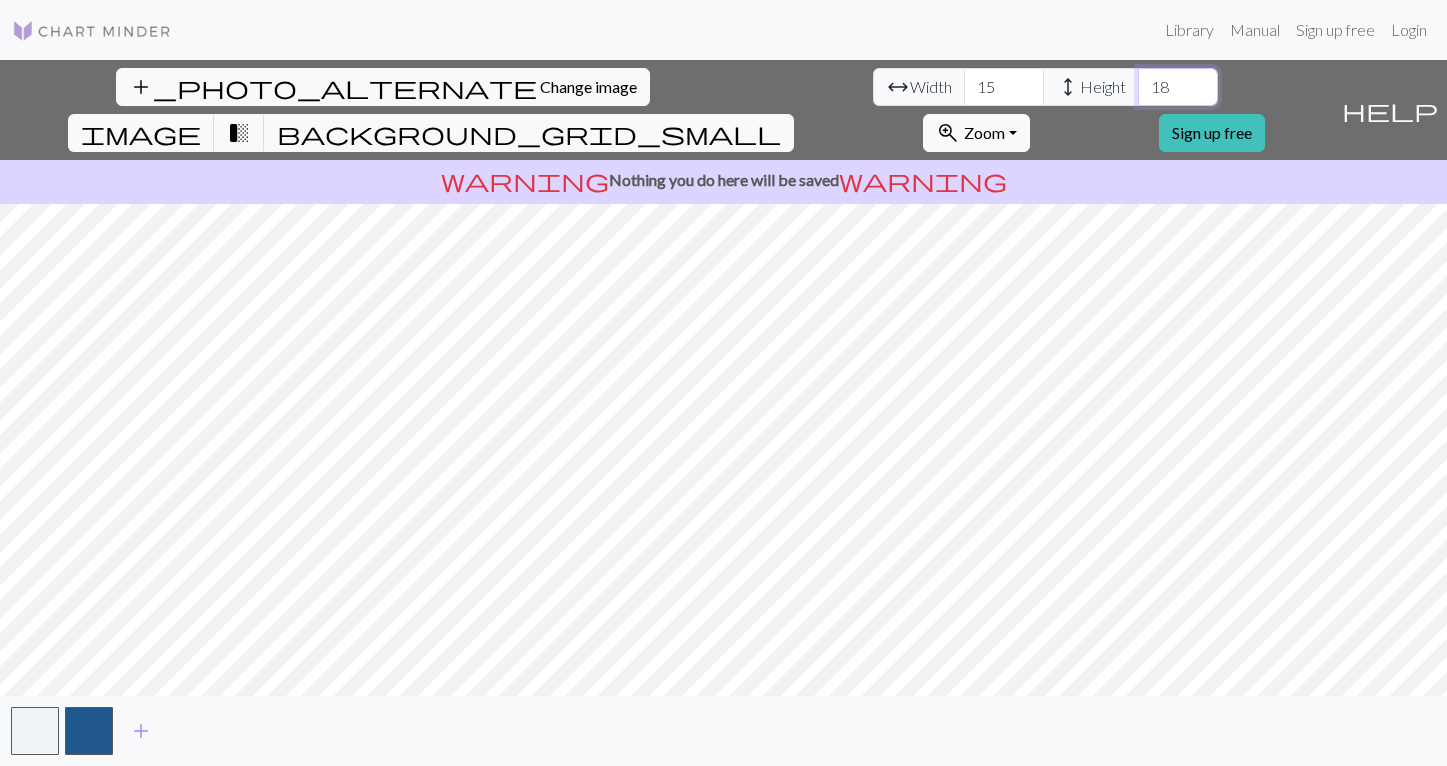 click on "18" at bounding box center (1178, 87) 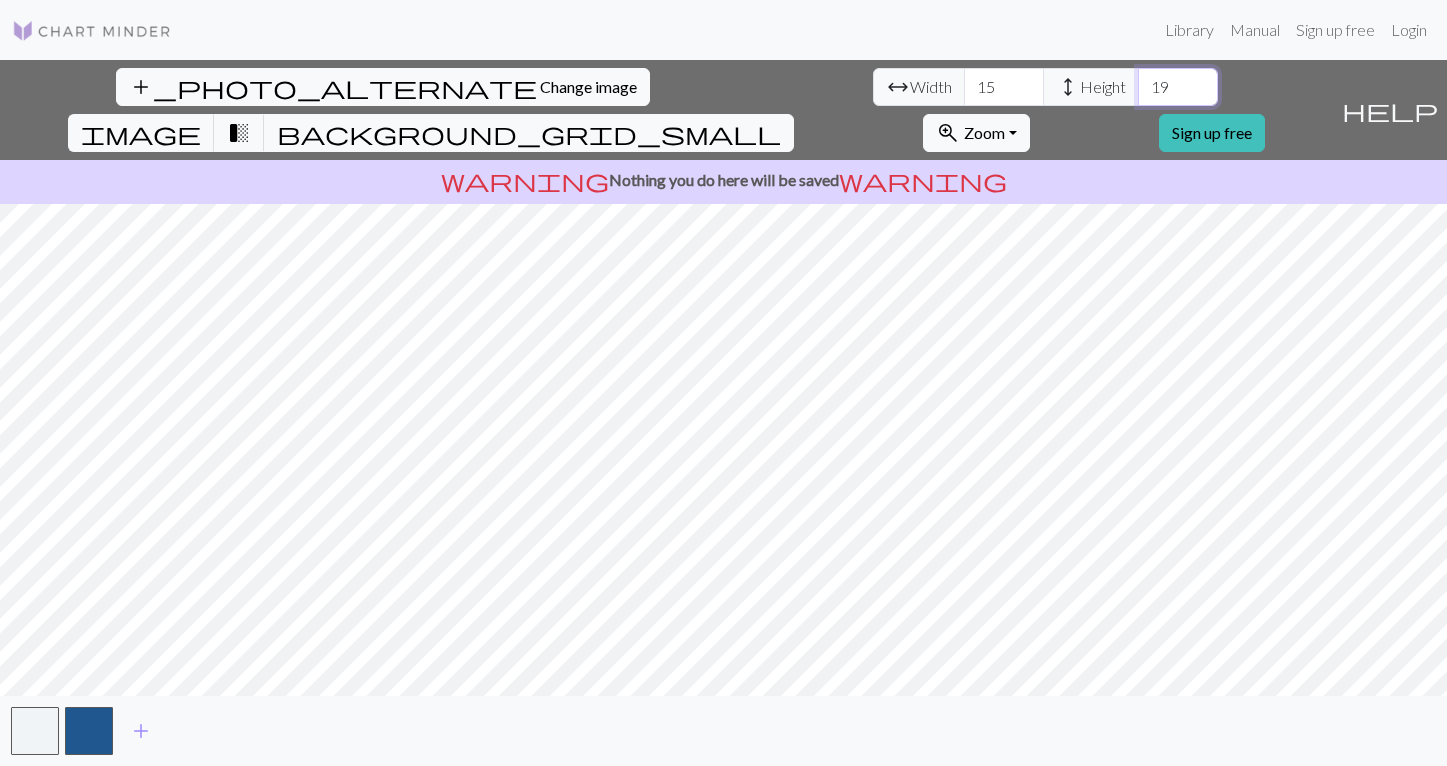 type on "19" 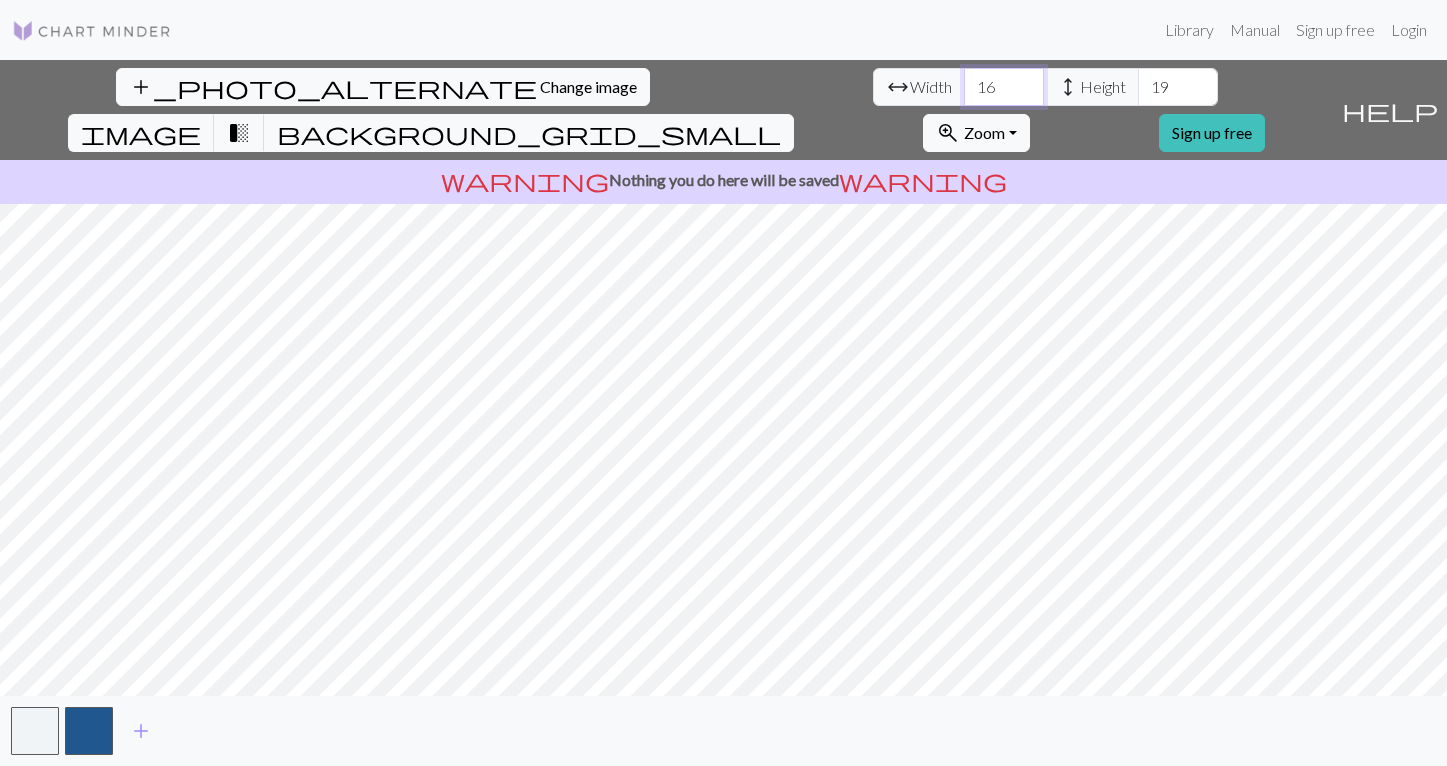 click on "16" at bounding box center (1004, 87) 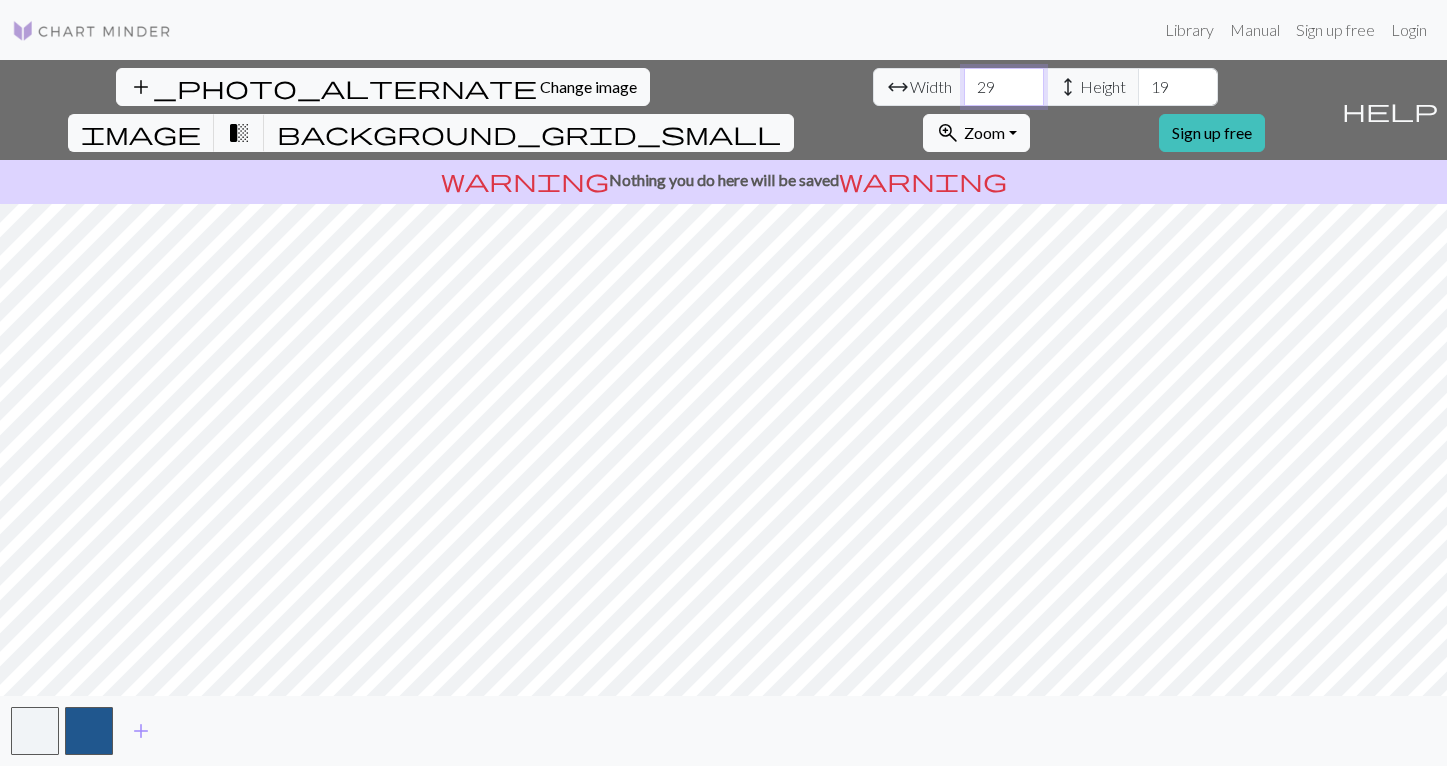 type on "30" 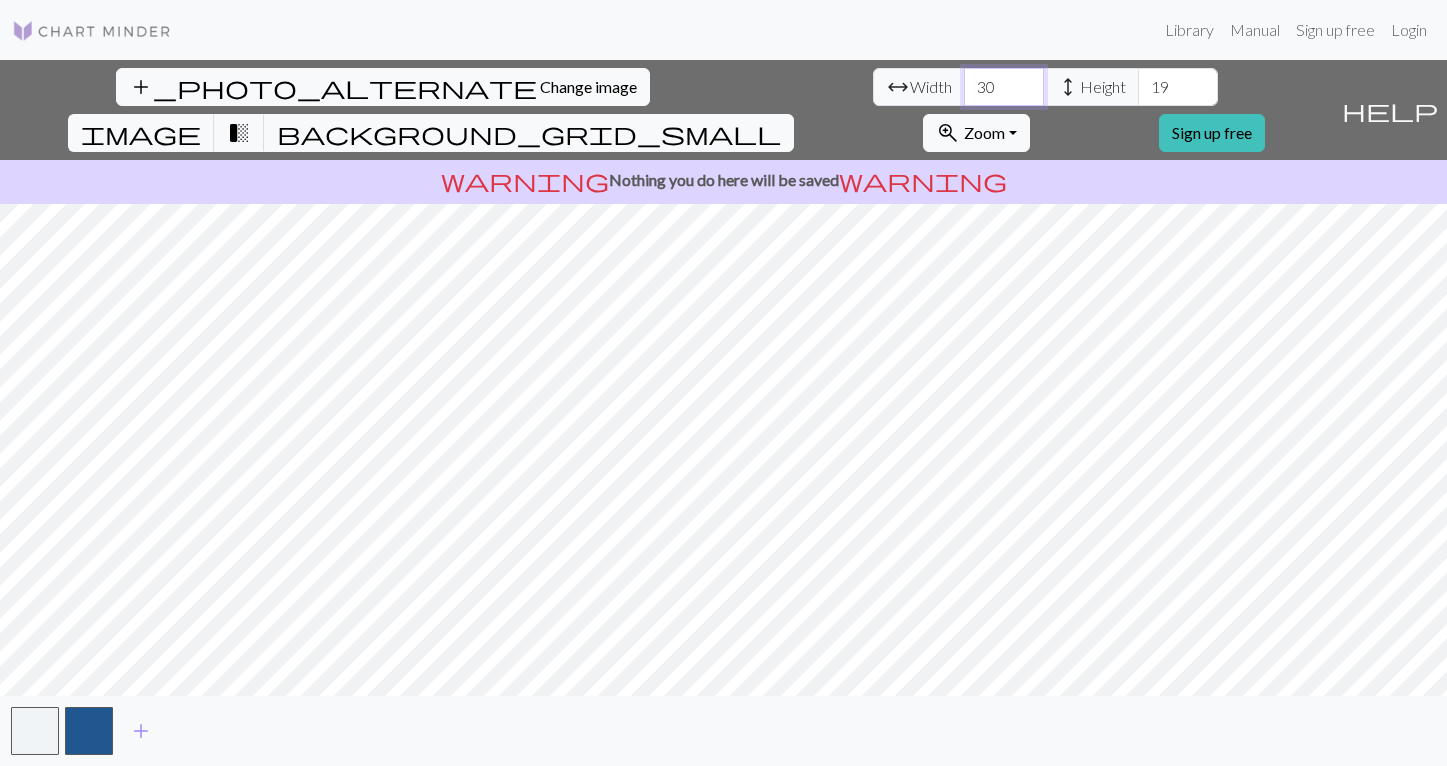 click on "30" at bounding box center [1004, 87] 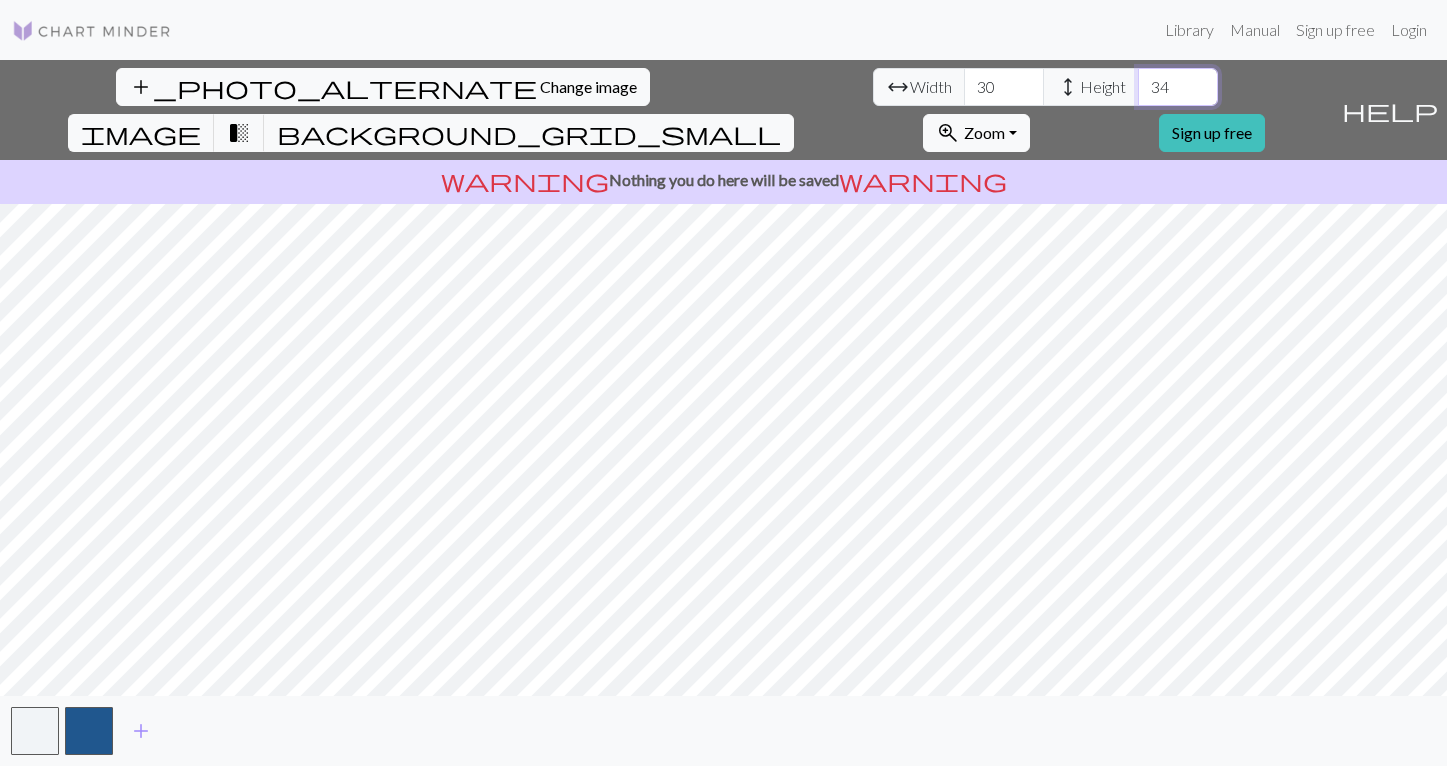 type on "35" 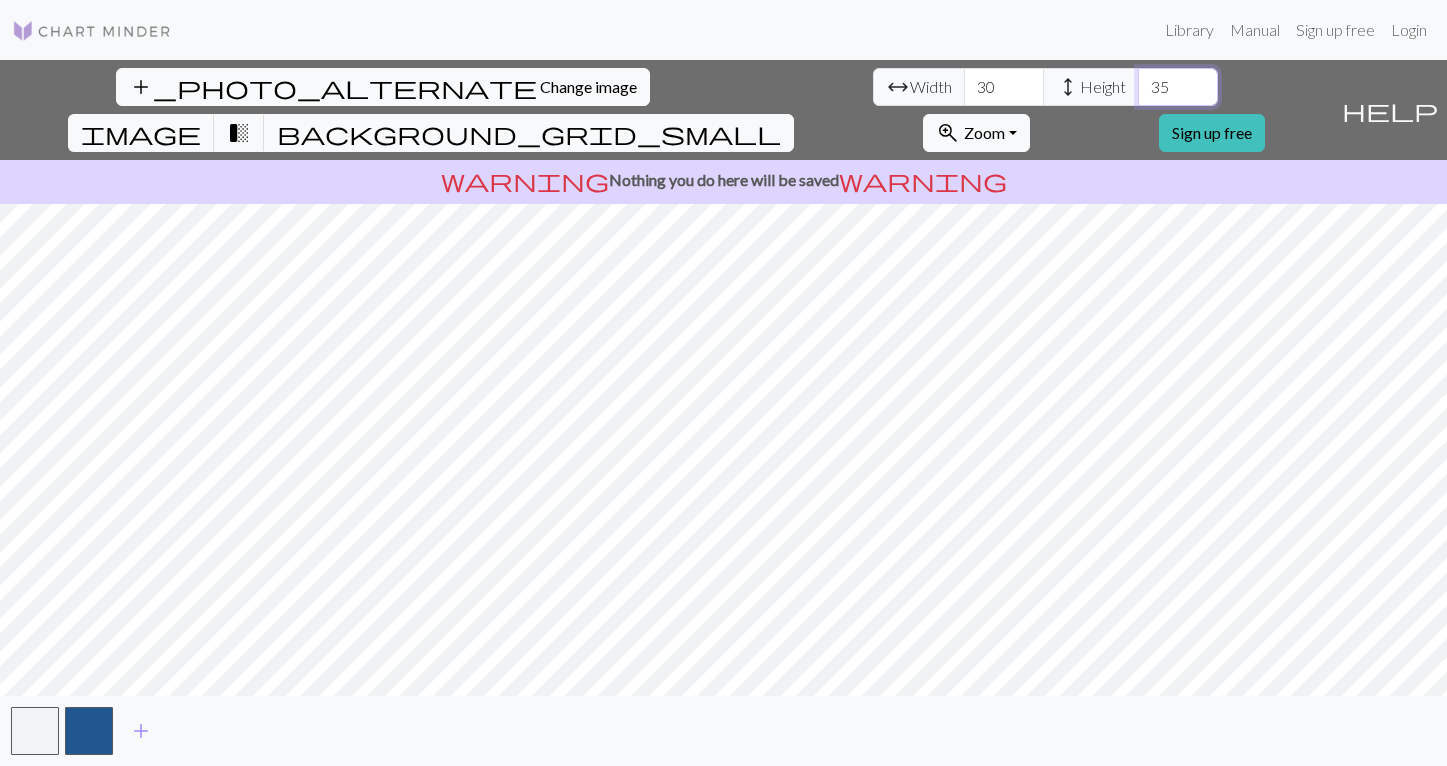 click on "35" at bounding box center [1178, 87] 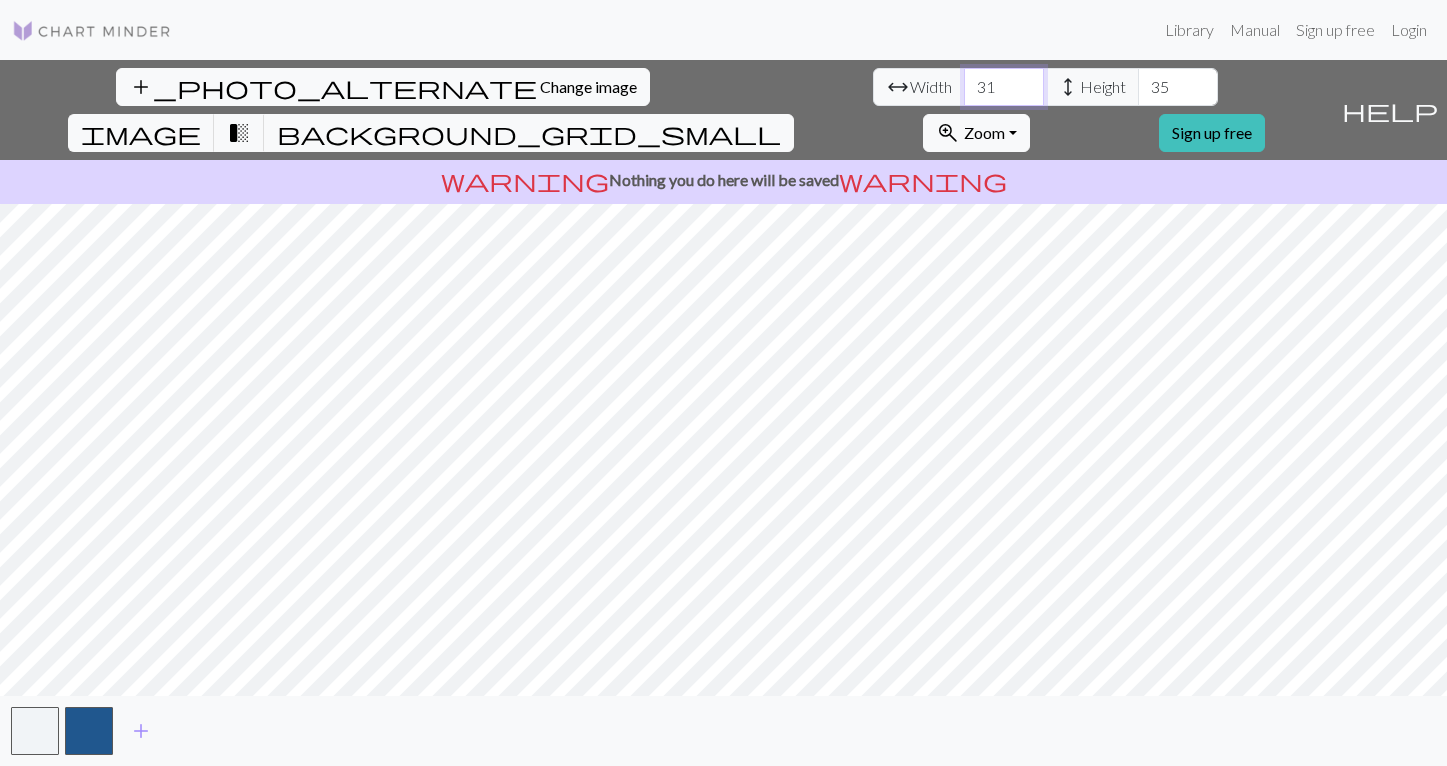 click on "31" at bounding box center [1004, 87] 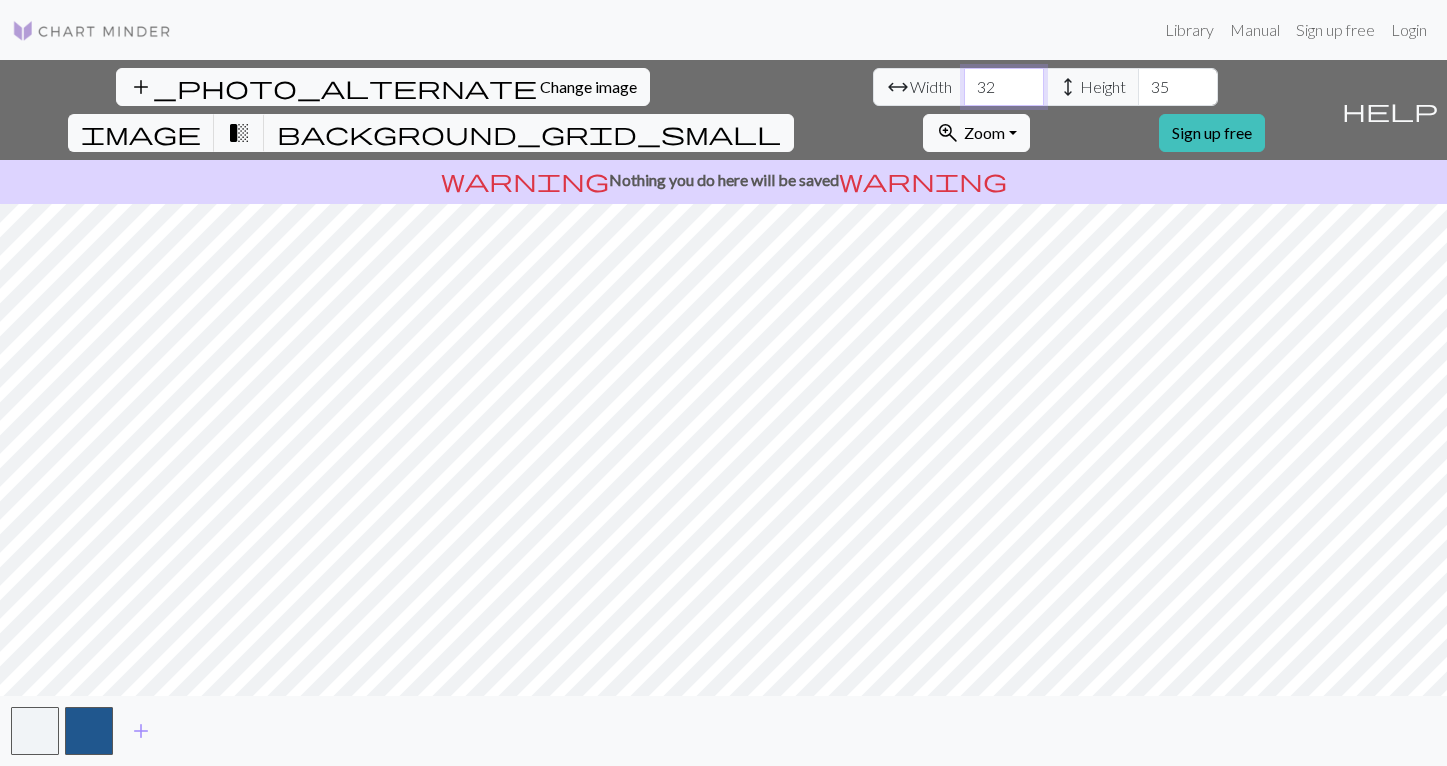 click on "32" at bounding box center [1004, 87] 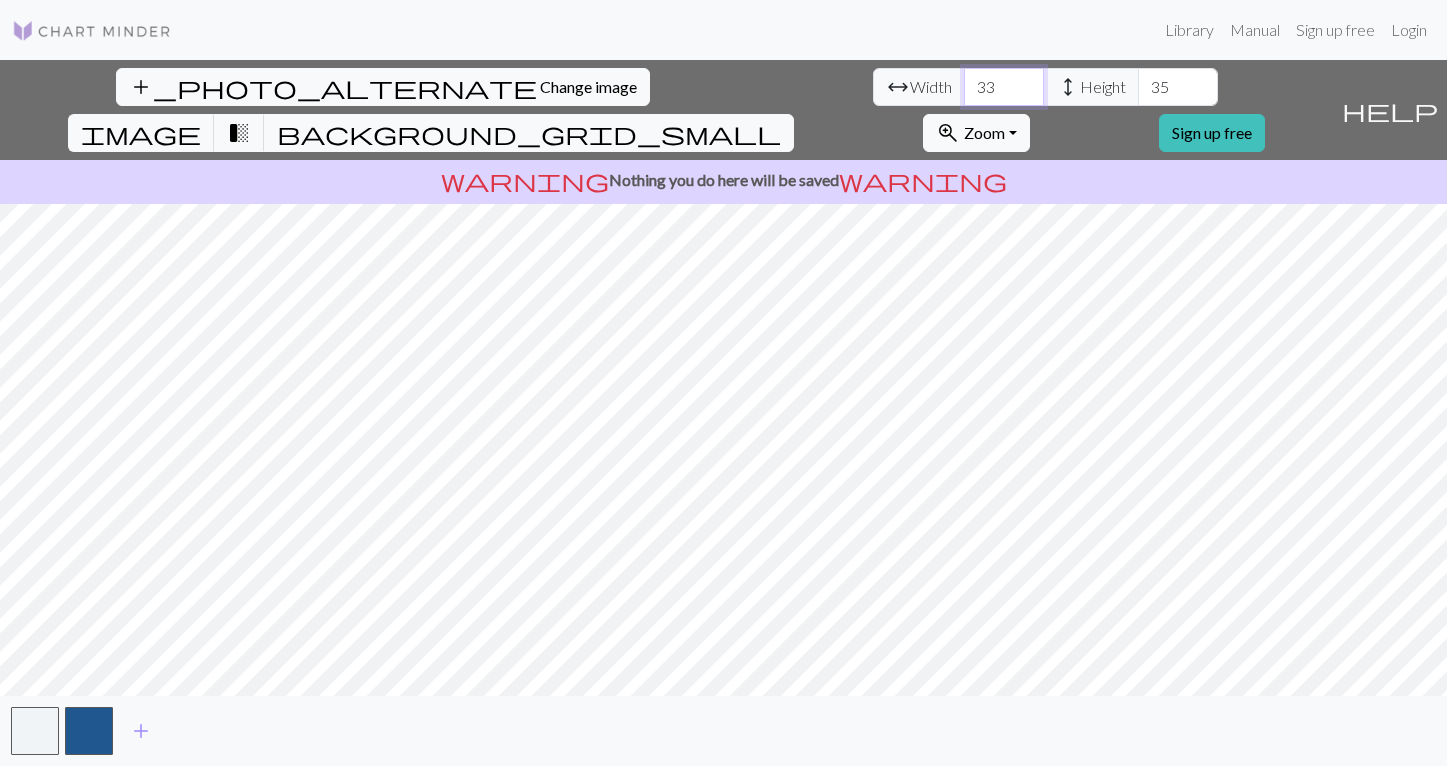 click on "33" at bounding box center (1004, 87) 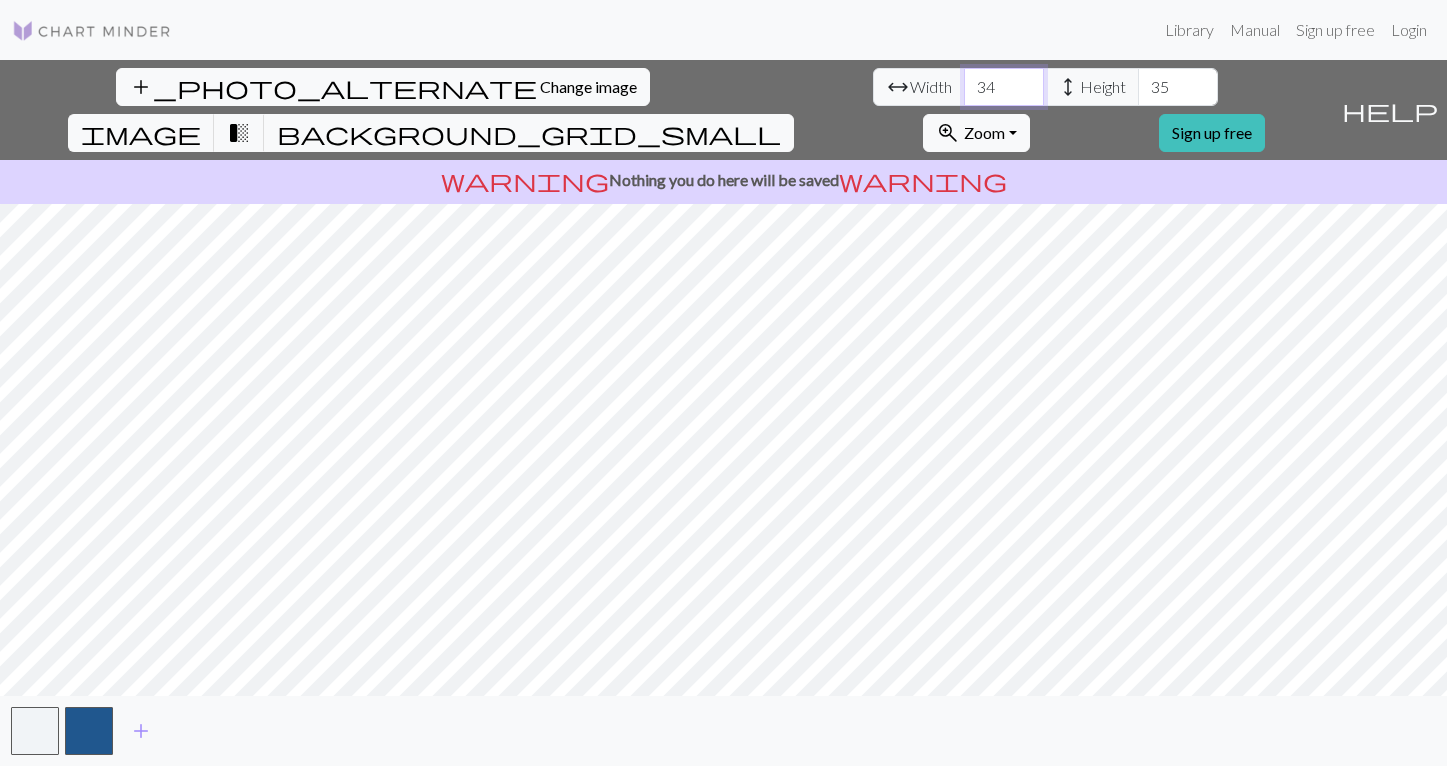 type on "34" 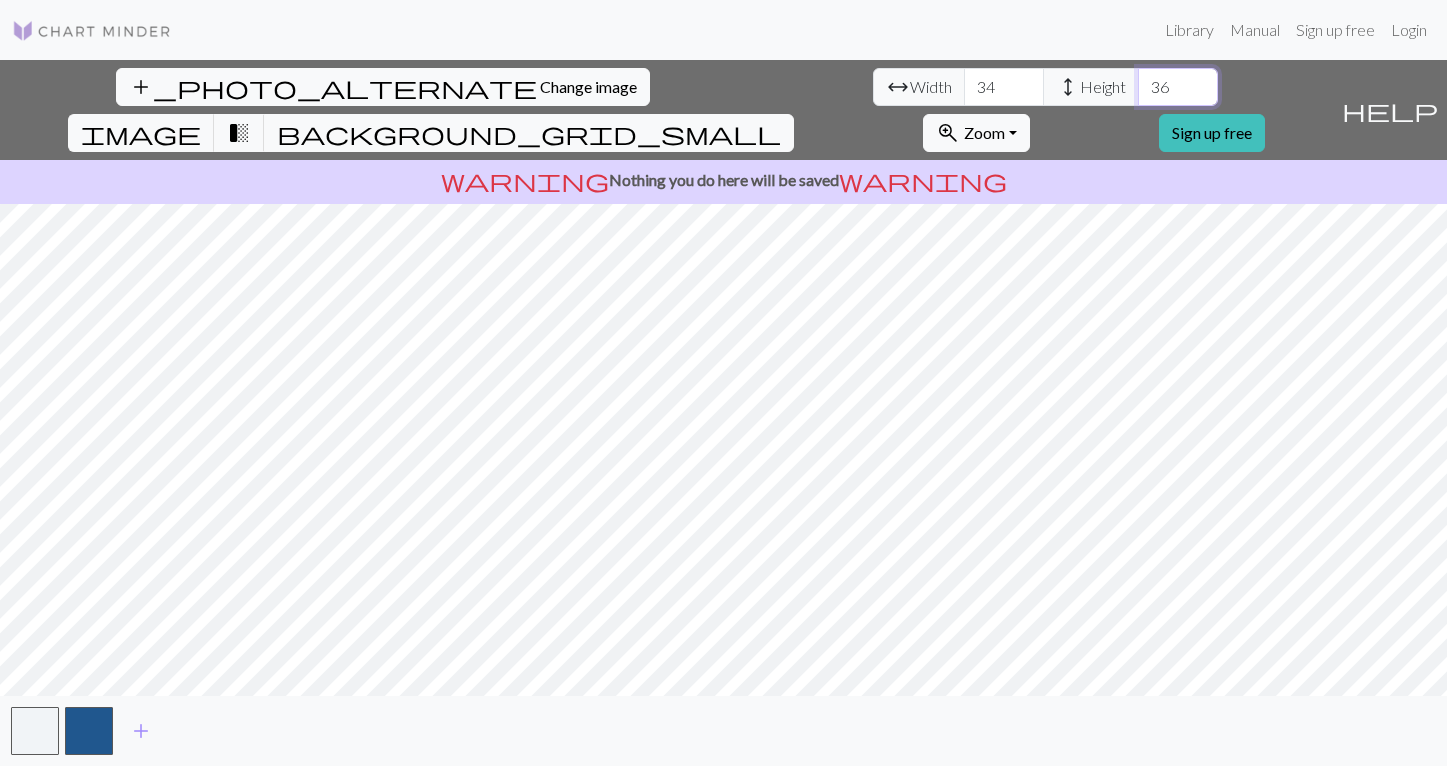 click on "36" at bounding box center [1178, 87] 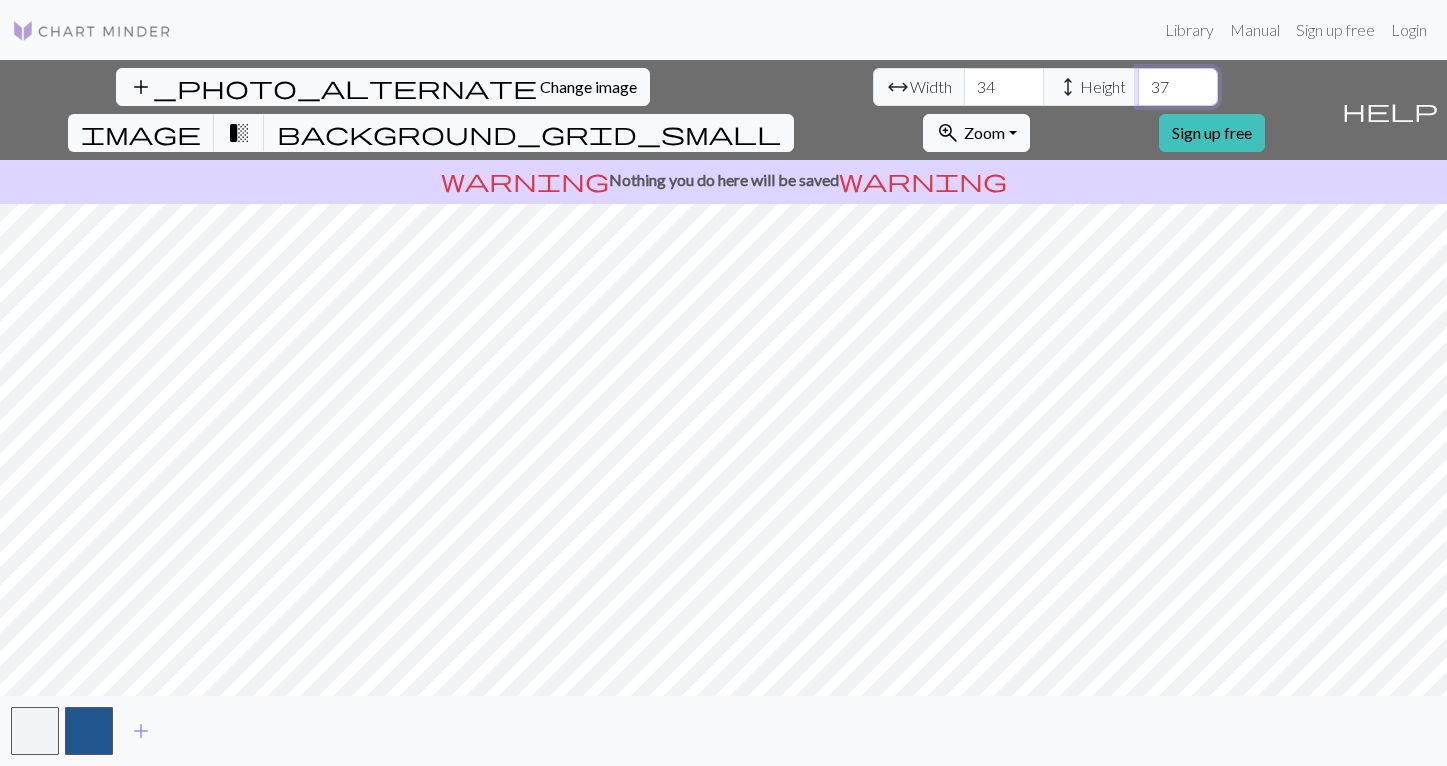 click on "37" at bounding box center [1178, 87] 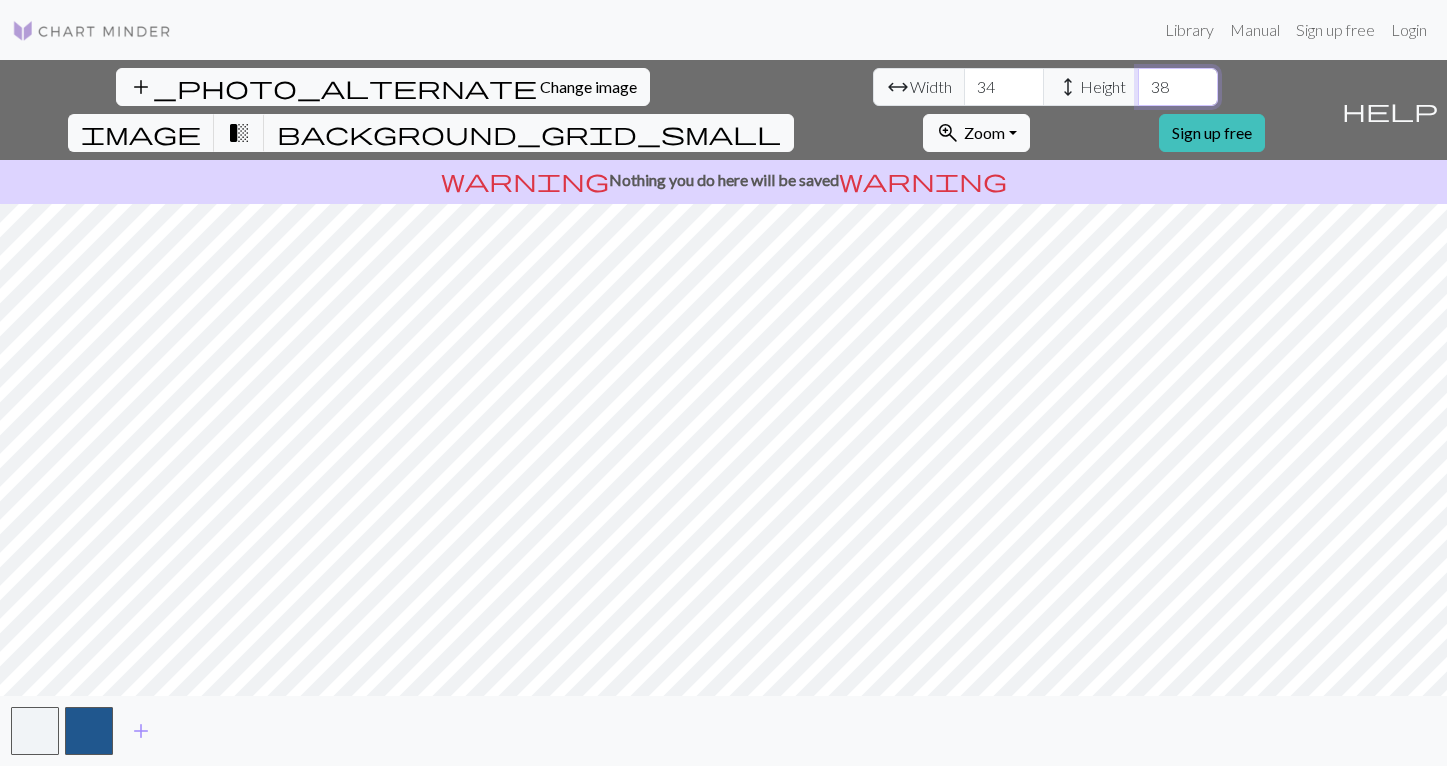 click on "38" at bounding box center [1178, 87] 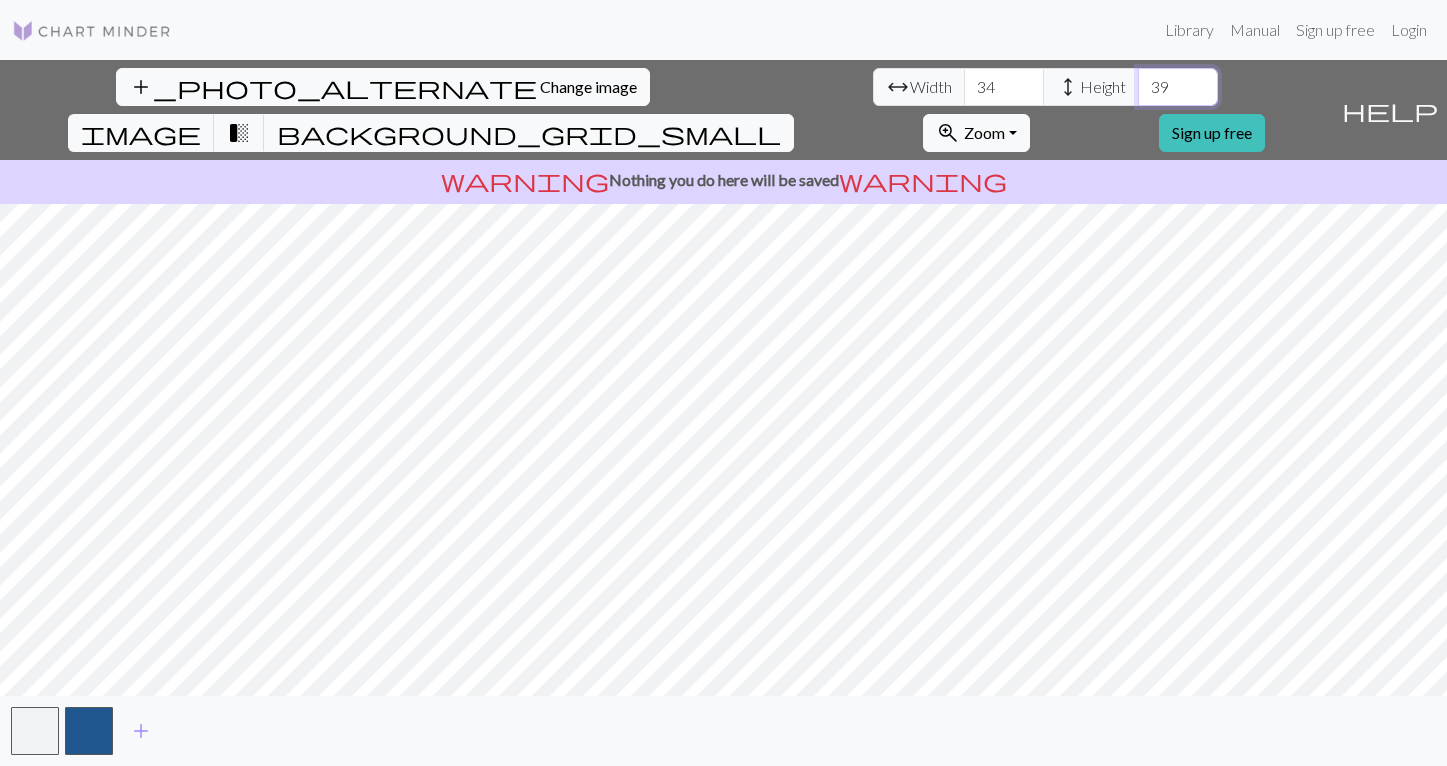 click on "39" at bounding box center (1178, 87) 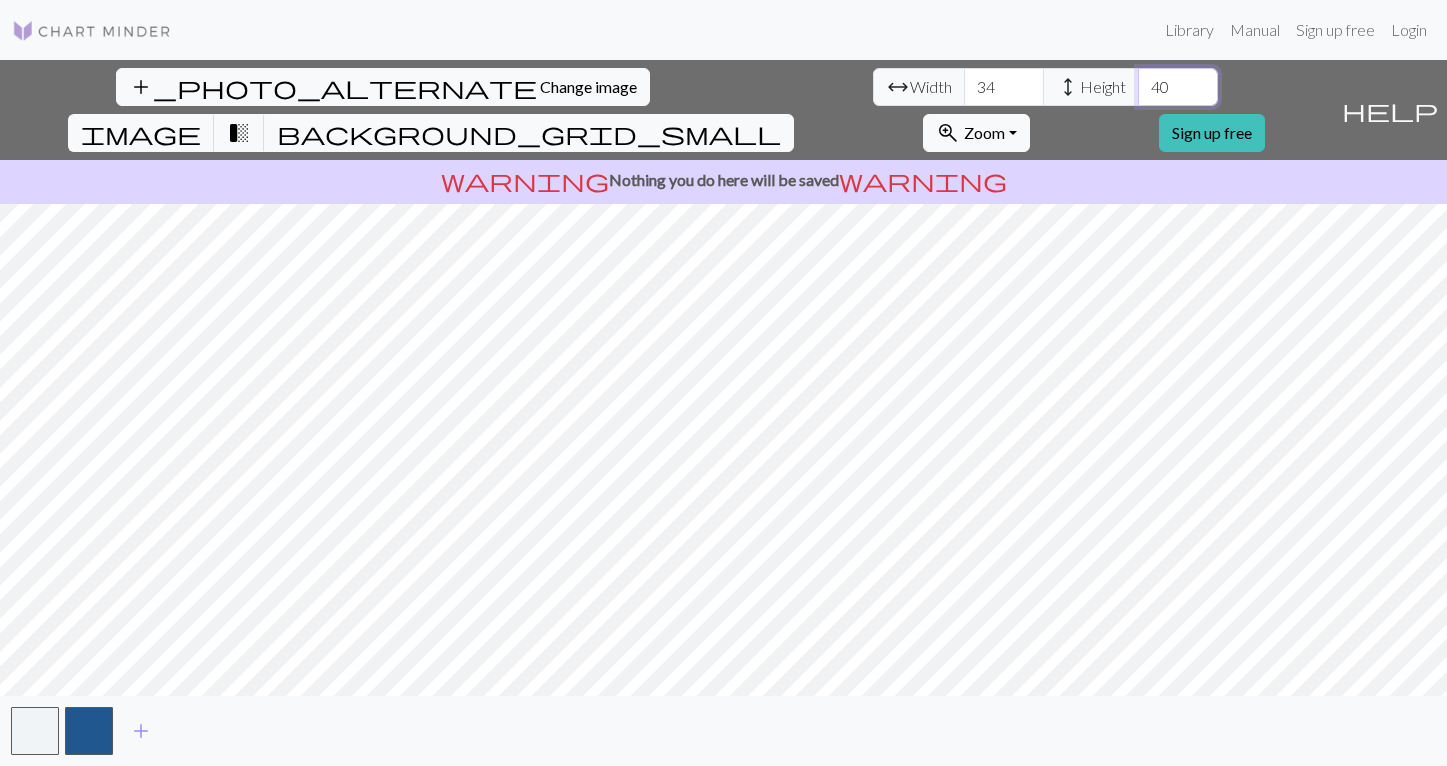 click on "40" at bounding box center [1178, 87] 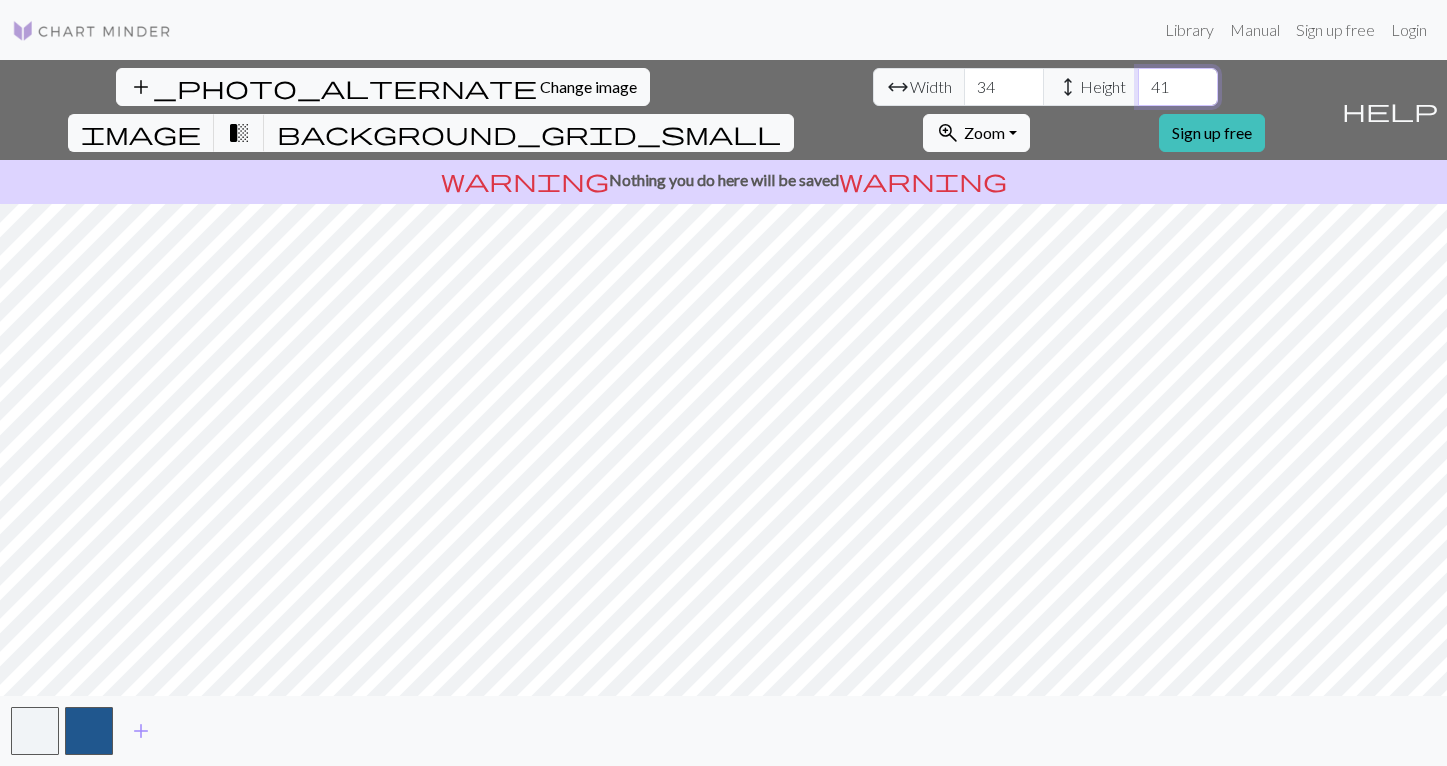 type on "41" 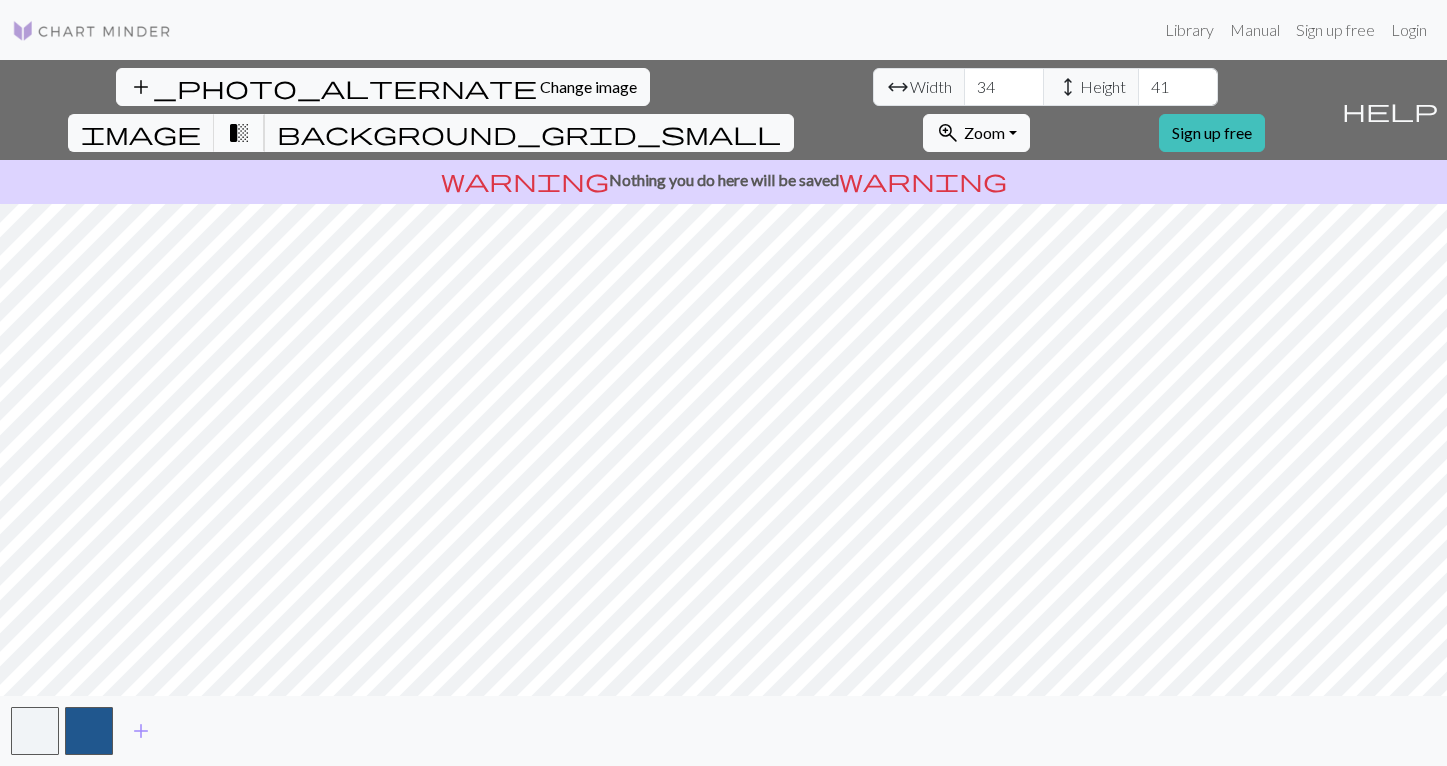 click on "transition_fade" at bounding box center (239, 133) 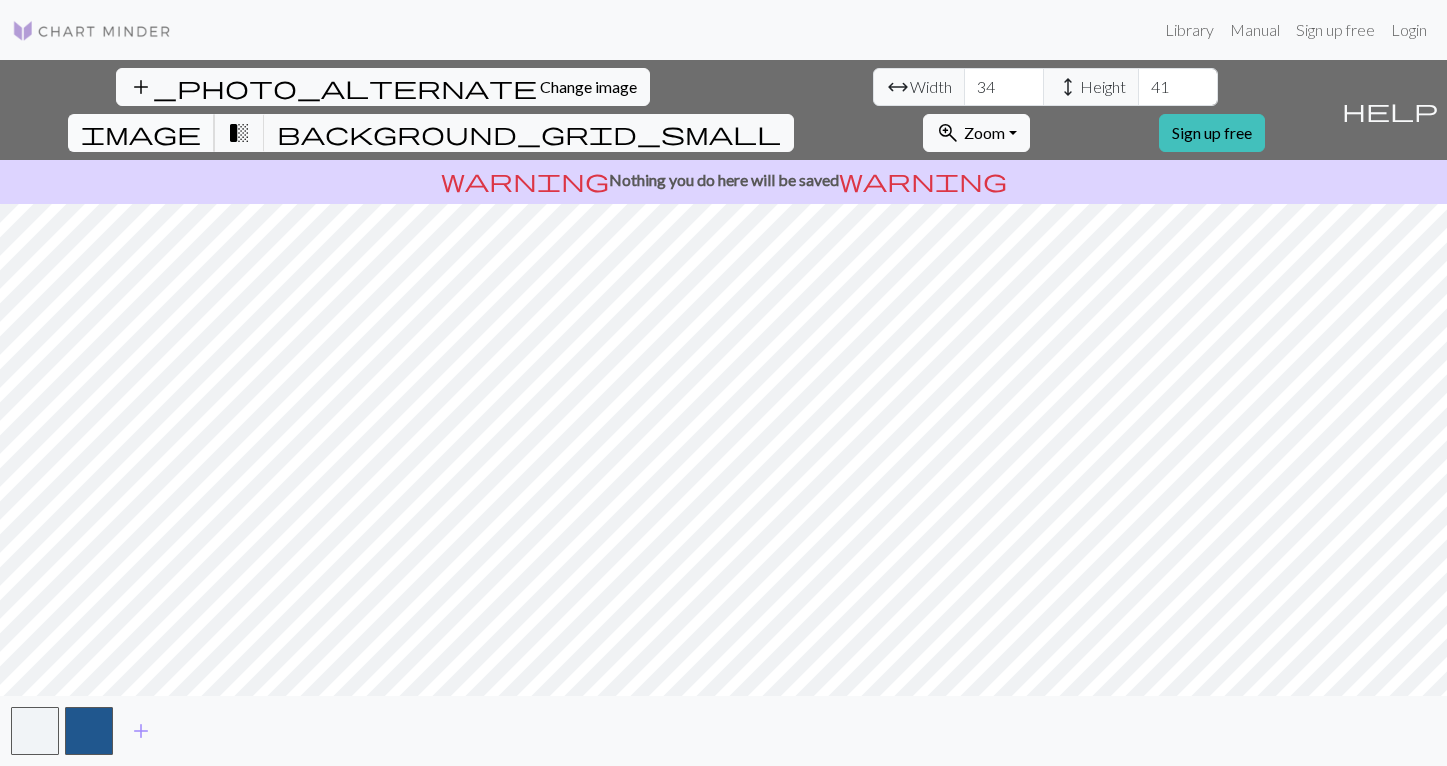 click on "image" at bounding box center (141, 133) 